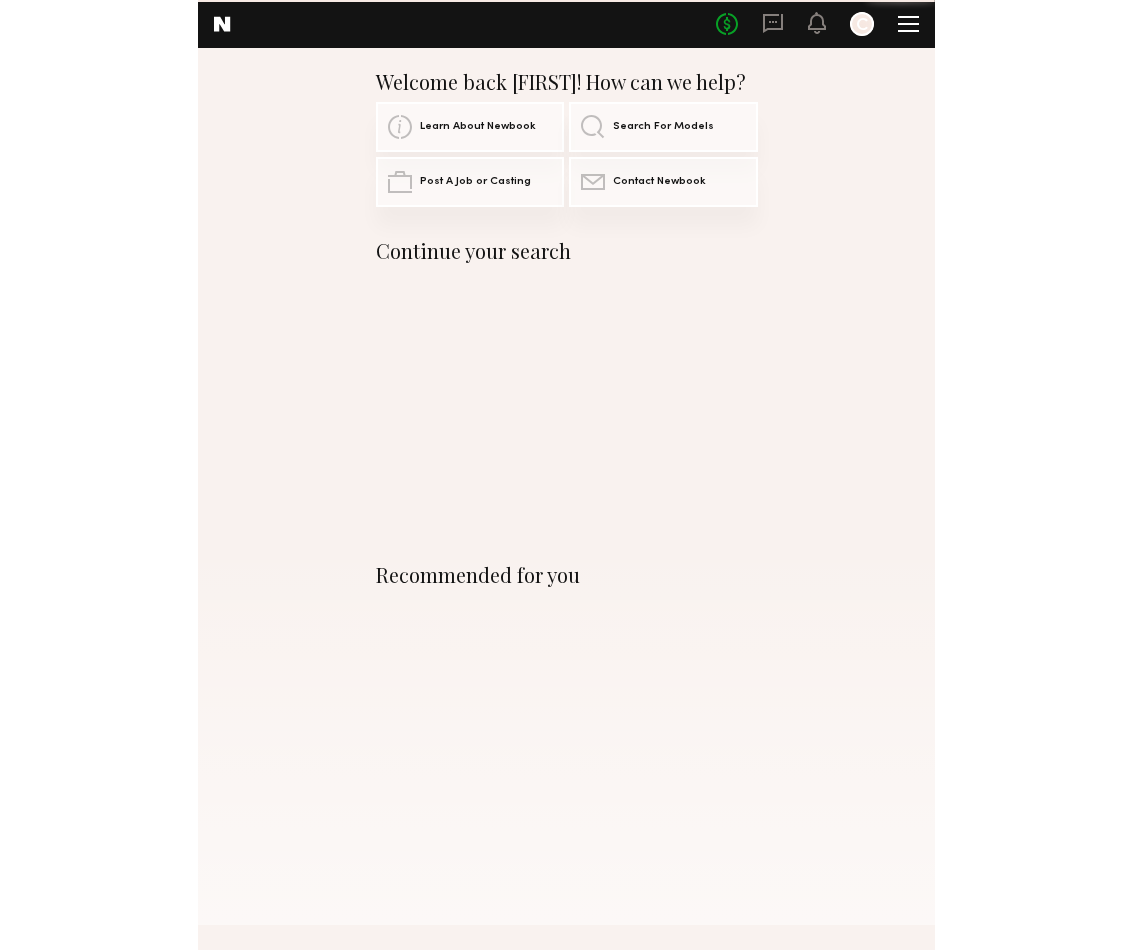 scroll, scrollTop: 0, scrollLeft: 0, axis: both 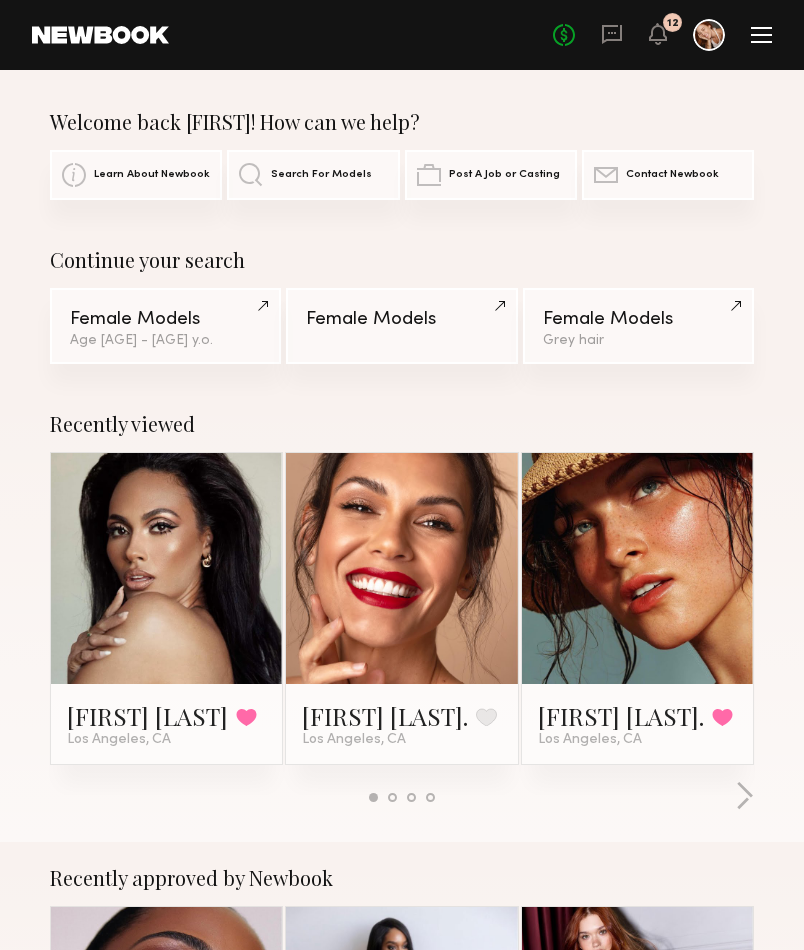click 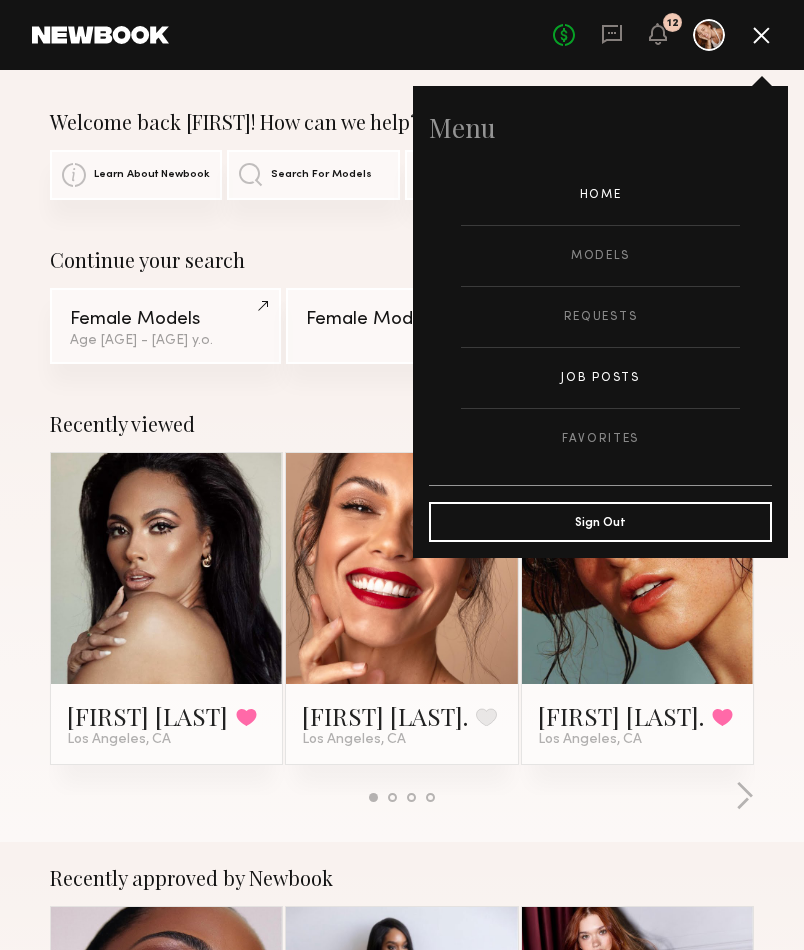 click on "Job Posts" 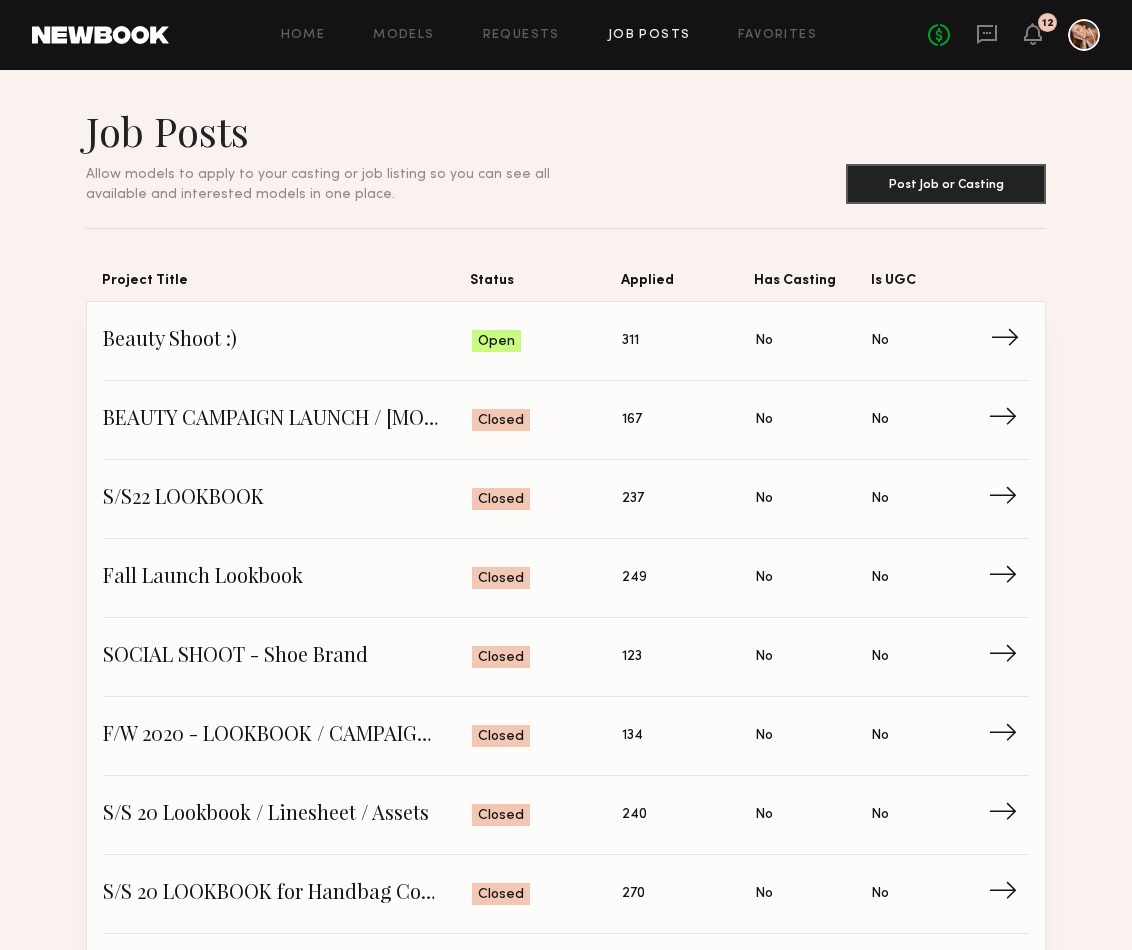 click on "Beauty Shoot :)" 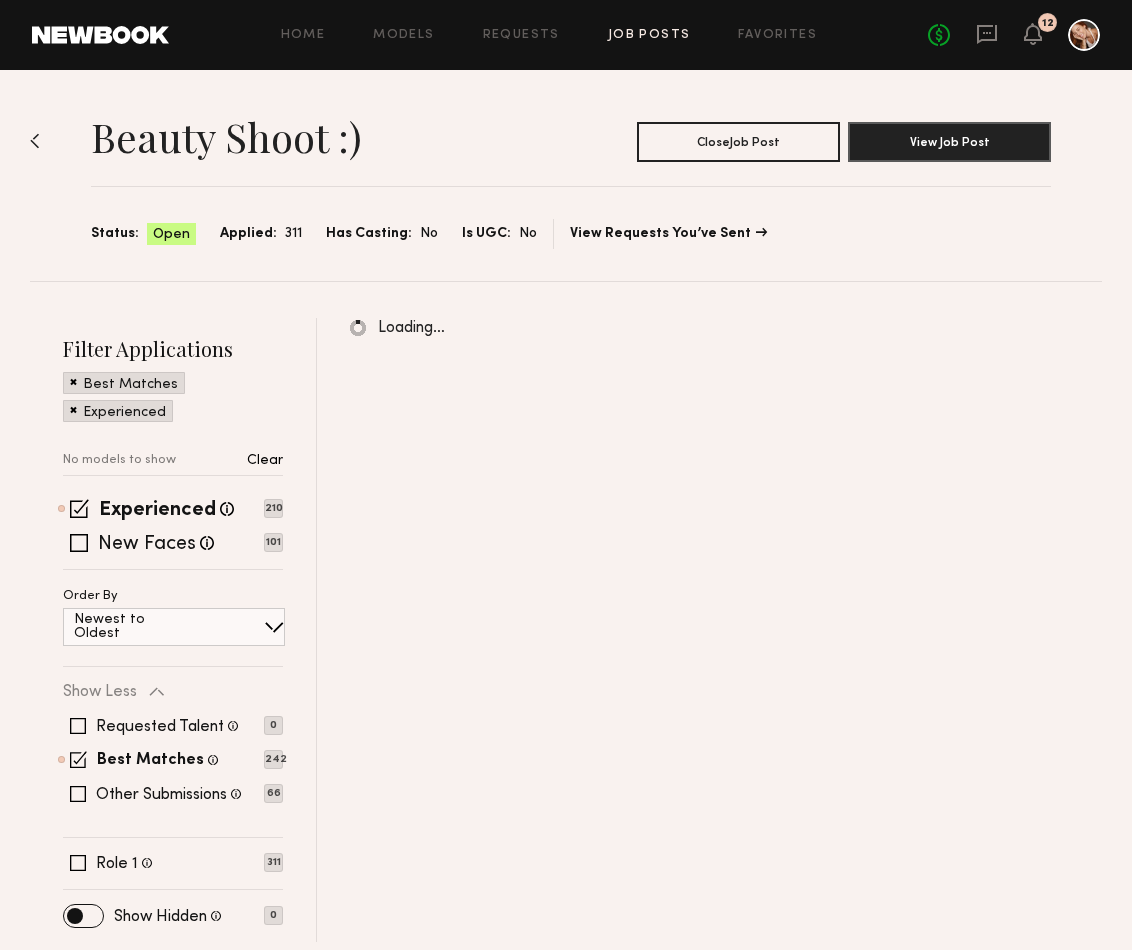 scroll, scrollTop: 0, scrollLeft: 0, axis: both 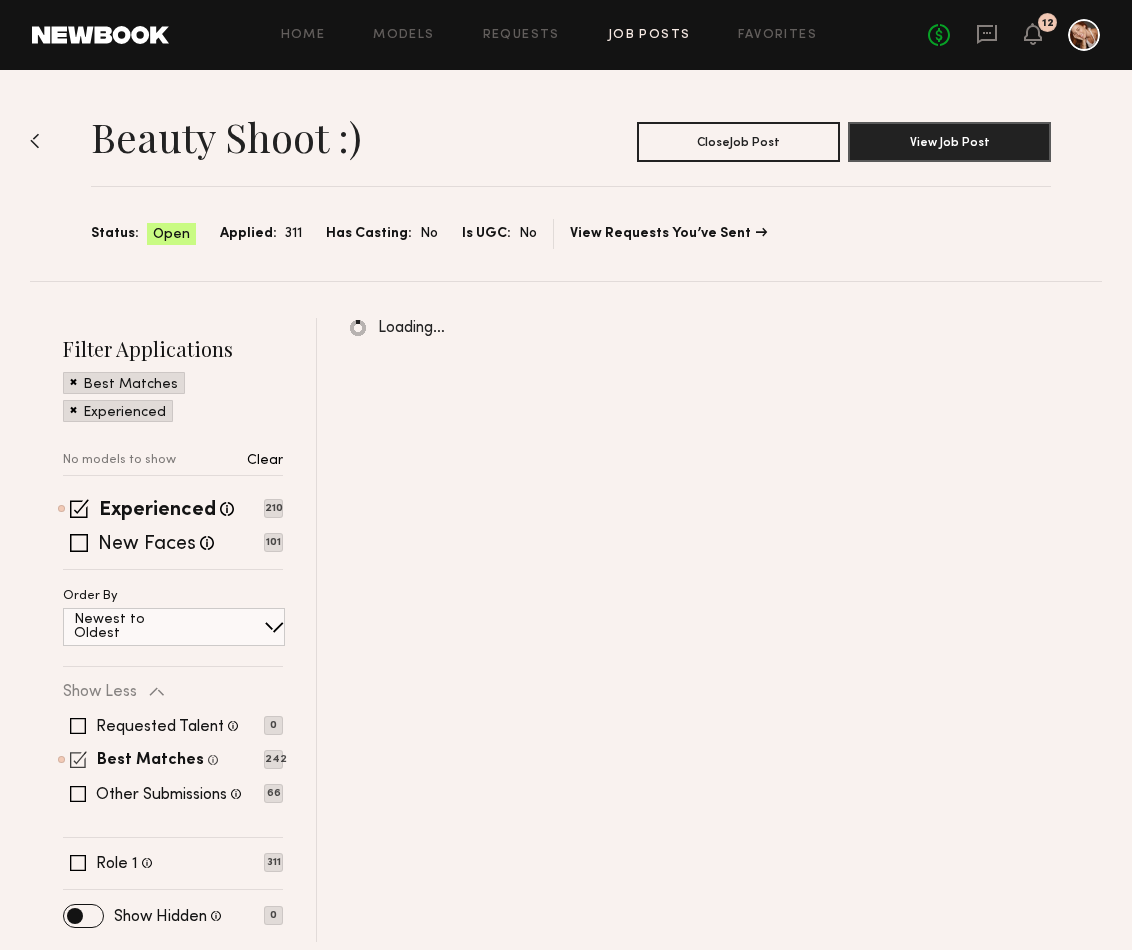 click 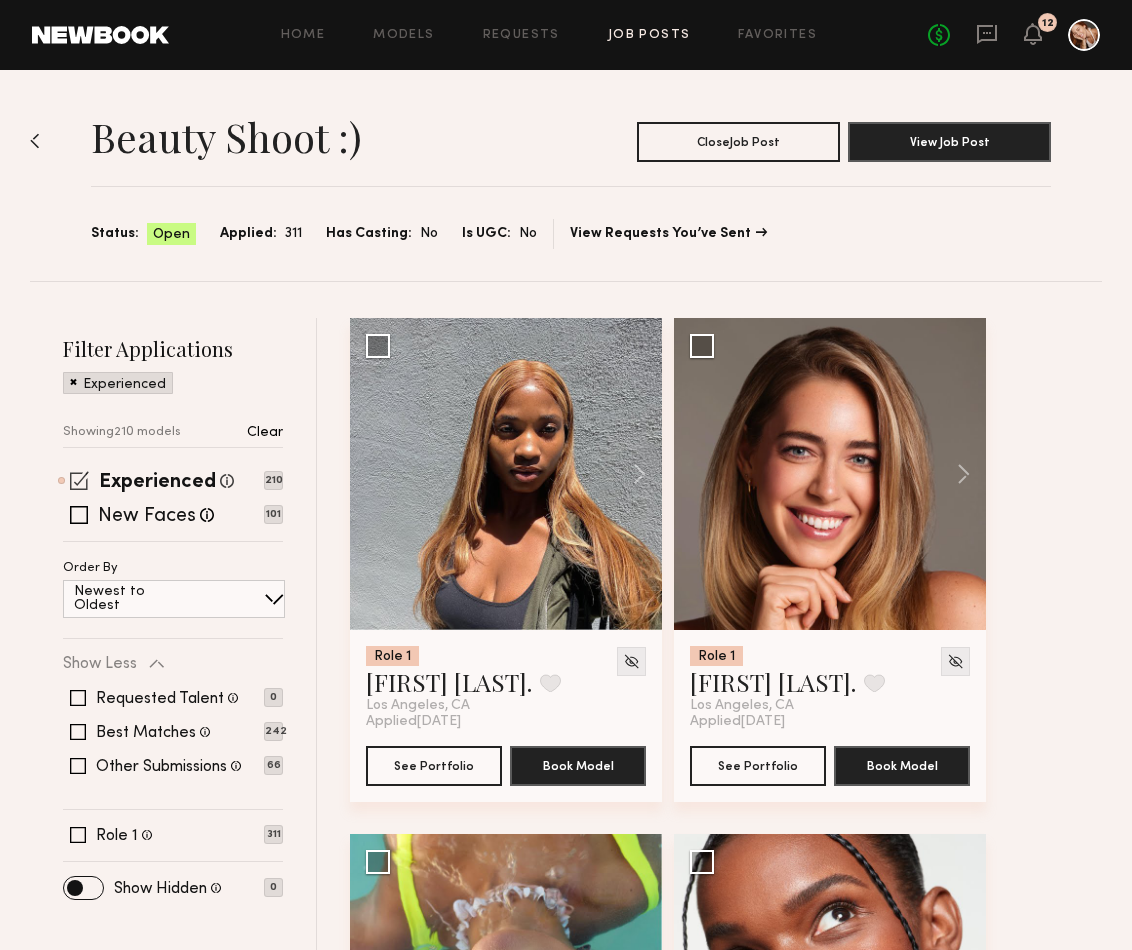 click 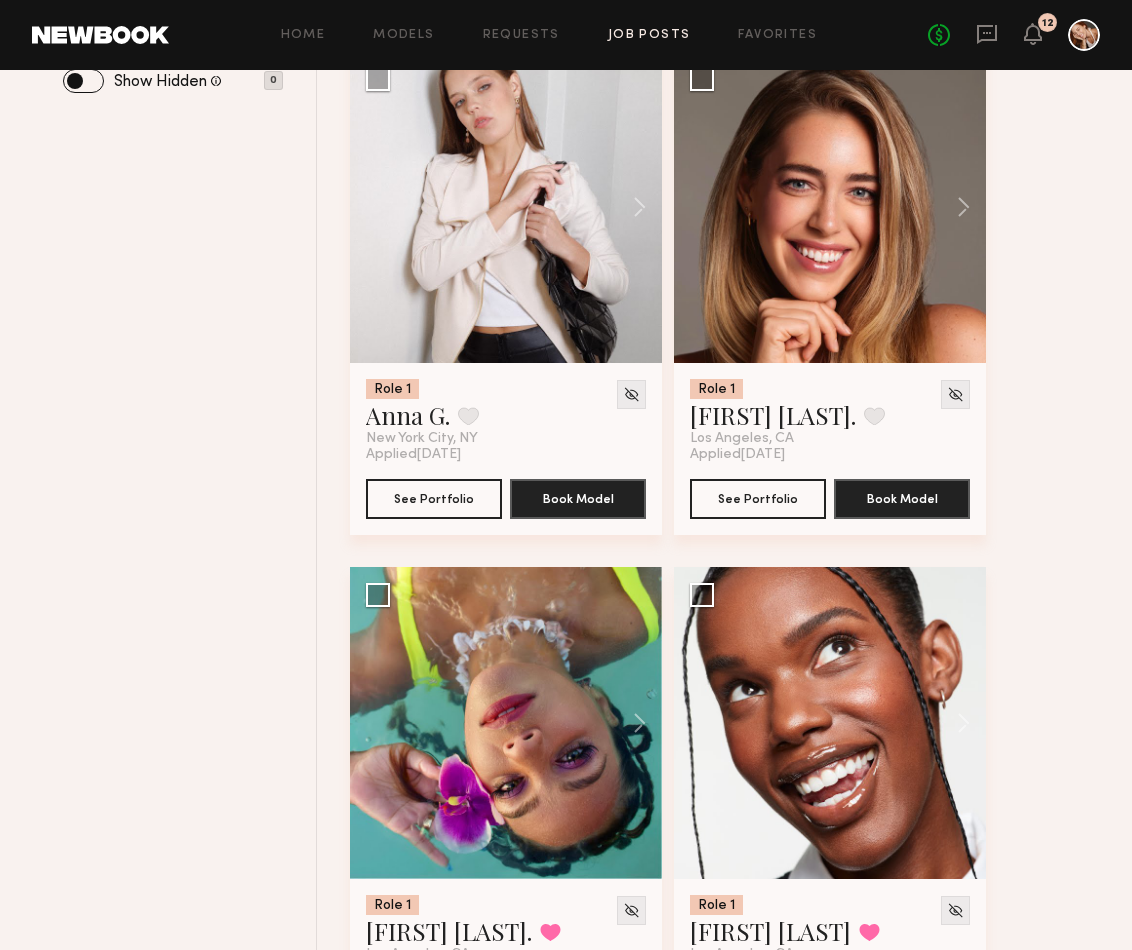 scroll, scrollTop: 1131, scrollLeft: 0, axis: vertical 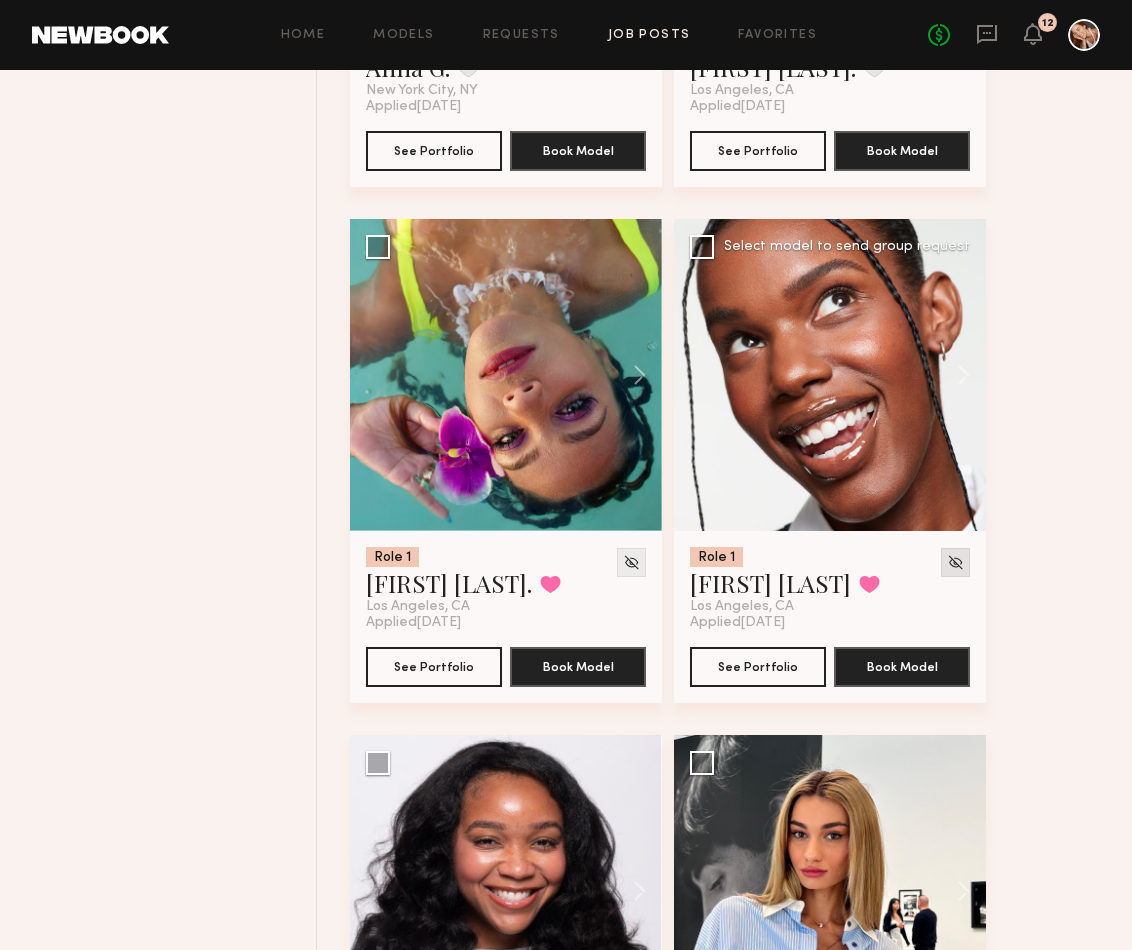 click 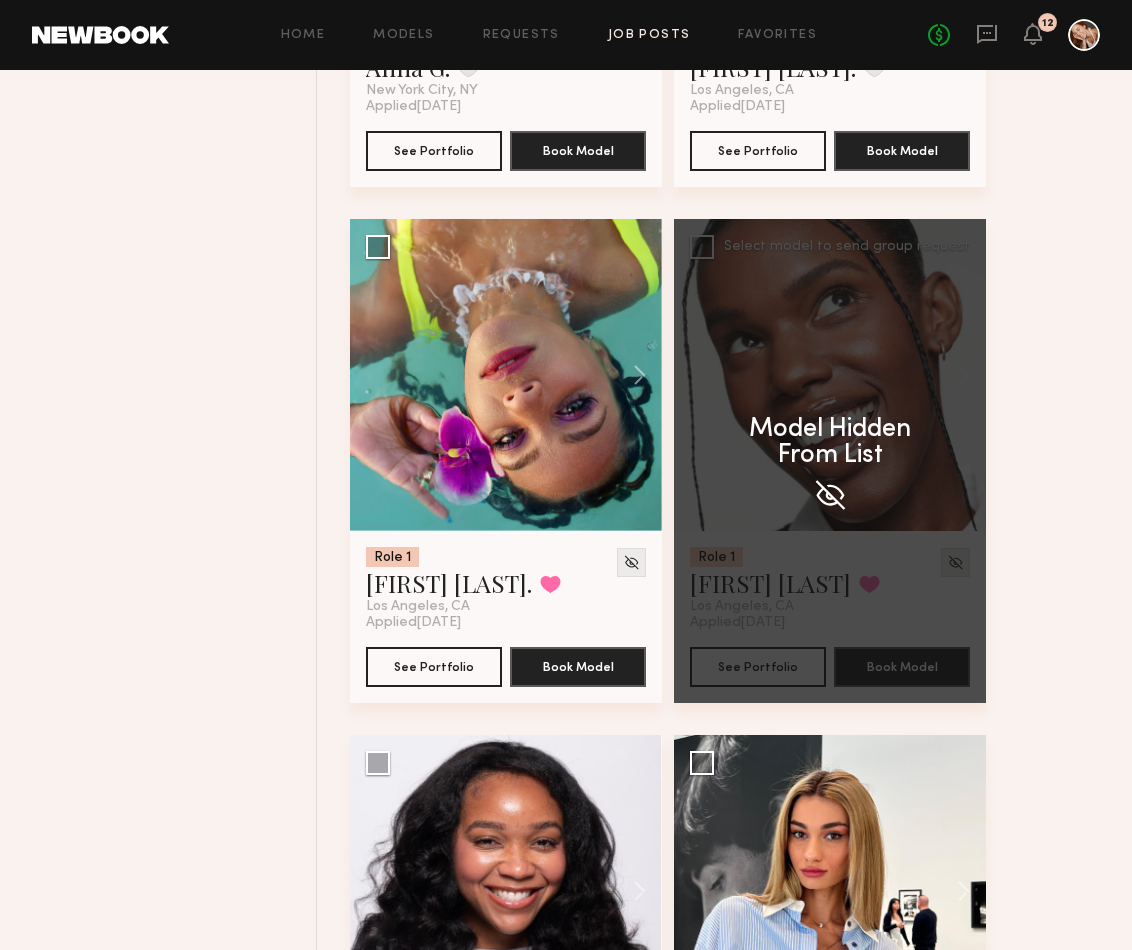 click on "Model Hidden  From List" 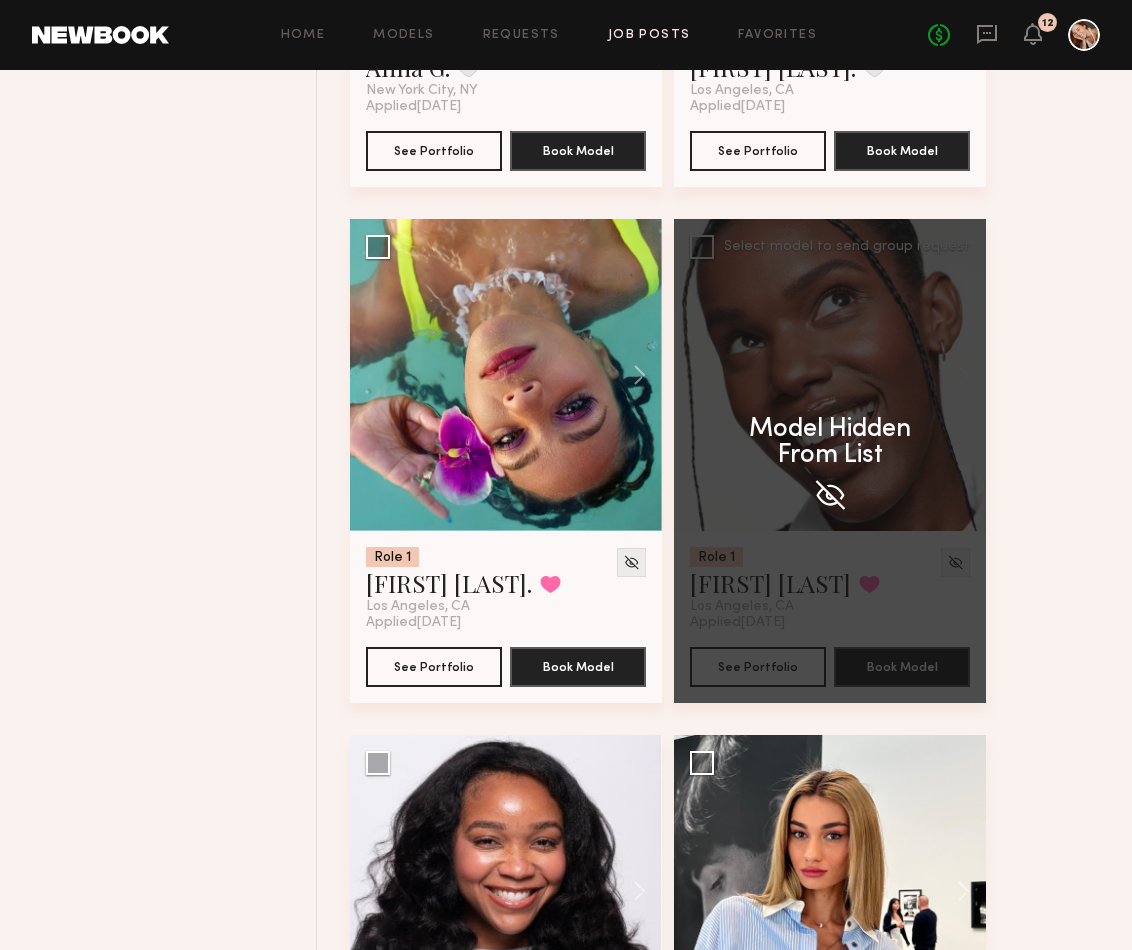 click 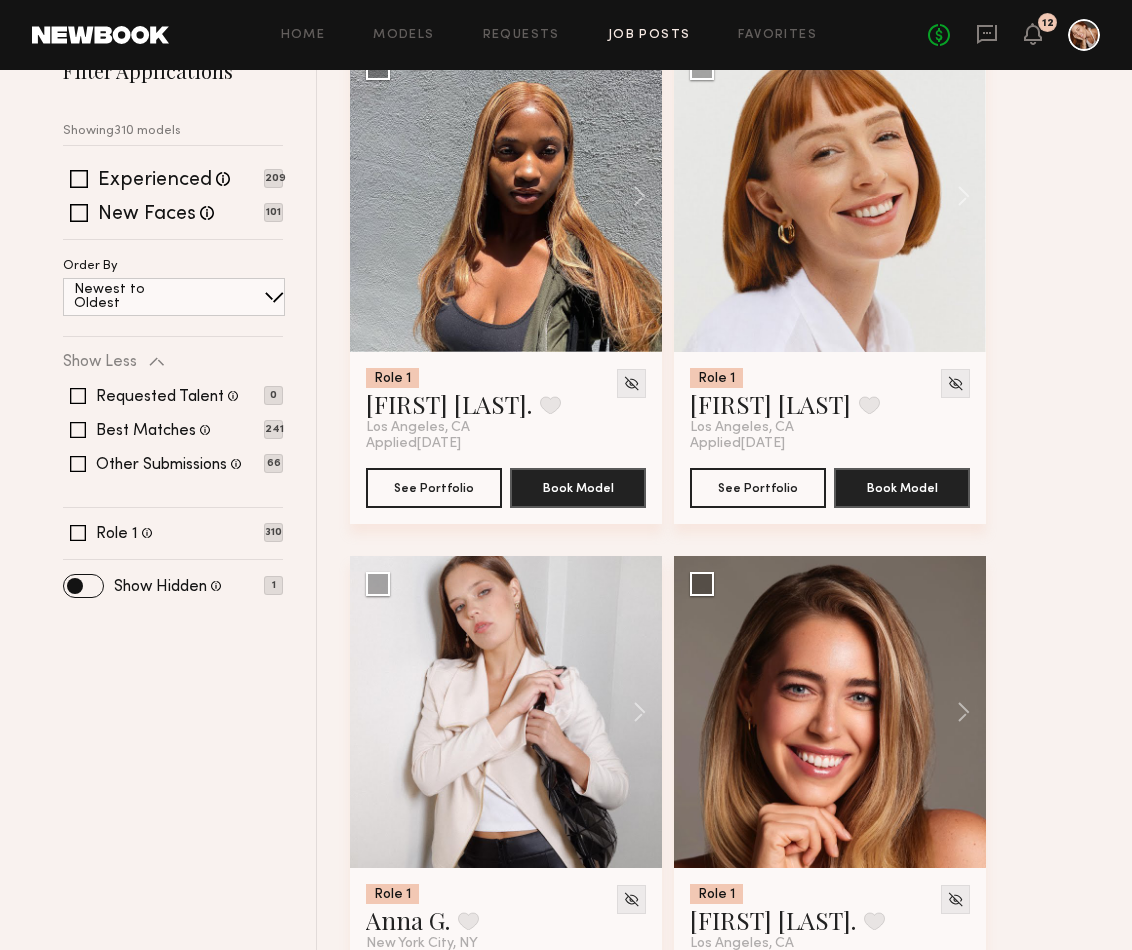 scroll, scrollTop: 335, scrollLeft: 0, axis: vertical 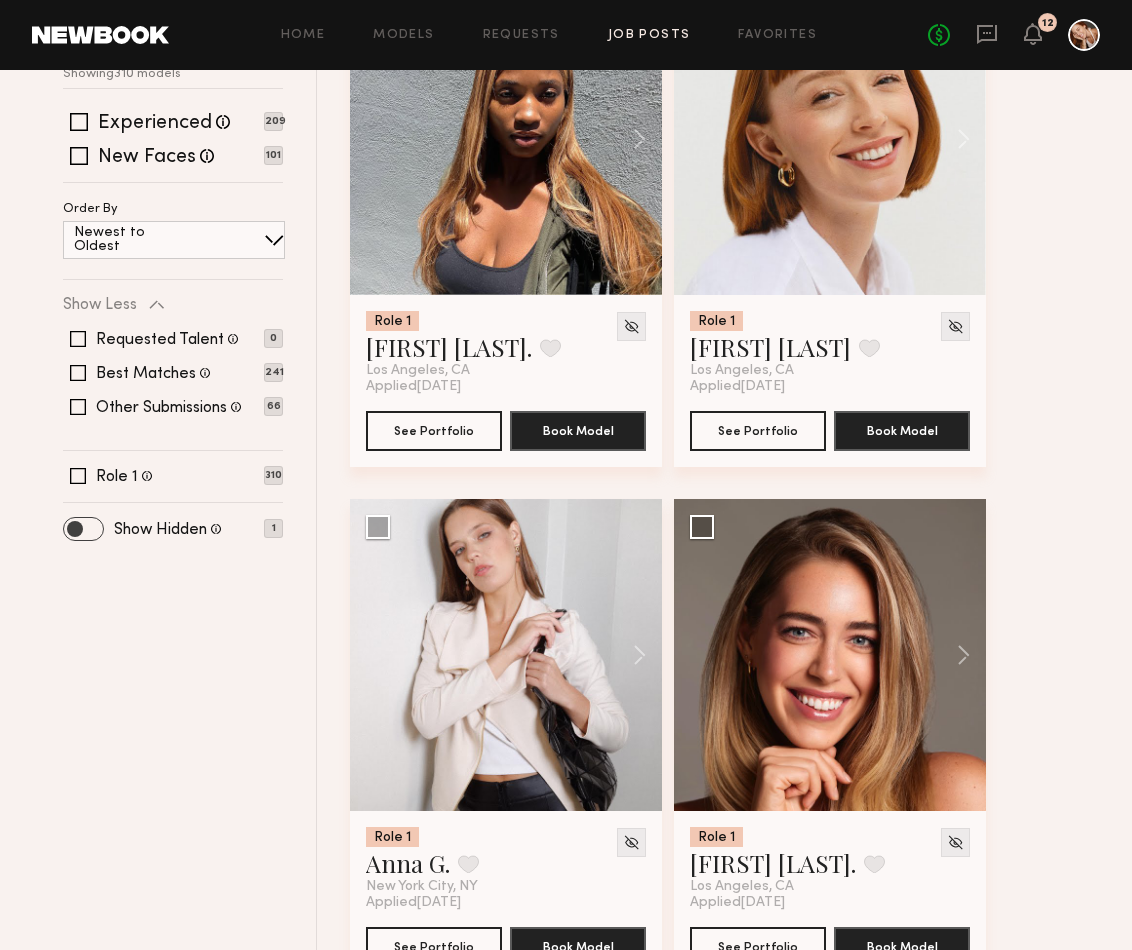 click 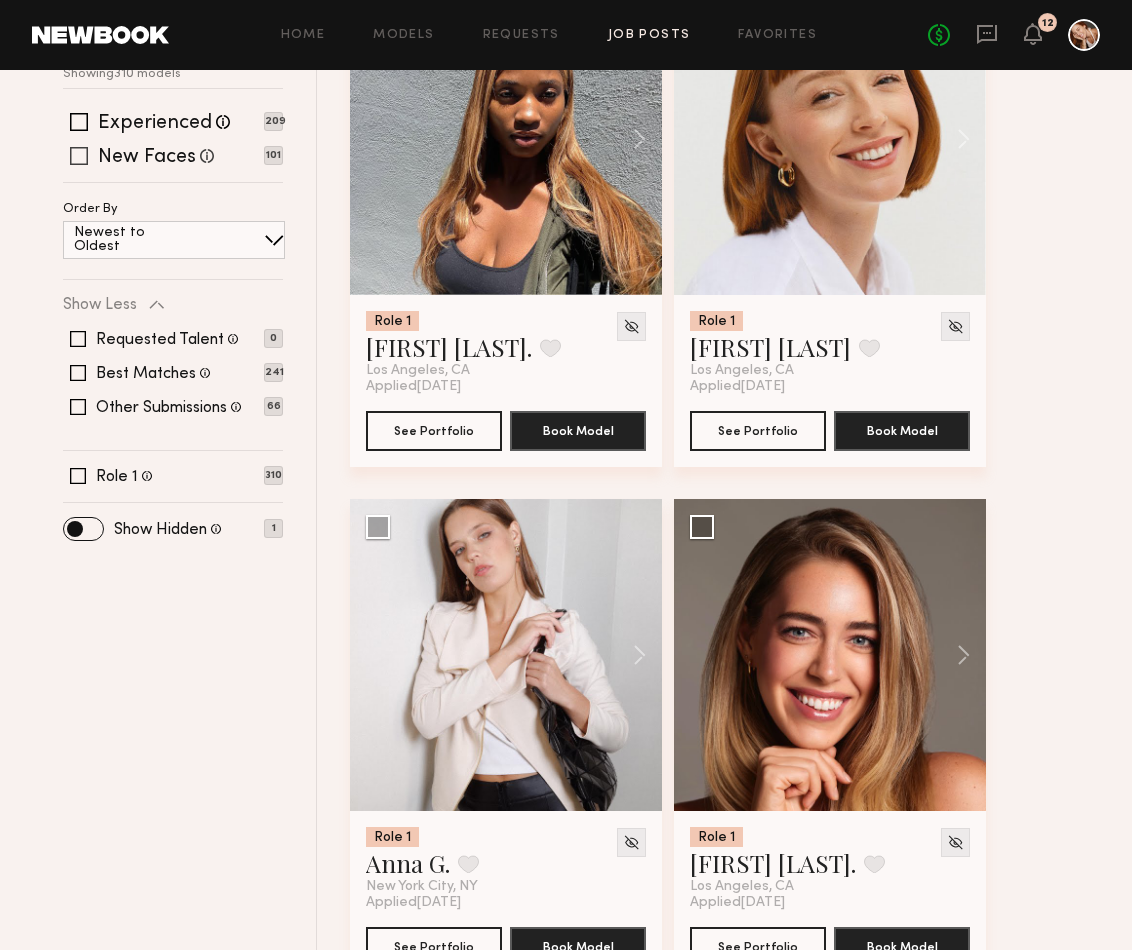 scroll, scrollTop: 0, scrollLeft: 0, axis: both 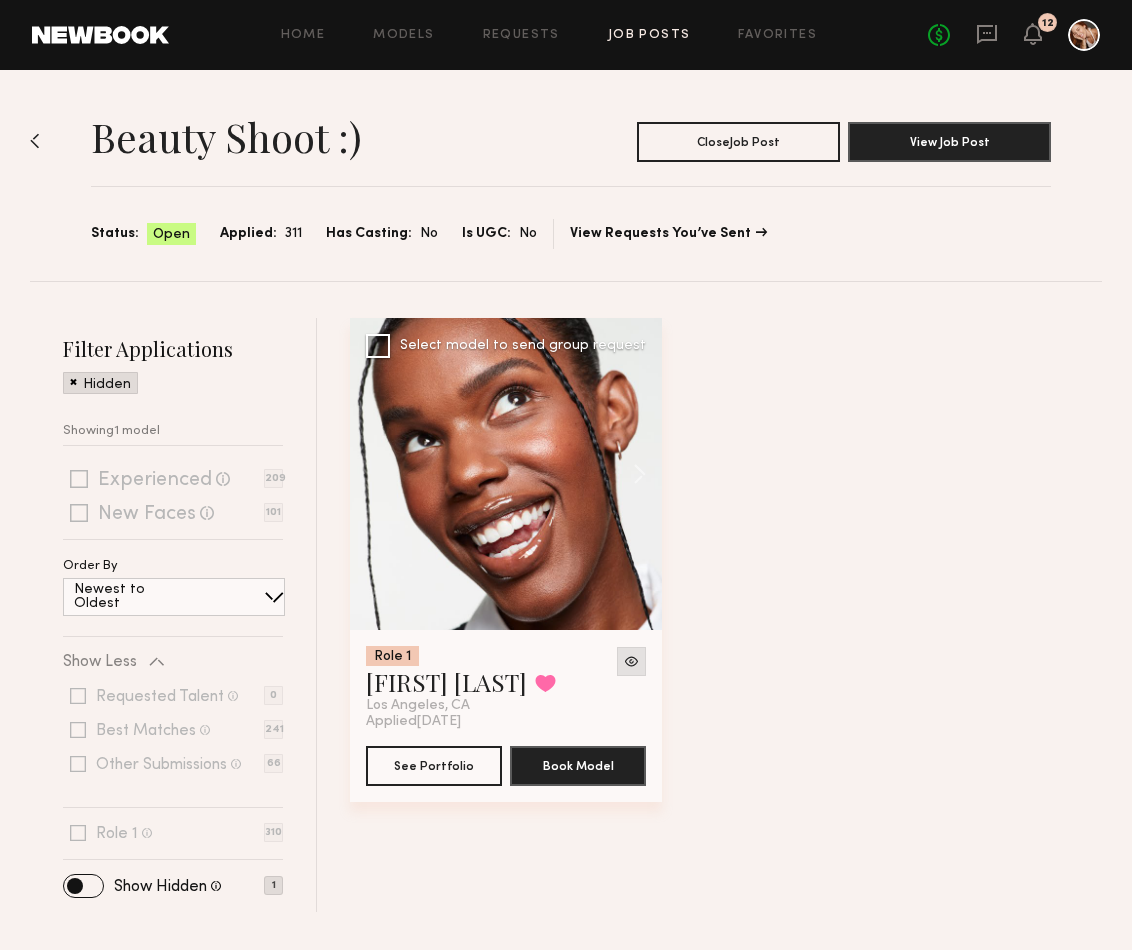 click 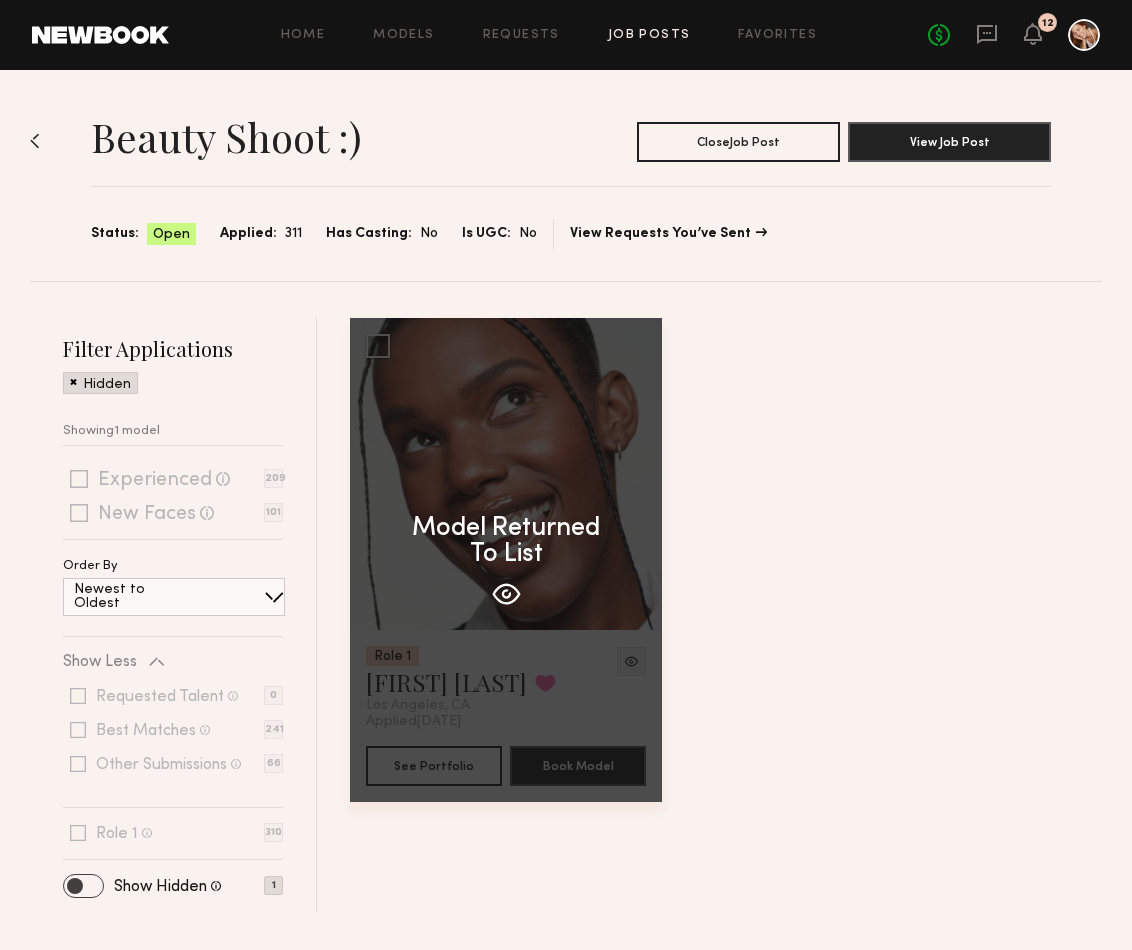 click 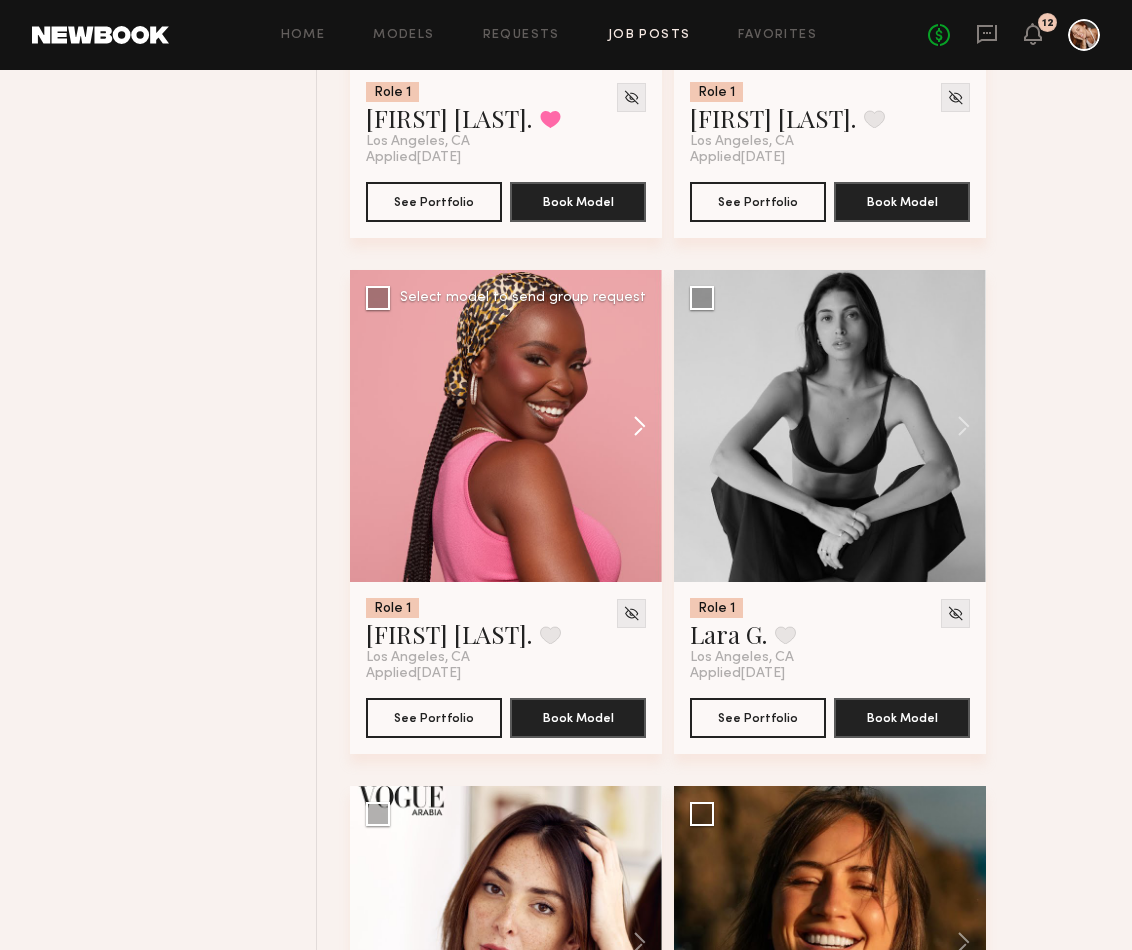 scroll, scrollTop: 2224, scrollLeft: 0, axis: vertical 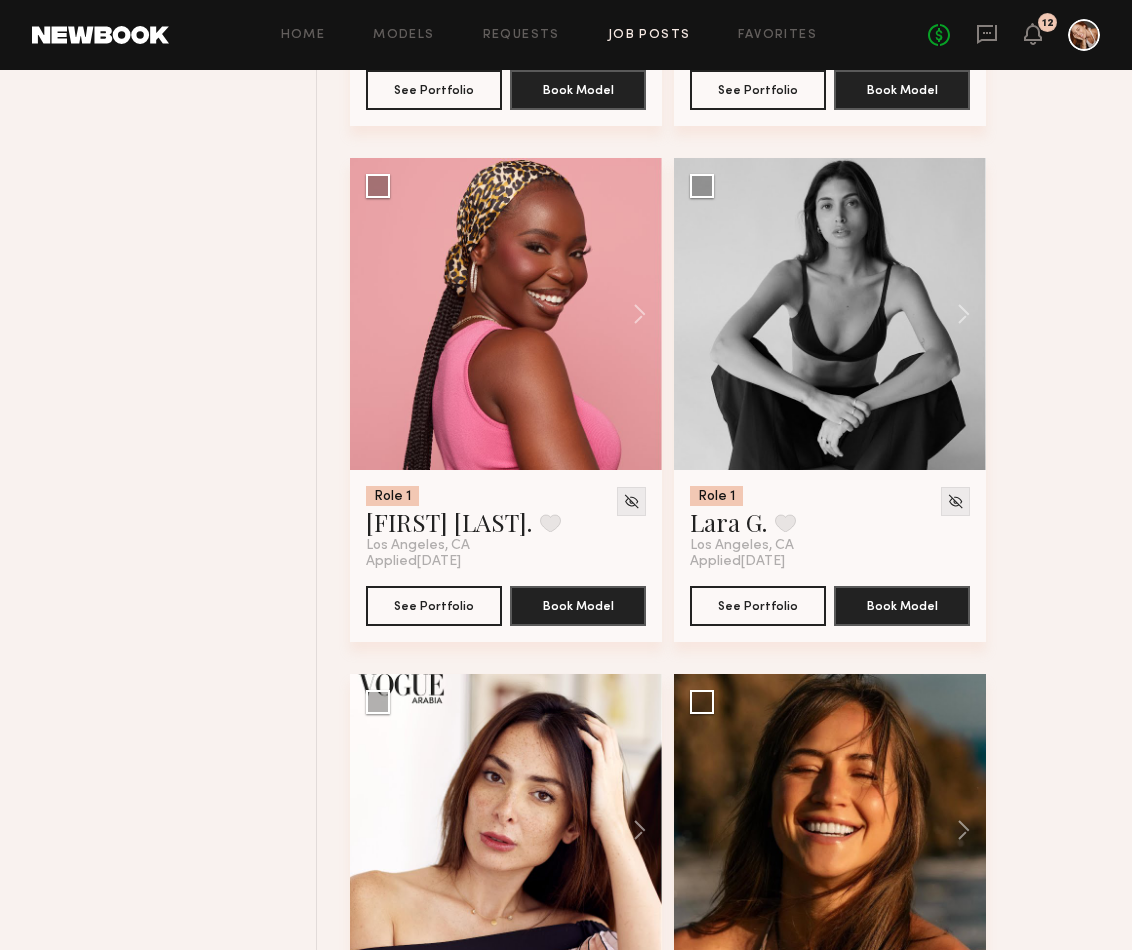 click on "Role 1 [FIRST] [LAST]. Favorite [CITY], [STATE] Applied  [DATE] See Portfolio Book Model Select model to send group request Role 1 [FIRST] [LAST]. Favorite [CITY], [STATE] Applied  [DATE] See Portfolio Book Model Select model to send group request Role 1 [FIRST] [LAST]. Favorite [CITY], [STATE] Applied  [DATE] See Portfolio Book Model Select model to send group request Role 1 [FIRST] [LAST]. Favorite [CITY], [STATE] Applied  [DATE] See Portfolio Book Model Select model to send group request Role 1 [FIRST] [LAST]. Favorited [CITY], [STATE] Applied  [DATE] See Portfolio Book Model Select model to send group request Role 1 [FIRST] [LAST]. Favorite [CITY], [STATE] Applied  [DATE] See Portfolio Book Model Select model to send group request Role 1 [FIRST] [LAST]. Favorited [CITY], [STATE] Applied  [DATE] See Portfolio Book Model Select model to send group request Role 1 [FIRST] [LAST]. Favorite [CITY], [STATE] Applied  [DATE] See Portfolio Book Model Select model to send group request Role 1 [FIRST] [LAST]. Favorite Applied" 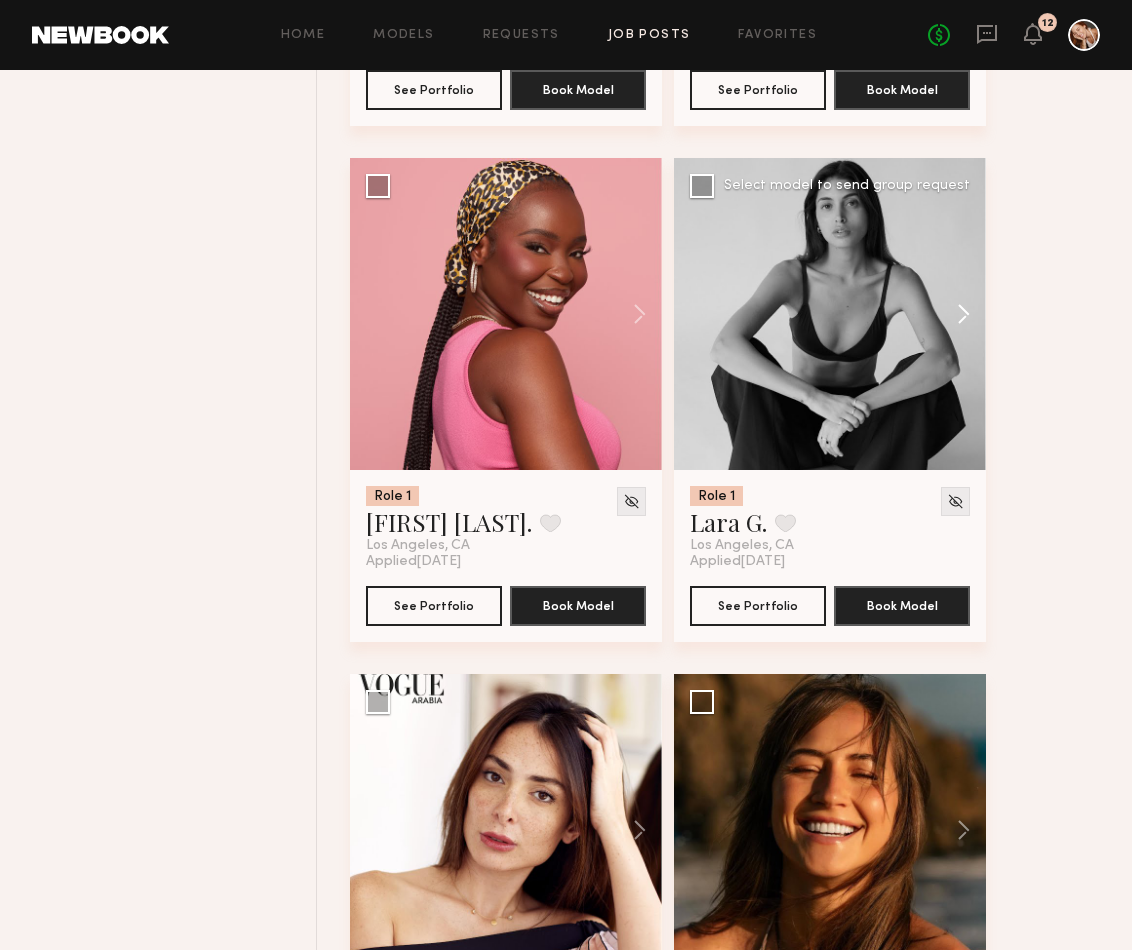 click 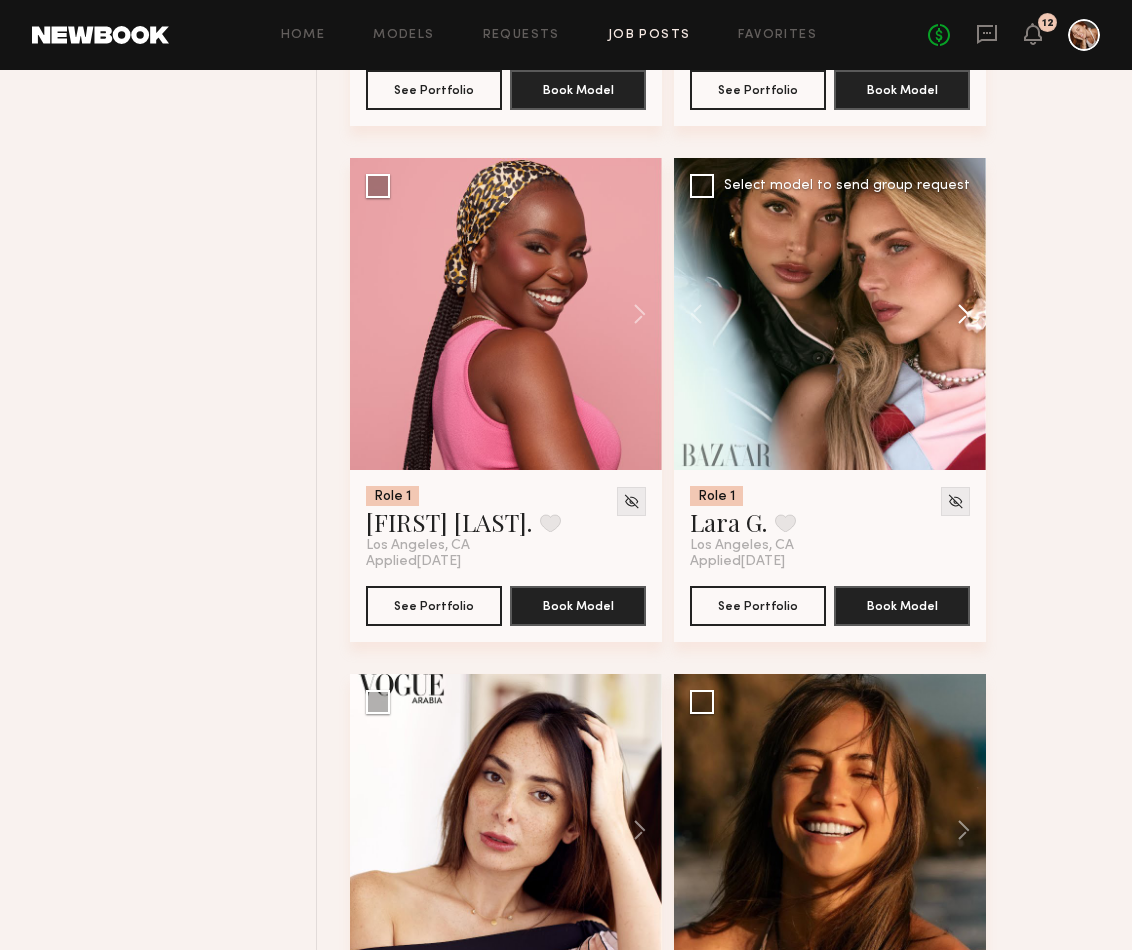 click 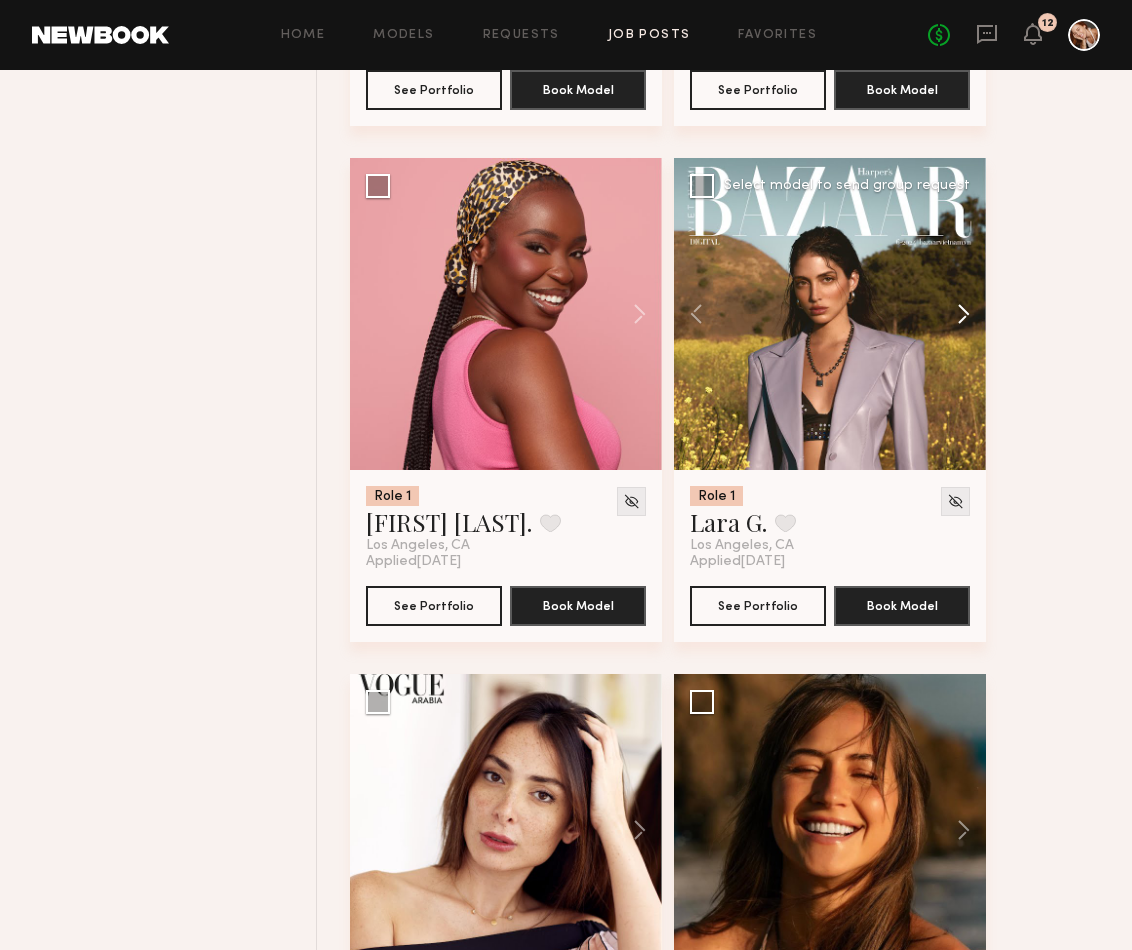 click 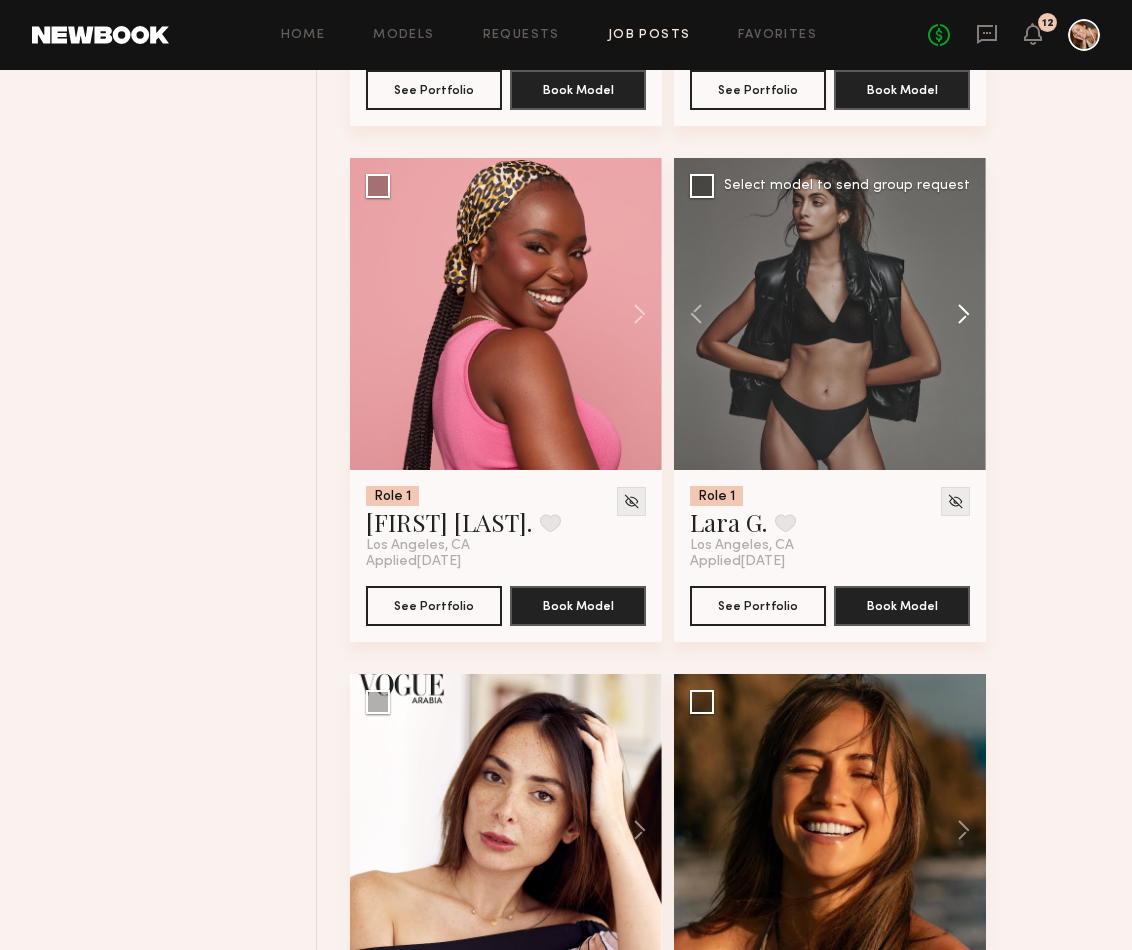 click 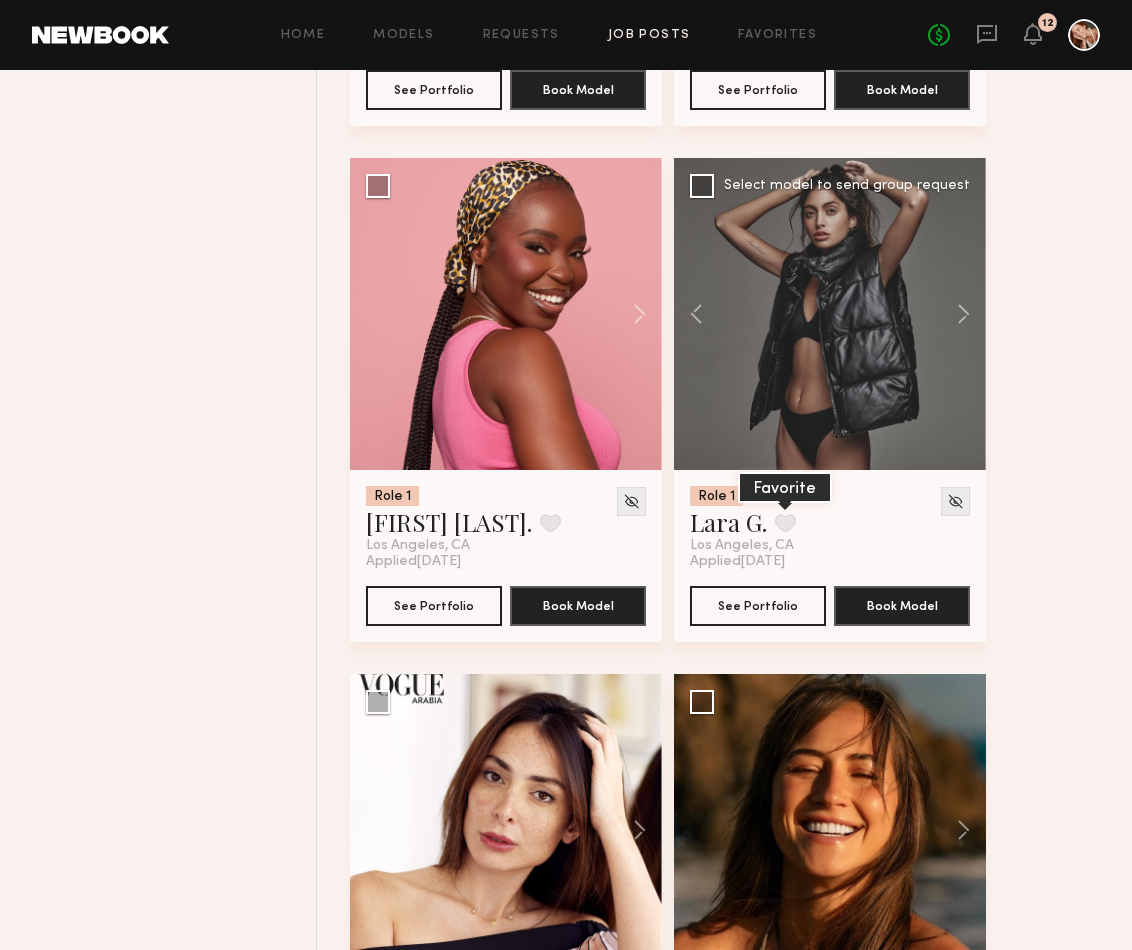 click 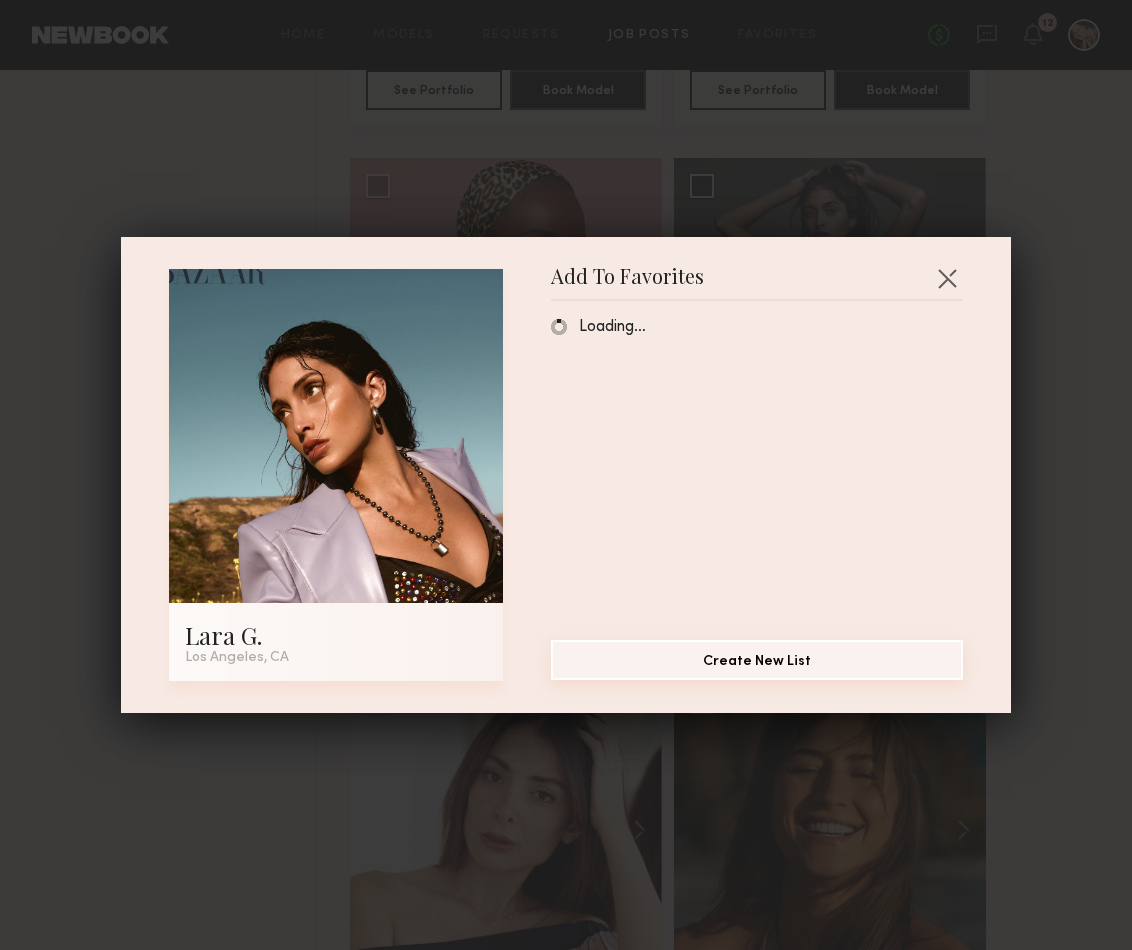 click on "Create New List" at bounding box center (757, 660) 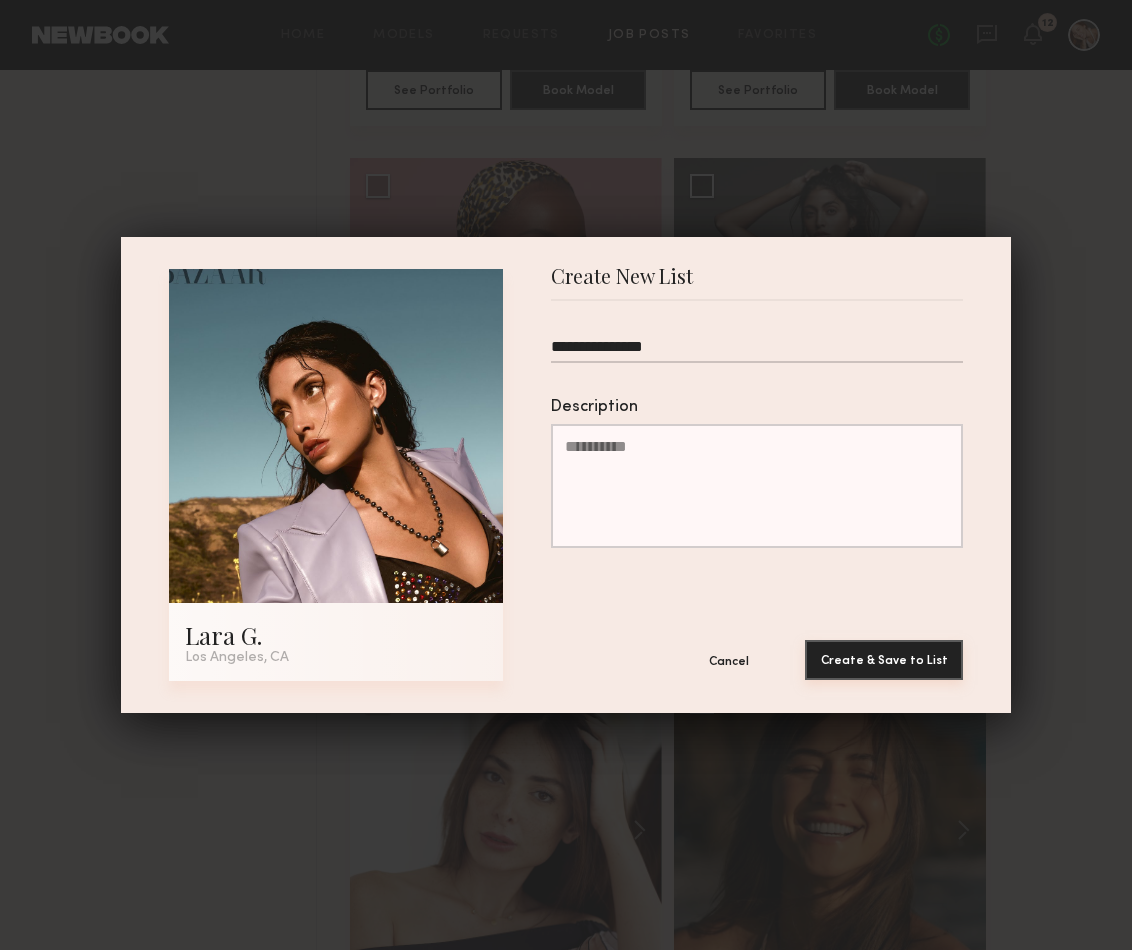 type on "**********" 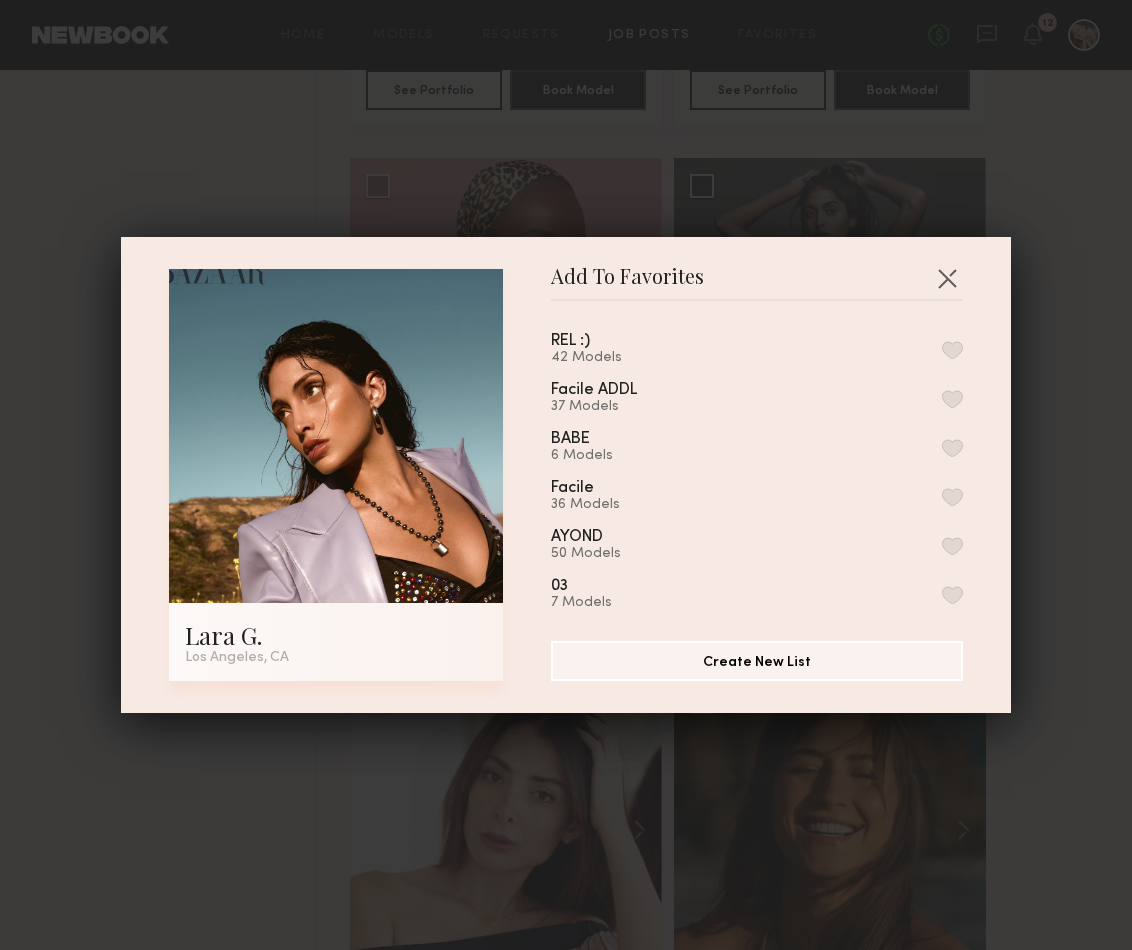 scroll, scrollTop: 0, scrollLeft: 0, axis: both 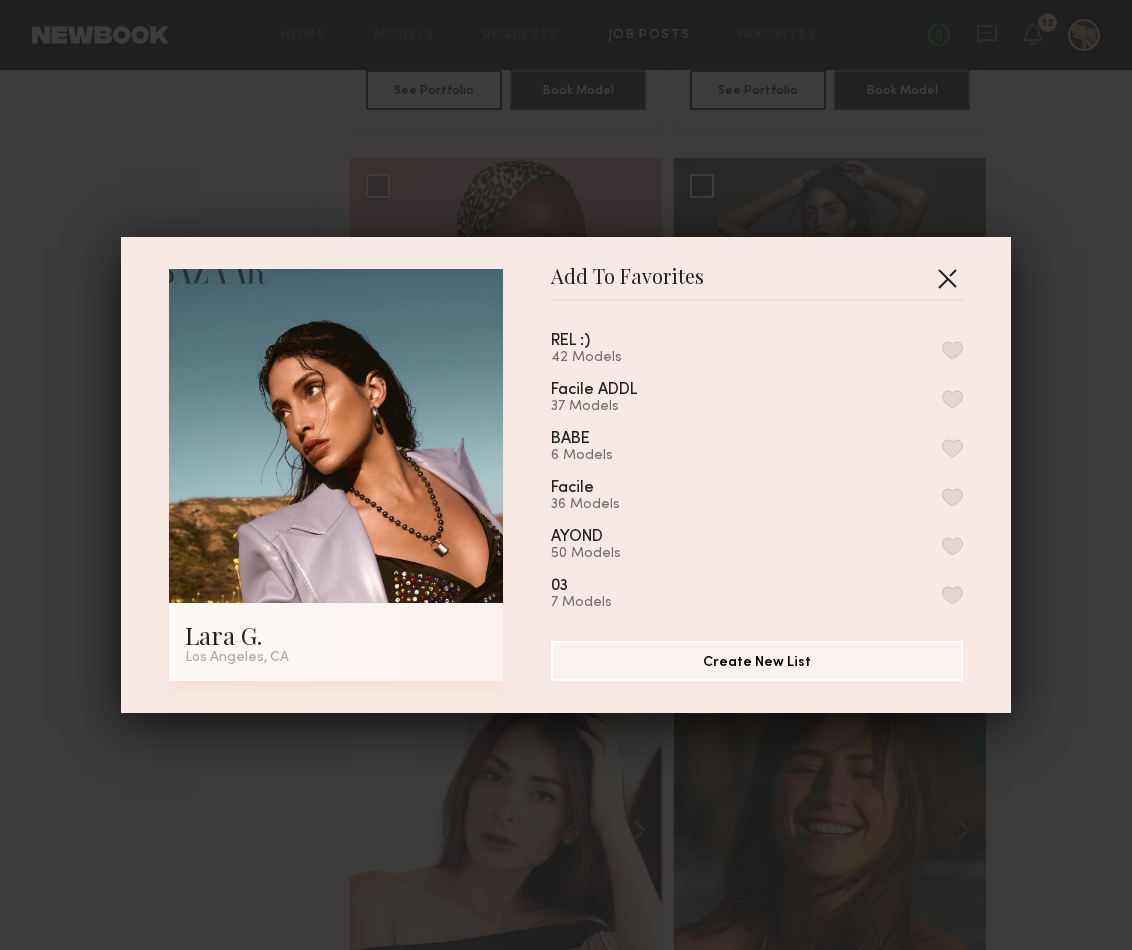 click at bounding box center (947, 278) 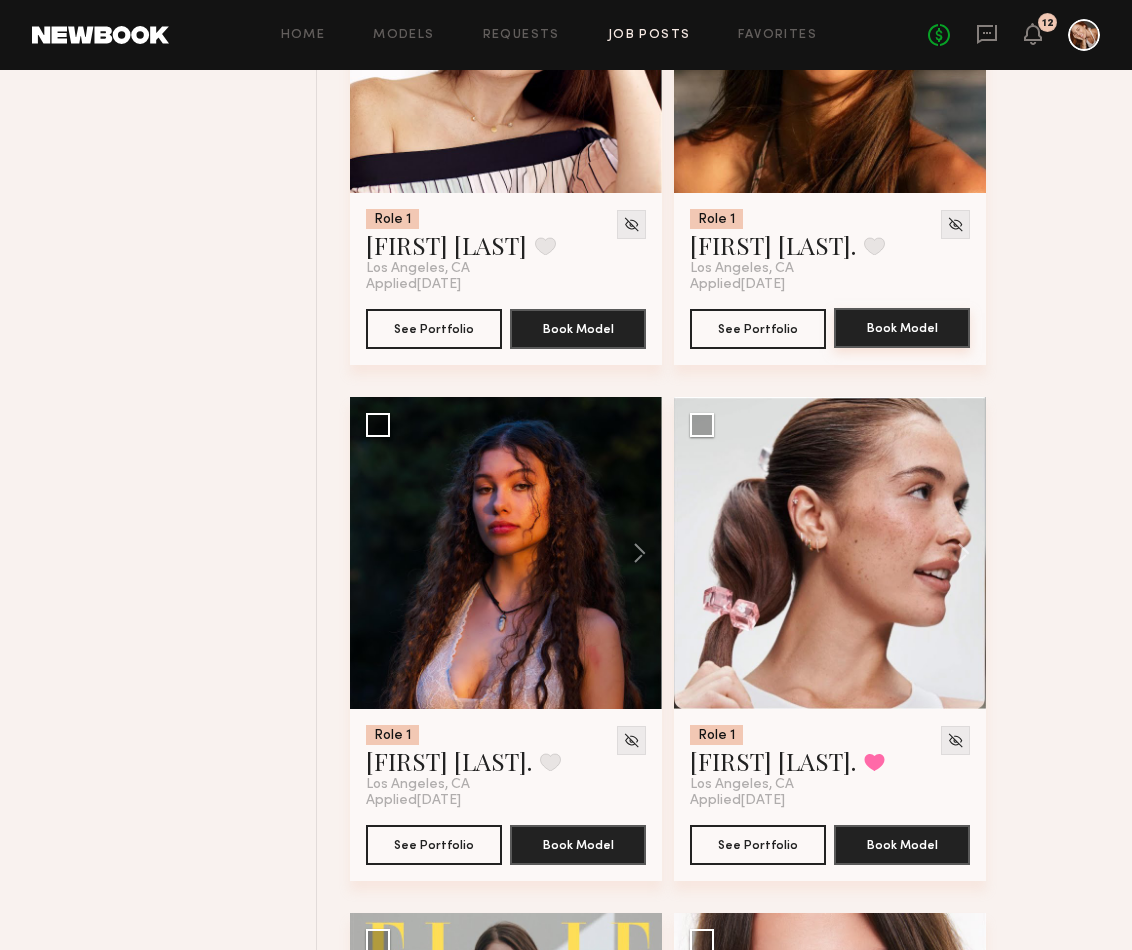 scroll, scrollTop: 3033, scrollLeft: 0, axis: vertical 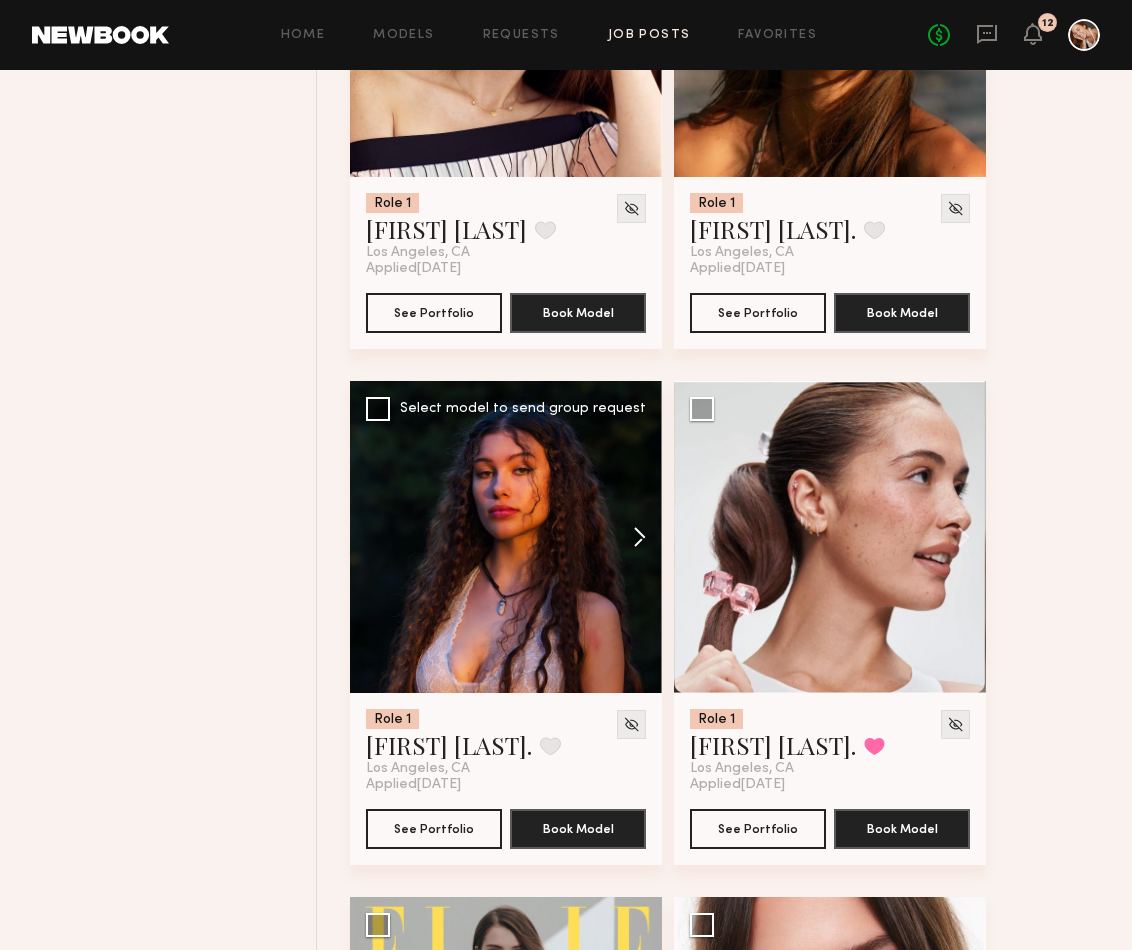 click 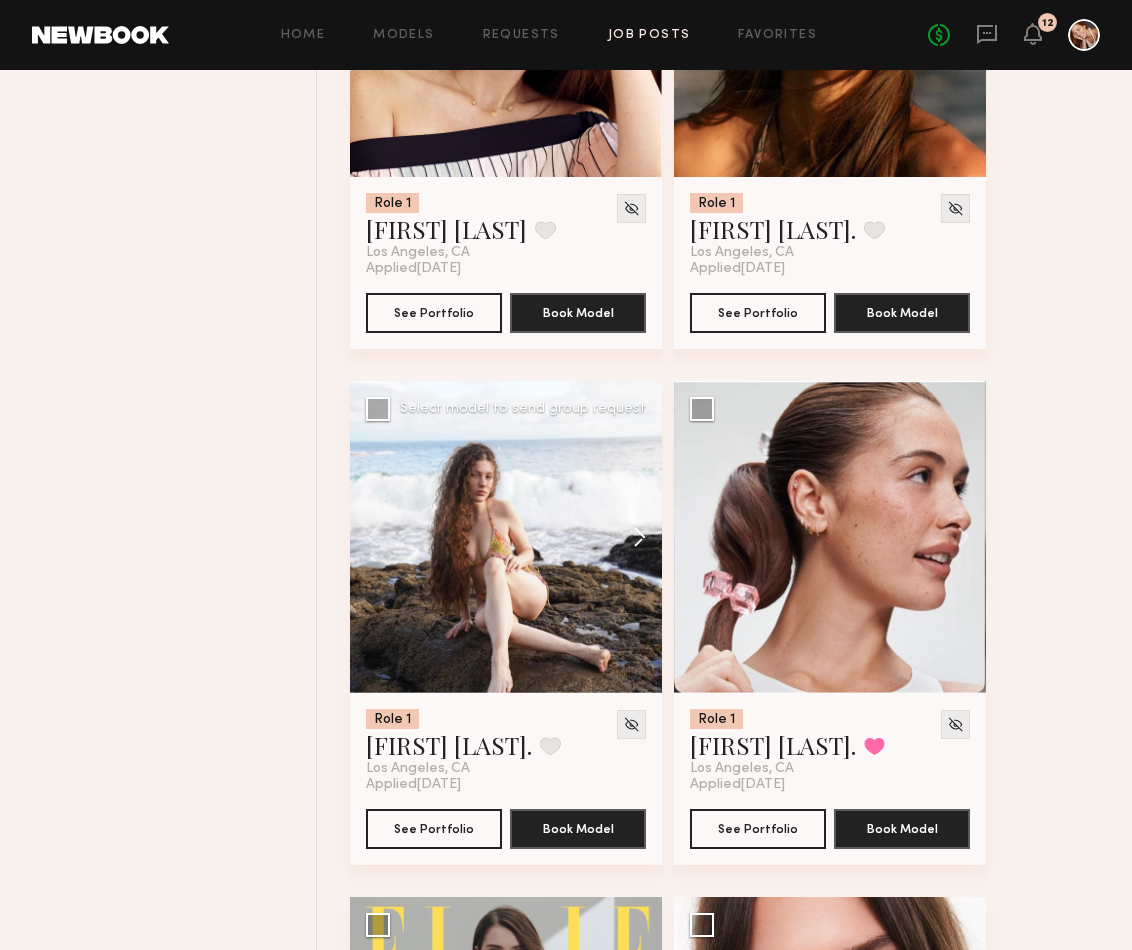 click 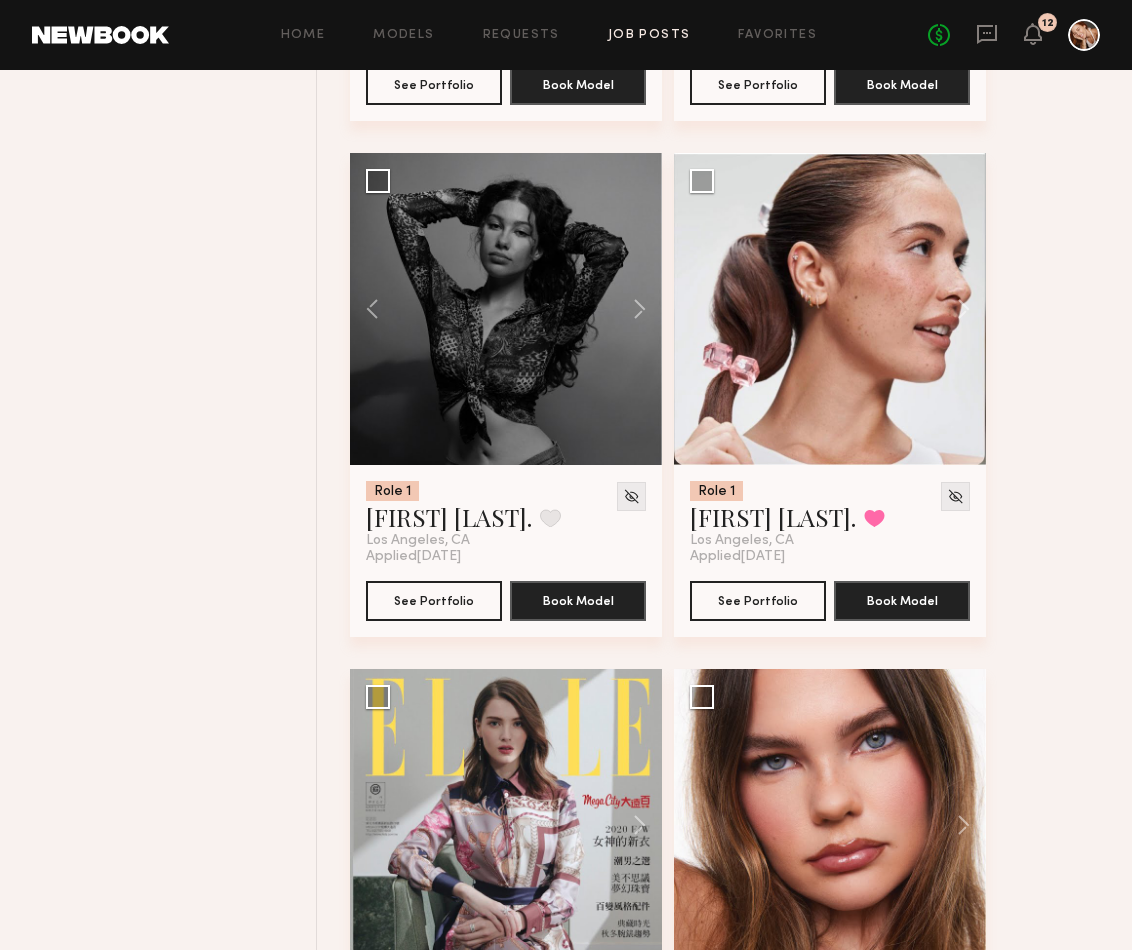 scroll, scrollTop: 3299, scrollLeft: 0, axis: vertical 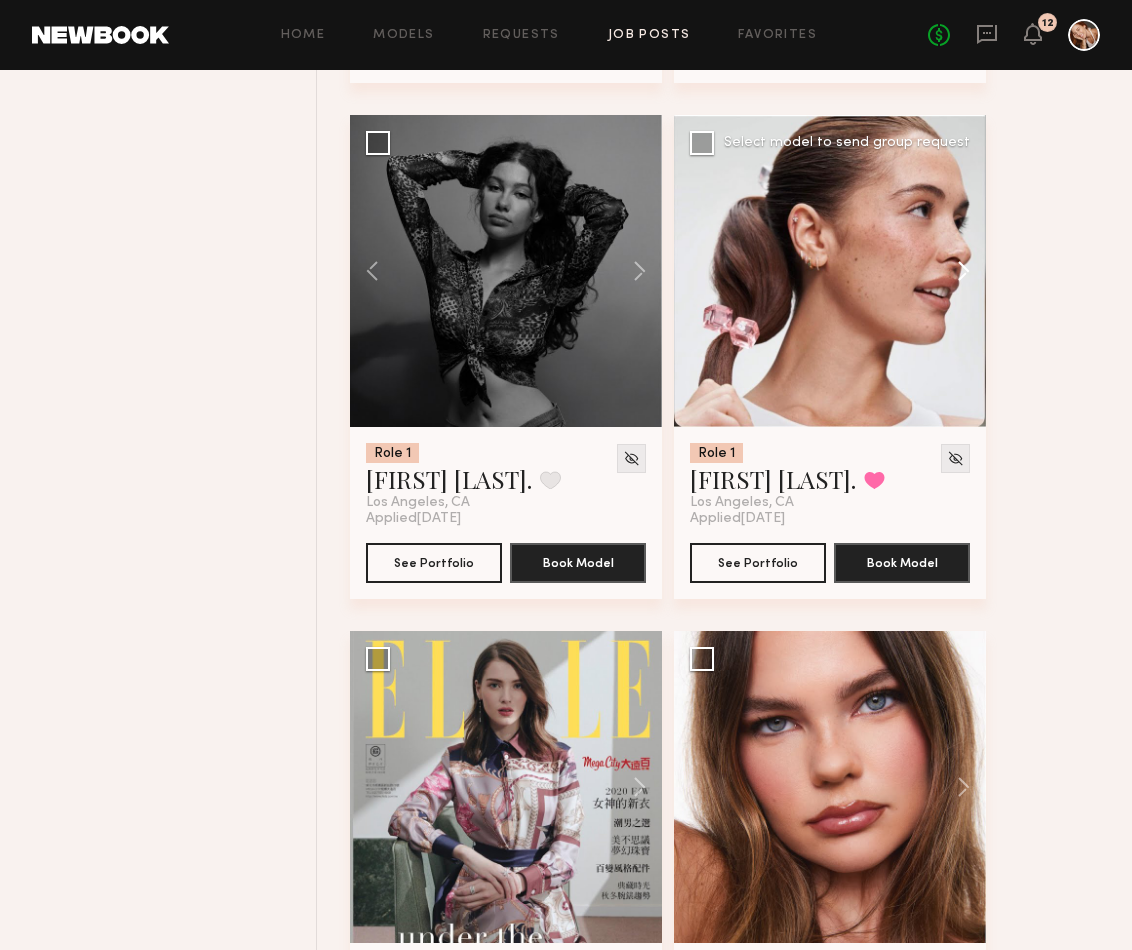 click 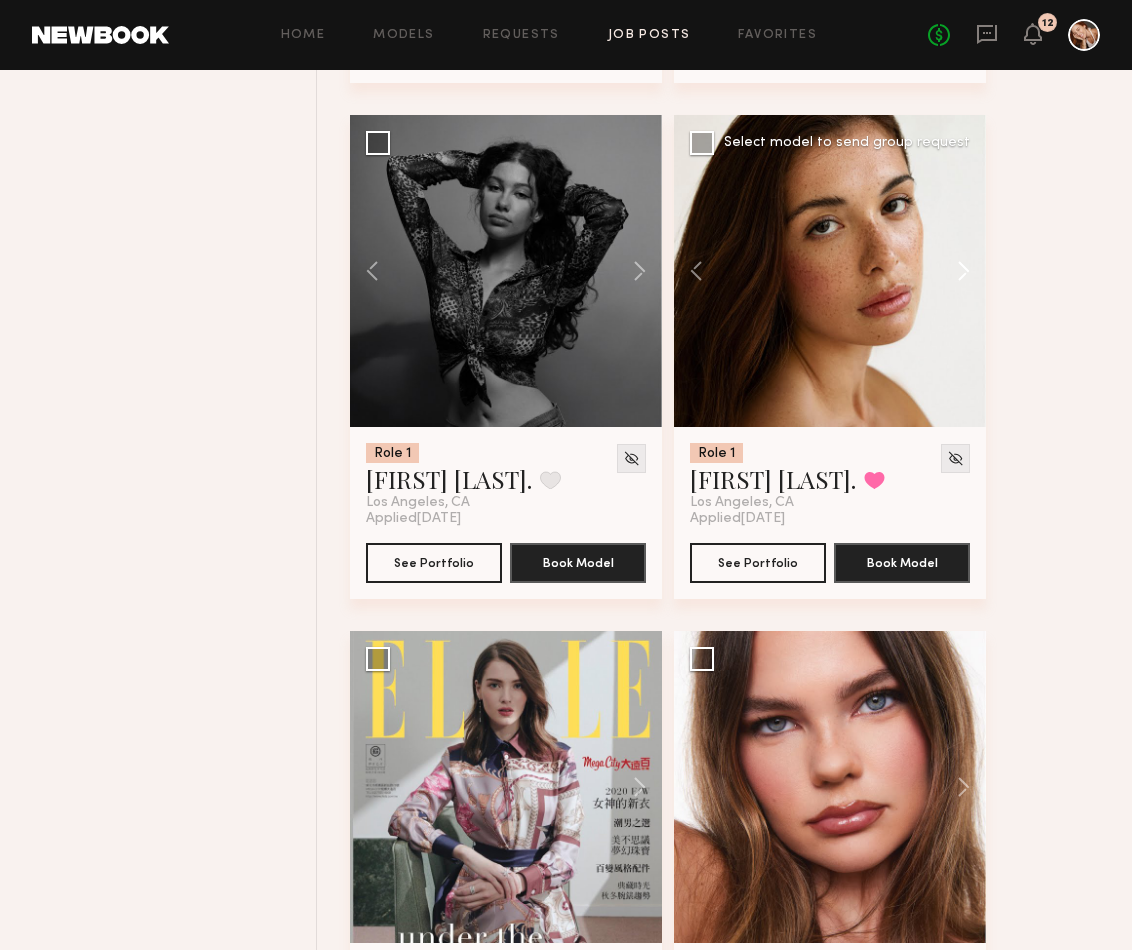 click 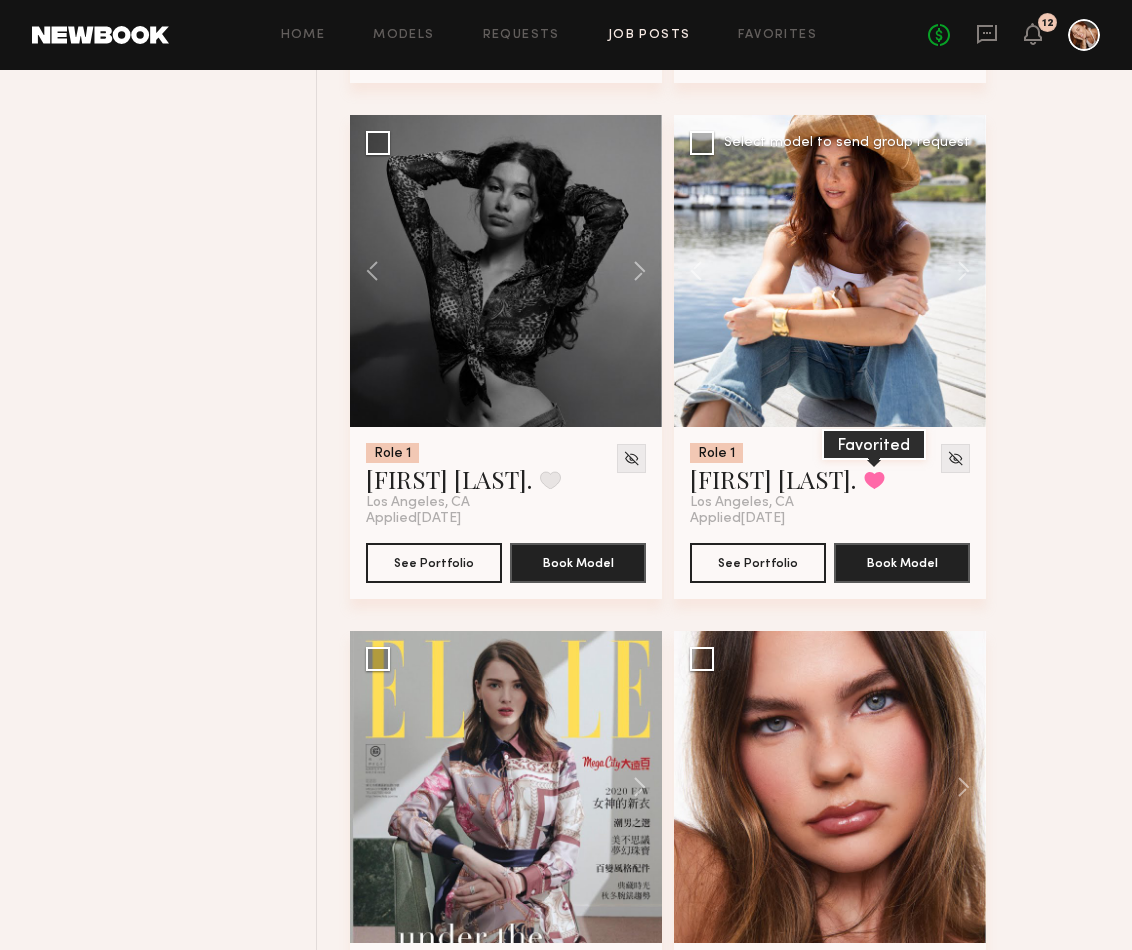 click 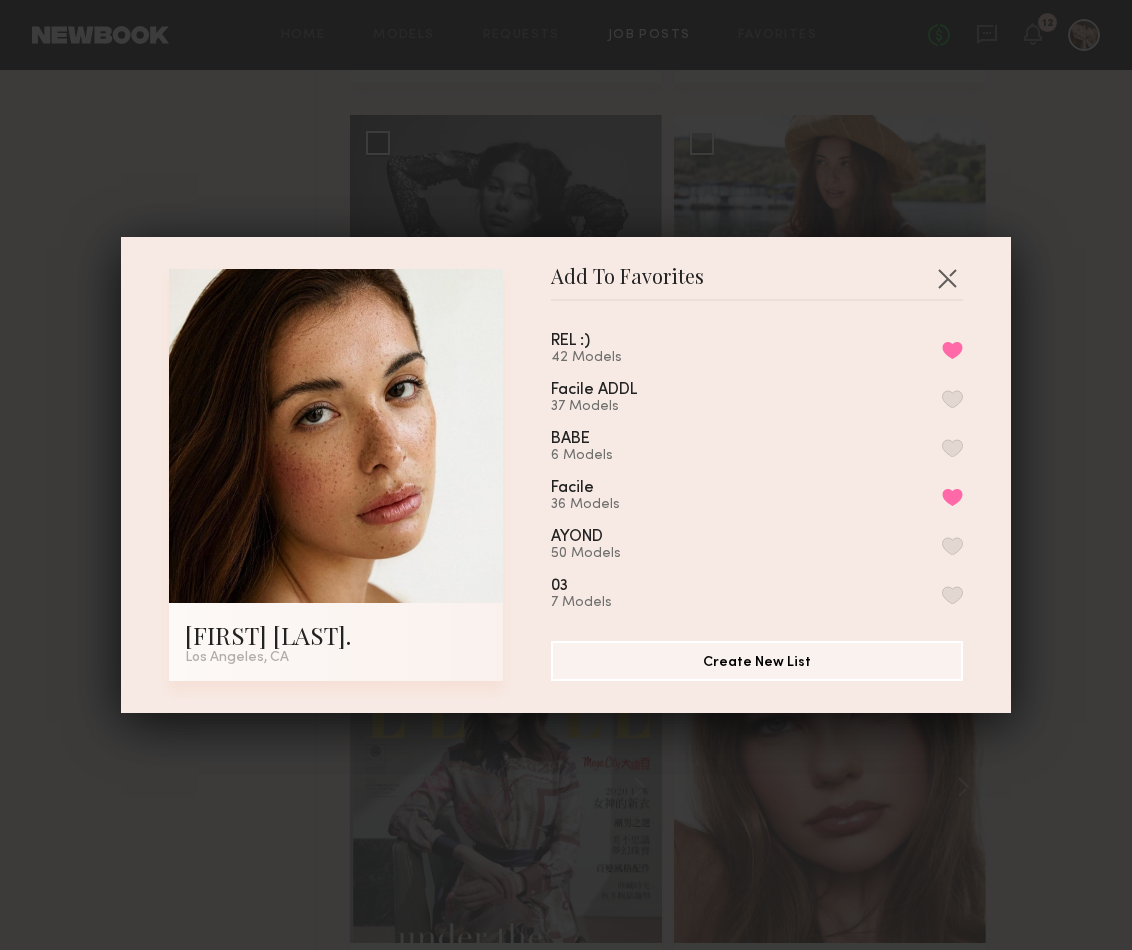 scroll, scrollTop: 0, scrollLeft: 0, axis: both 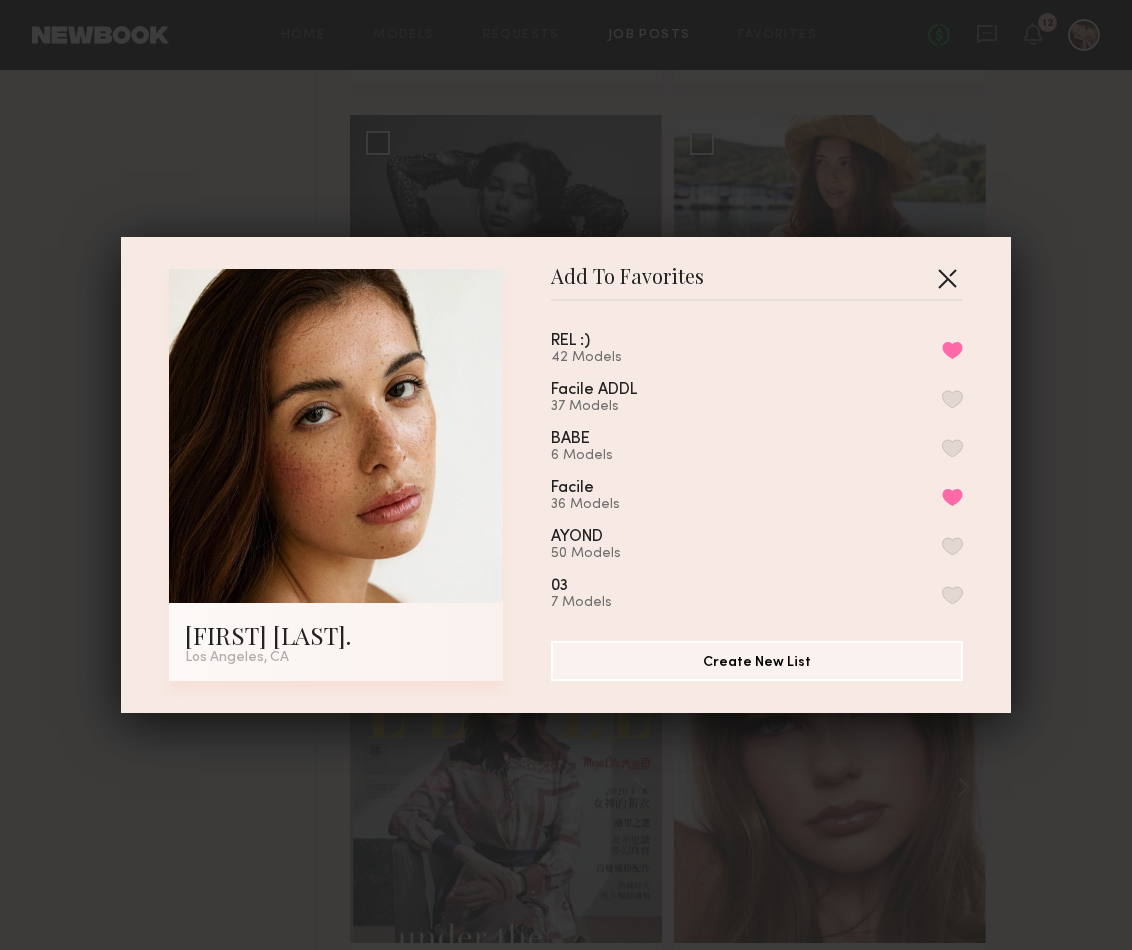 click at bounding box center [947, 278] 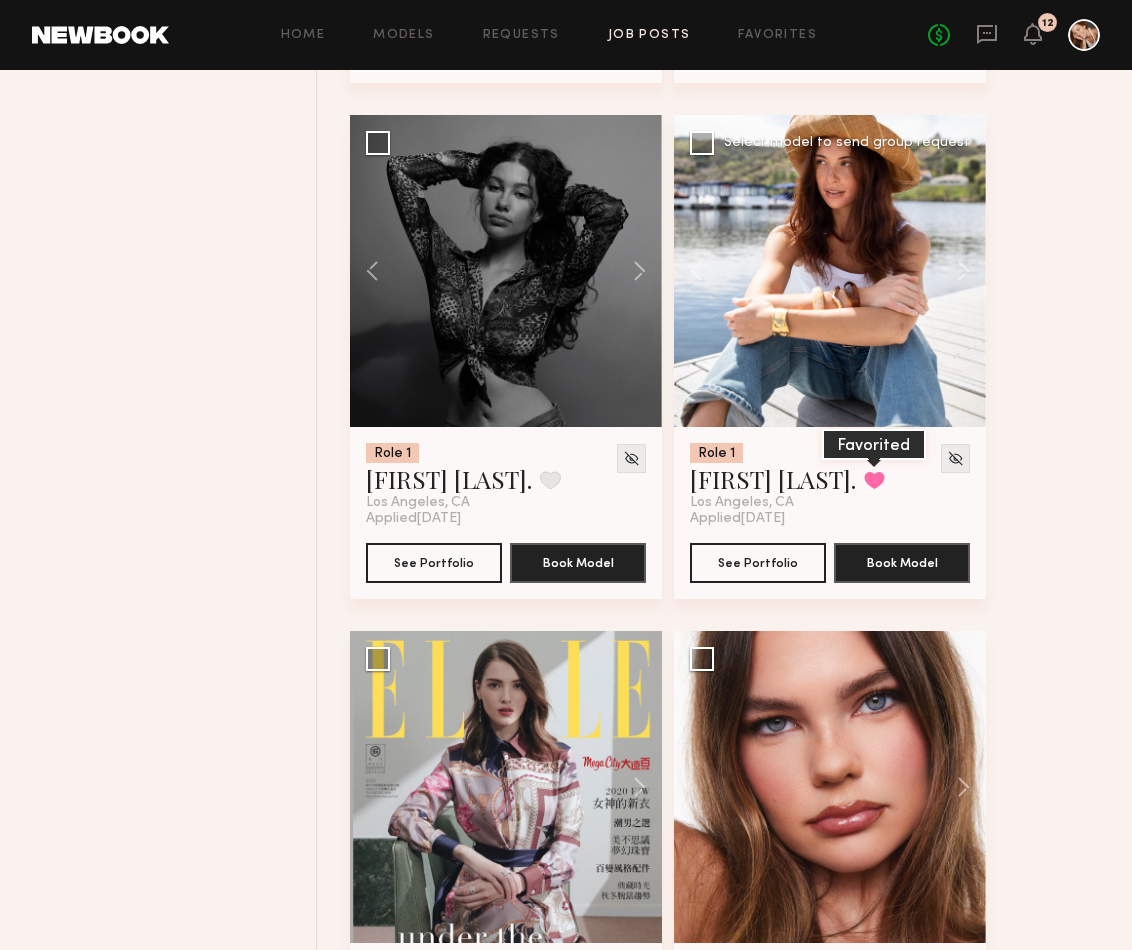 click 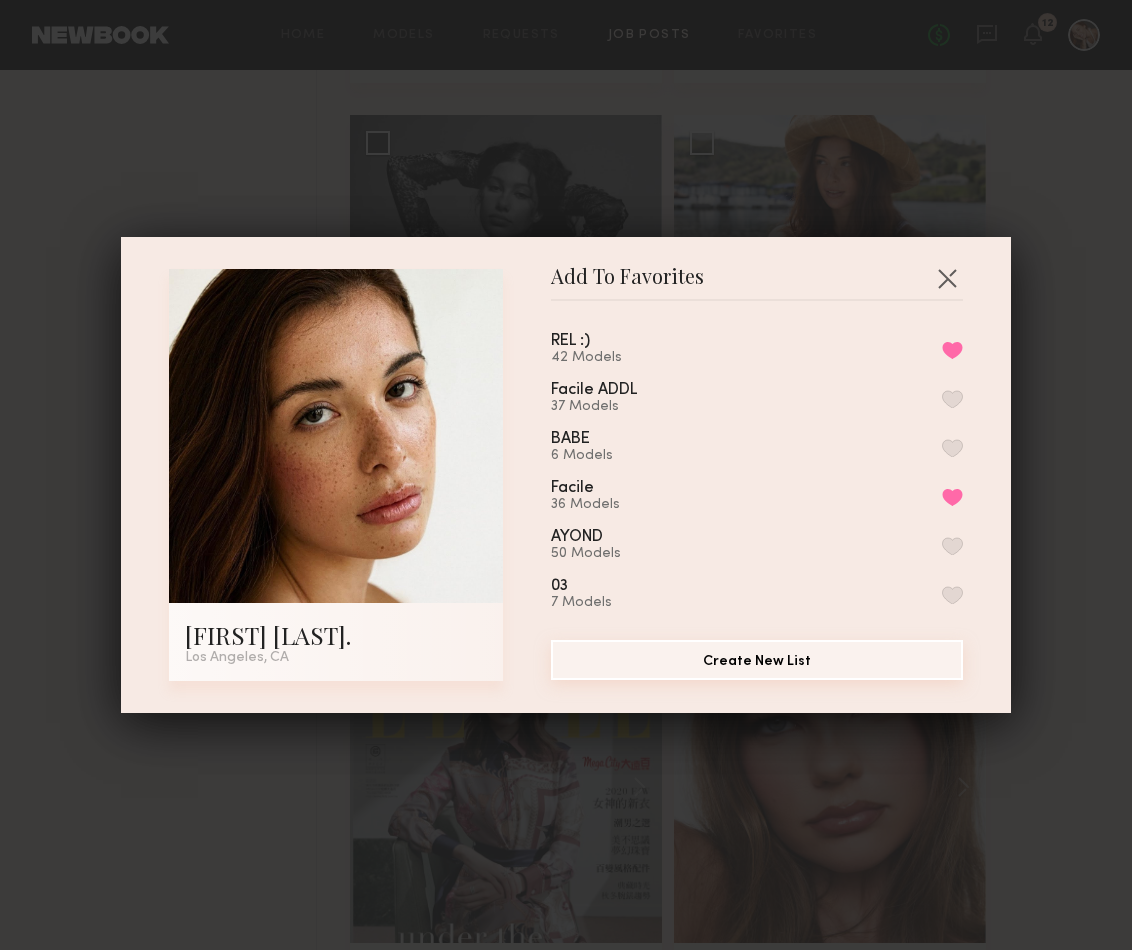click on "Create New List" at bounding box center (757, 660) 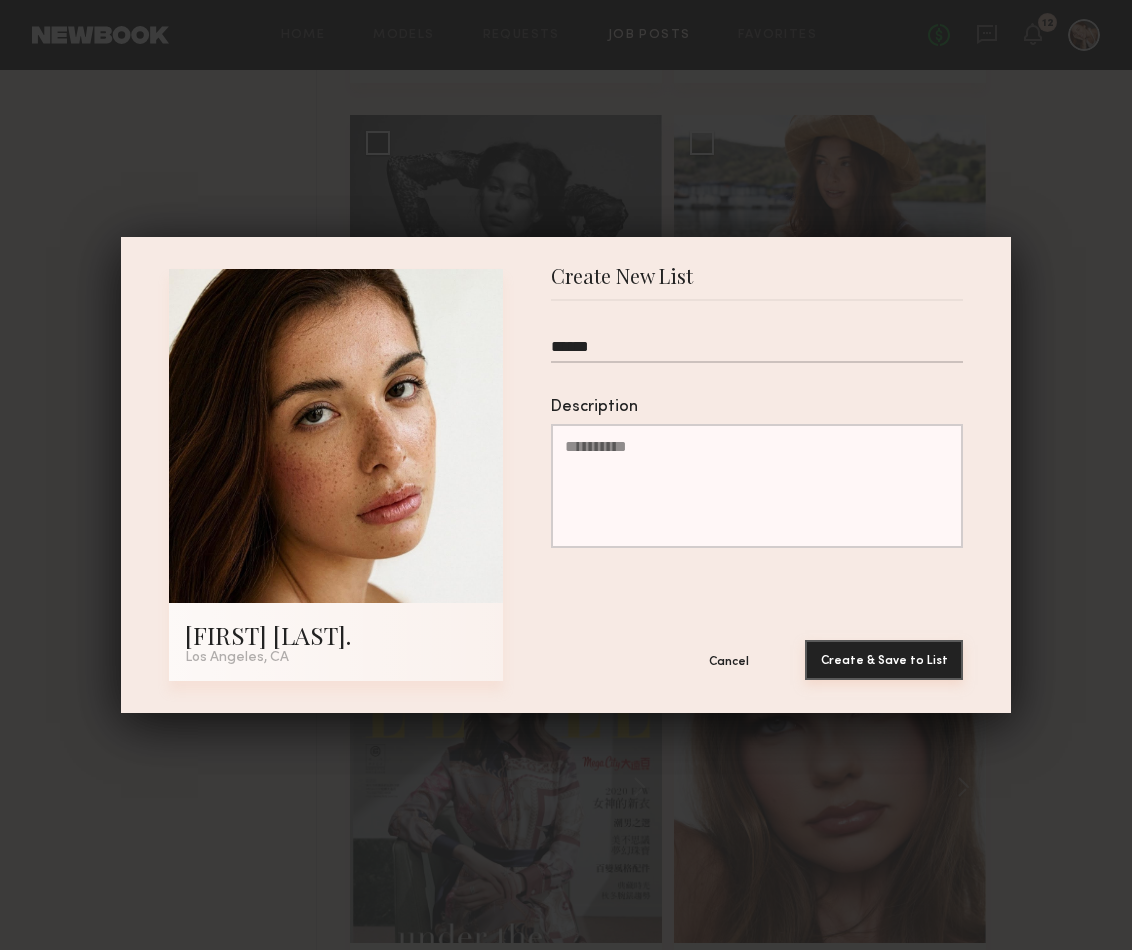 type on "******" 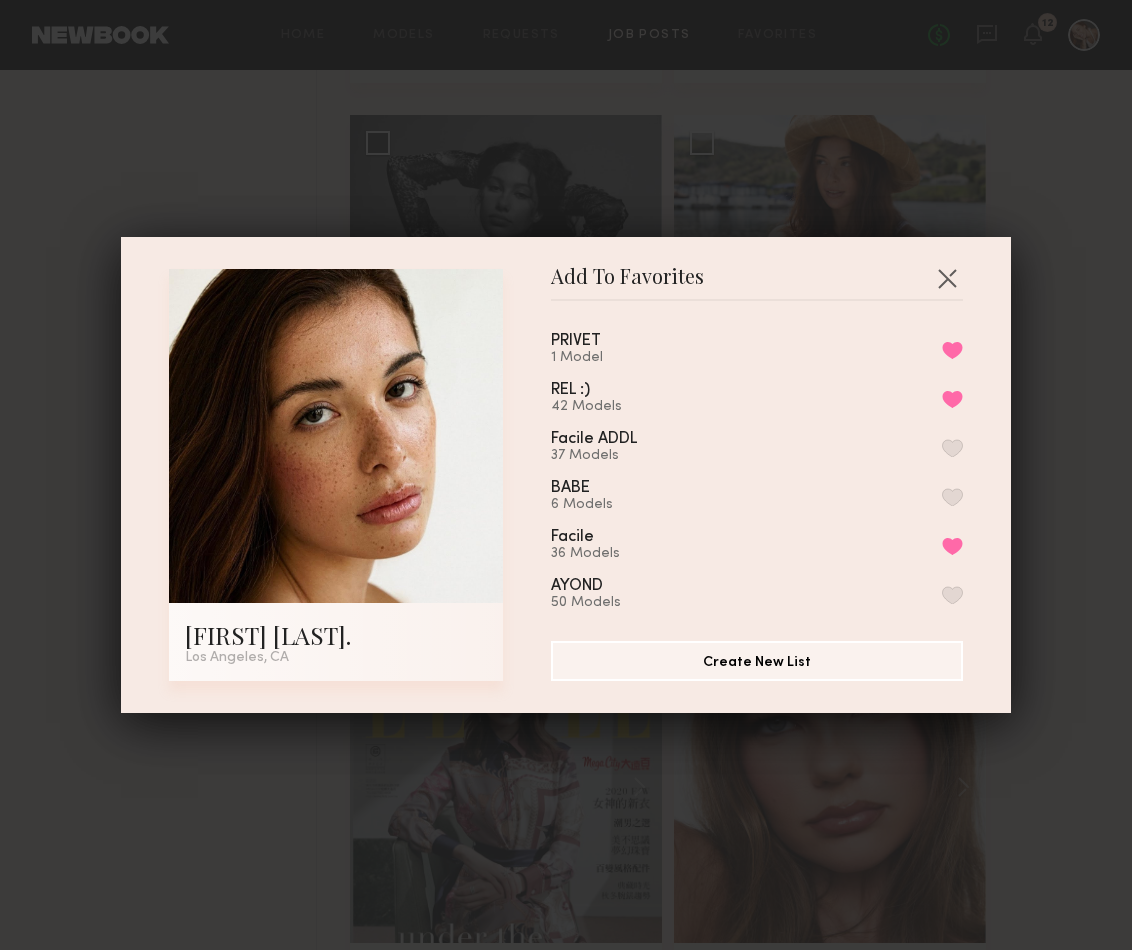 click on "Add To Favorites [FIRST] [LAST] [CITY], [STATE] Add To Favorites PRIVET 1   Model Remove from favorite list REL :) 42   Models Remove from favorite list Facile ADDL 37   Models BABE 6   Models Facile 36   Models Remove from favorite list AYOND 50   Models 03 7   Models Caitlin! 17   Models faves! 17   Models *MINOR HISTORY 2022 17   Models WHEAT BU 27   Models MBSWIM 15   Models VC POTENTIAL!? 2   Models KORAI 29   Models Remove from favorite list SEEN 22   Models Remove from favorite list ROTHYSJUNE 26   Models JBD 16   Models MH 2021 24   Models Lola Ade 6   Models PB 16   Models claire 21   Models MH AUGUST 2020 13   Models BEBE 20   Models MALY 41   Models Additional 11   Models MH 2020 22   Models Personal 20   Models W+G 11   Models [CITY] 32   Models Additional IF BY SEA 4   Models MH New List 24   Models Minor History [CITY] 32   Models If By Sea - [CITY] 23   Models WARFIELD AND GRAND 33   Models Minor History 18   Models IF BY SEA 8   Models My Favorites 1   Model Create New List" at bounding box center (566, 475) 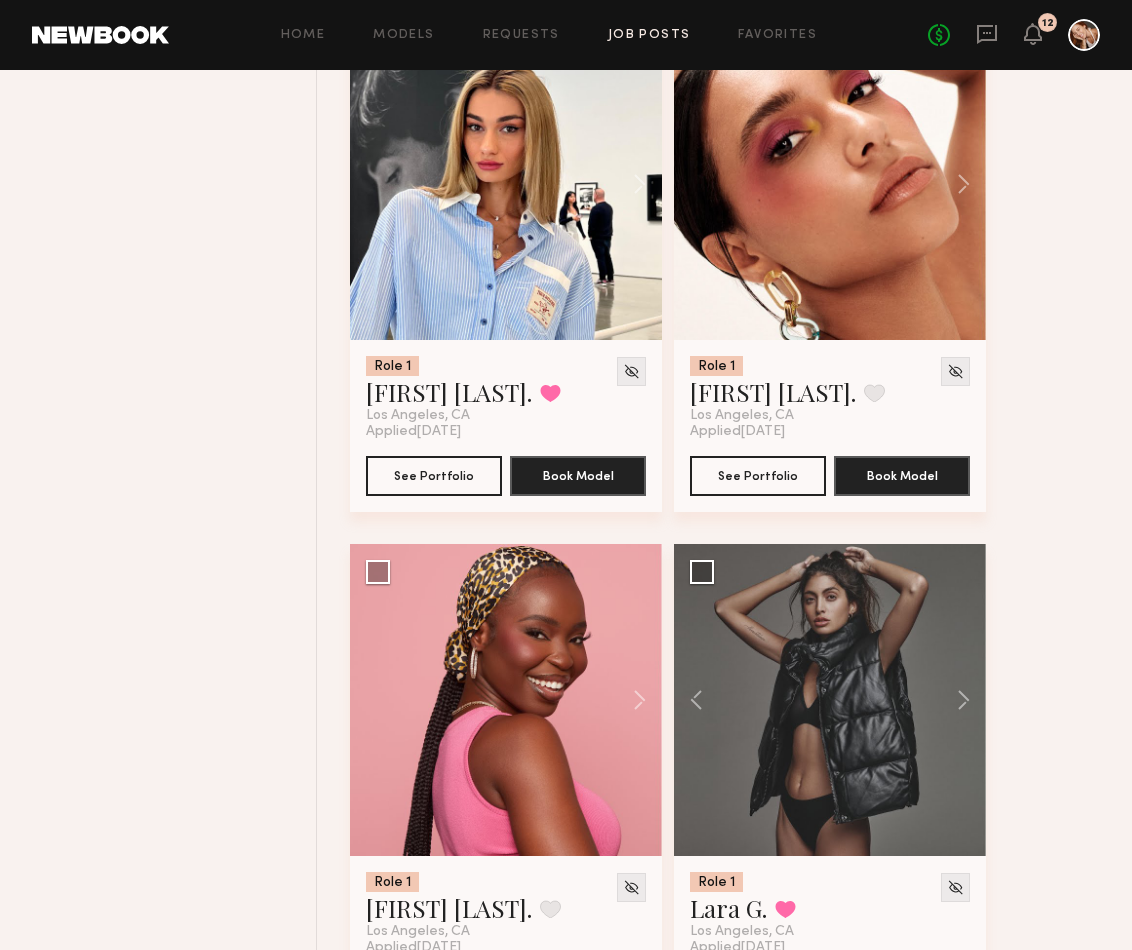 scroll, scrollTop: 1755, scrollLeft: 0, axis: vertical 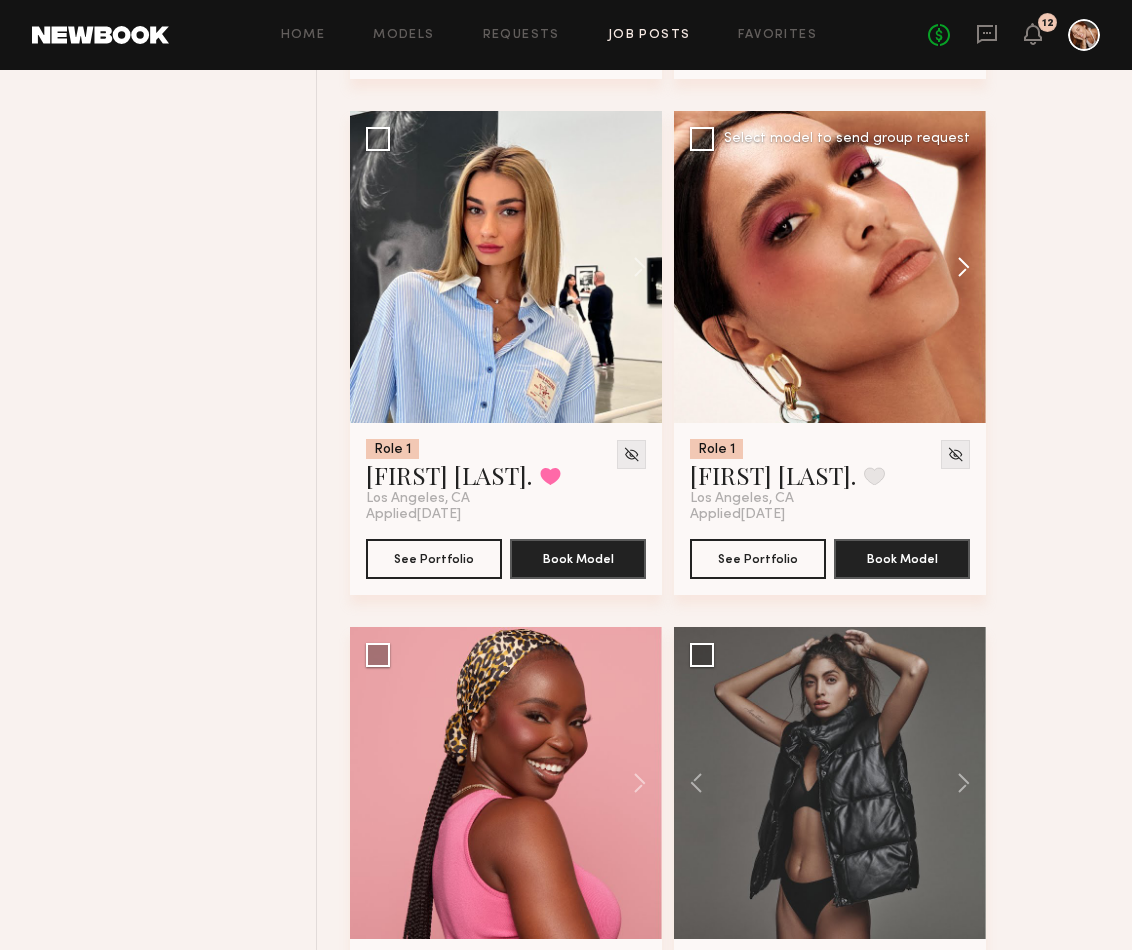 click 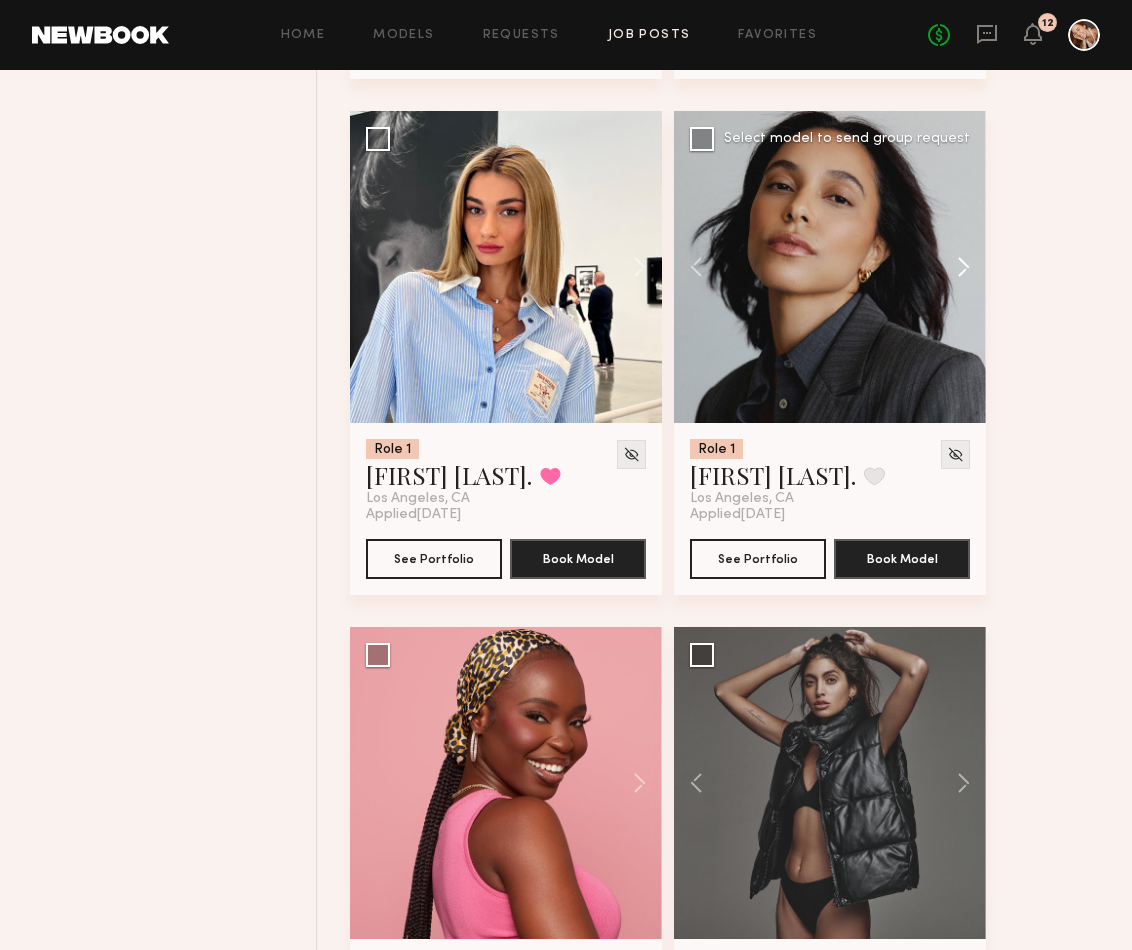 click 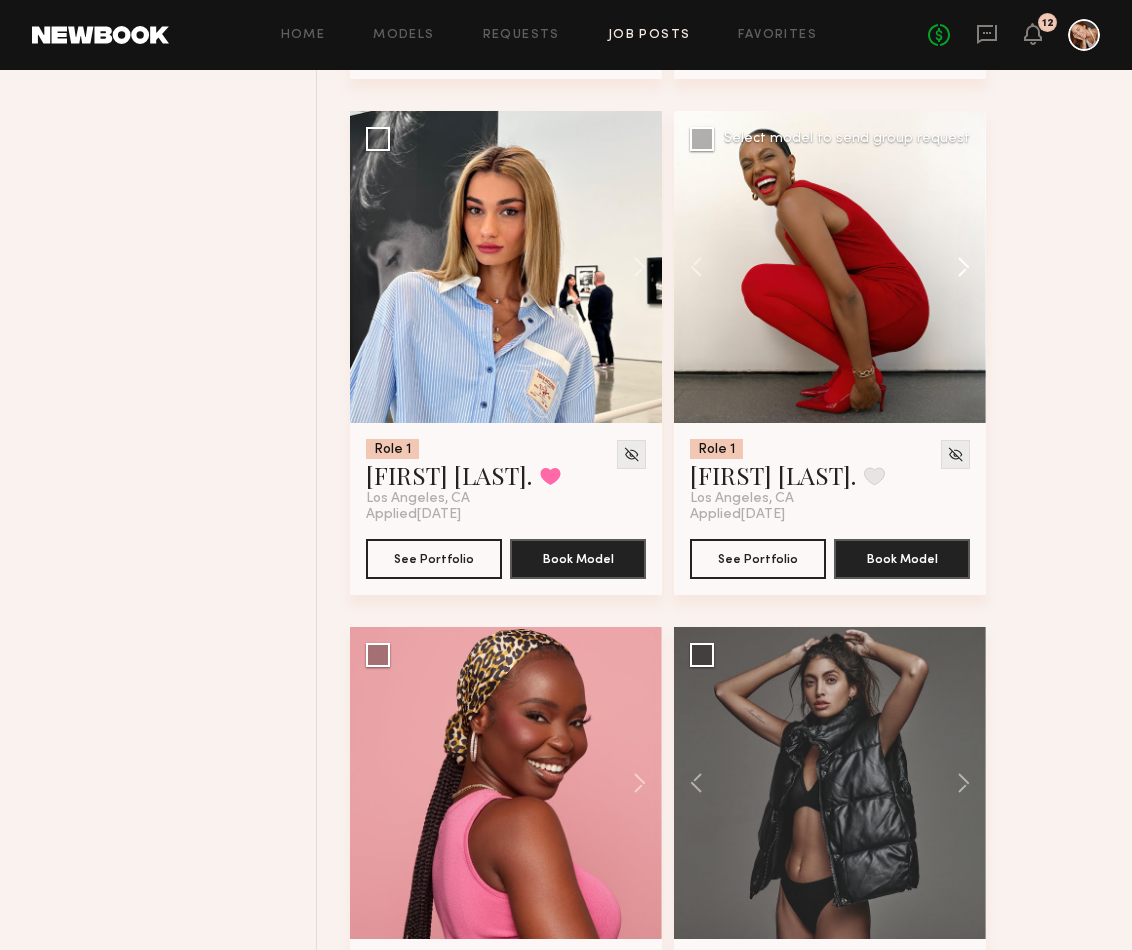 click 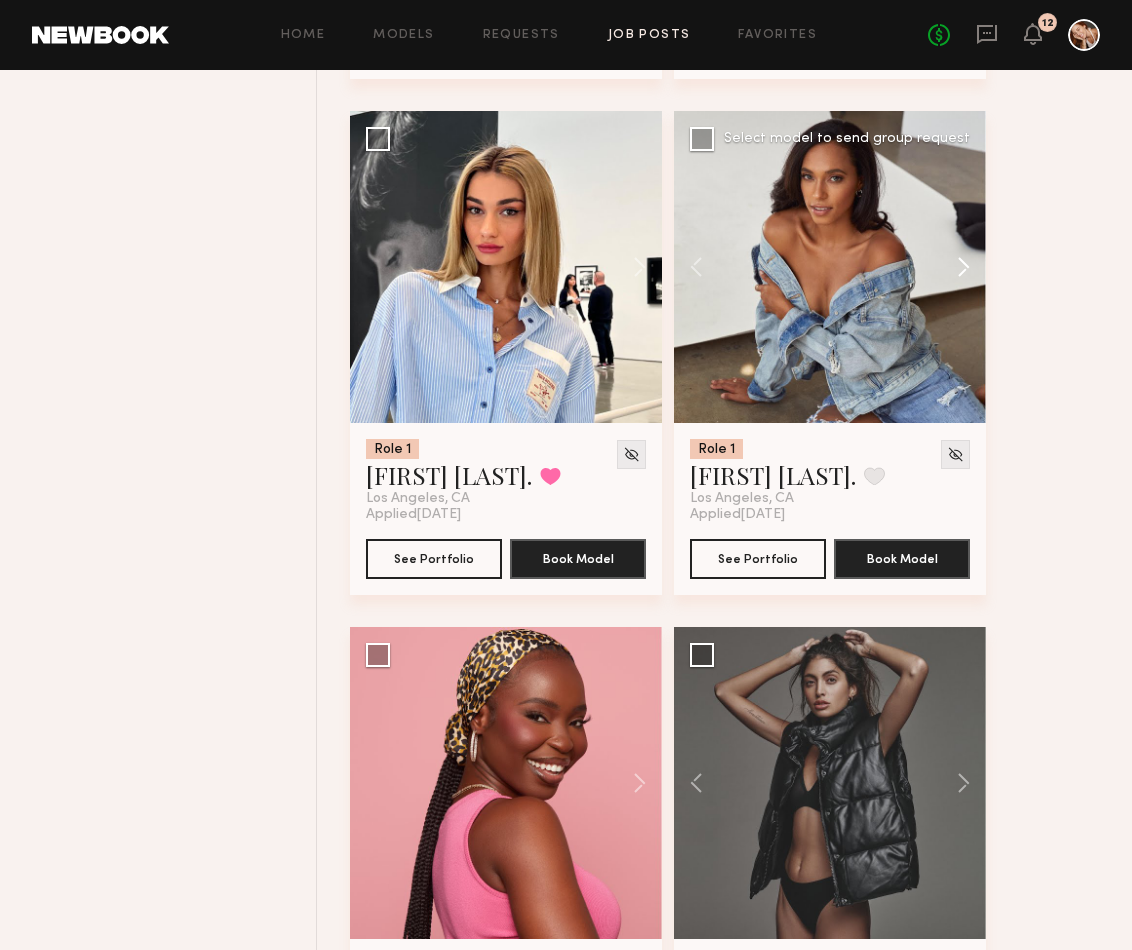 click 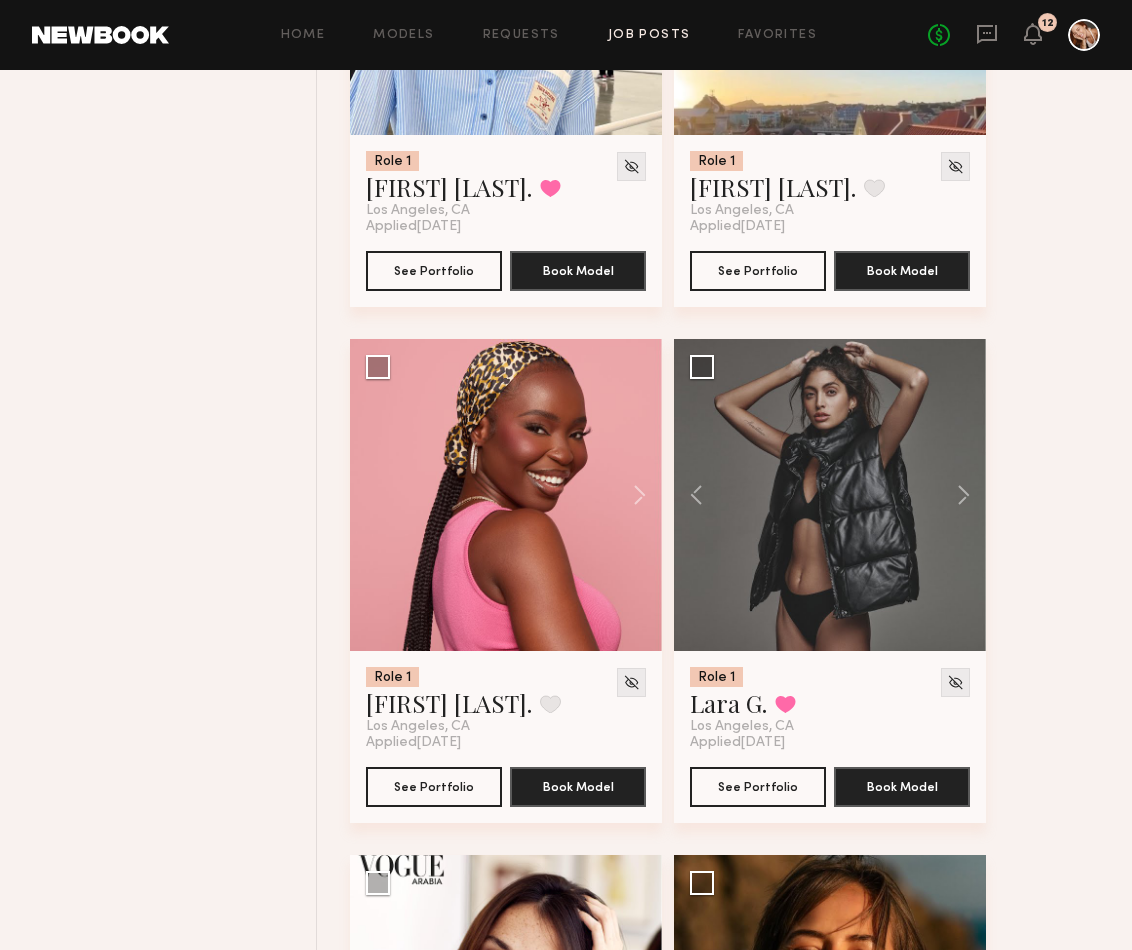 scroll, scrollTop: 2259, scrollLeft: 0, axis: vertical 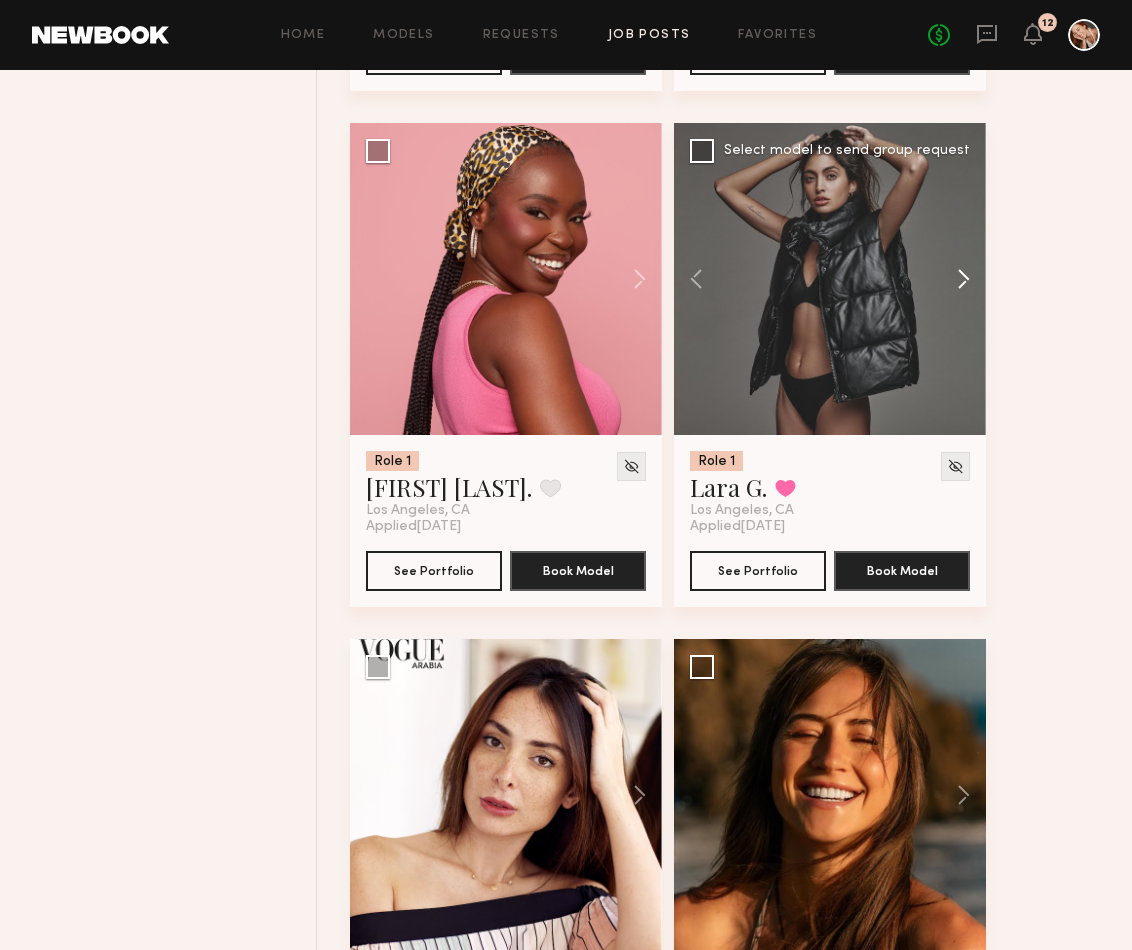 click 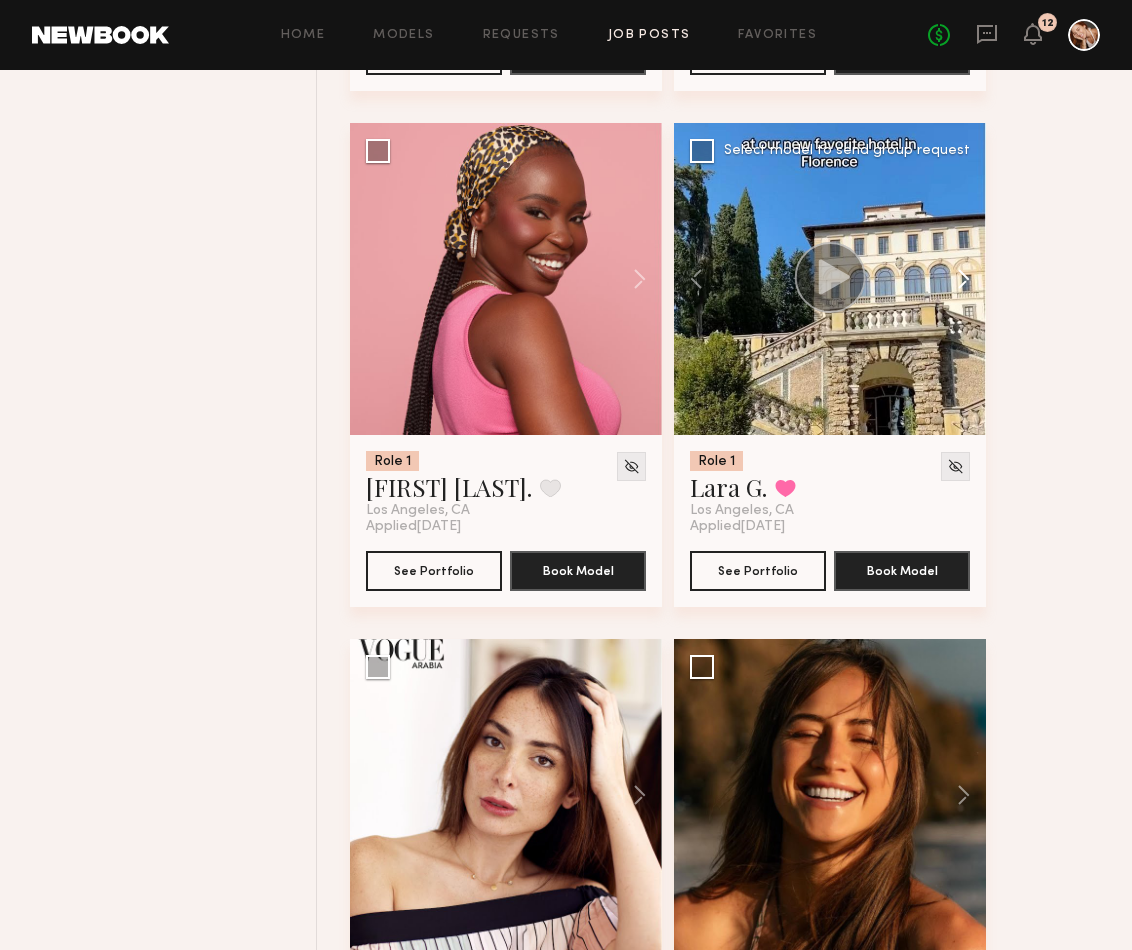 click 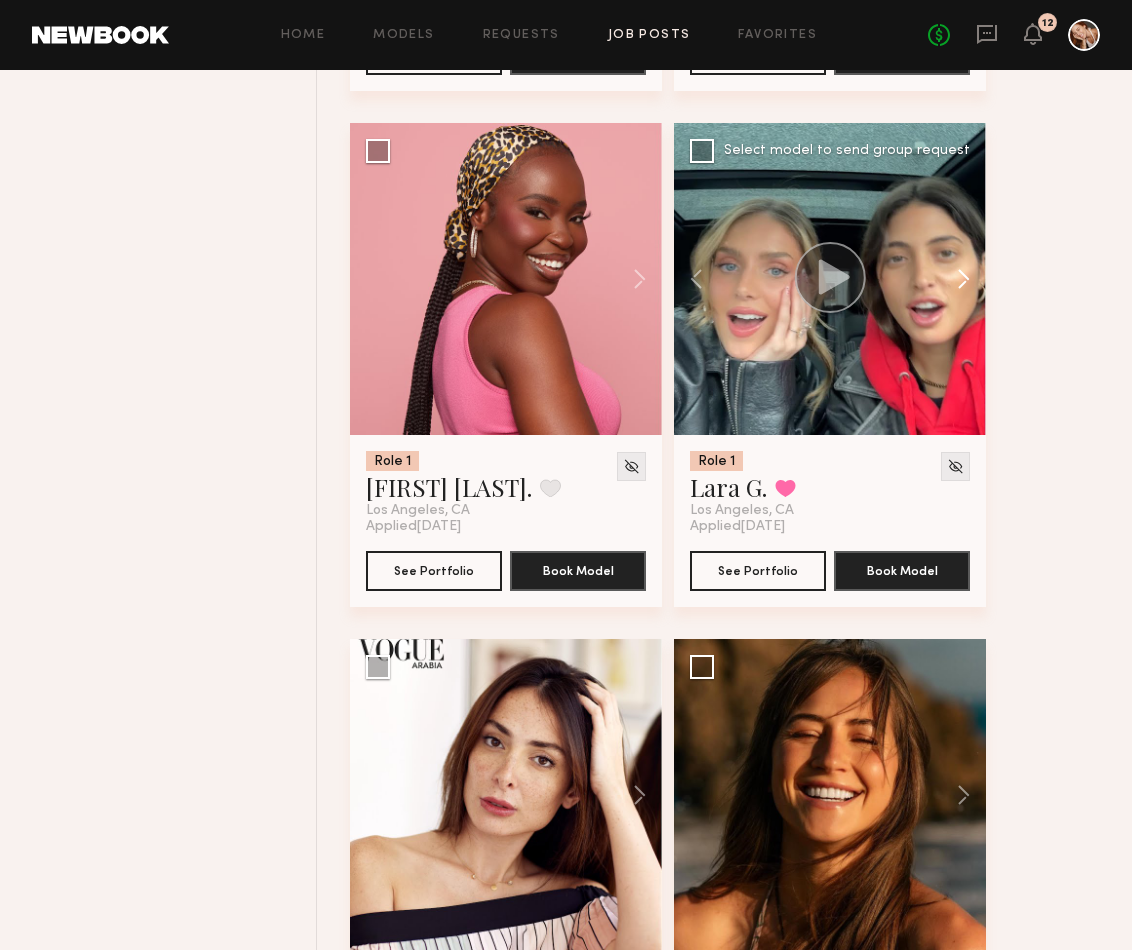 click 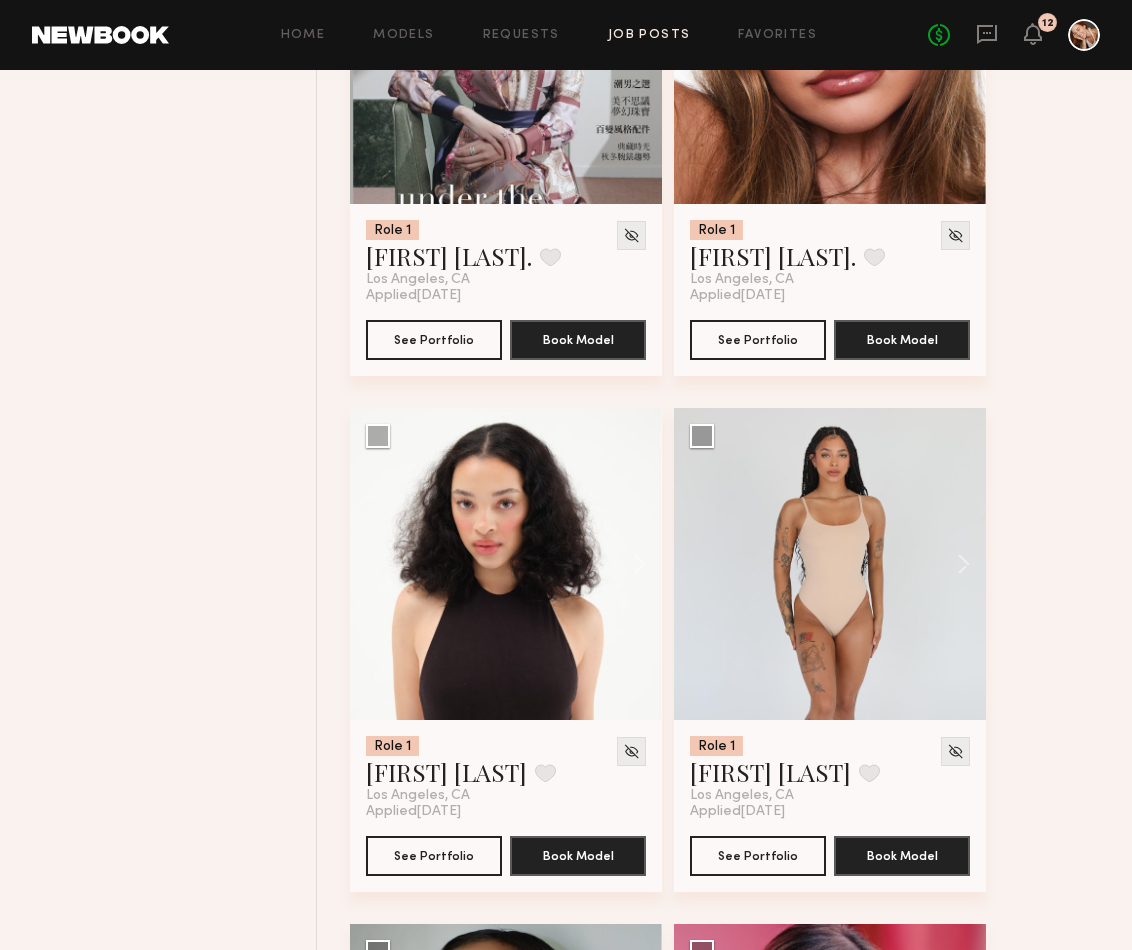 scroll, scrollTop: 4063, scrollLeft: 0, axis: vertical 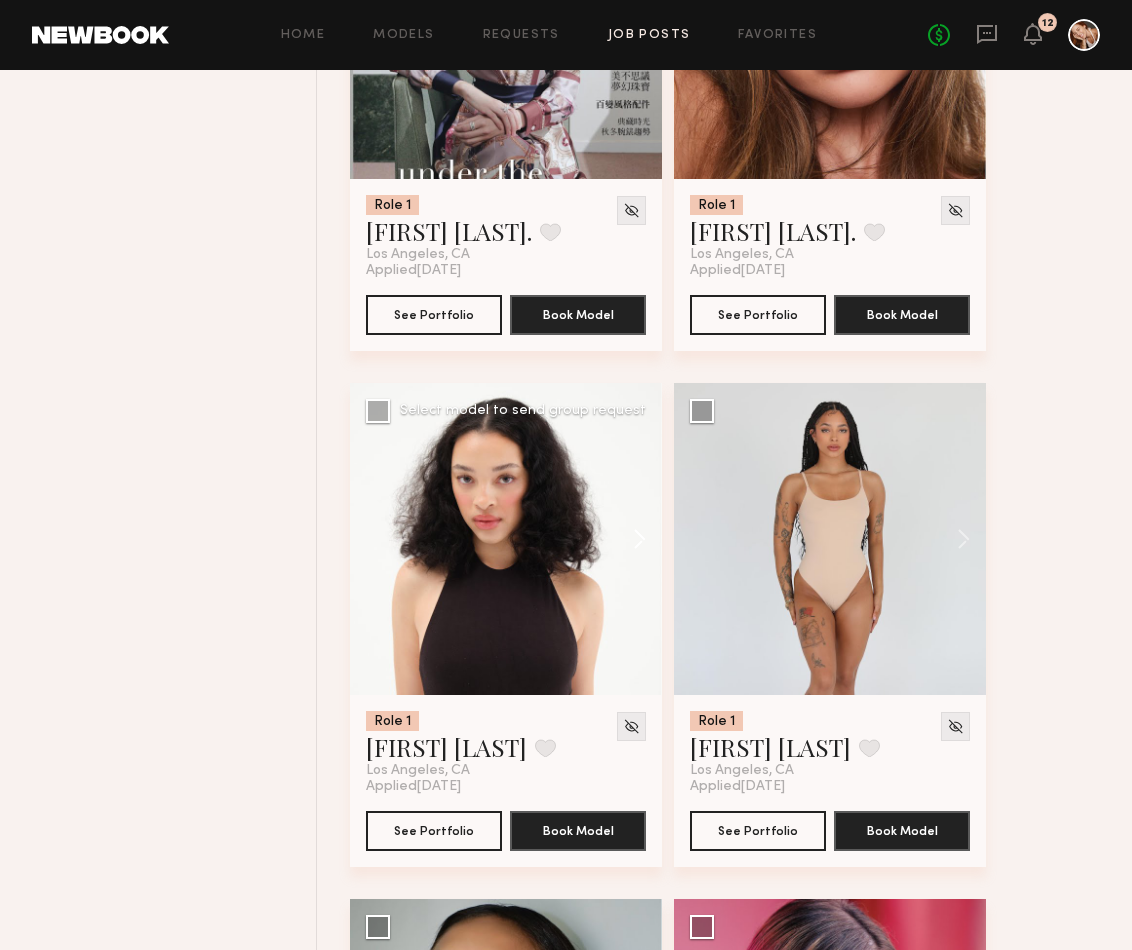 click 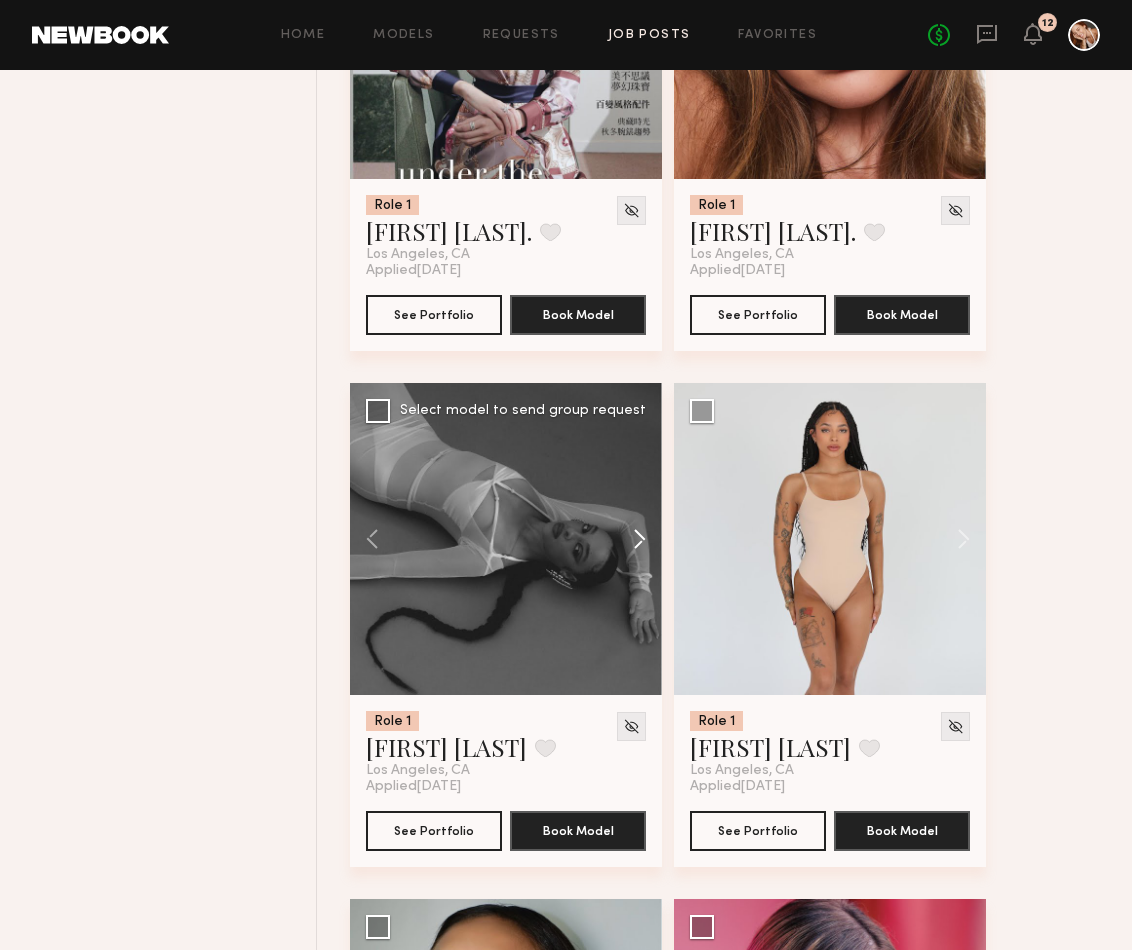 click 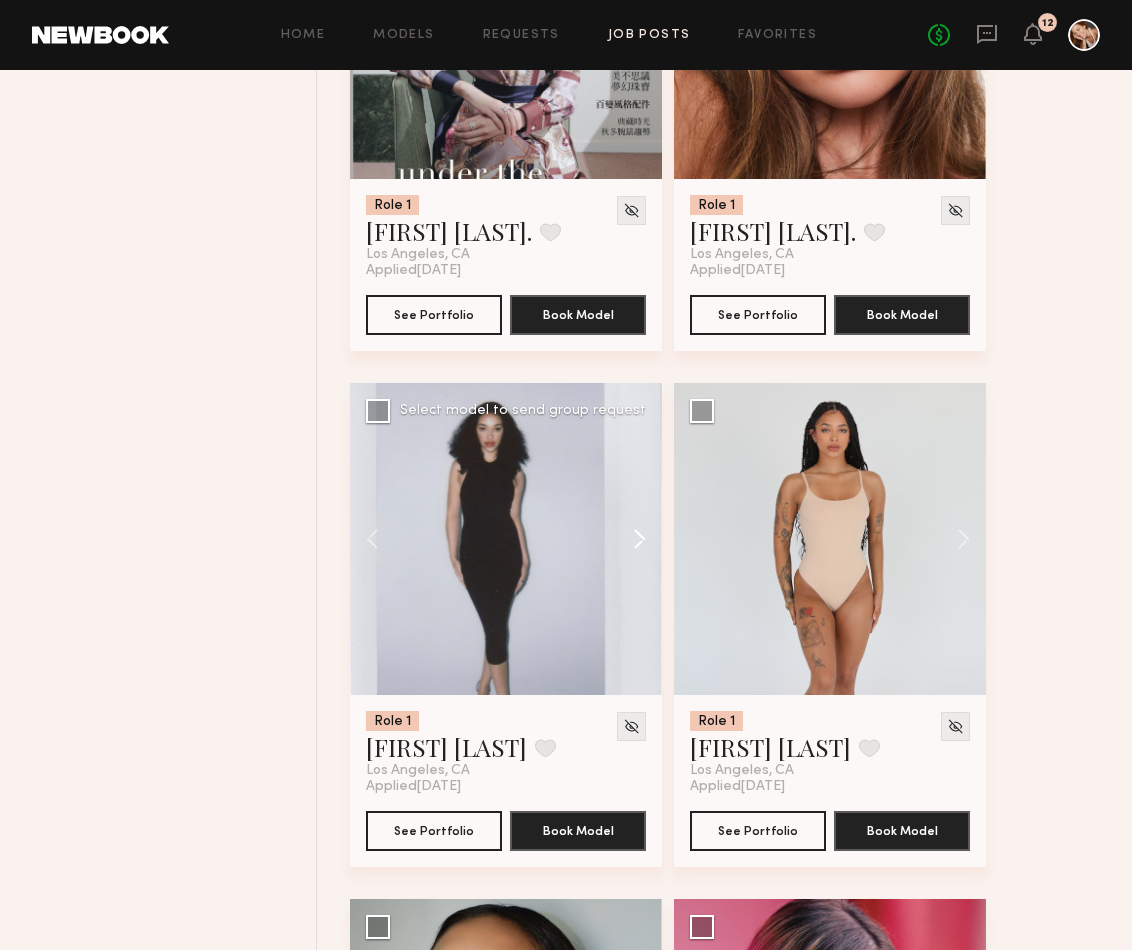 click 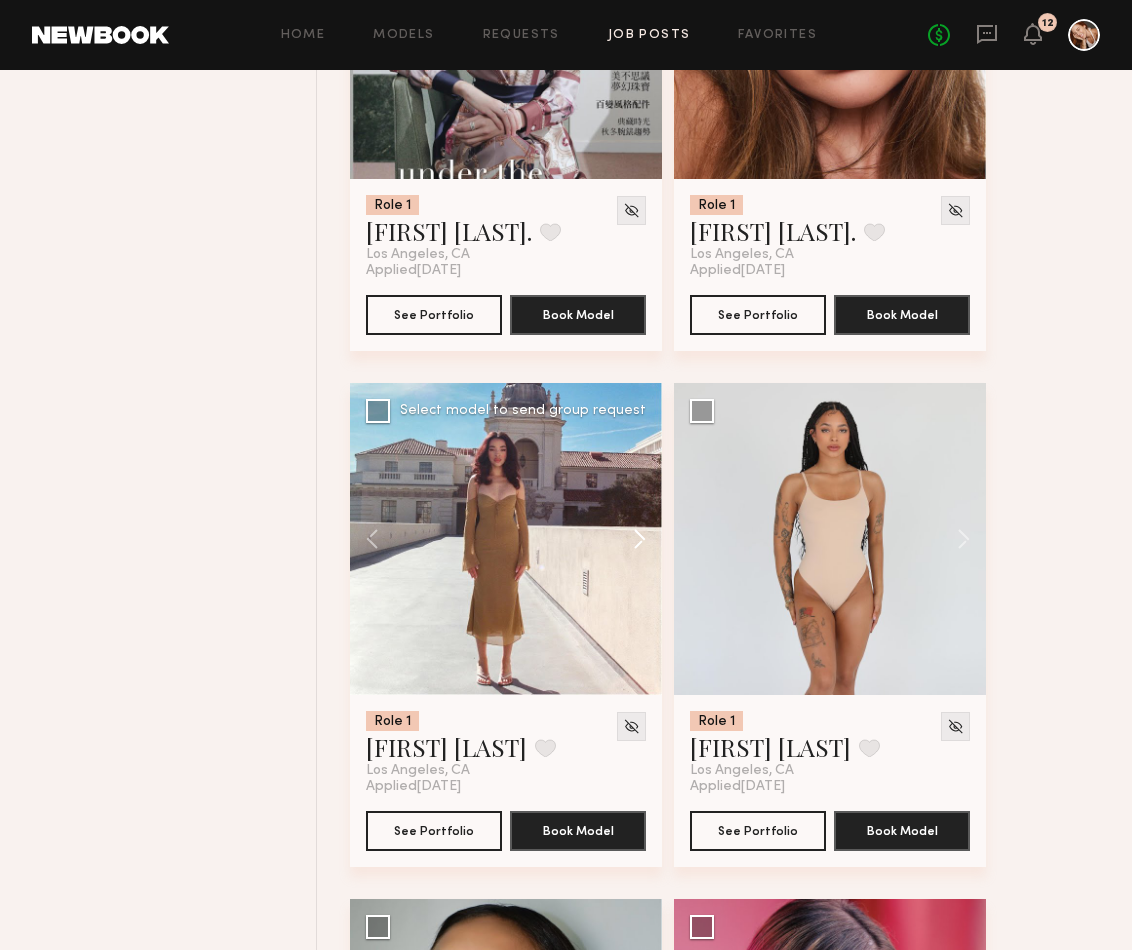click 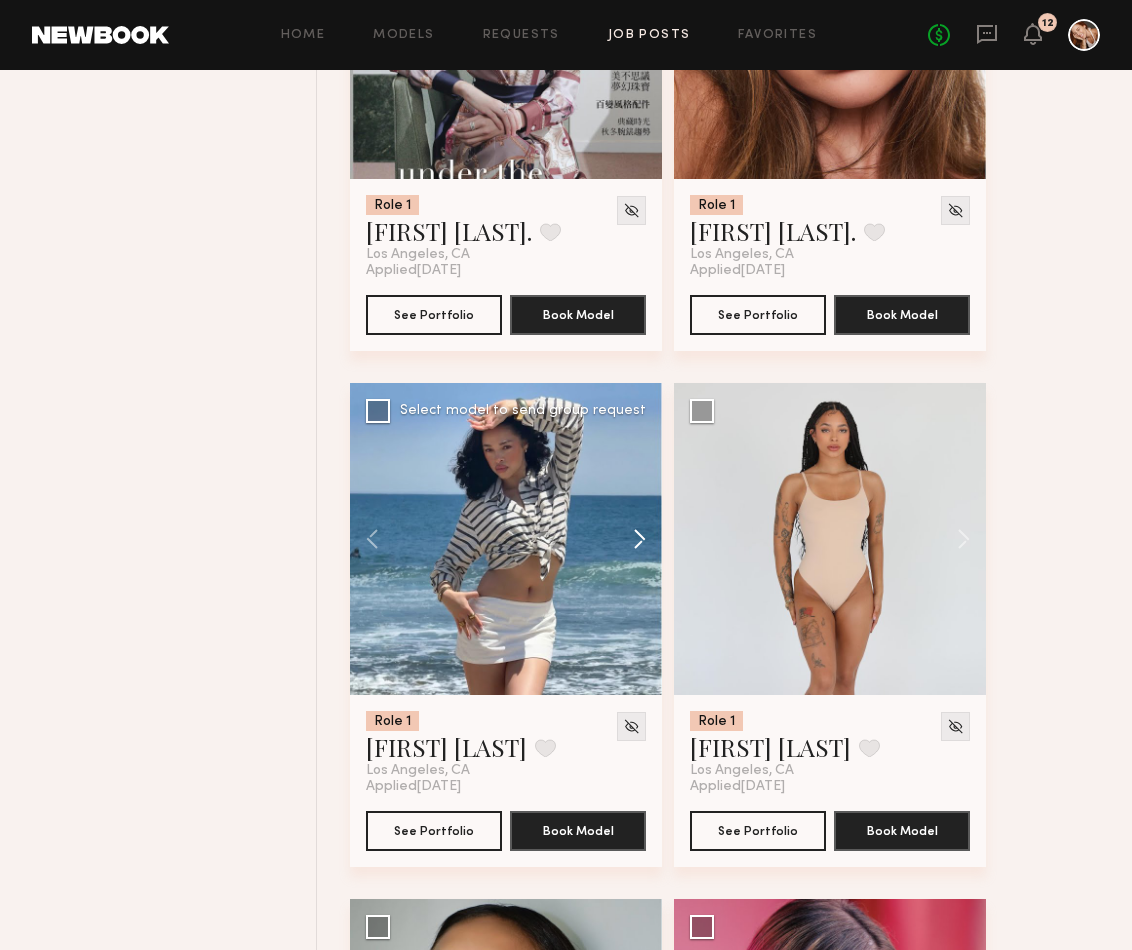click 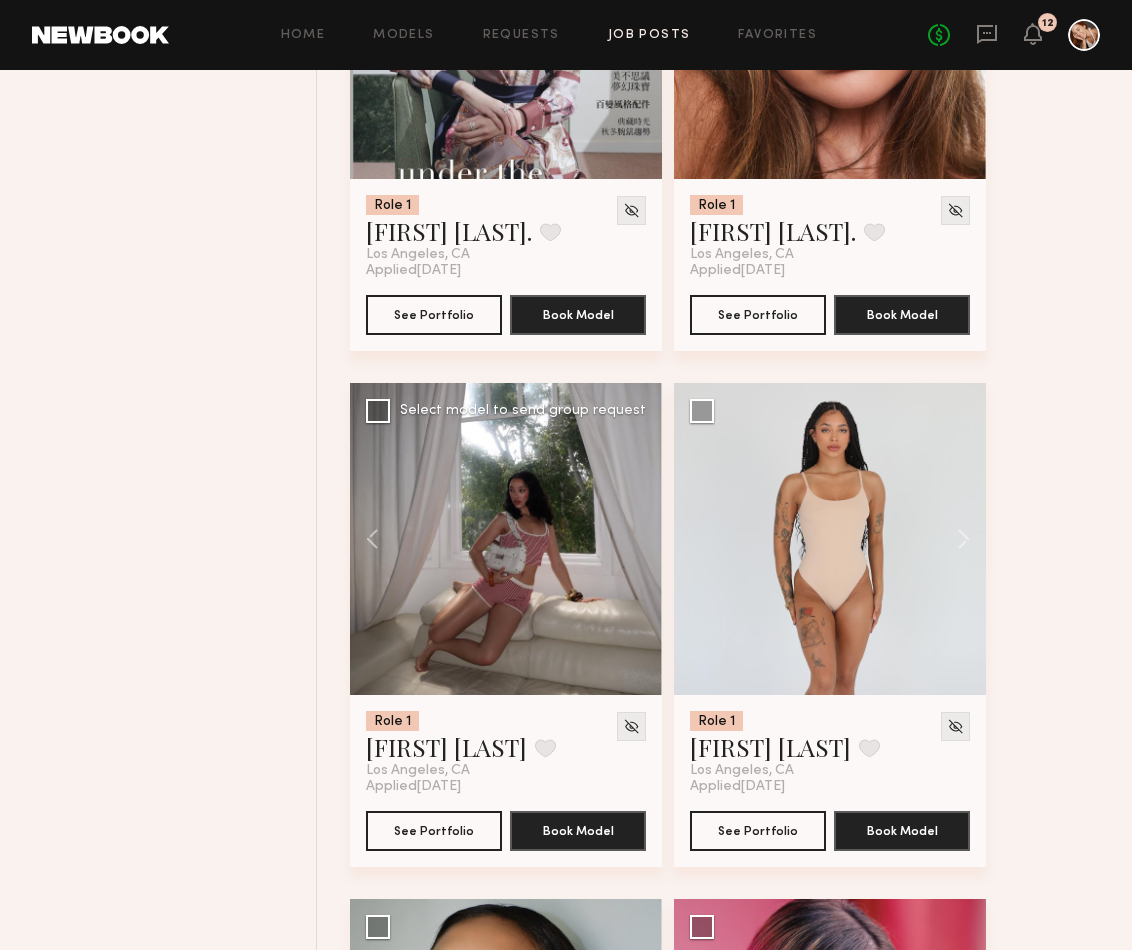 click 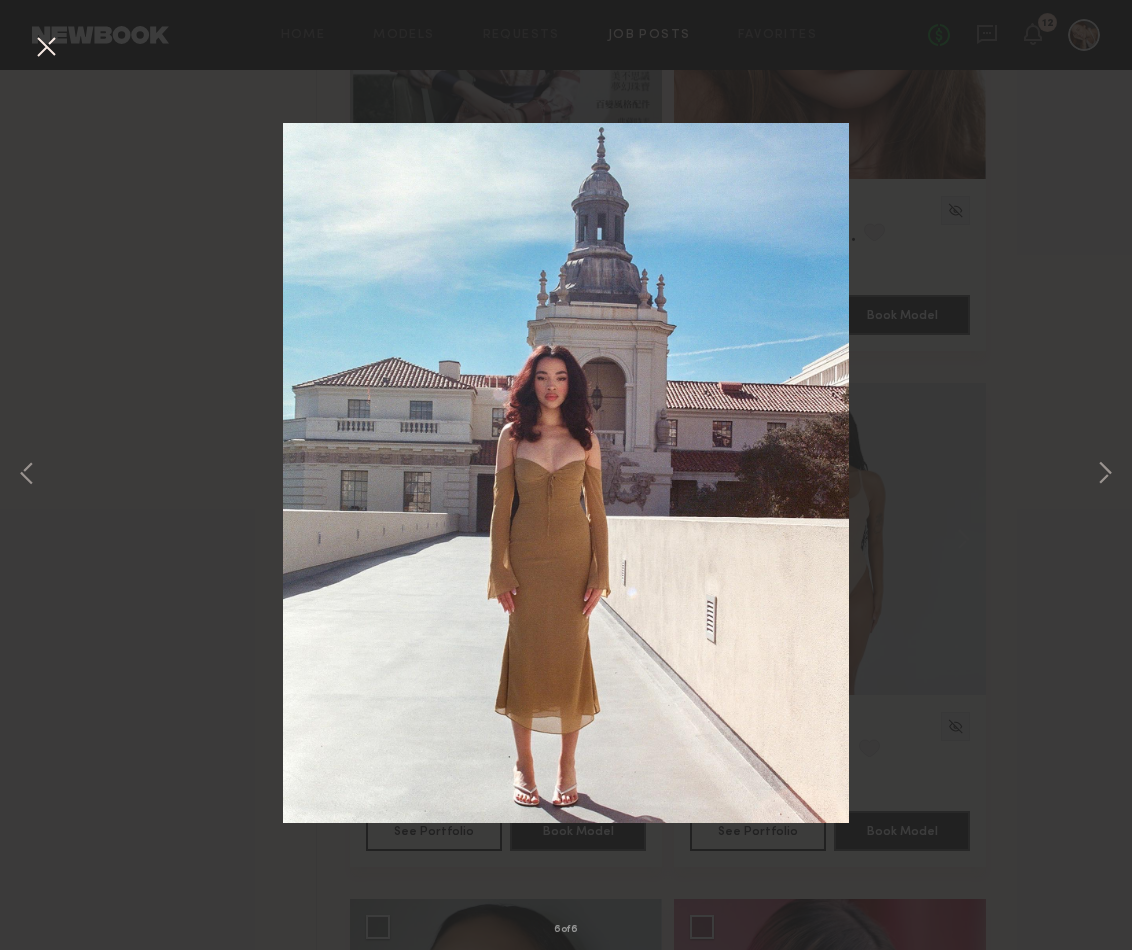 click at bounding box center (46, 48) 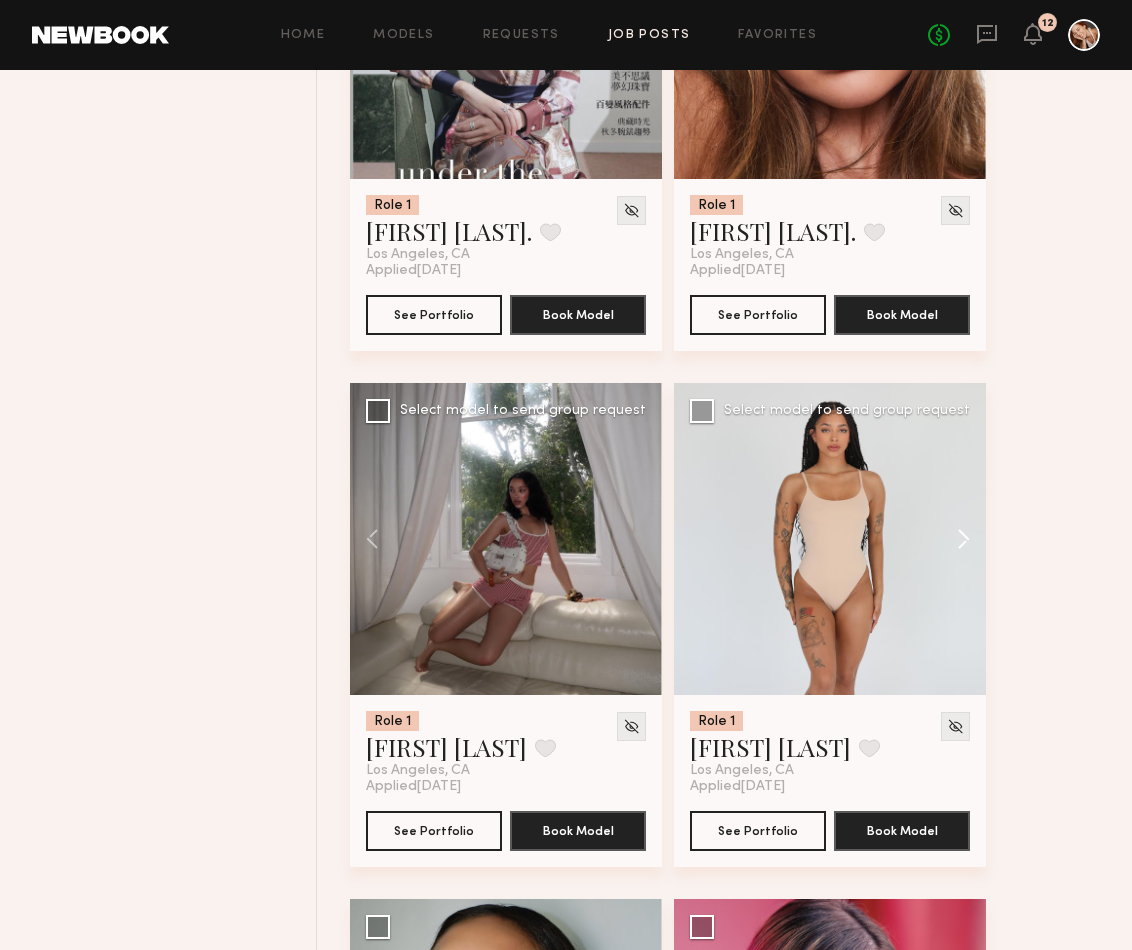 click 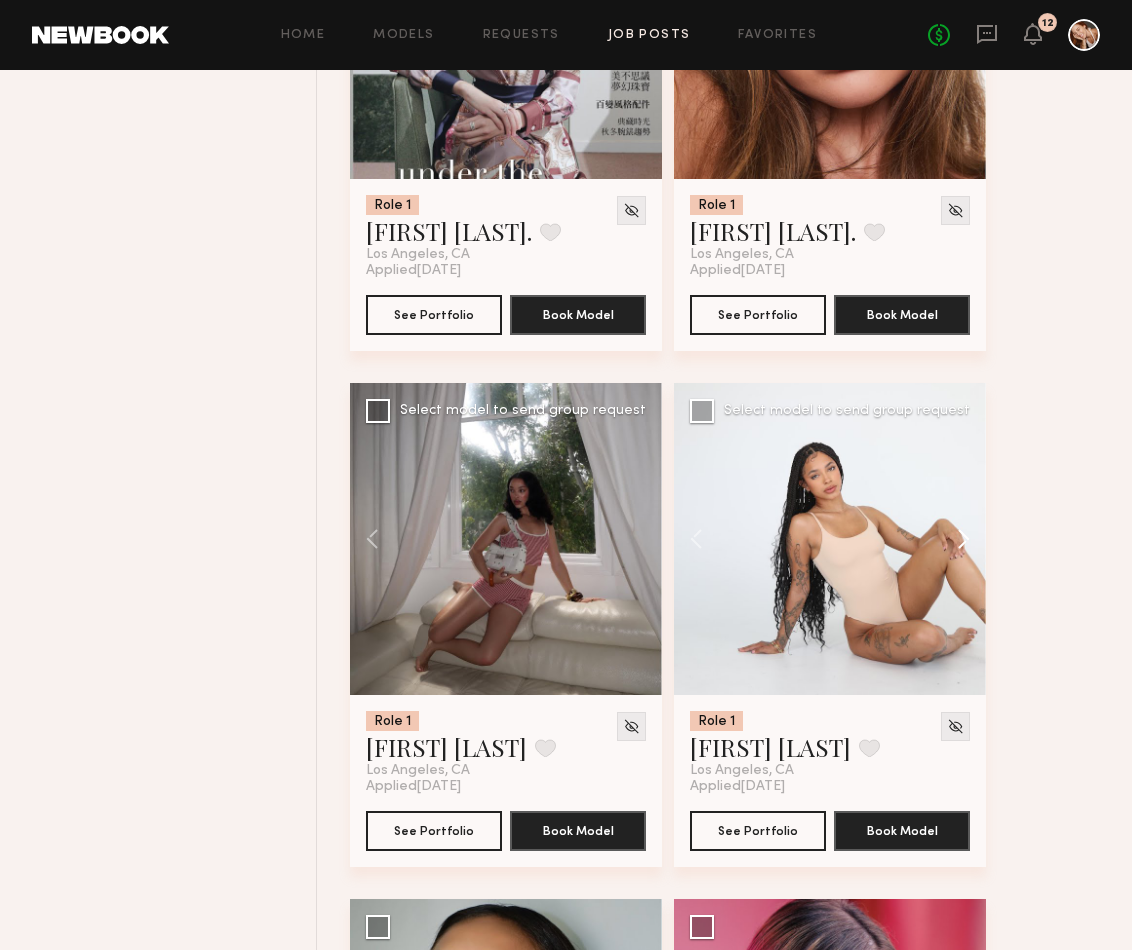 click 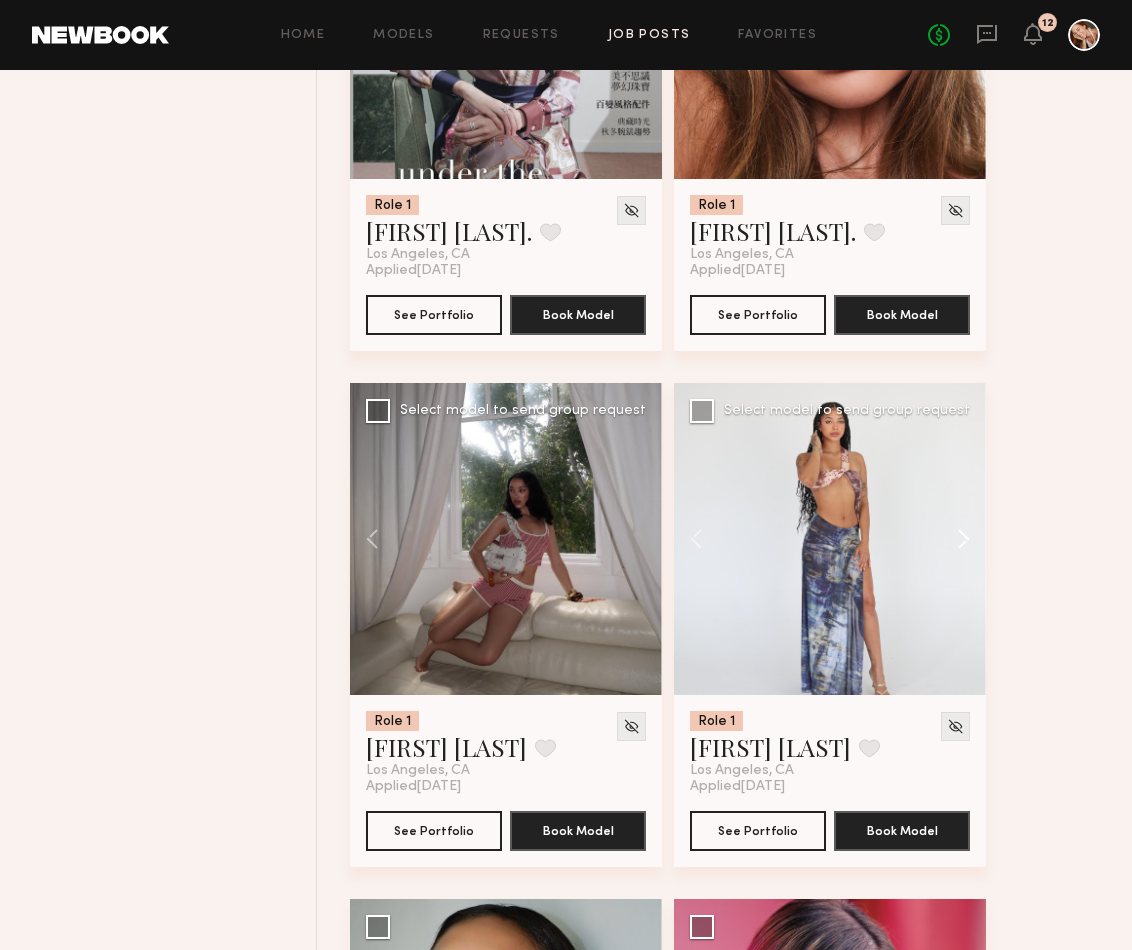 click 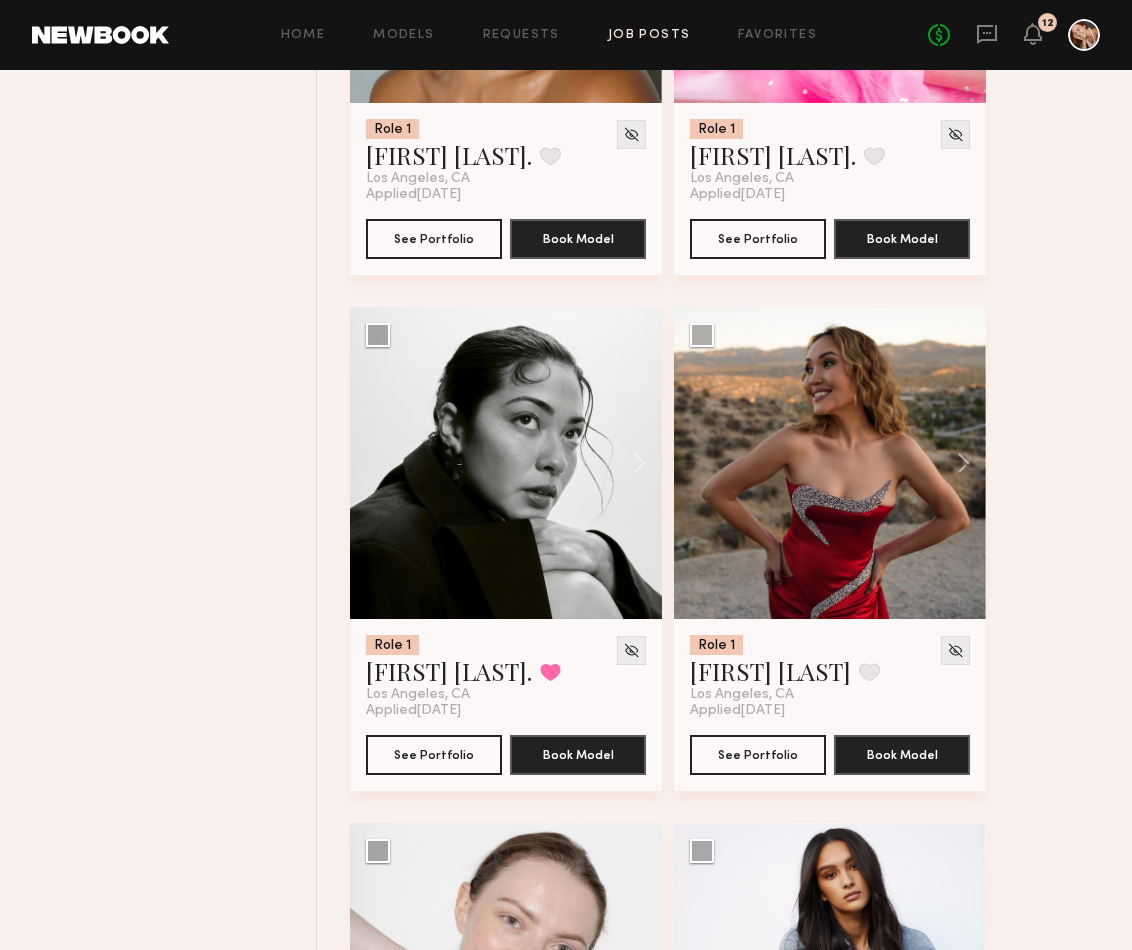 scroll, scrollTop: 5256, scrollLeft: 0, axis: vertical 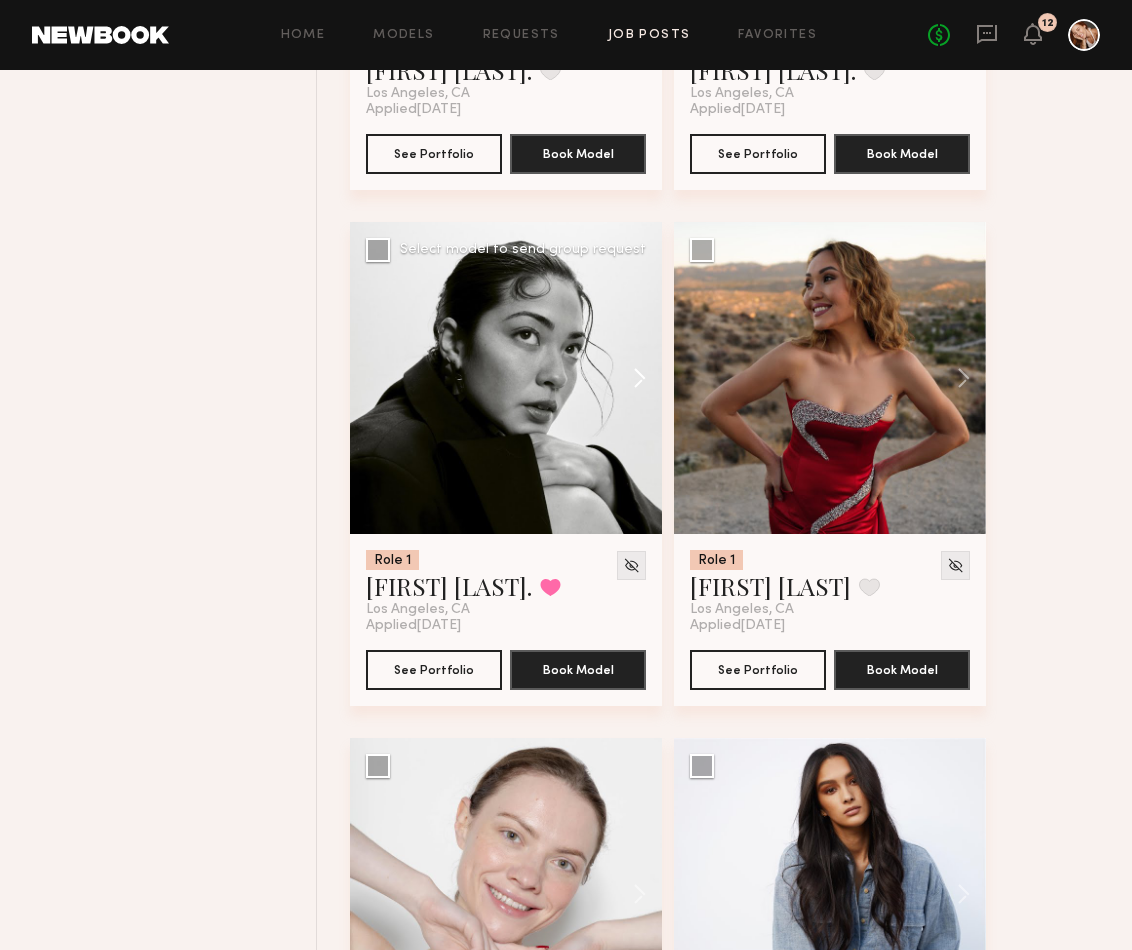 click 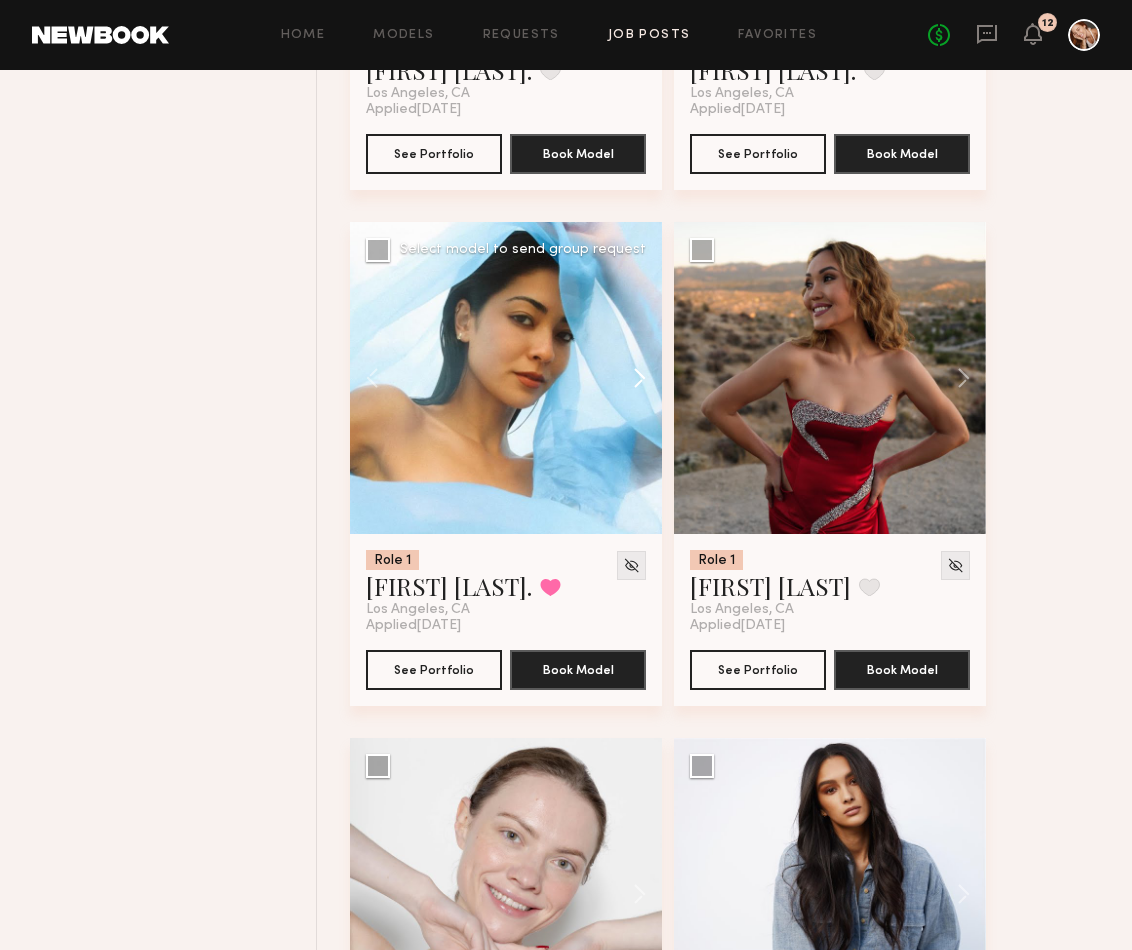 click 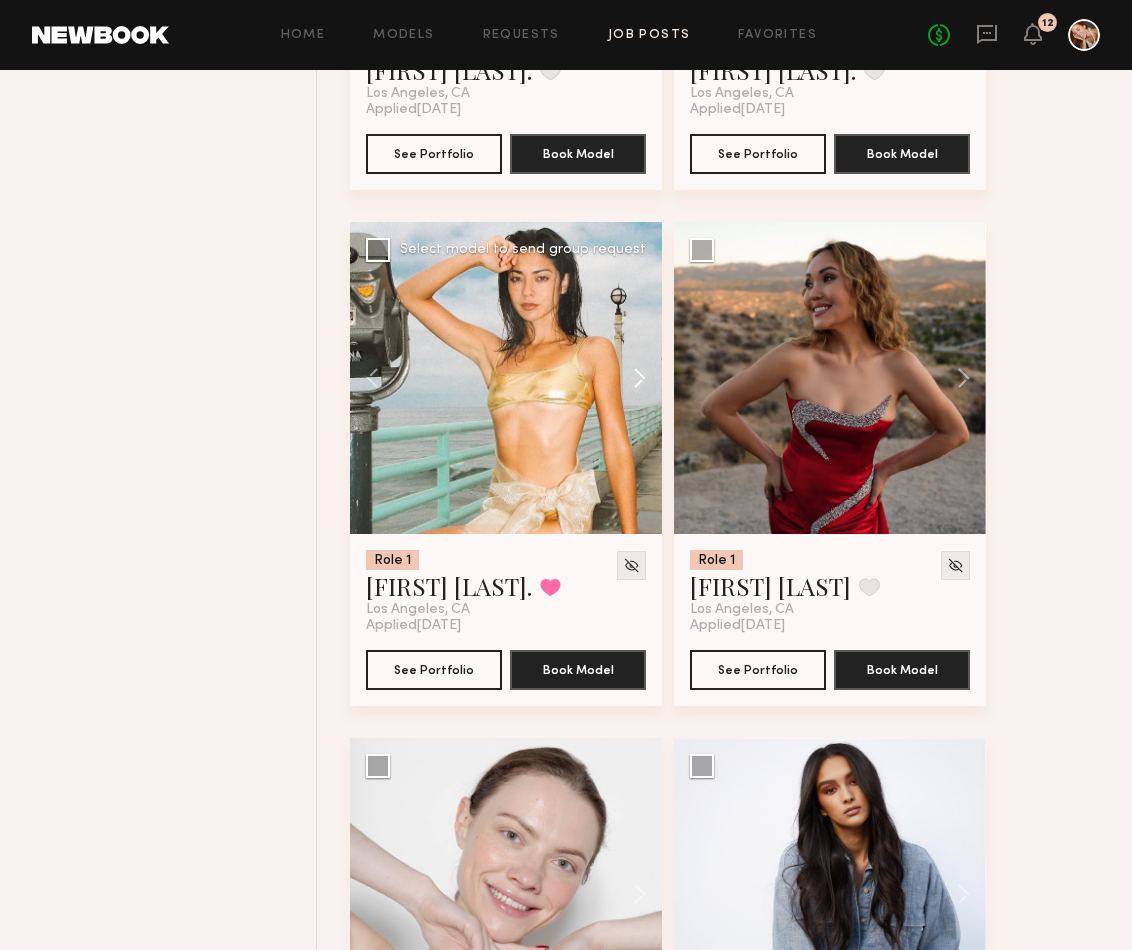 click 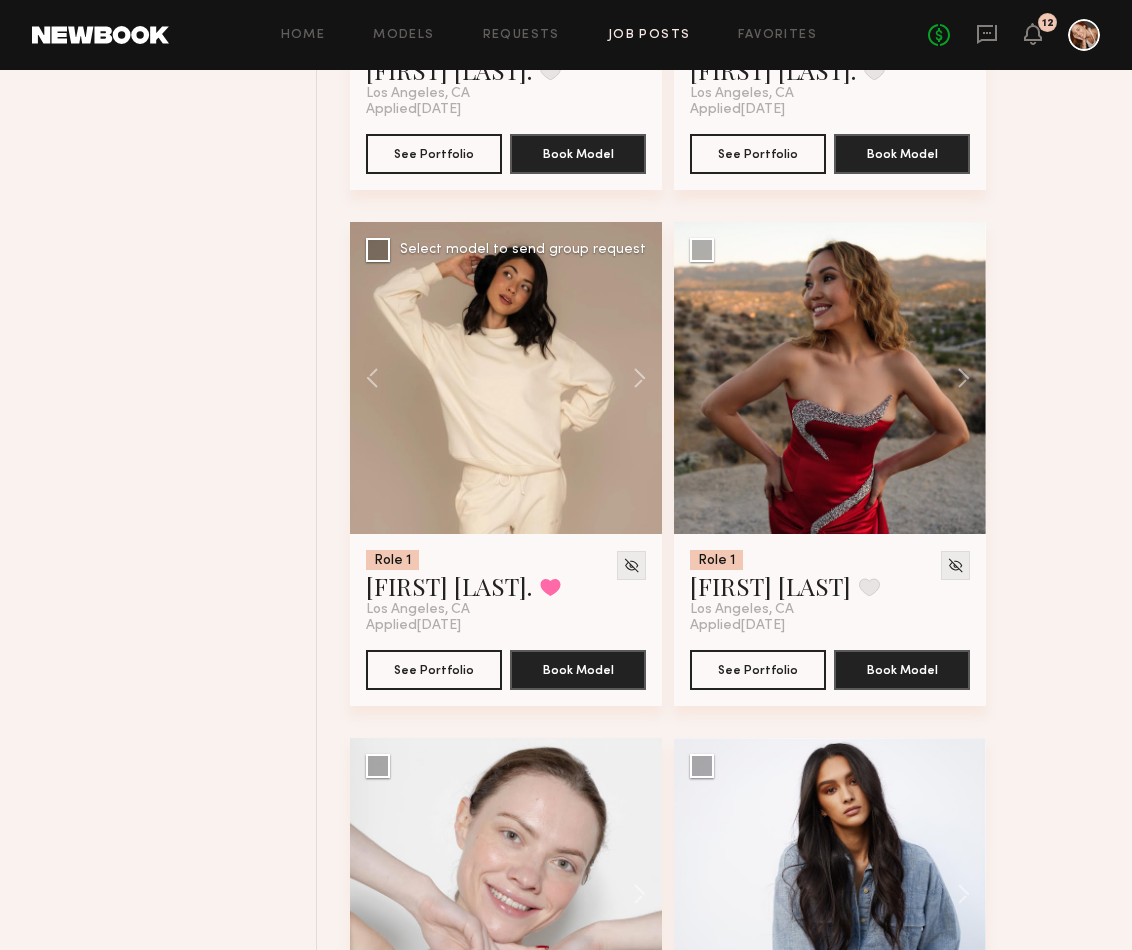 click 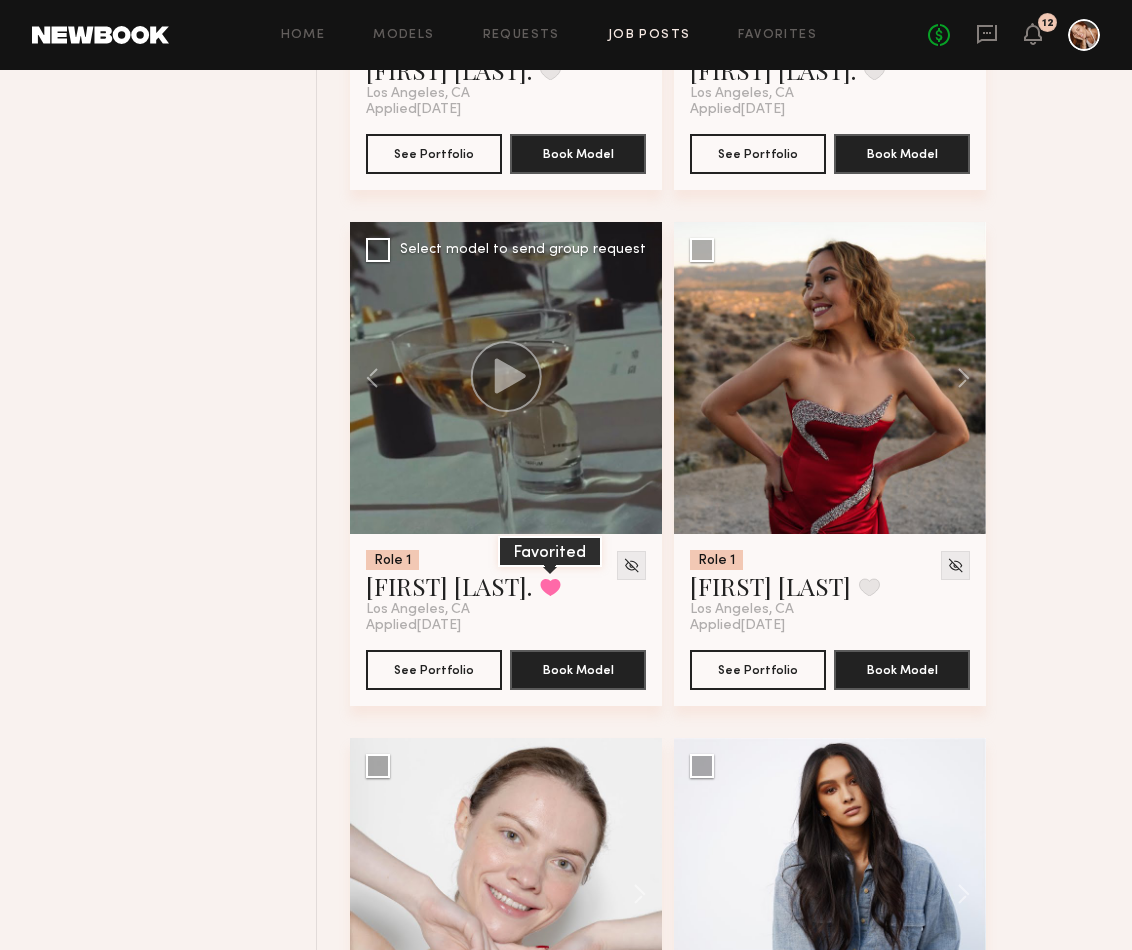 click 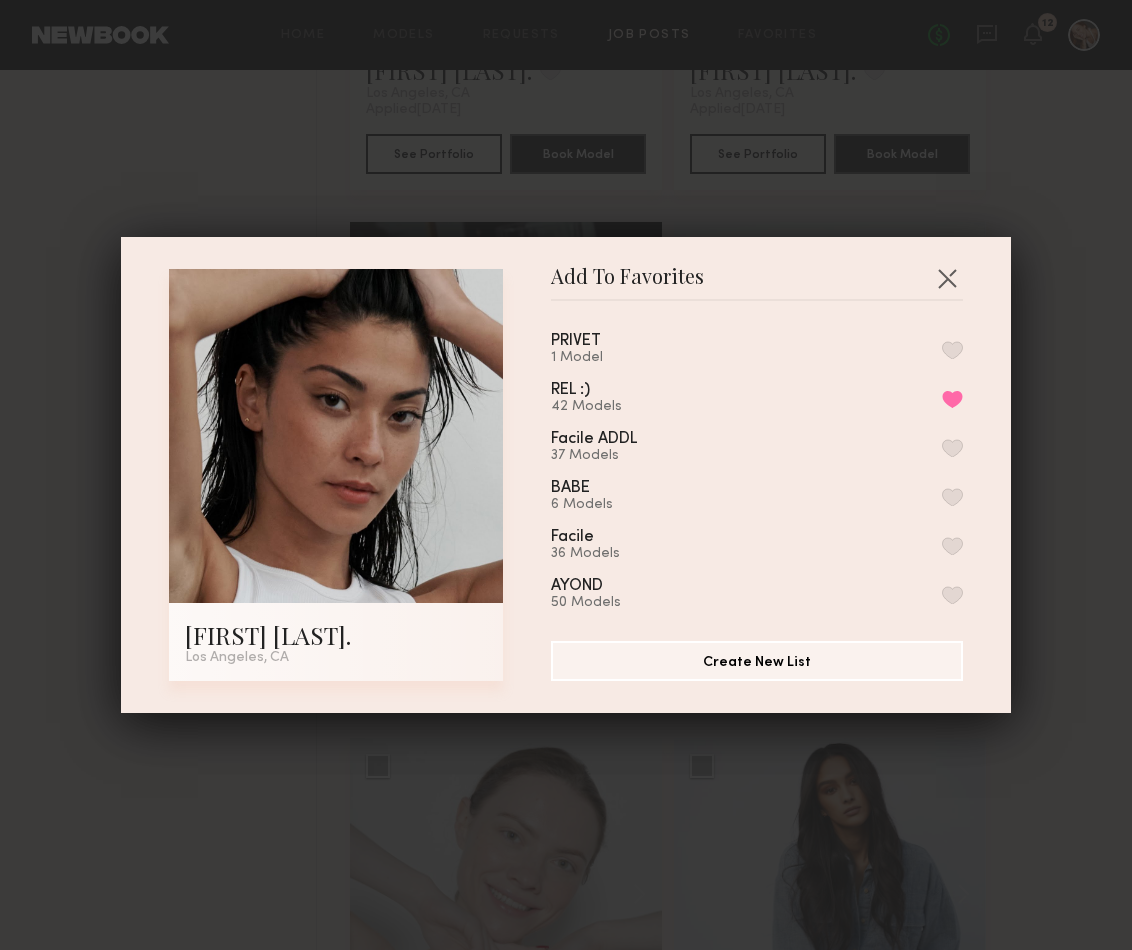 click at bounding box center (952, 350) 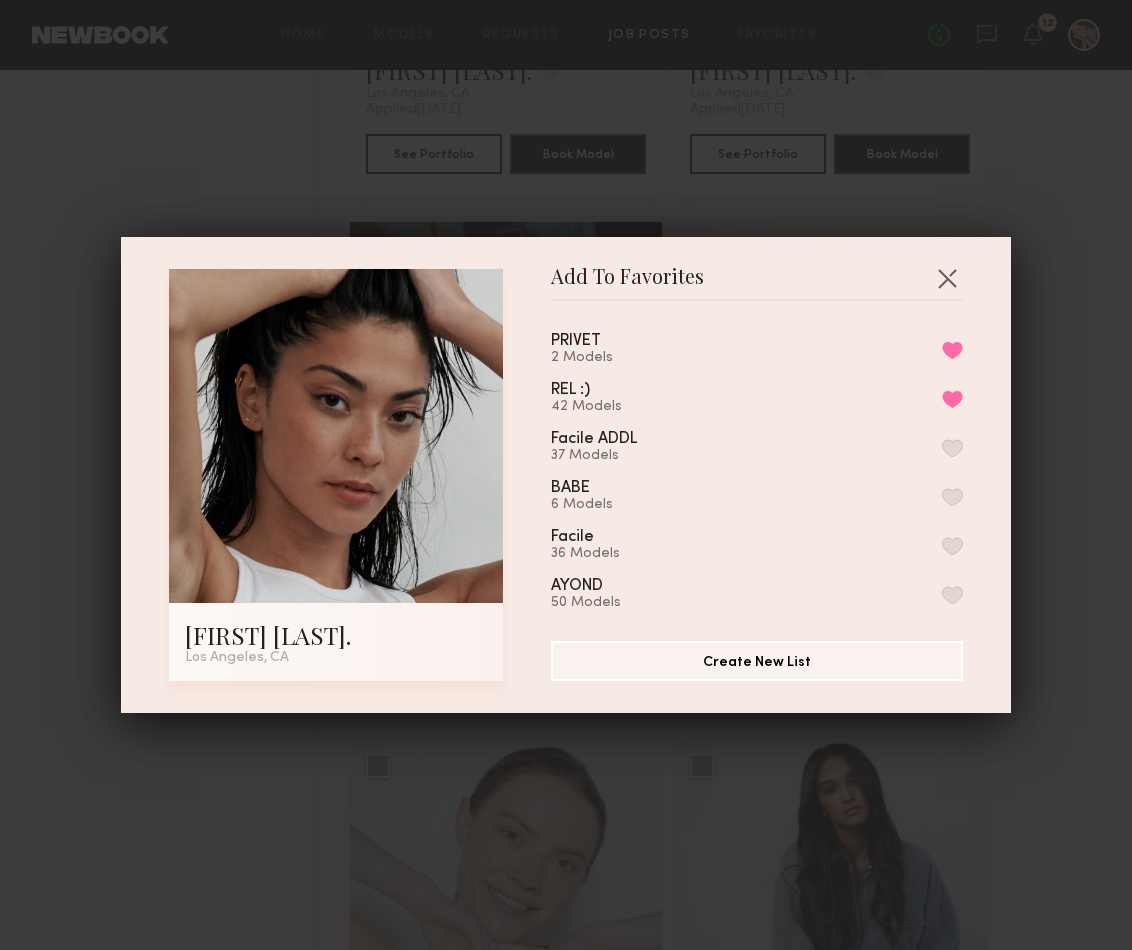 click on "Add To Favorites [FIRST] [LAST] [CITY], [STATE] Add To Favorites PRIVET 2   Models Remove from favorite list REL :) 42   Models Remove from favorite list Facile ADDL 37   Models BABE 6   Models Facile 36   Models AYOND 50   Models 03 7   Models Caitlin! 17   Models faves! 17   Models *MINOR HISTORY 2022 17   Models WHEAT BU 27   Models MBSWIM 15   Models VC POTENTIAL!? 2   Models KORAI 29   Models SEEN 22   Models ROTHYSJUNE 26   Models JBD 16   Models MH 2021 24   Models Lola Ade 6   Models PB 16   Models claire 21   Models MH AUGUST 2020 13   Models BEBE 20   Models MALY 41   Models Additional 11   Models MH 2020 22   Models Personal 20   Models W+G 11   Models [CITY] 32   Models Additional IF BY SEA 4   Models MH New List 24   Models Minor History [CITY] 32   Models If By Sea - [CITY] 23   Models WARFIELD AND GRAND 33   Models Minor History 18   Models IF BY SEA 8   Models My Favorites 1   Model Create New List" at bounding box center (566, 475) 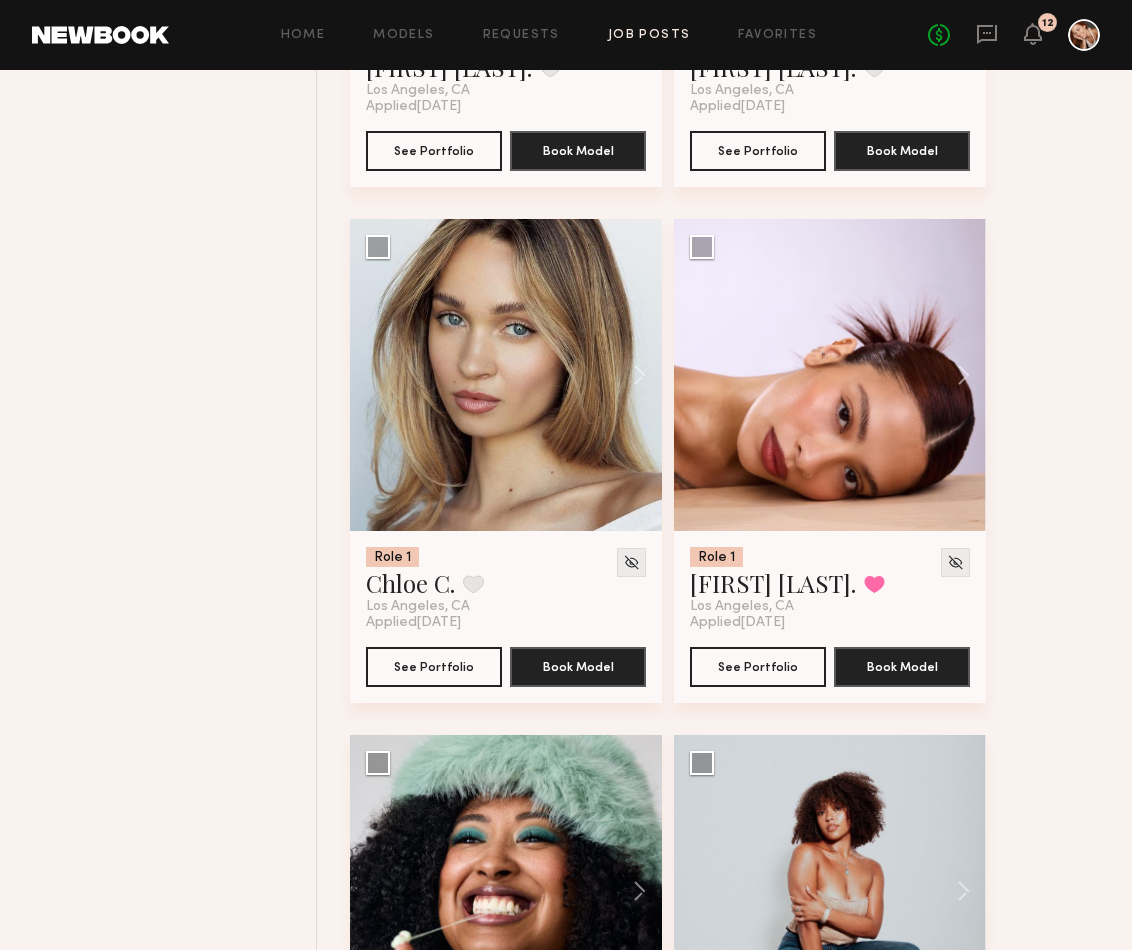scroll, scrollTop: 8882, scrollLeft: 0, axis: vertical 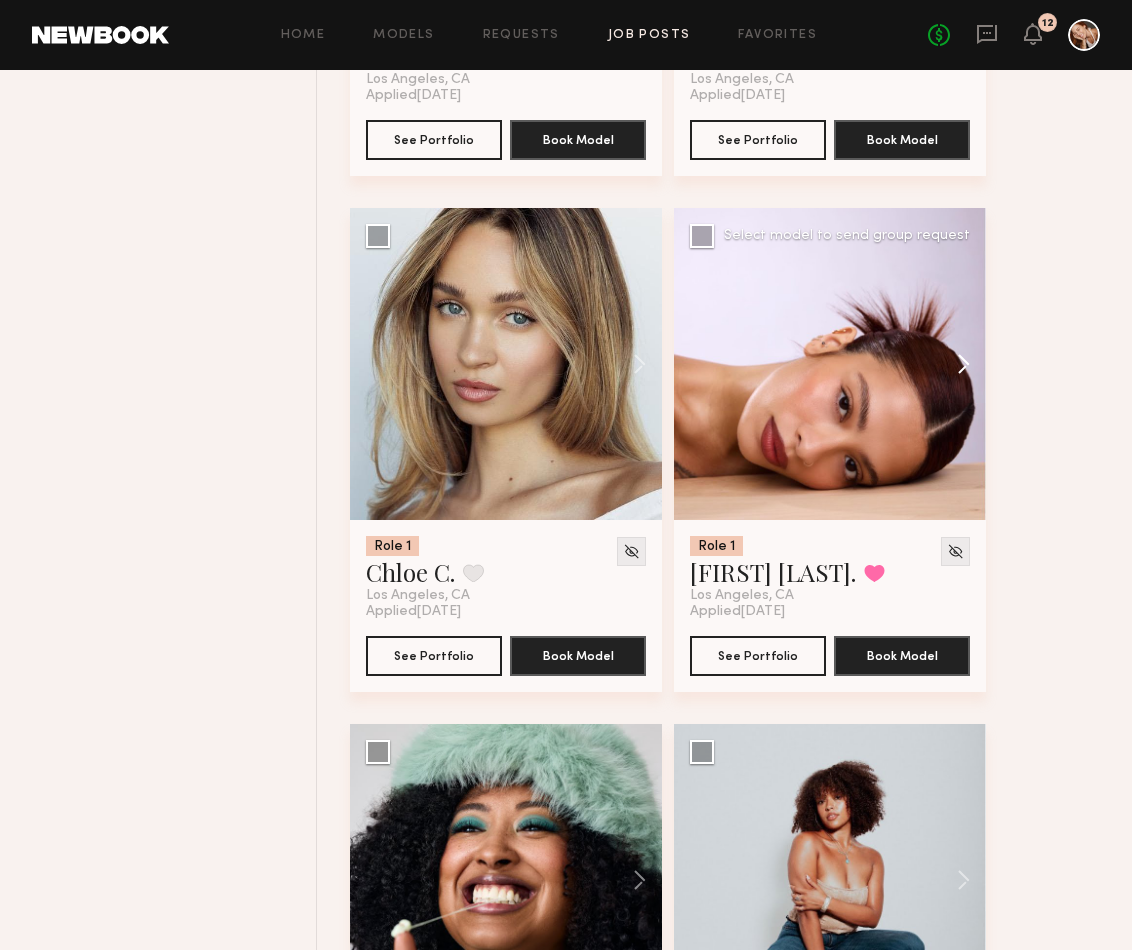 click 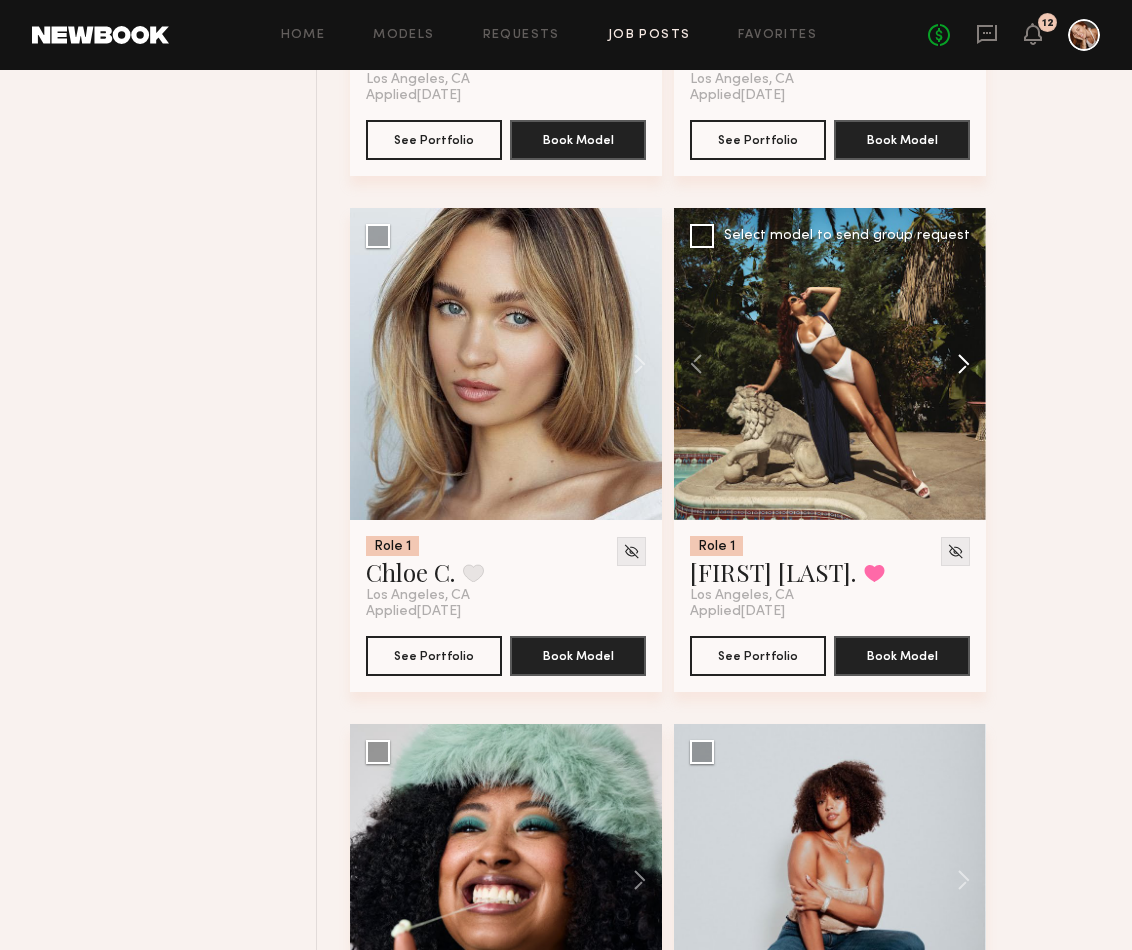 click 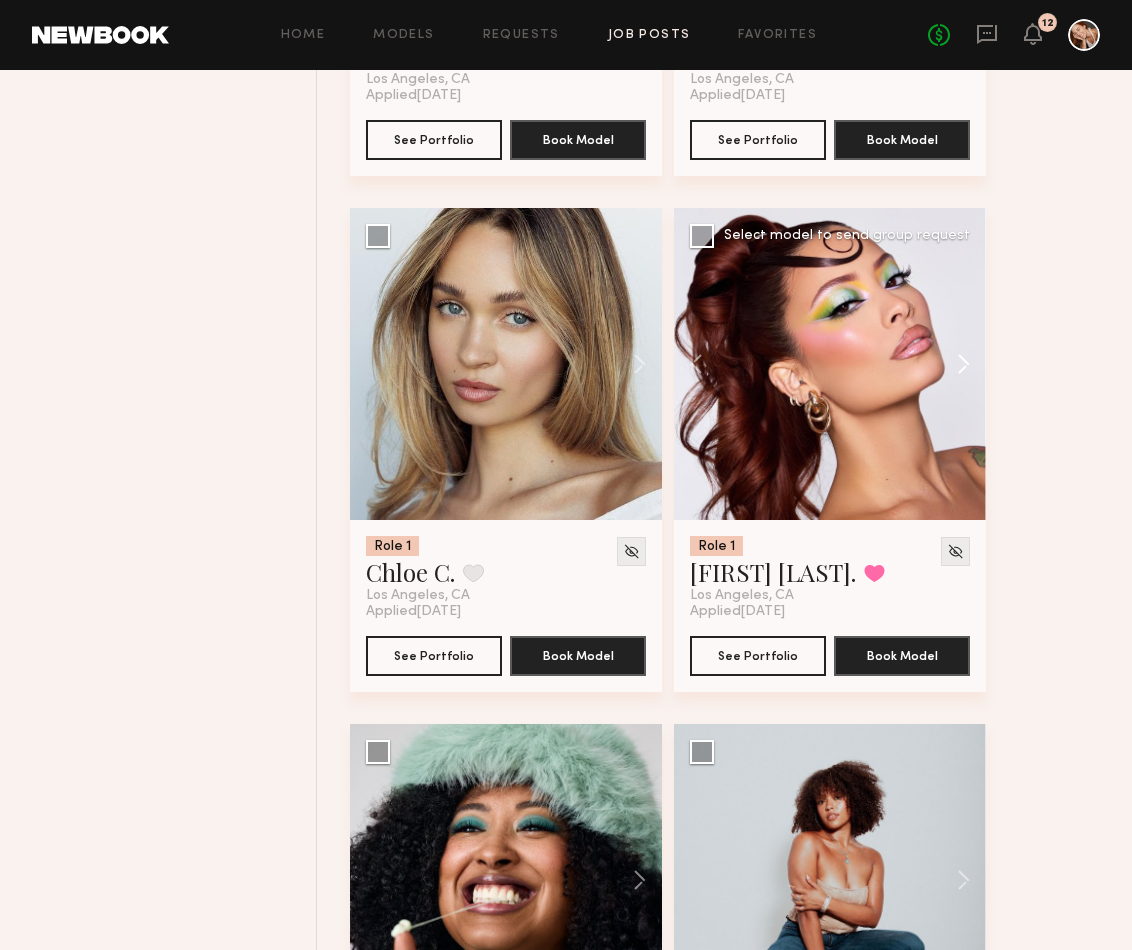 click 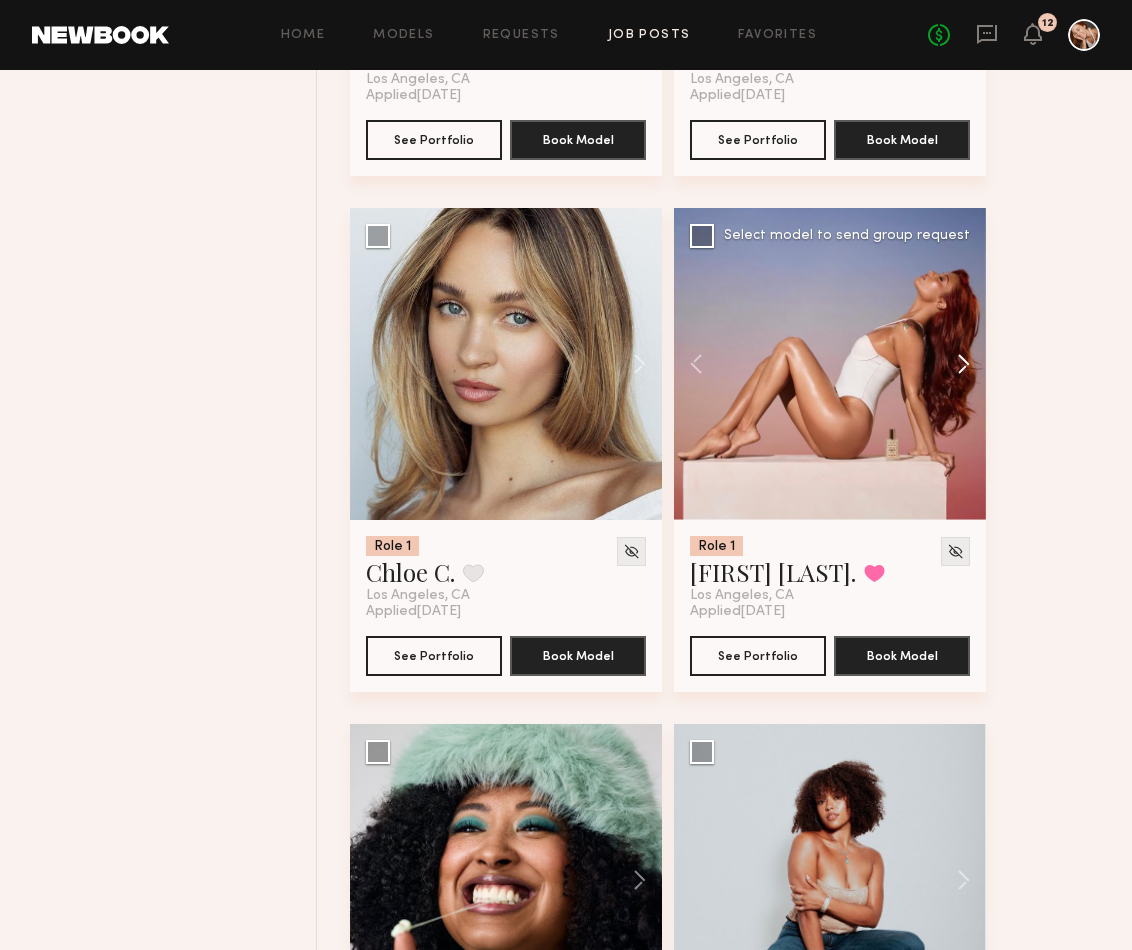 click 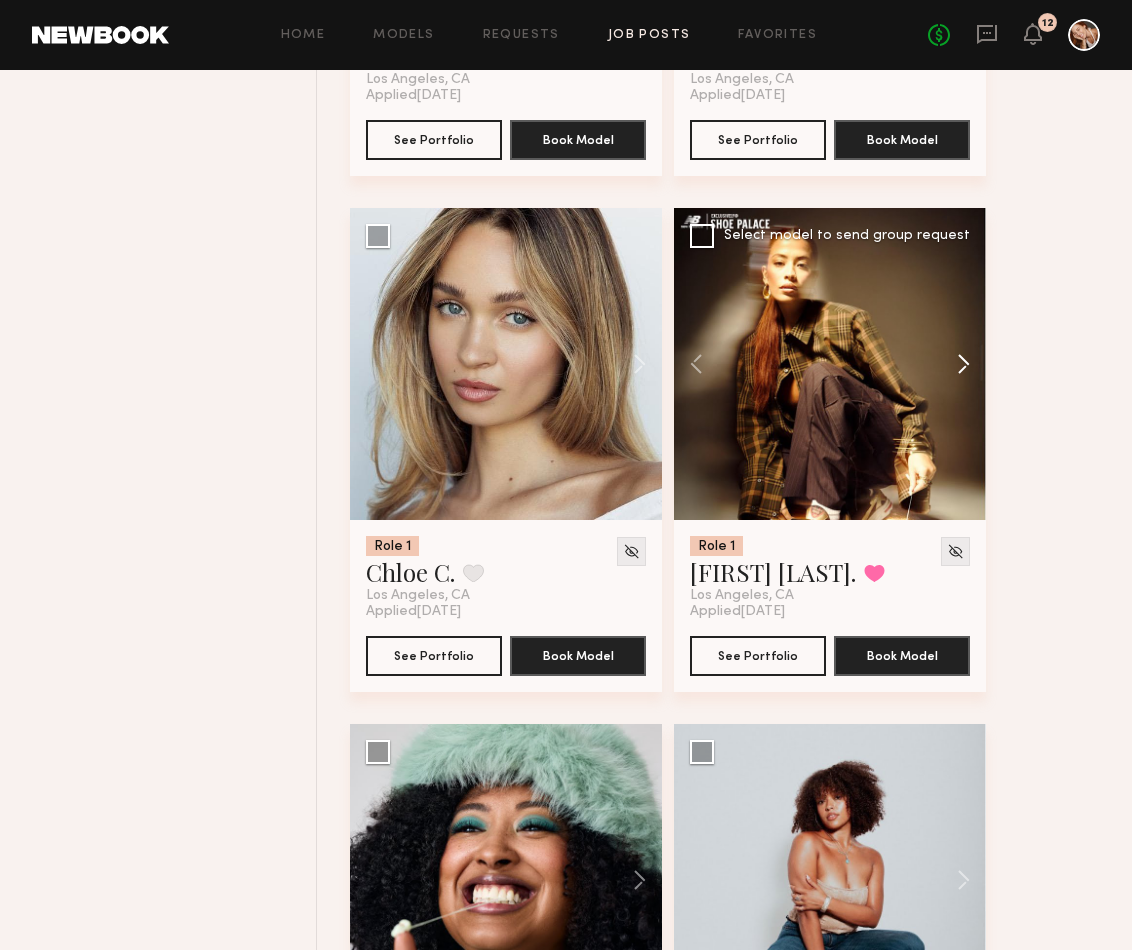 click 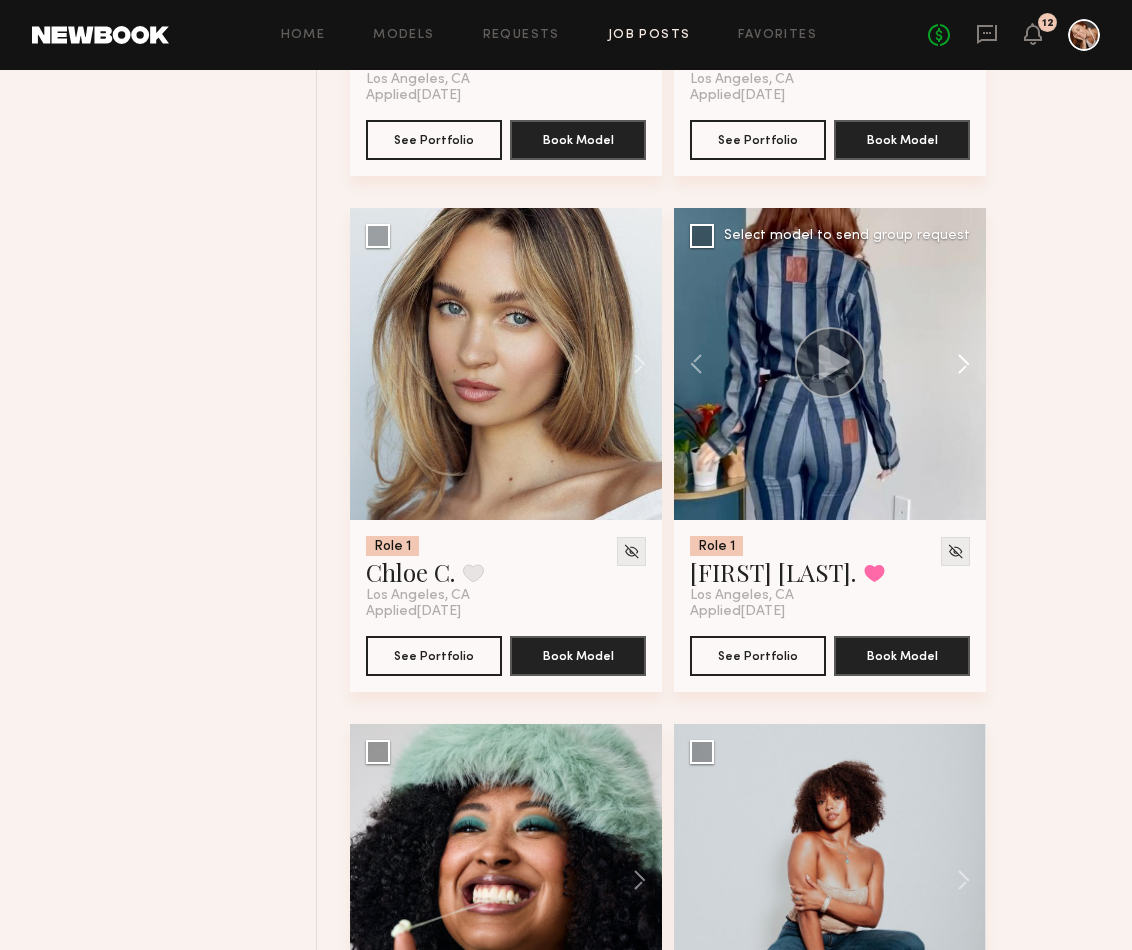 click 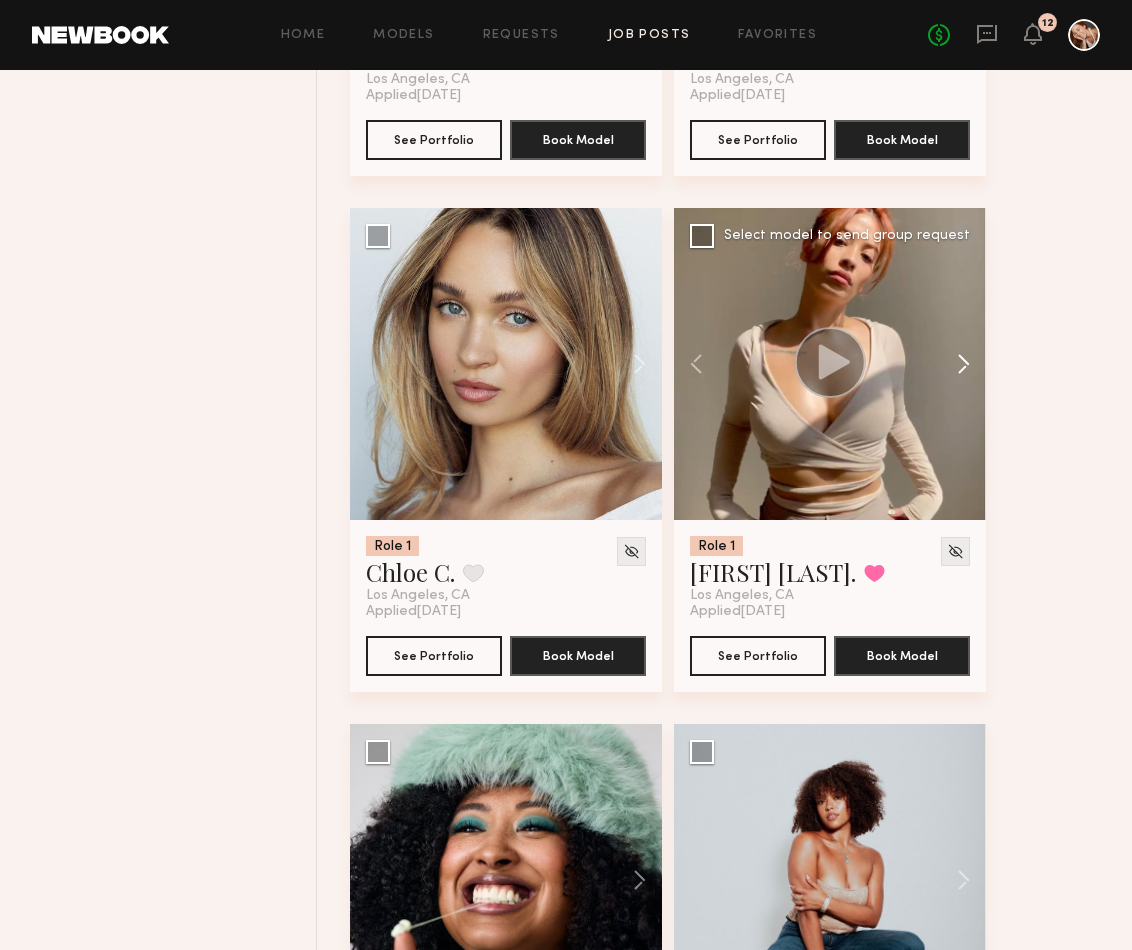 click 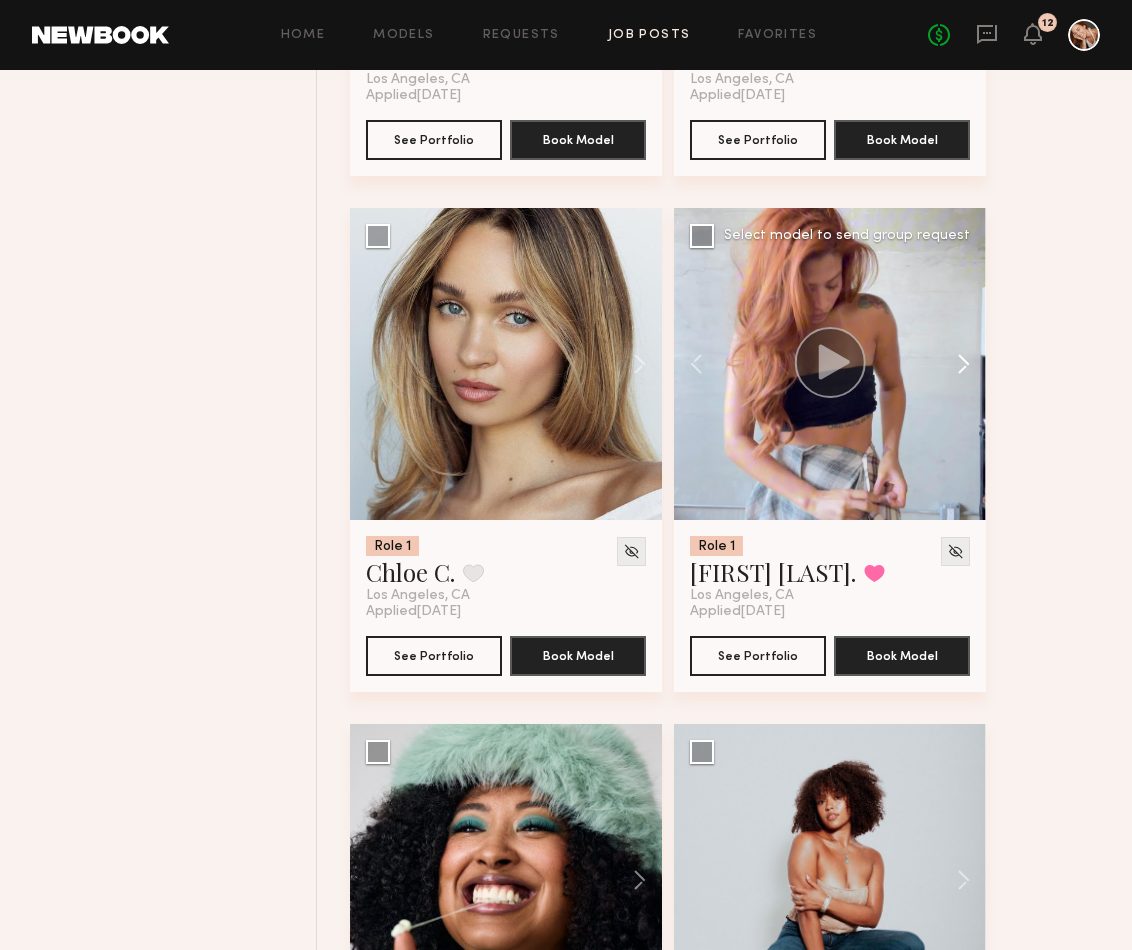 click 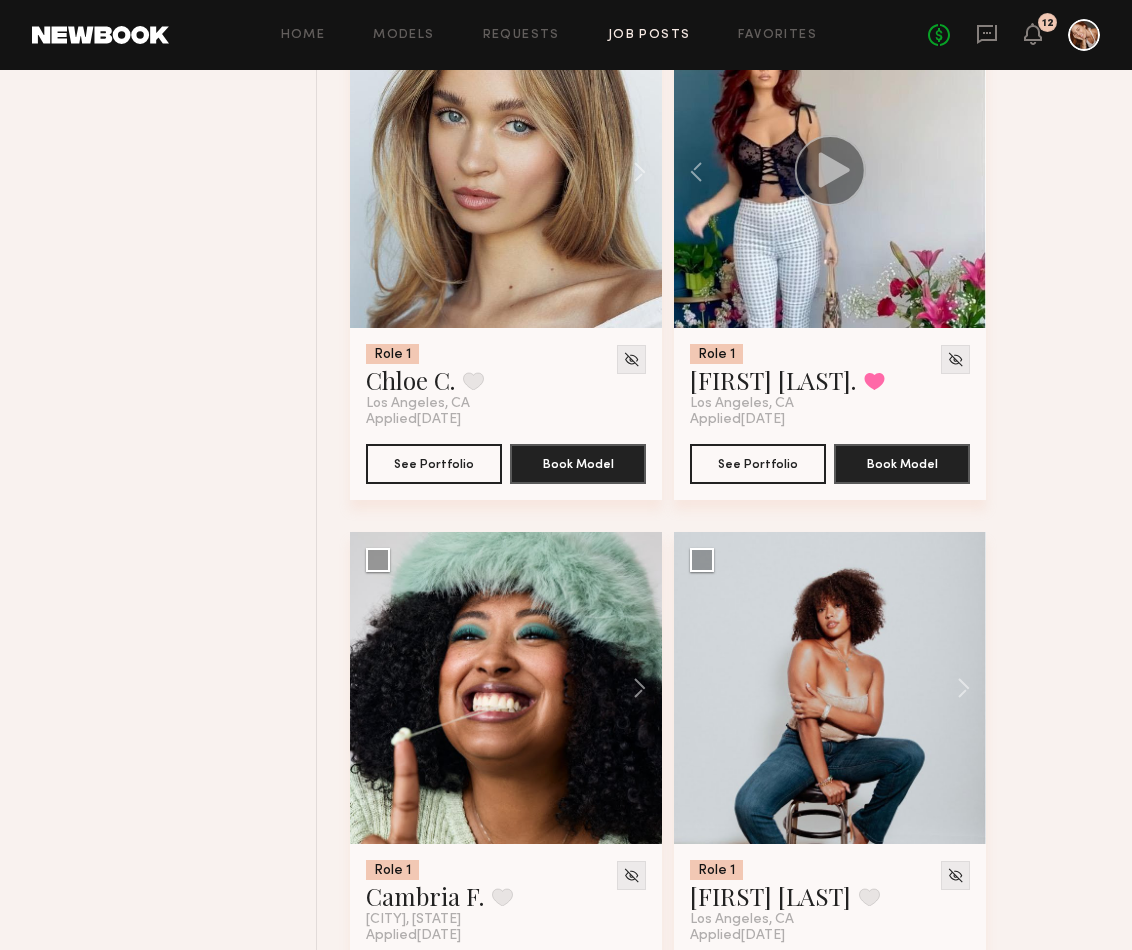scroll, scrollTop: 9215, scrollLeft: 0, axis: vertical 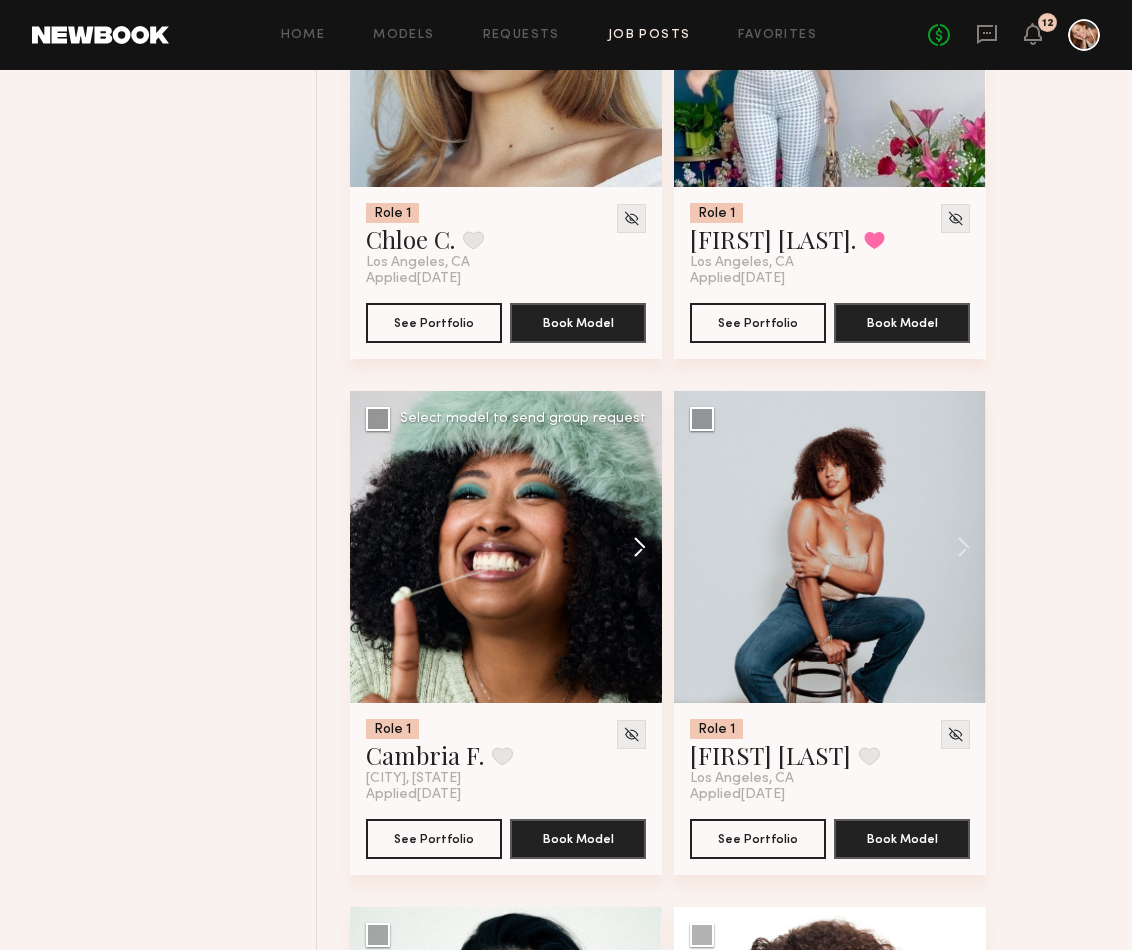 click 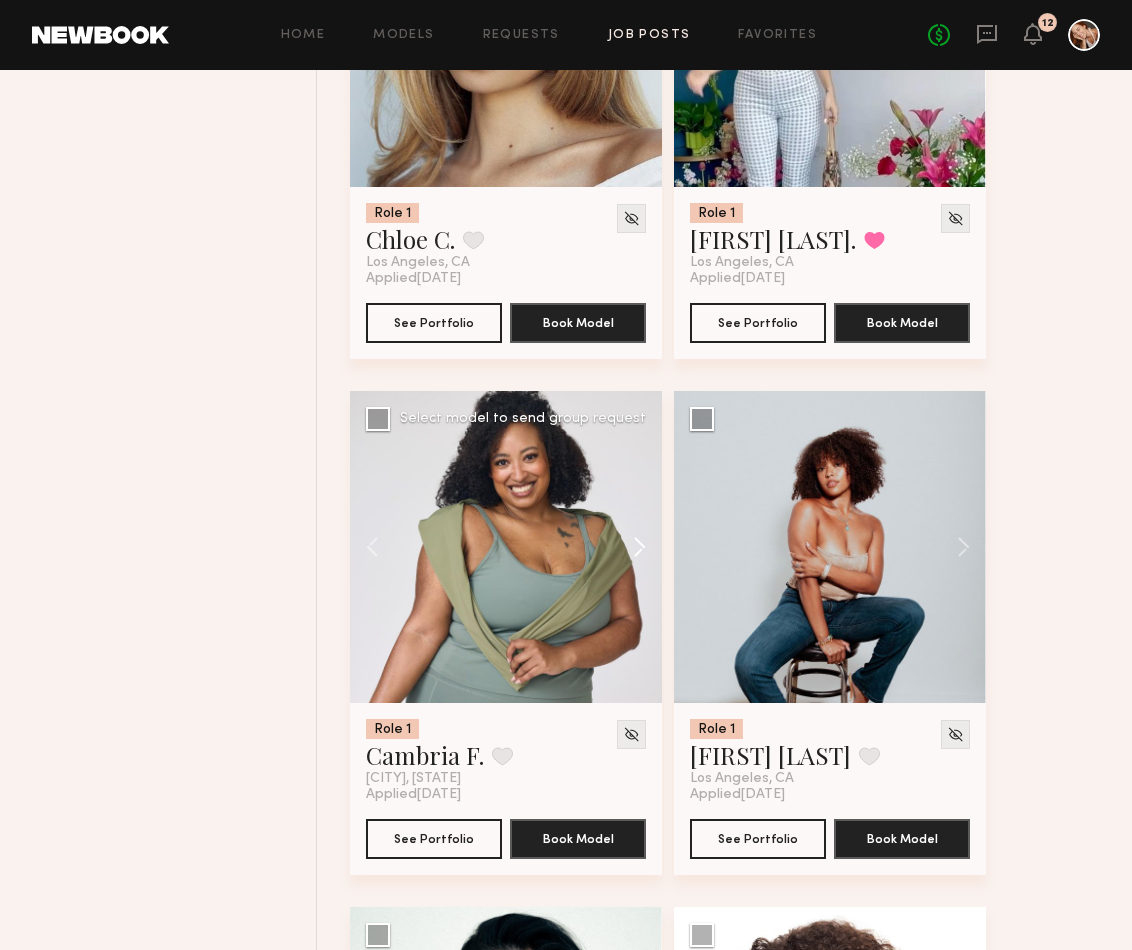 click 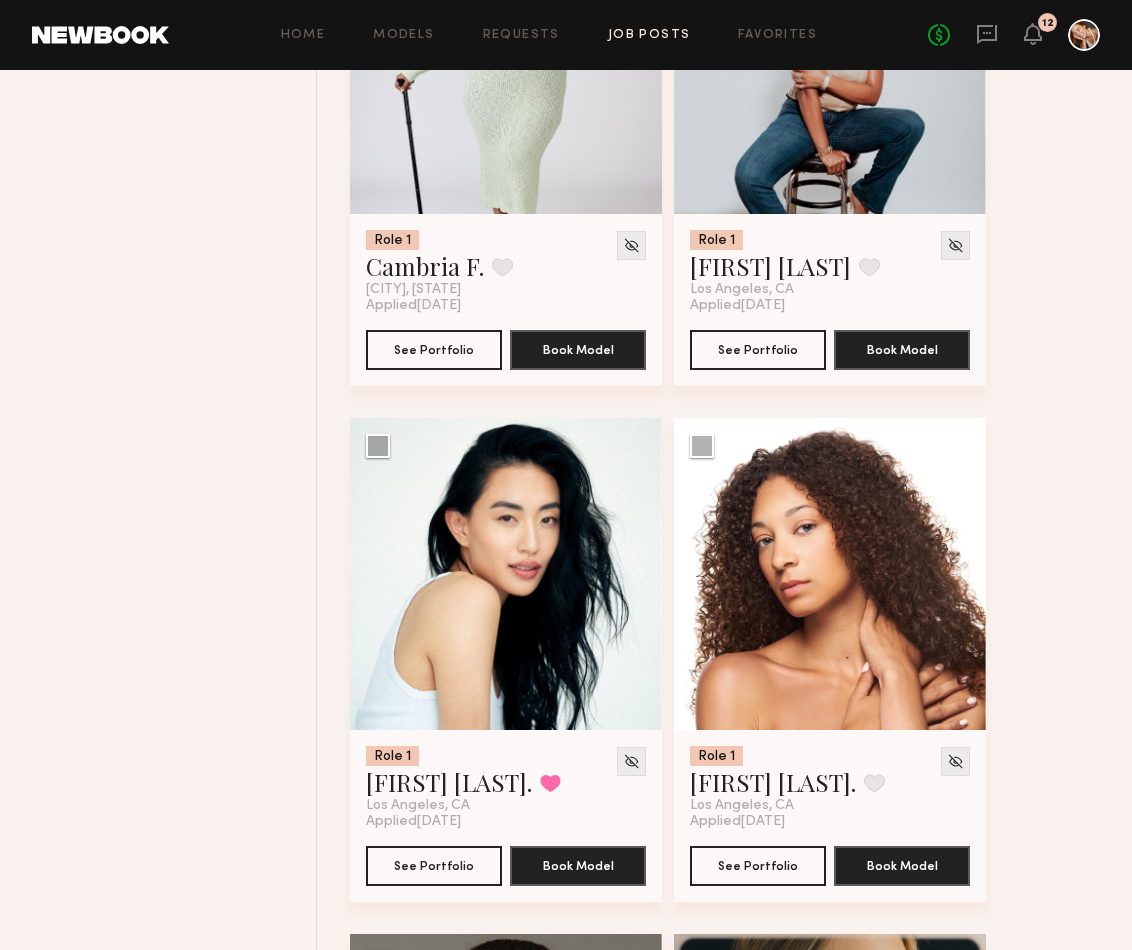 scroll, scrollTop: 9819, scrollLeft: 0, axis: vertical 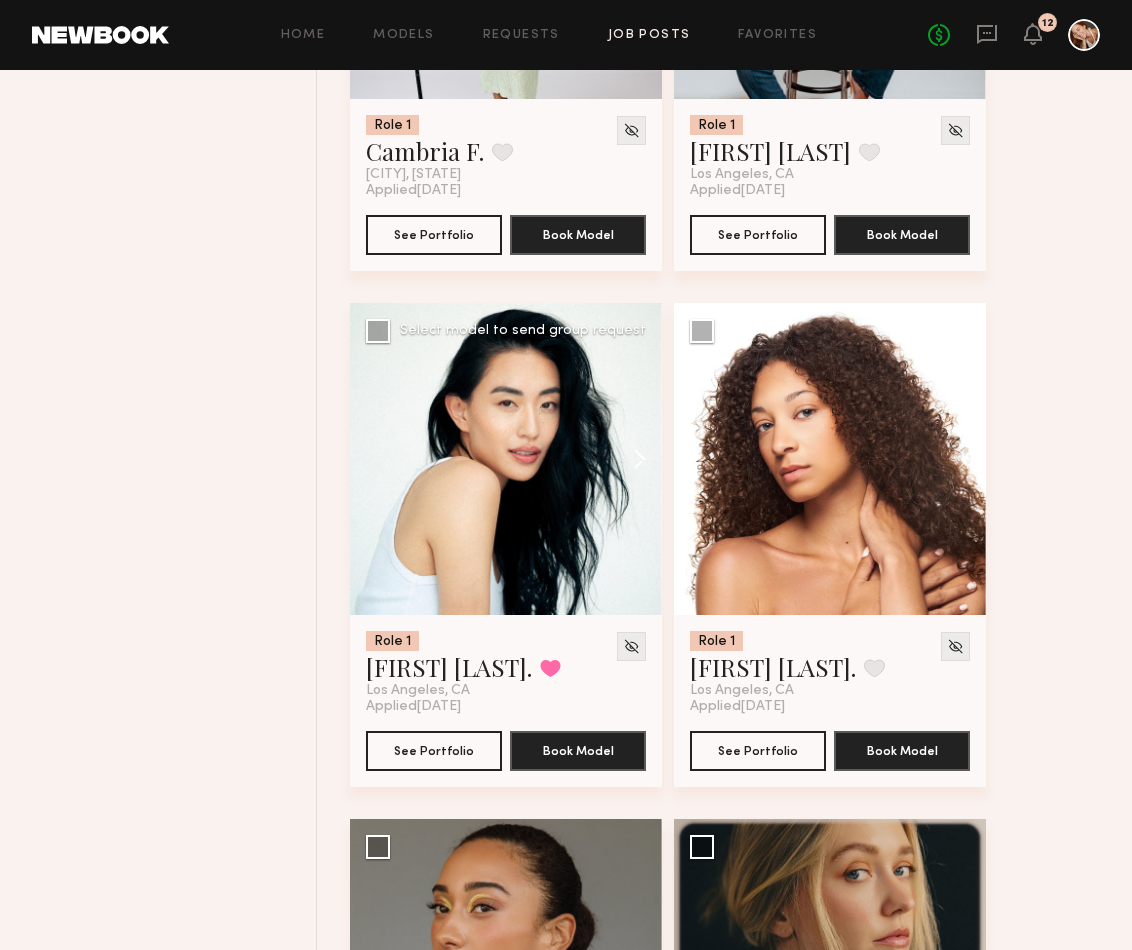 click 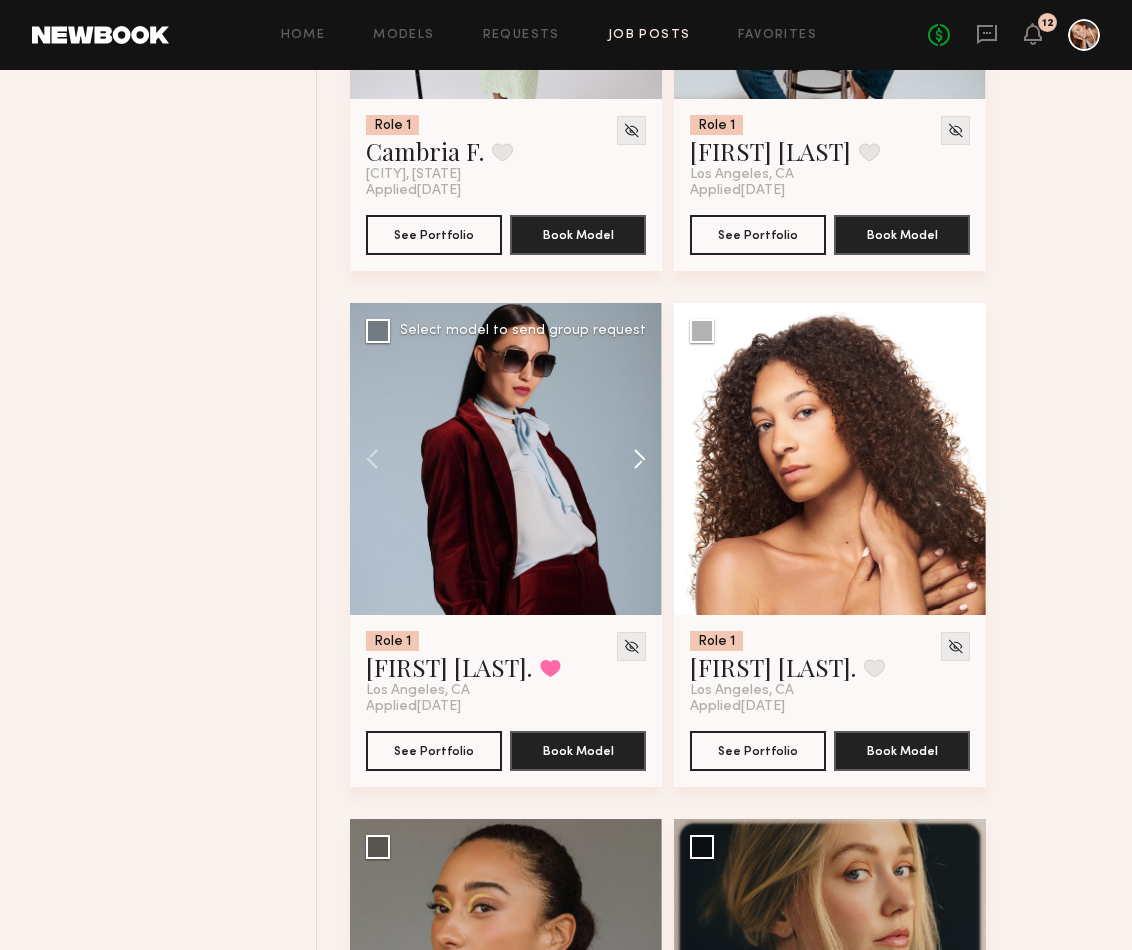 click 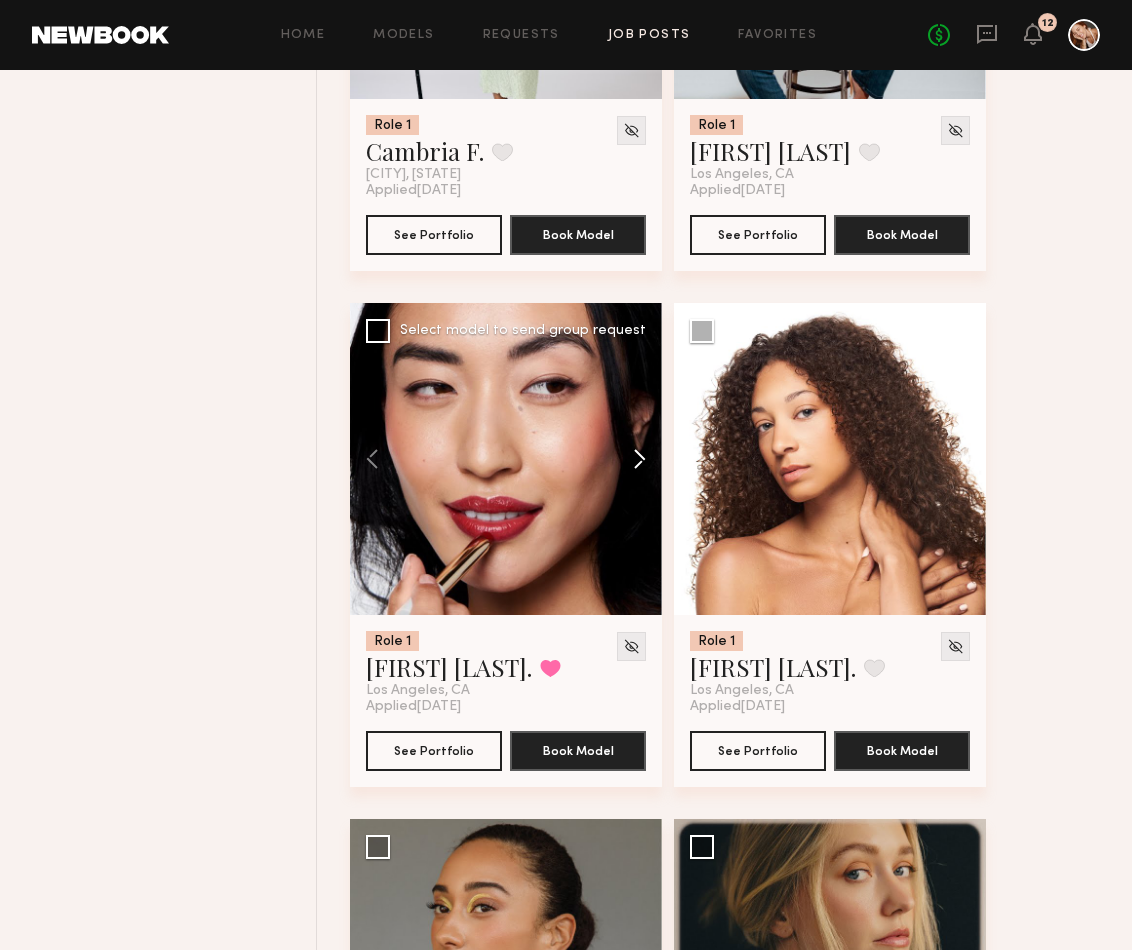 click 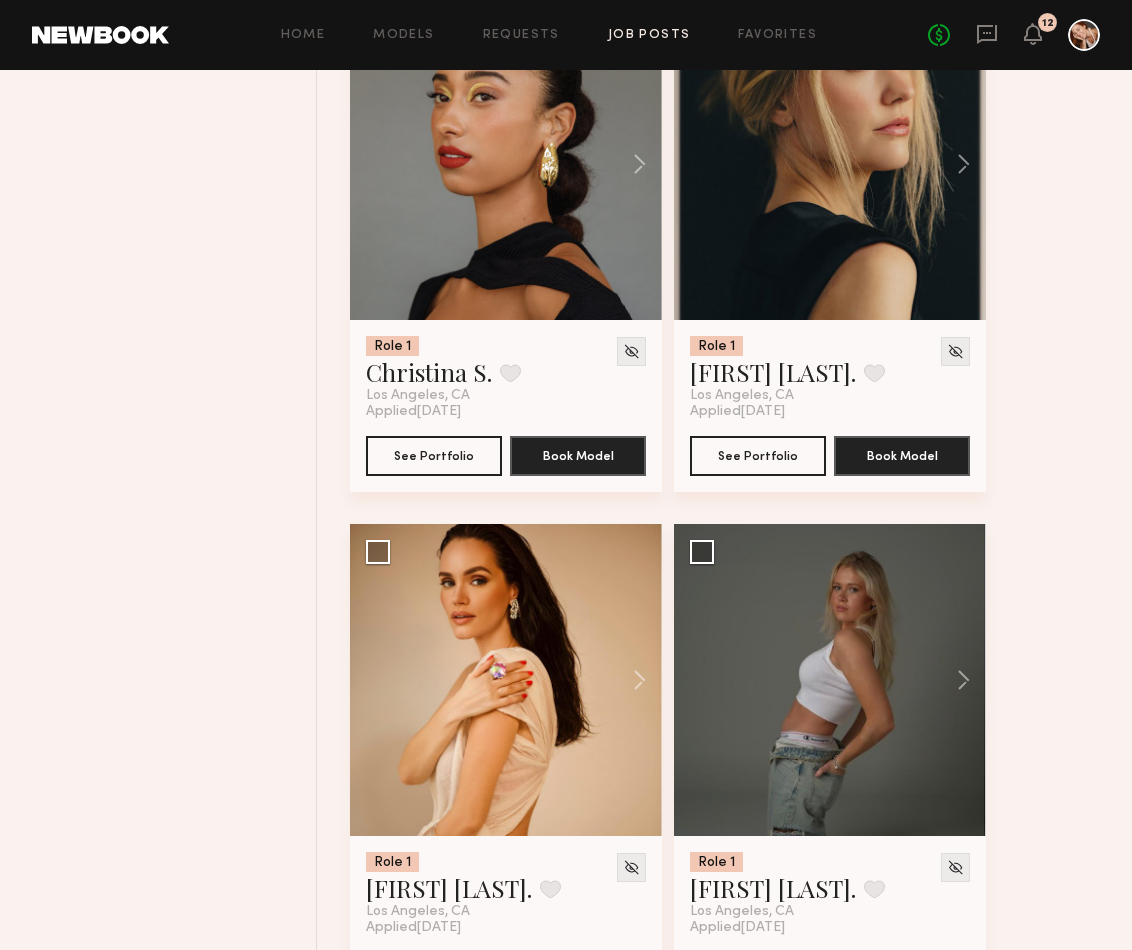 scroll, scrollTop: 10752, scrollLeft: 0, axis: vertical 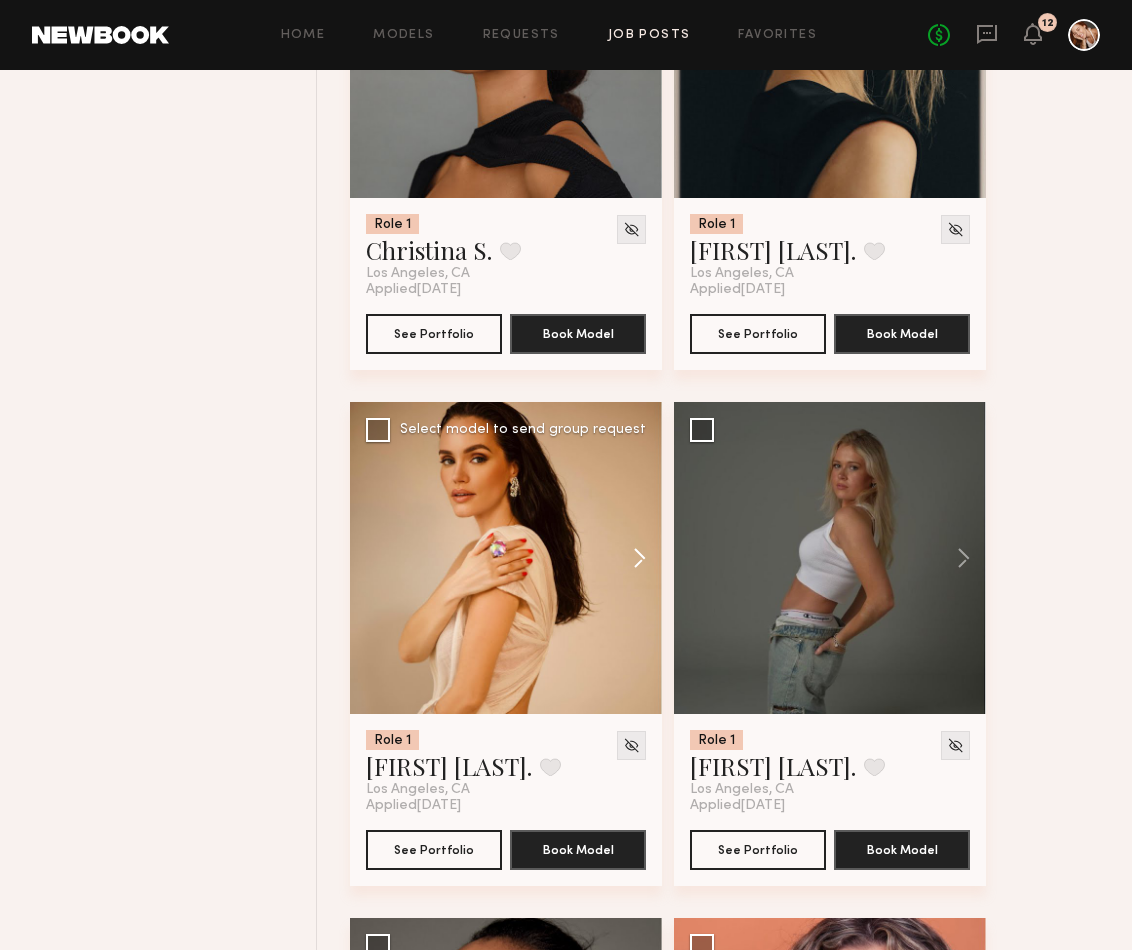 click 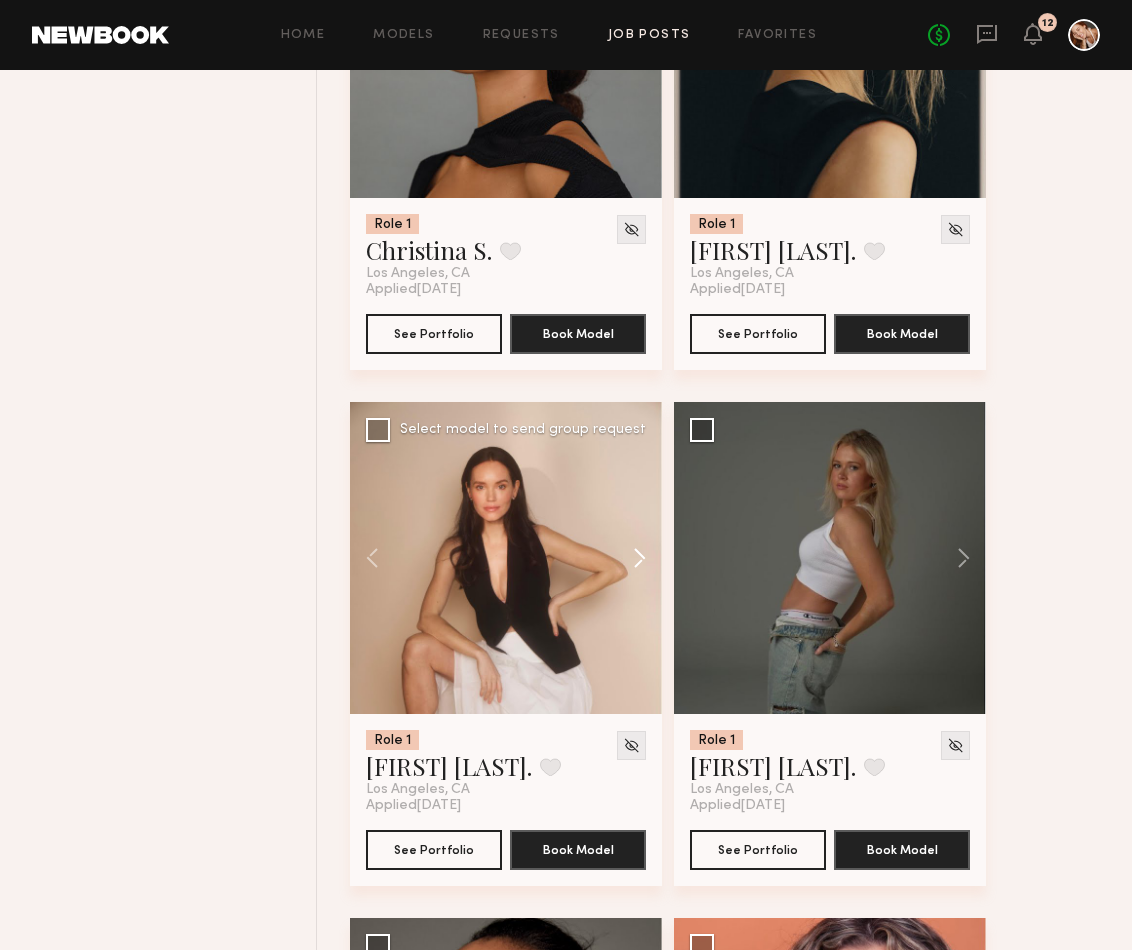 click 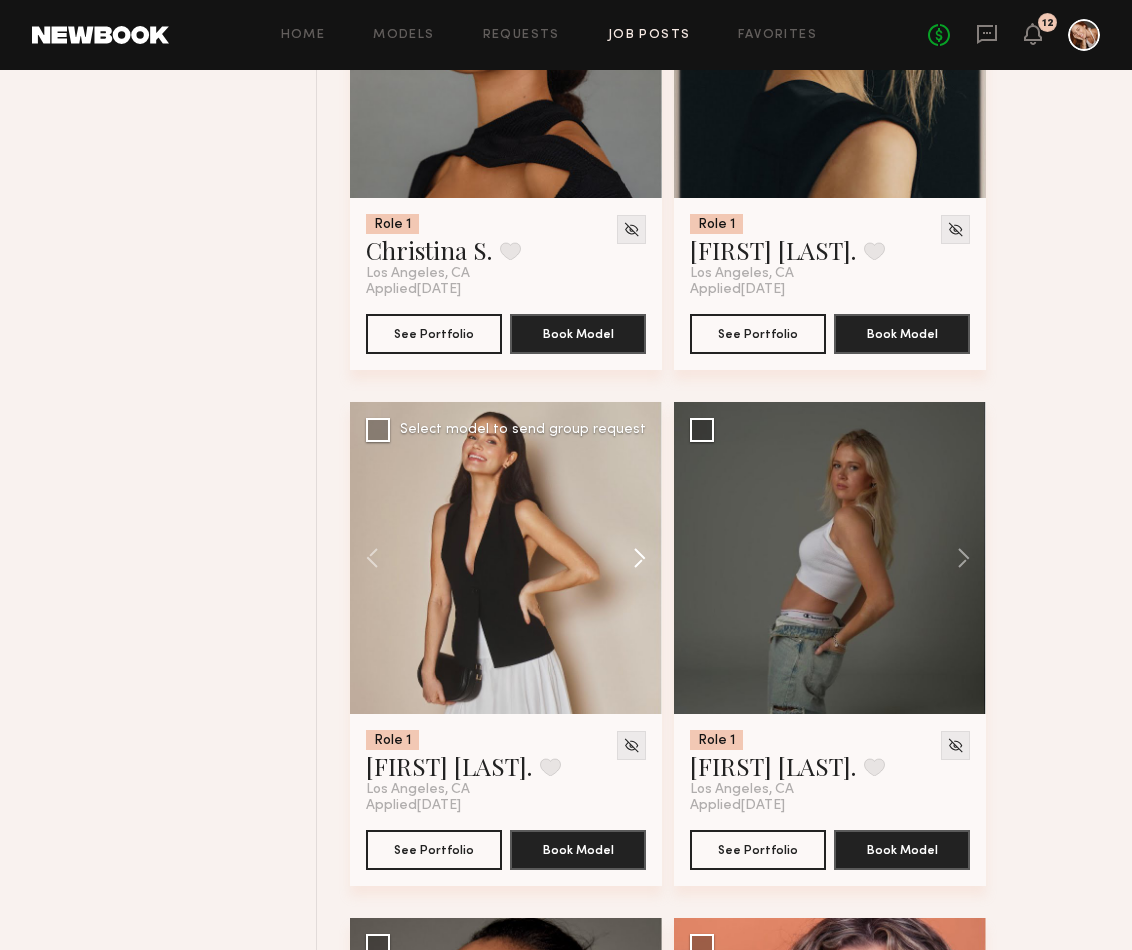 click 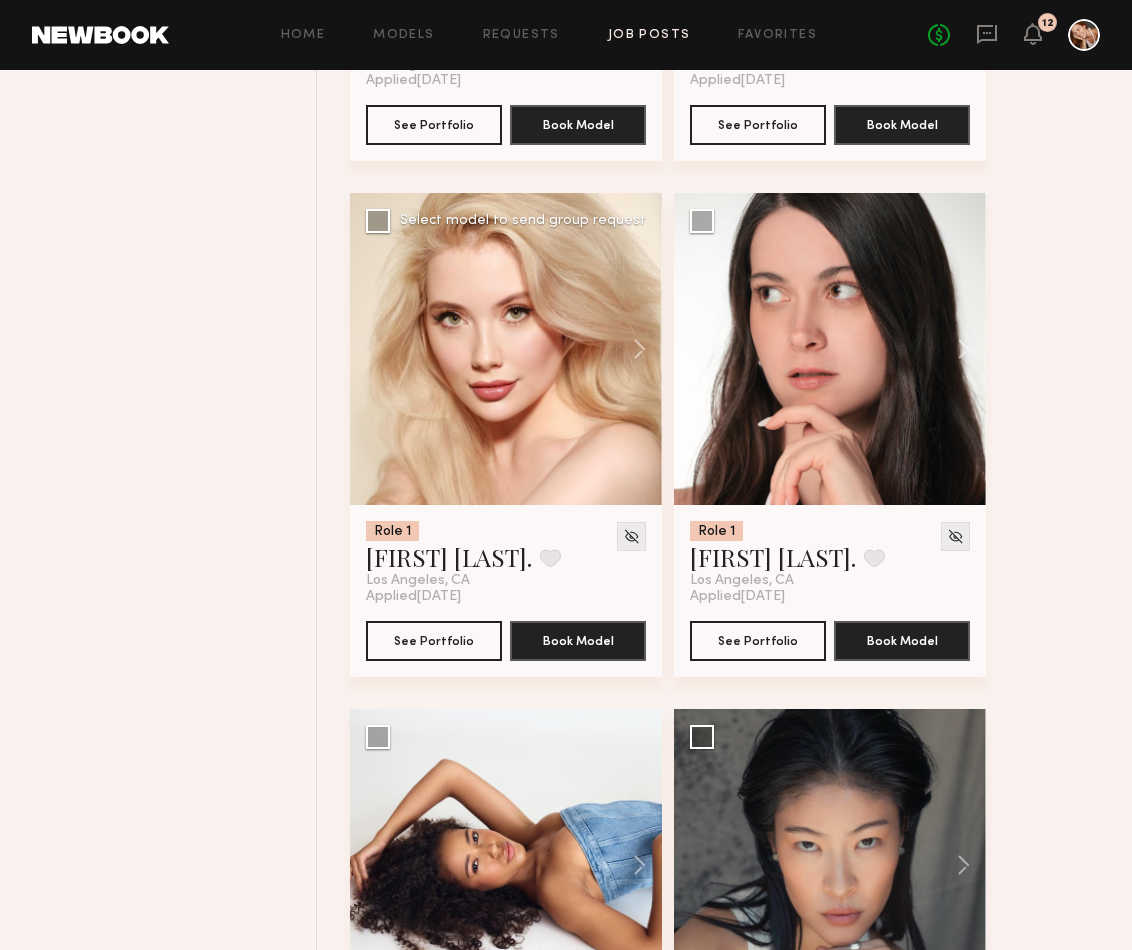 scroll, scrollTop: 12284, scrollLeft: 0, axis: vertical 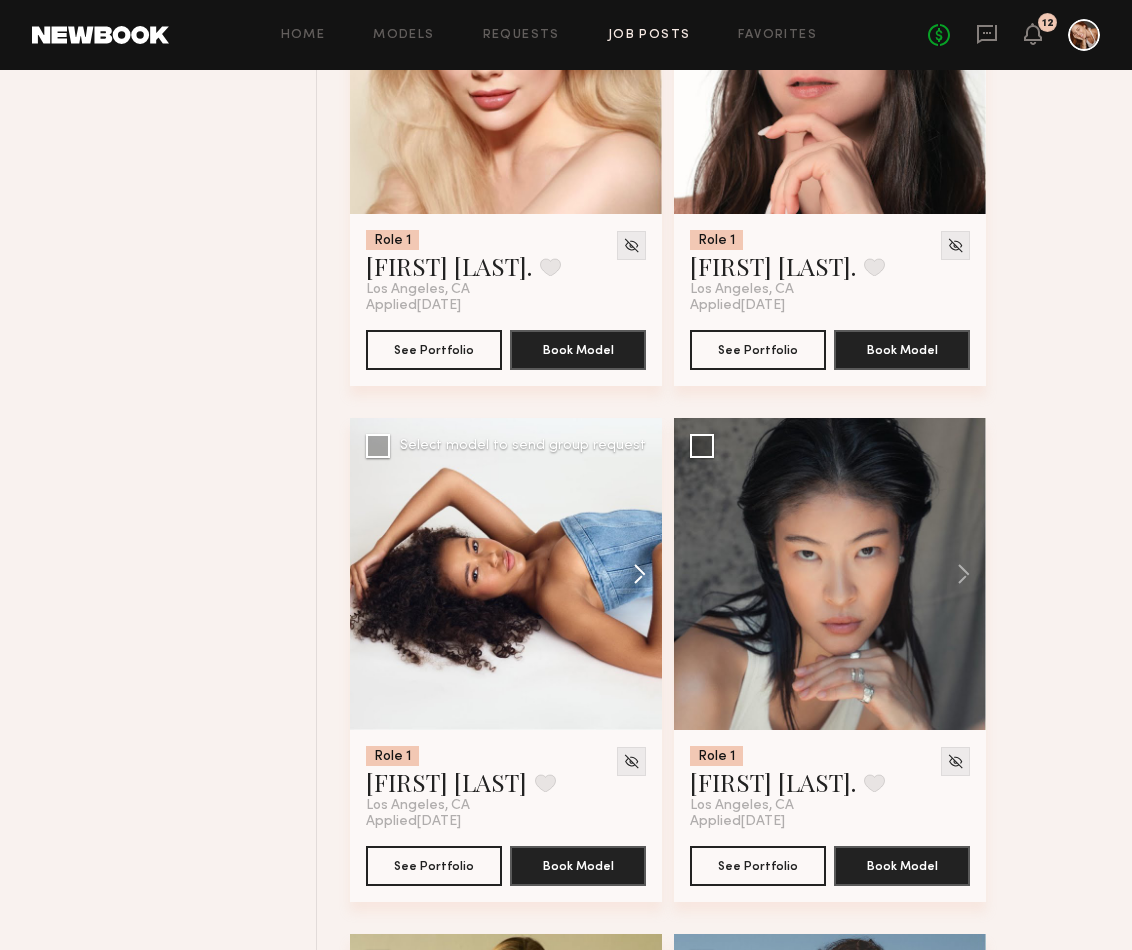 click 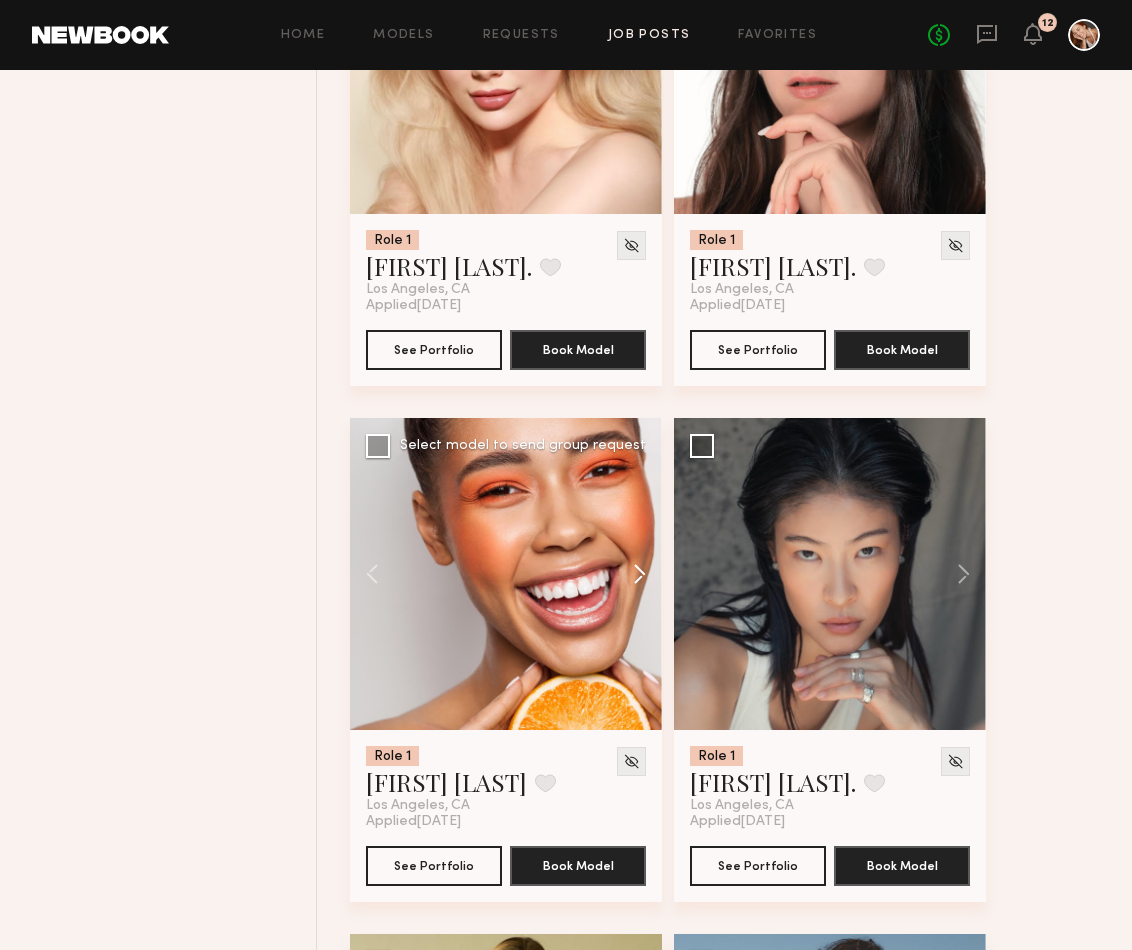 click 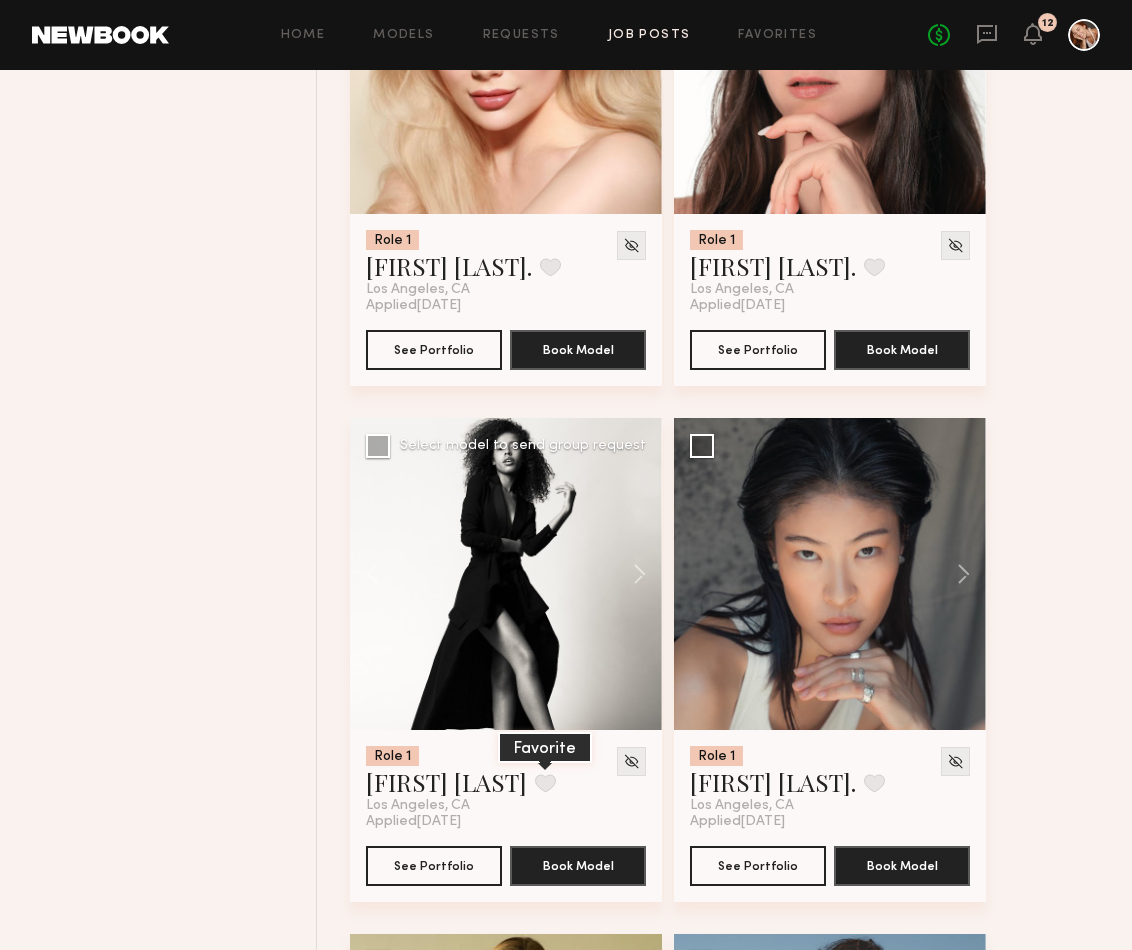 click 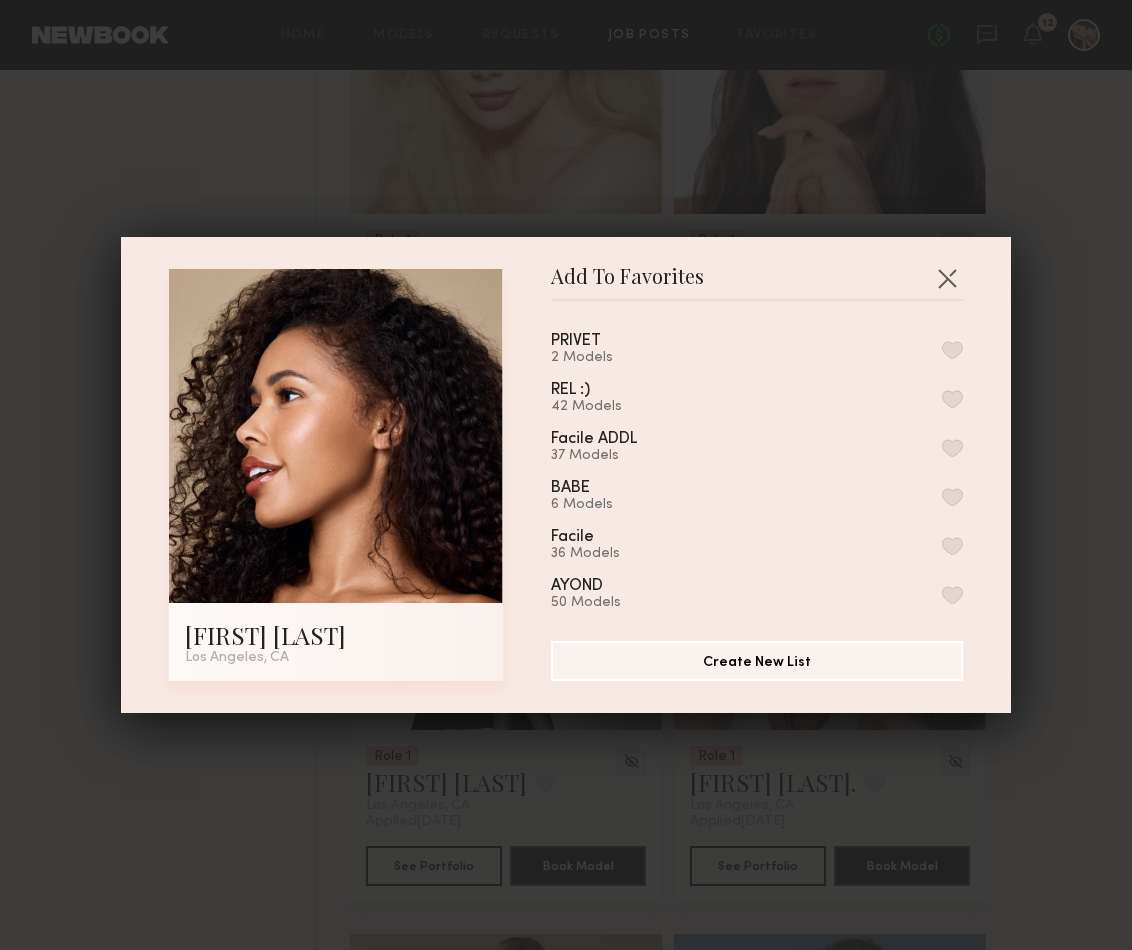 click at bounding box center [952, 350] 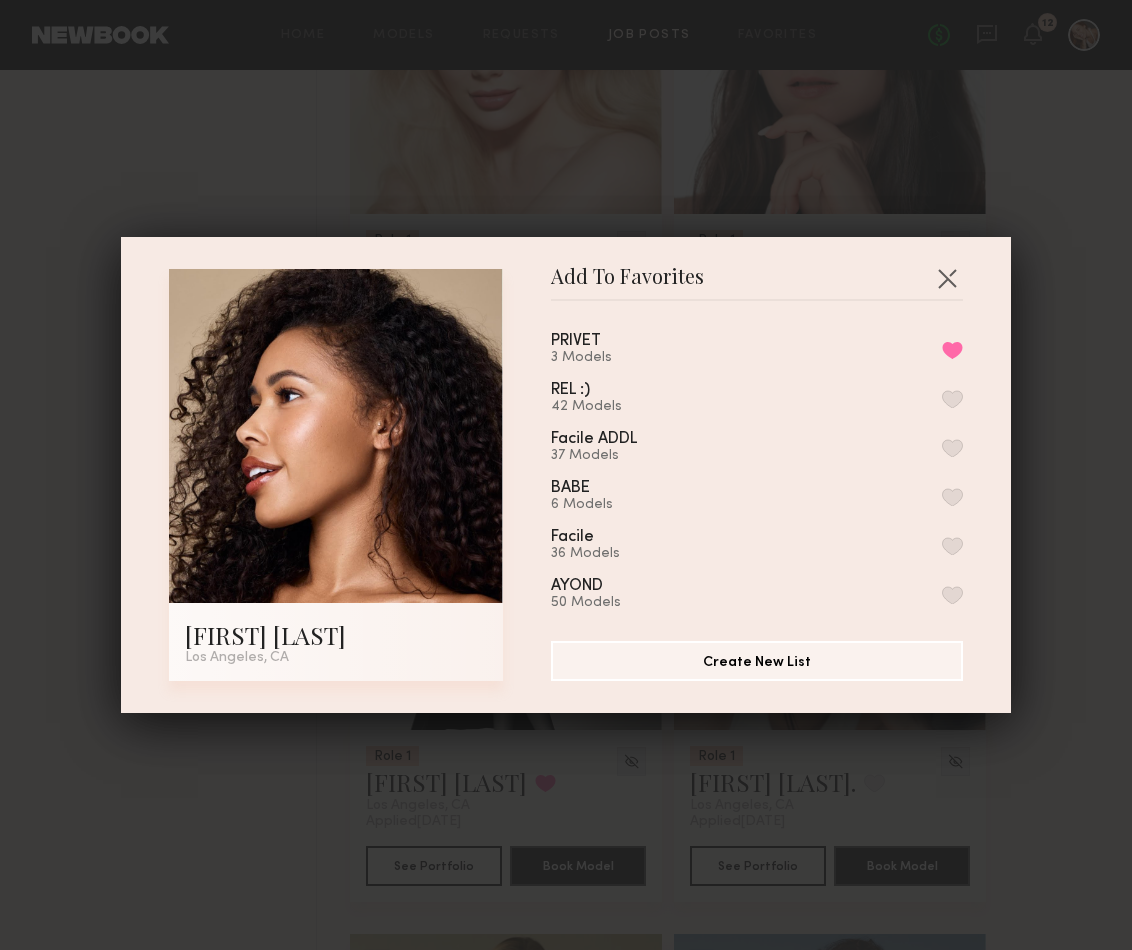 click on "Add To Favorites [FIRST] [LAST]. [CITY], [STATE] Add To Favorites PRIVET 3   Models Remove from favorite list REL :) 42   Models Facile ADDL 37   Models BABE 6   Models Facile 36   Models AYOND 50   Models 03 7   Models Caitlin! 17   Models faves! 17   Models *MINOR HISTORY 2022 17   Models WHEAT BU 27   Models MBSWIM 15   Models VC POTENTIAL!? 2   Models KORAI 29   Models SEEN 22   Models ROTHYSJUNE 26   Models JBD 16   Models MH 2021 24   Models Lola Ade 6   Models PB 16   Models claire 21   Models MH AUGUST 2020 13   Models BEBE 20   Models MALY 41   Models Additional 11   Models MH 2020 22   Models Personal 20   Models W+G 11   Models nyc~ 32   Models Additional IF BY SEA 4   Models MH New List 24   Models Minor History NYC 32   Models If By Sea - NYC 23   Models WARFIELD AND GRAND 33   Models Minor History 18   Models IF BY SEA 8   Models My Favorites 1   Model Create New List" at bounding box center [566, 475] 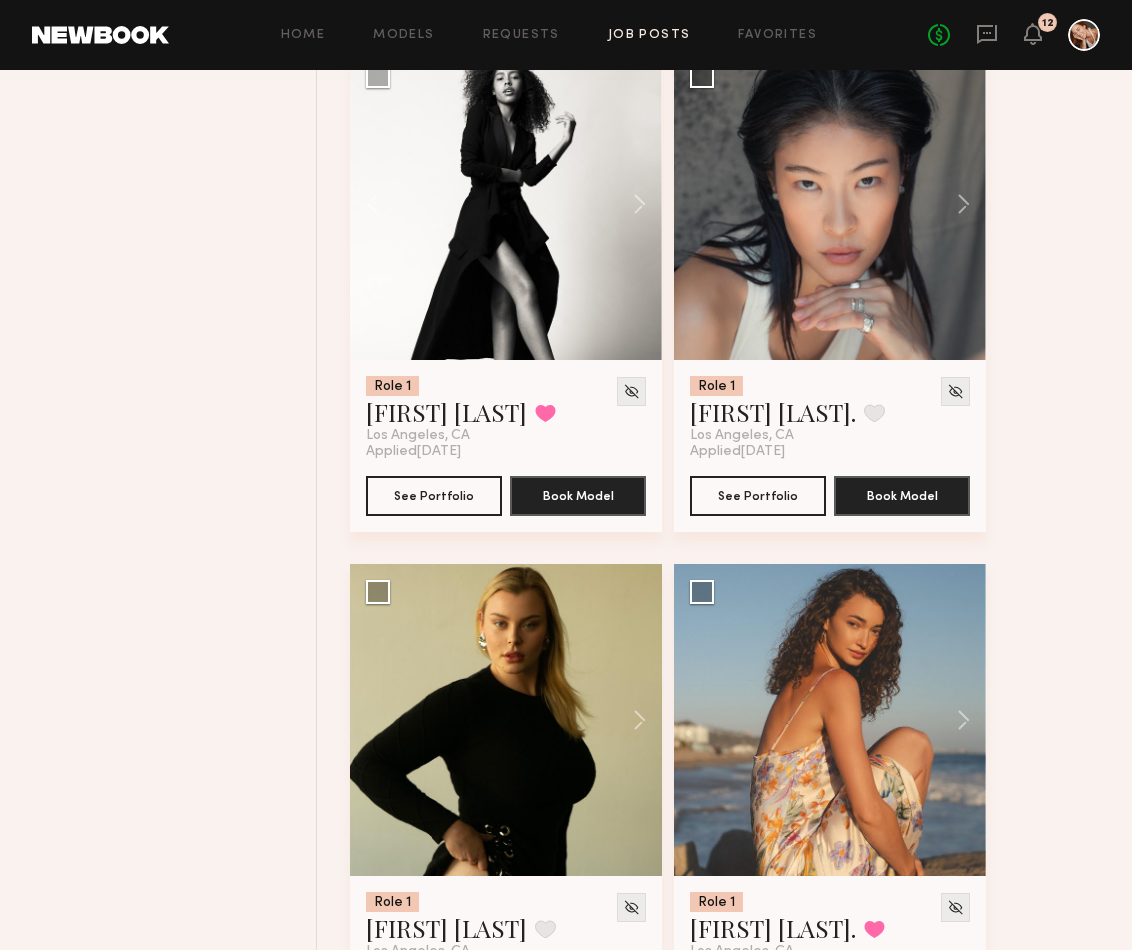 scroll, scrollTop: 12654, scrollLeft: 0, axis: vertical 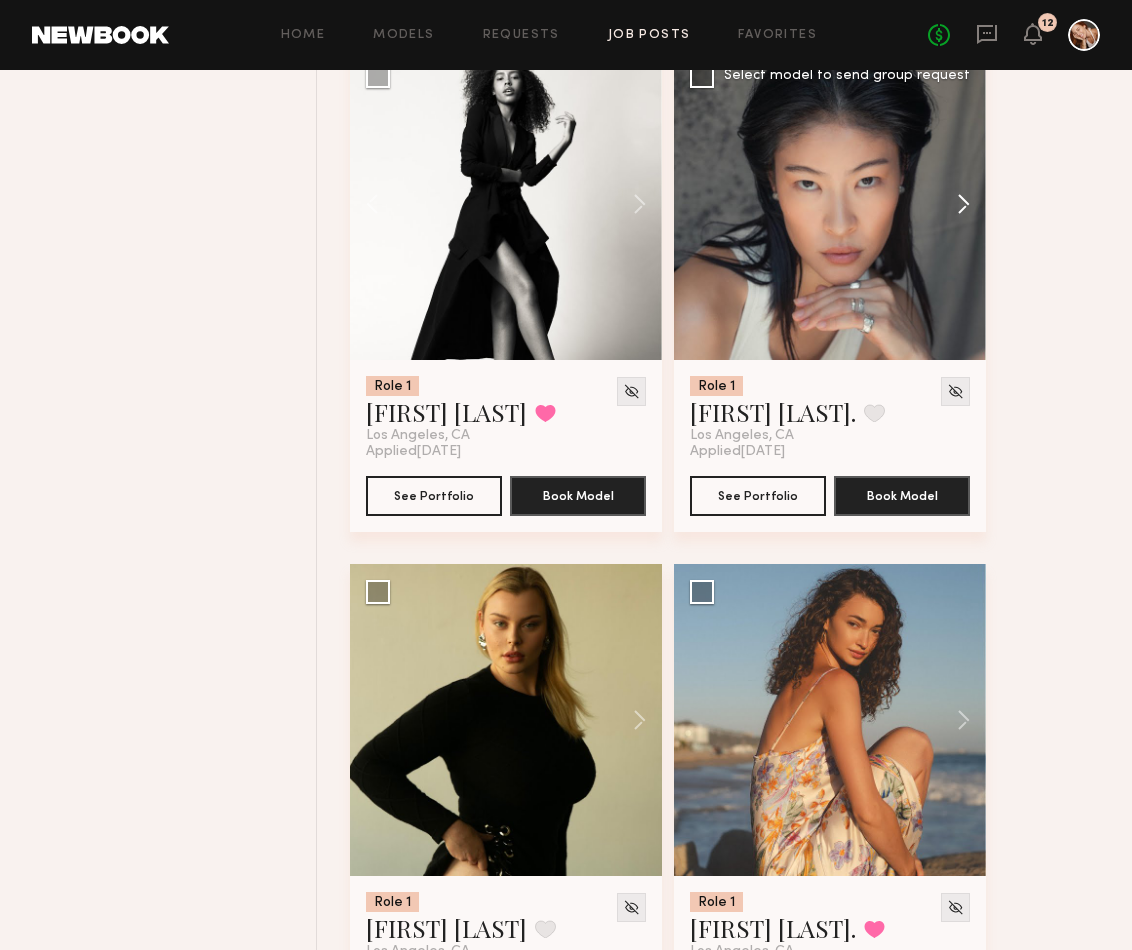 click 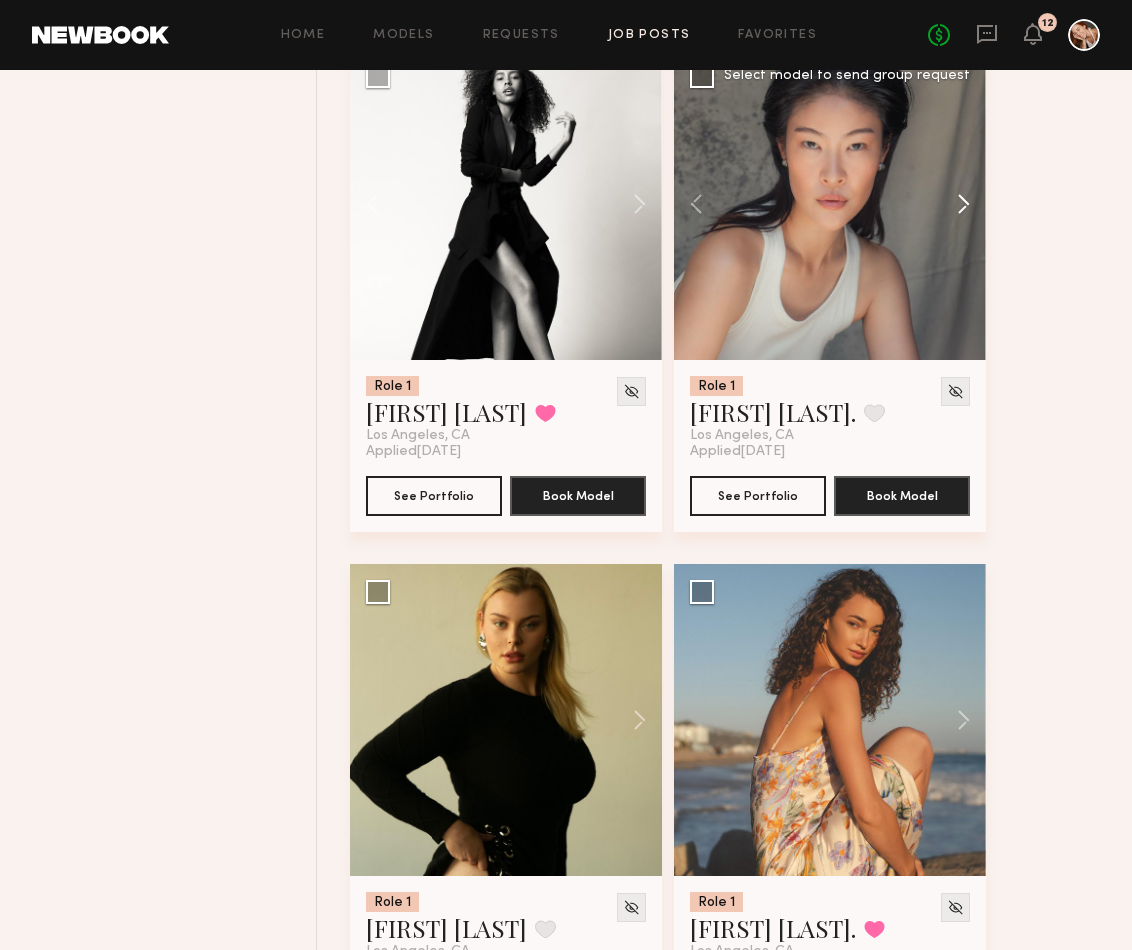 click 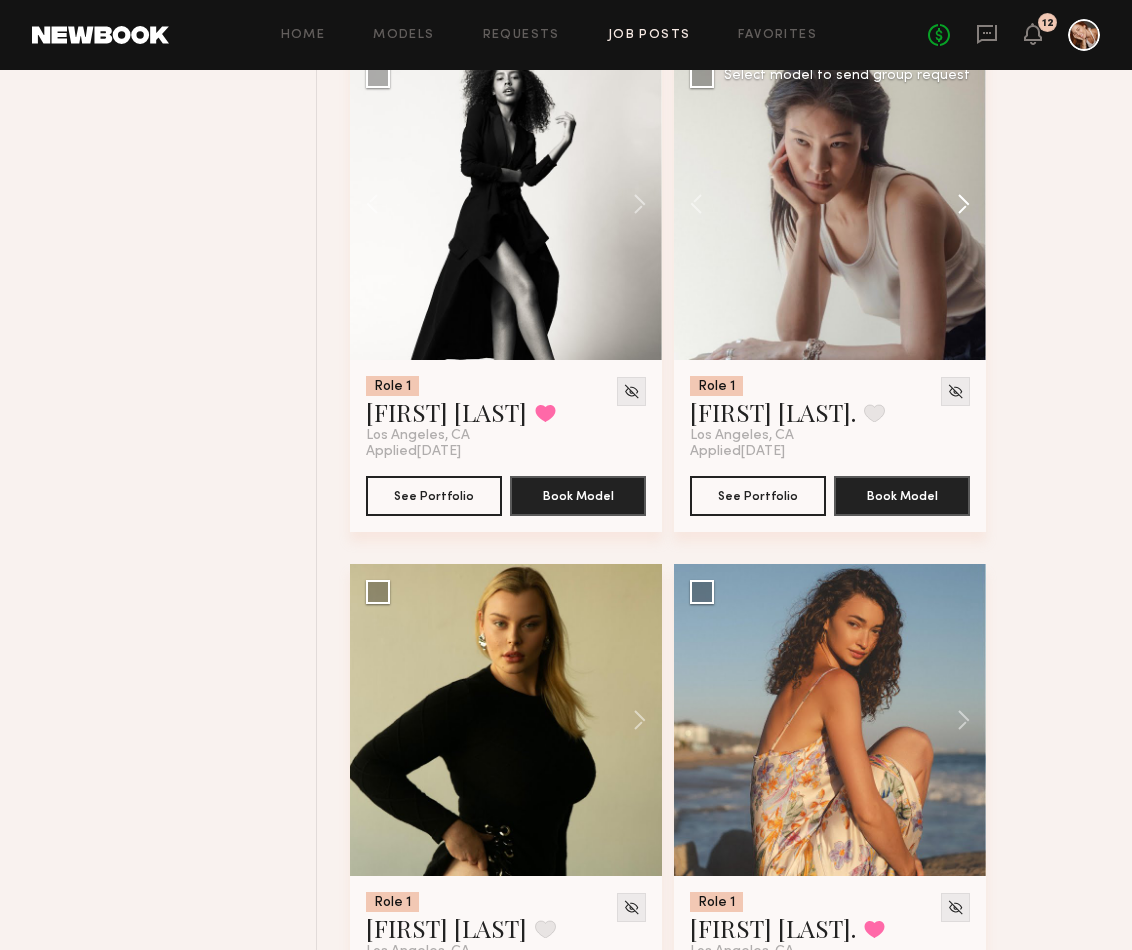 click 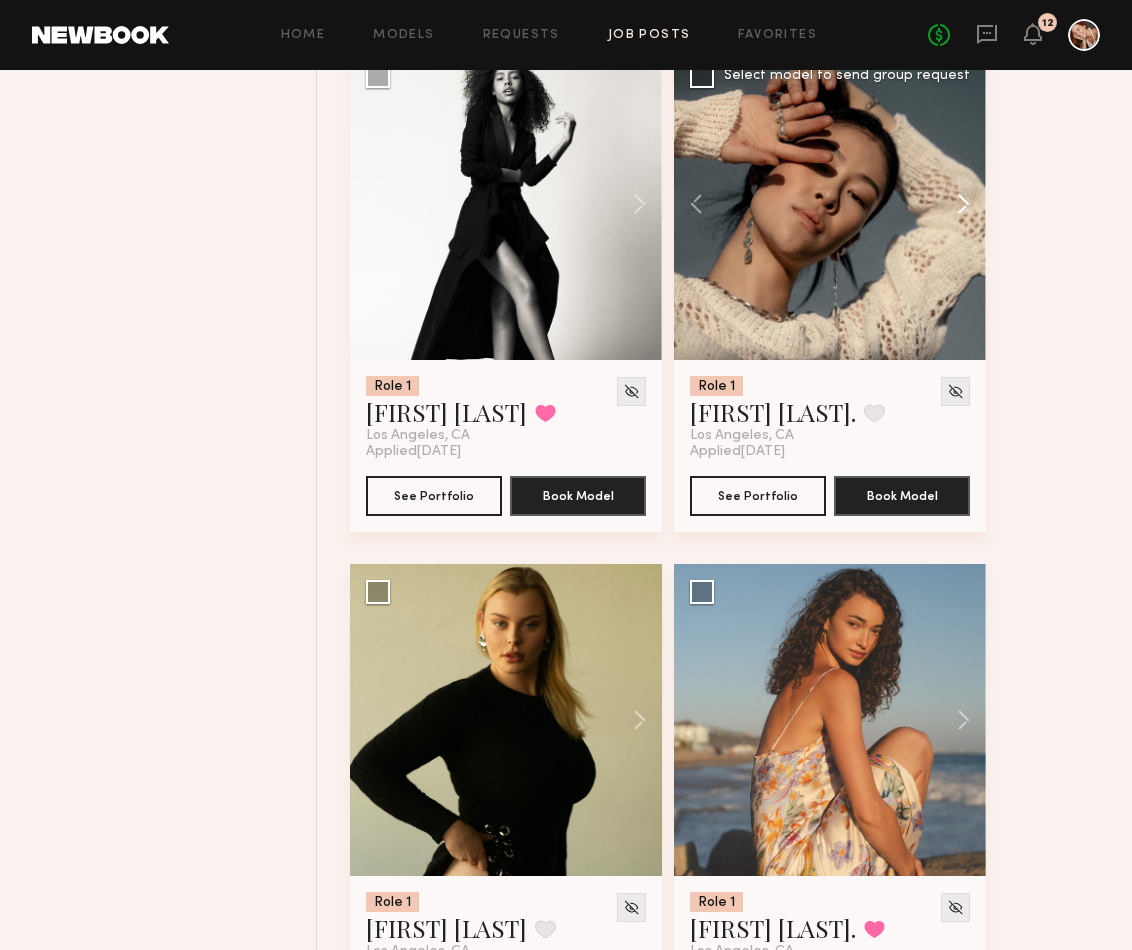 click 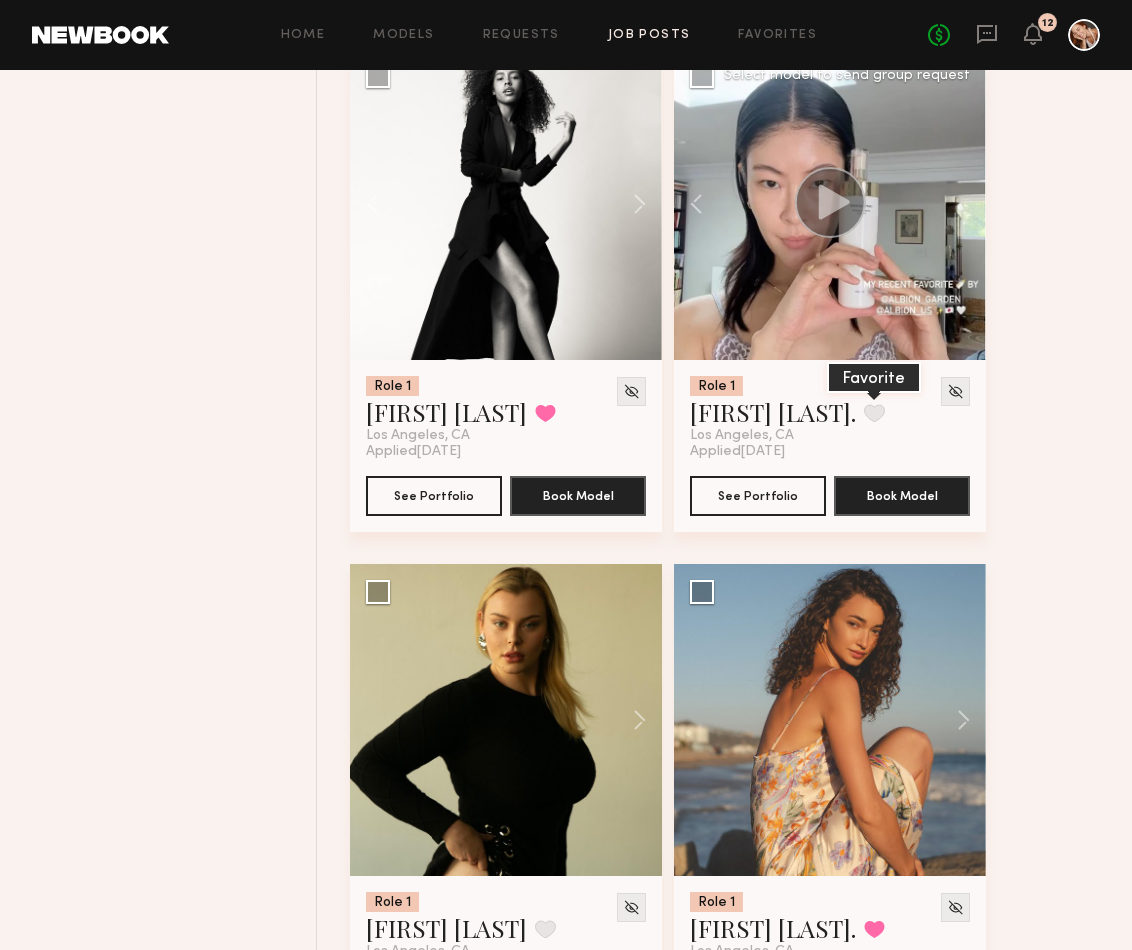 click 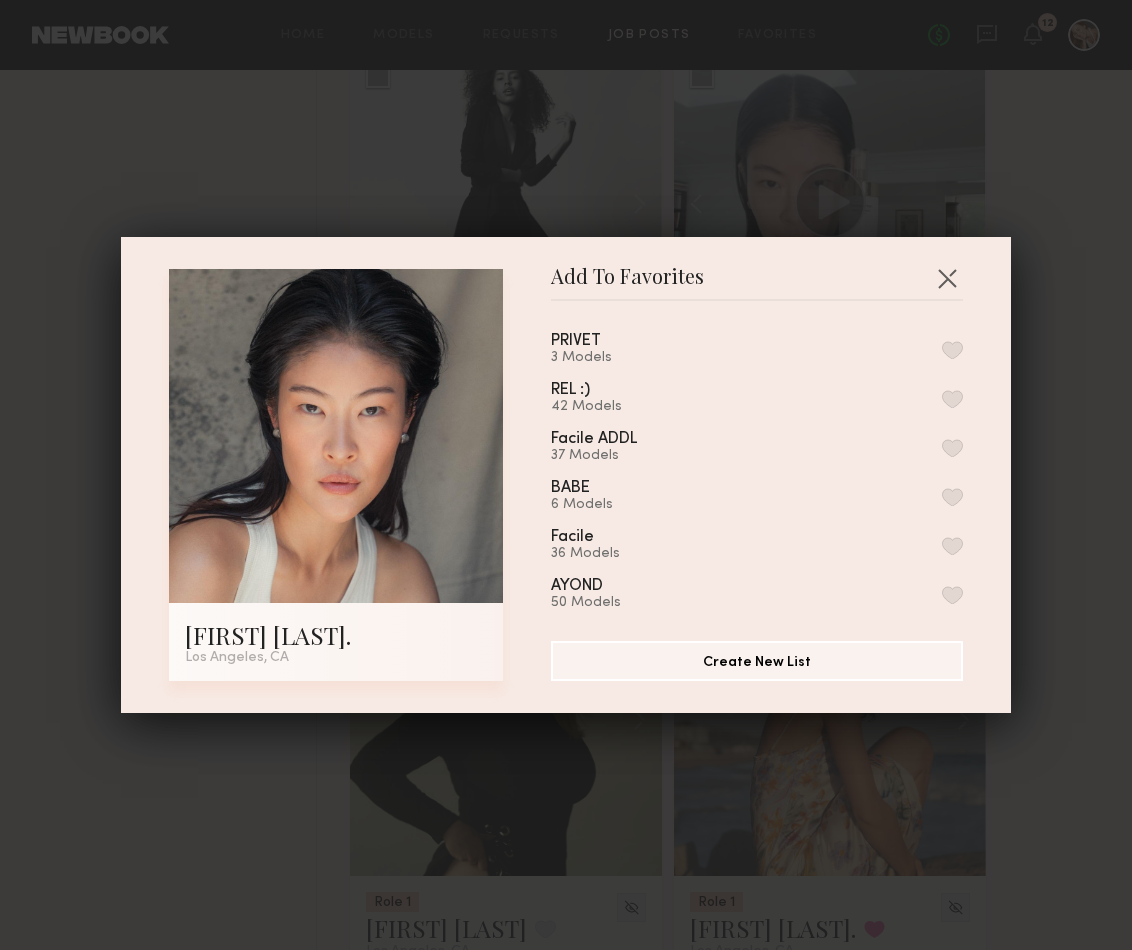 click at bounding box center [952, 350] 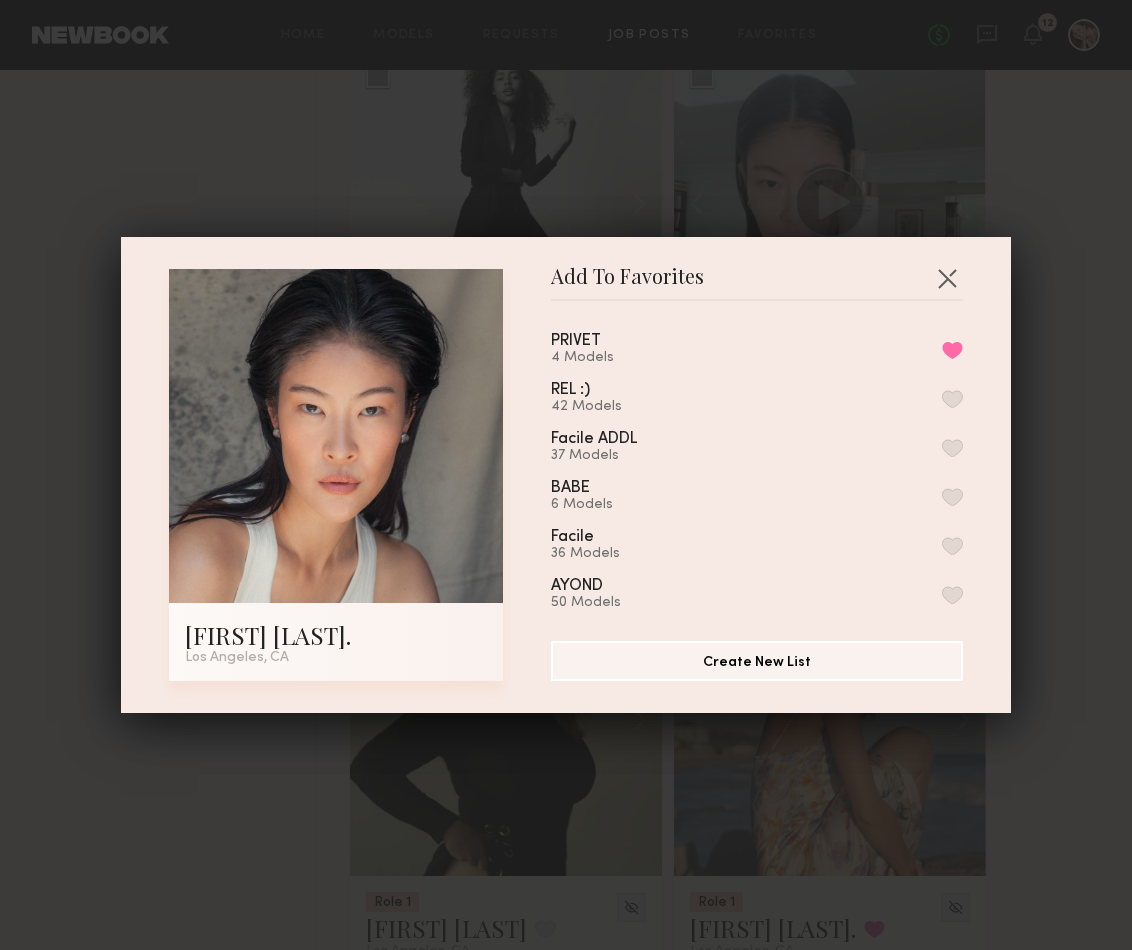 click on "Add To Favorites [FIRST] [LAST]. [CITY], [STATE] Add To Favorites PRIVET 4 Models Remove from favorite list REL :) 42 Models Facile ADDL 37 Models BABE 6 Models Facile 36 Models AYOND 50 Models 03 7 Models Caitlin! 17 Models faves! 17 Models *MINOR HISTORY 2022 17 Models WHEAT BU 27 Models MBSWIM 15 Models VC POTENTIAL!? 2 Models KORAI 29 Models SEEN 22 Models ROTHYSJUNE 26 Models JBD 16 Models MH 2021 24 Models Lola Ade 6 Models PB 16 Models claire 21 Models MH AUGUST 2020 13 Models BEBE 20 Models MALY 41 Models Additional 11 Models MH 2020 22 Models Personal 20 Models W+G 11 Models nyc~ 32 Models Additional IF BY SEA 4 Models MH New List 24 Models Minor History NYC 32 Models If By Sea - NYC 23 Models WARFIELD AND GRAND 33 Models Minor History 18 Models IF BY SEA 8 Models My Favorites 1 Model Create New List" at bounding box center [566, 475] 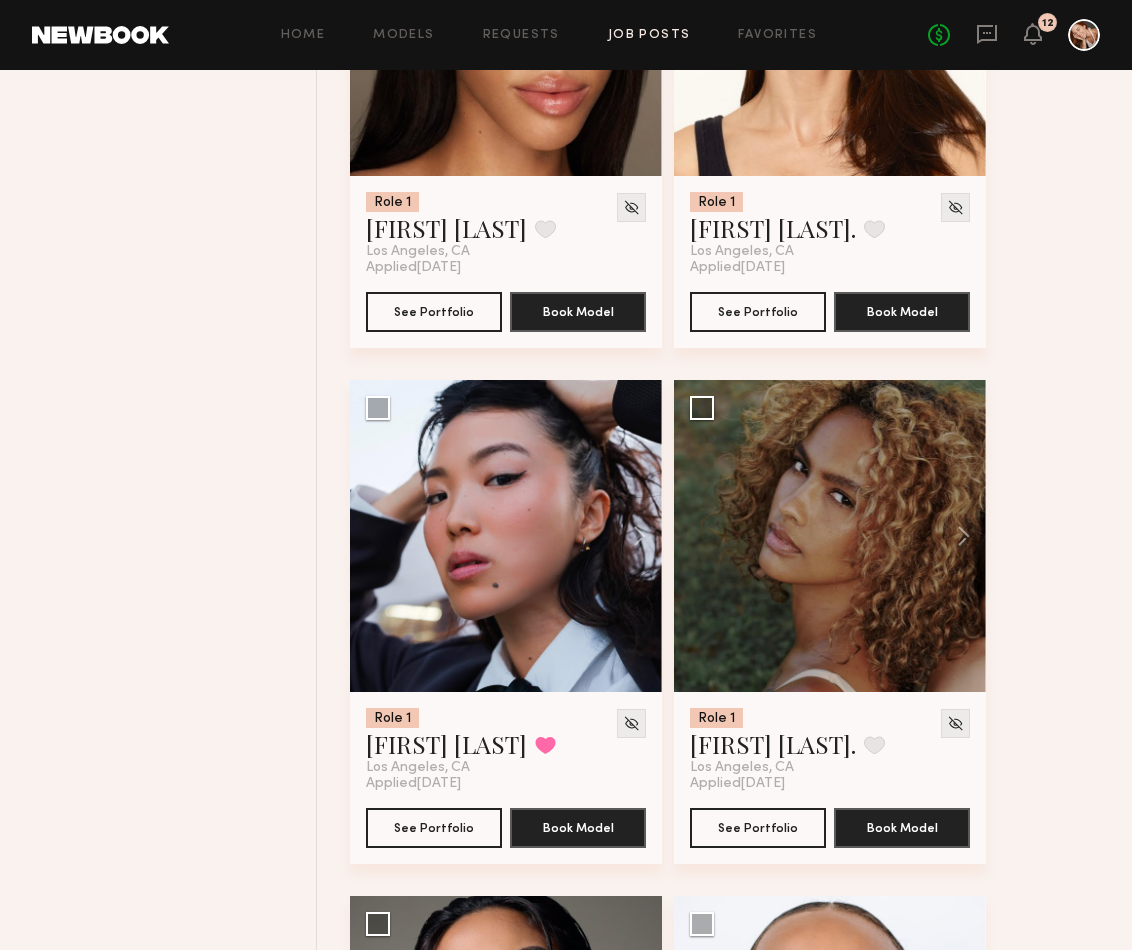 scroll, scrollTop: 19073, scrollLeft: 0, axis: vertical 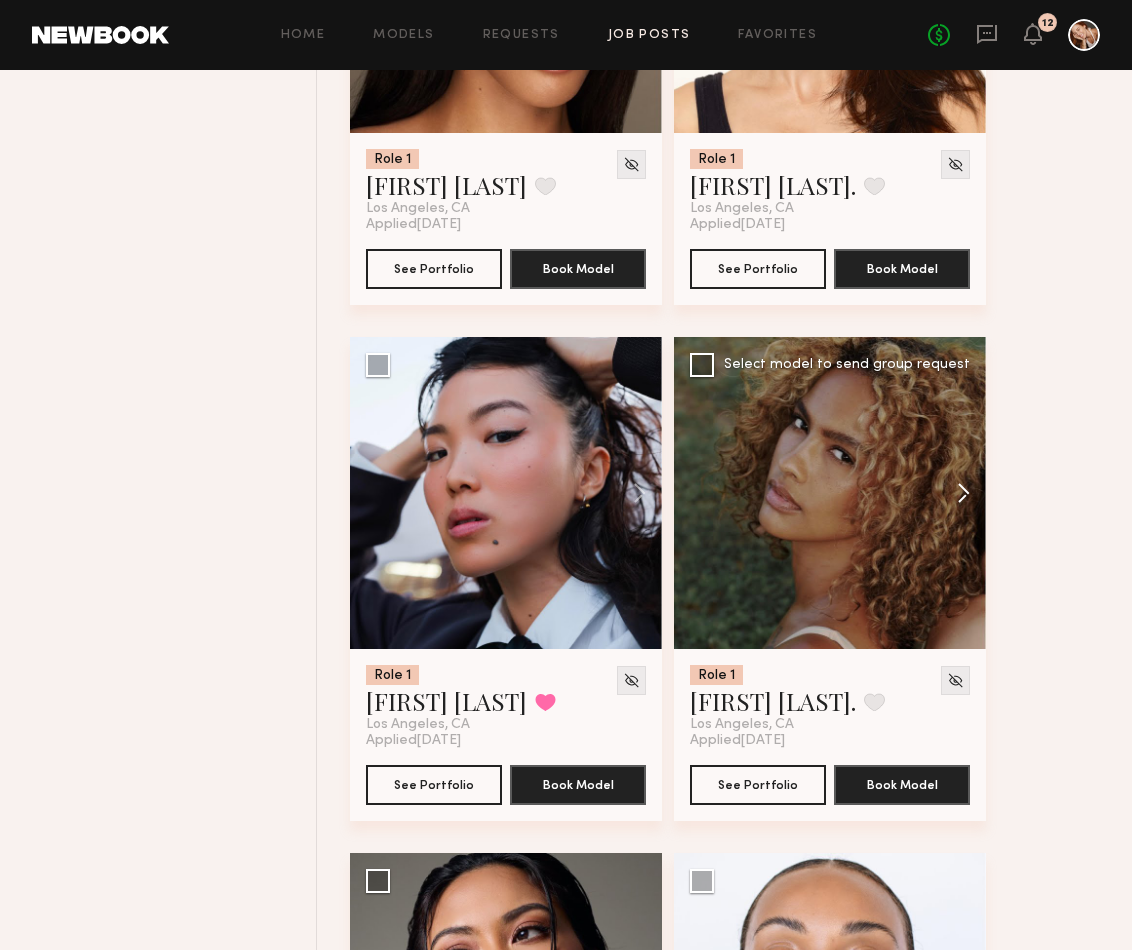click 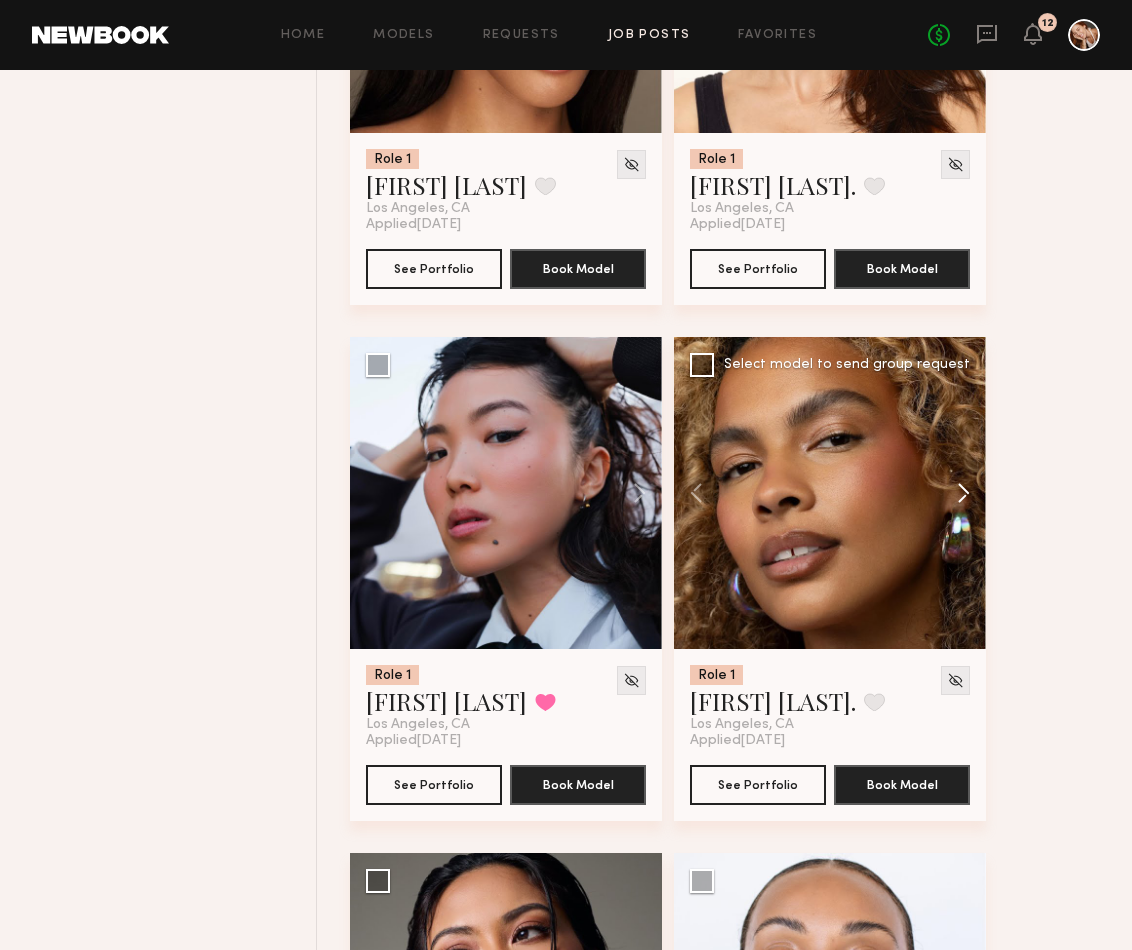 click 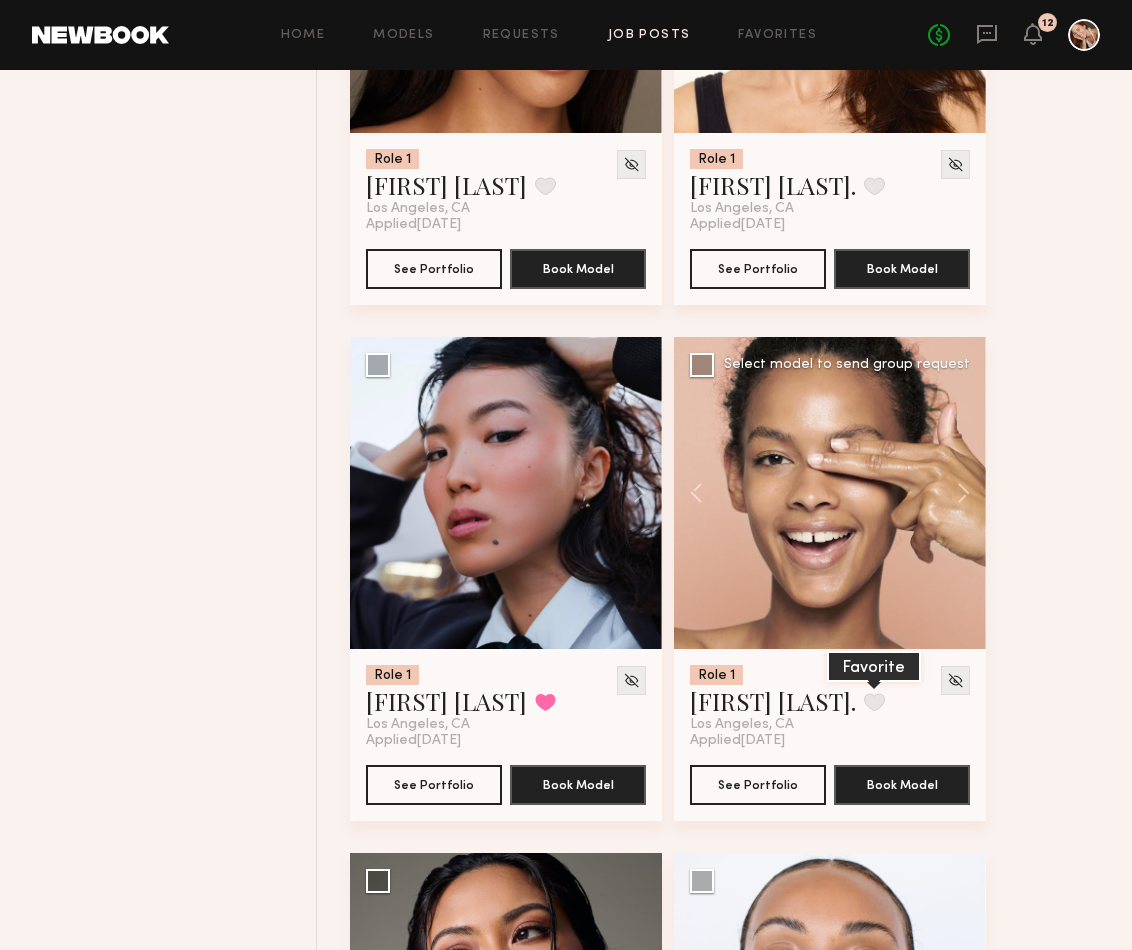 click 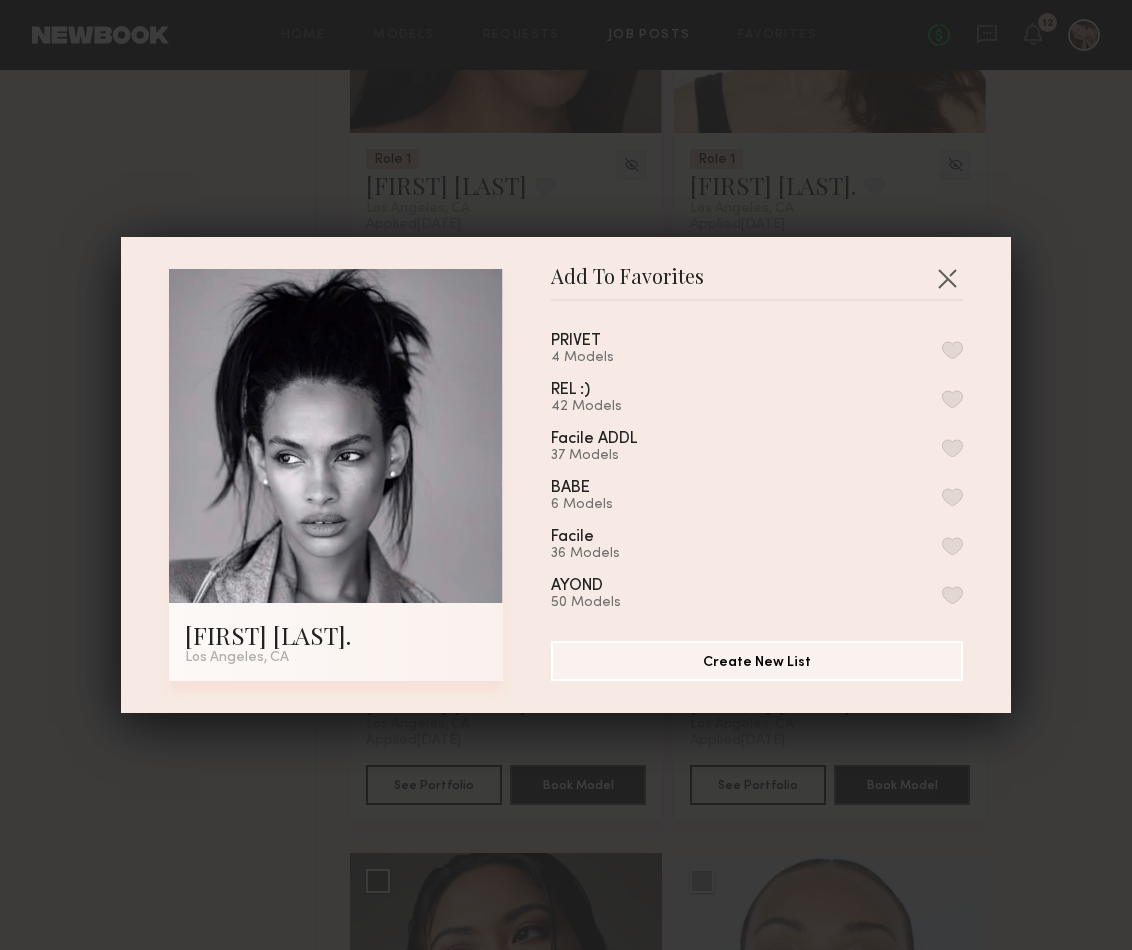 click at bounding box center (952, 350) 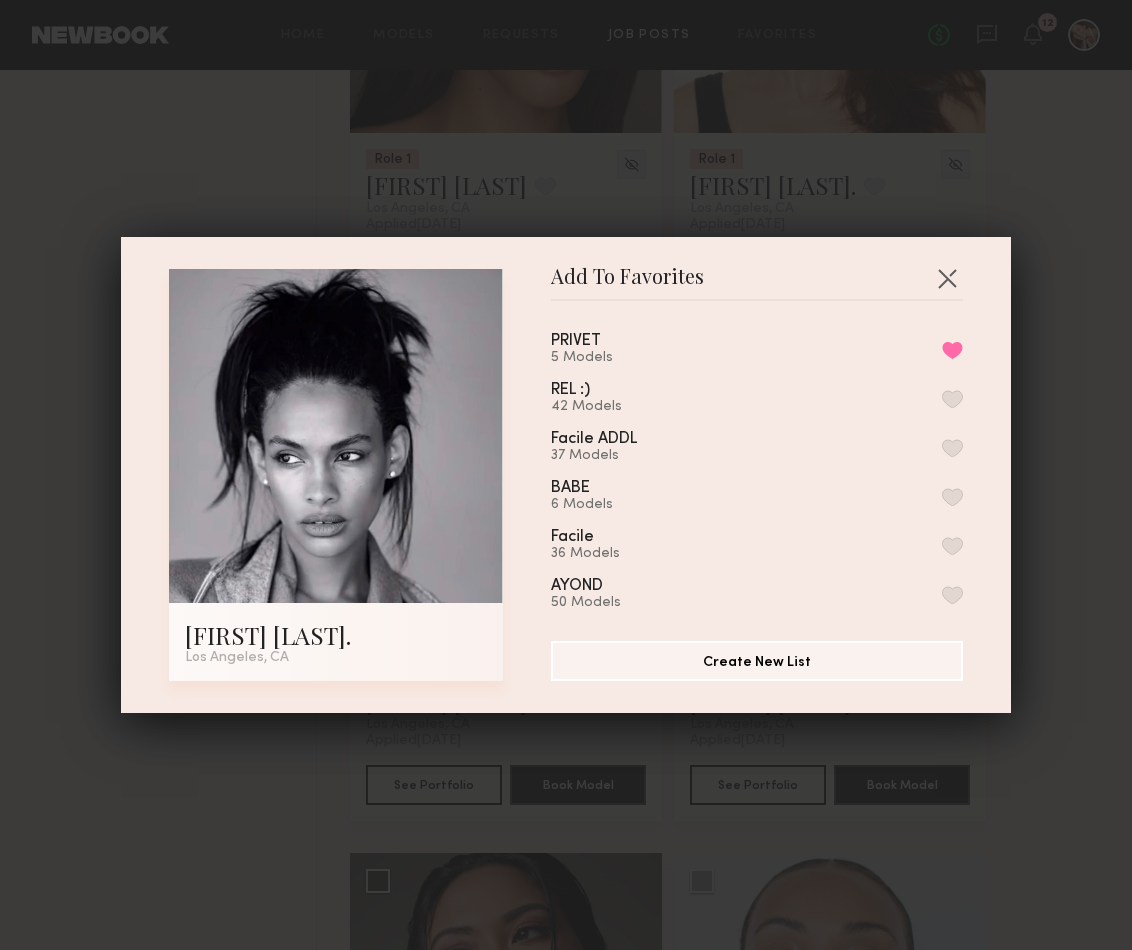 click on "Add To Favorites [FIRST] [LAST] [CITY], [STATE] Add To Favorites PRIVET 5   Models Remove from favorite list REL :) 42   Models Facile ADDL 37   Models BABE 6   Models Facile 36   Models AYOND 50   Models 03 7   Models Caitlin! 17   Models faves! 17   Models *MINOR HISTORY 2022 17   Models WHEAT BU 27   Models MBSWIM 15   Models VC POTENTIAL!? 2   Models KORAI 29   Models SEEN 22   Models ROTHYSJUNE 26   Models JBD 16   Models MH 2021 24   Models Lola Ade 6   Models PB 16   Models claire 21   Models MH AUGUST 2020 13   Models BEBE 20   Models MALY 41   Models Additional 11   Models MH 2020 22   Models Personal 20   Models W+G 11   Models [CITY] 32   Models Additional IF BY SEA 4   Models MH New List 24   Models Minor History [CITY] 32   Models If By Sea - [CITY] 23   Models WARFIELD AND GRAND 33   Models Minor History 18   Models IF BY SEA 8   Models My Favorites 1   Model Create New List" at bounding box center (566, 475) 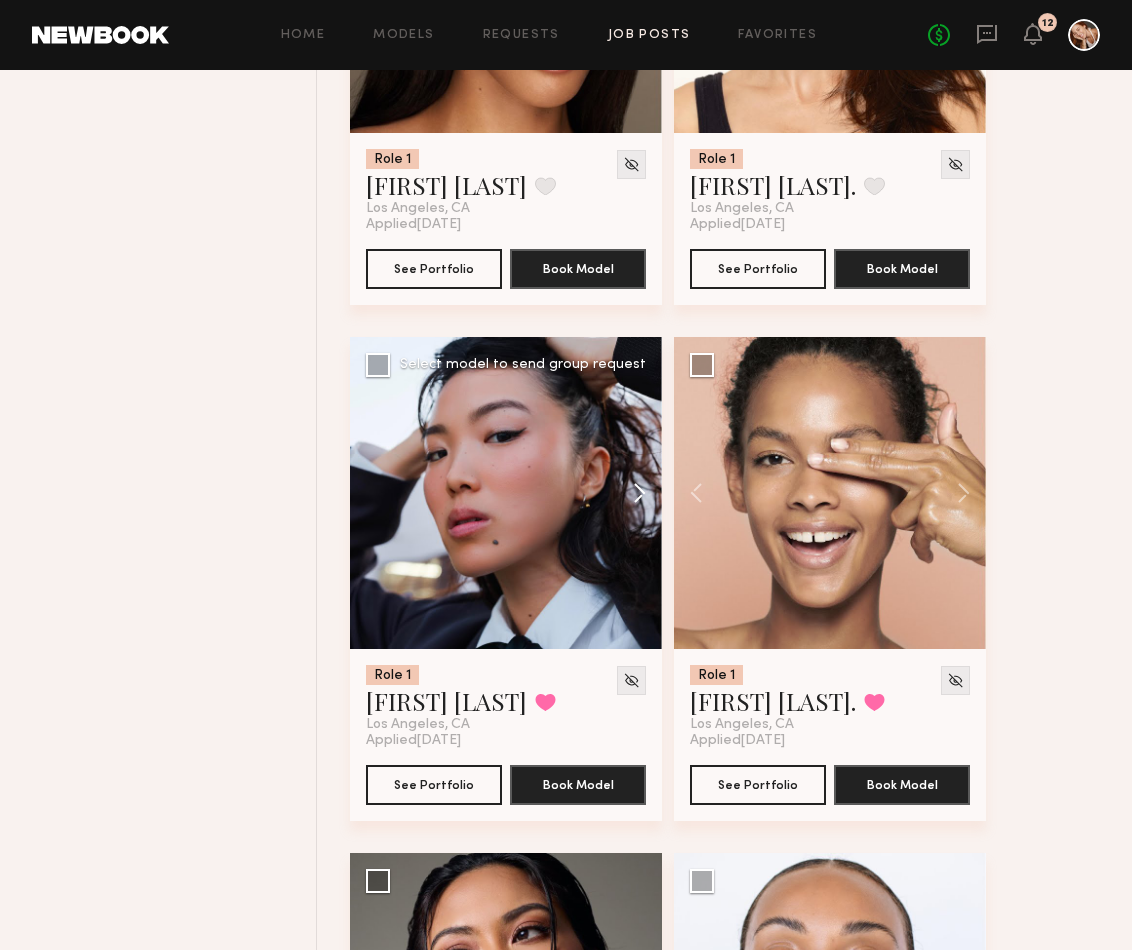 click 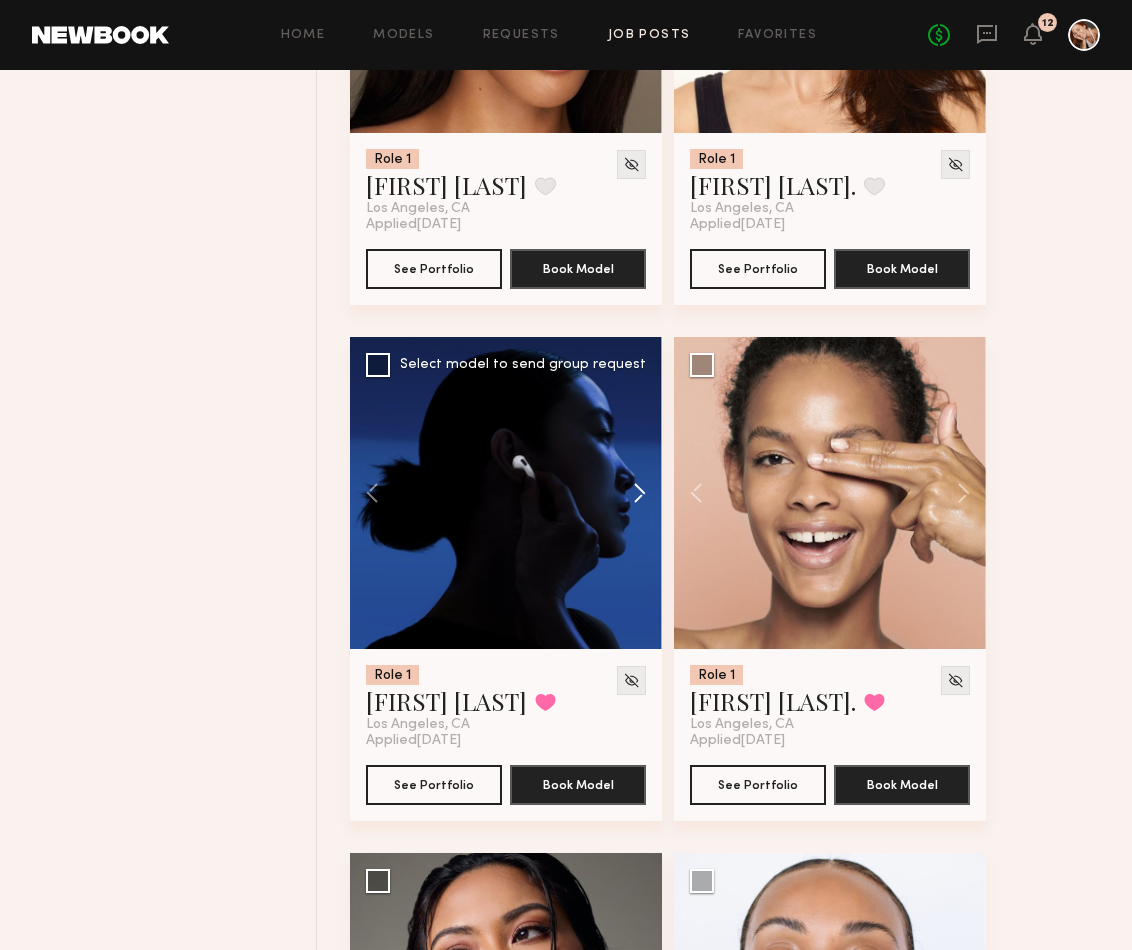 click 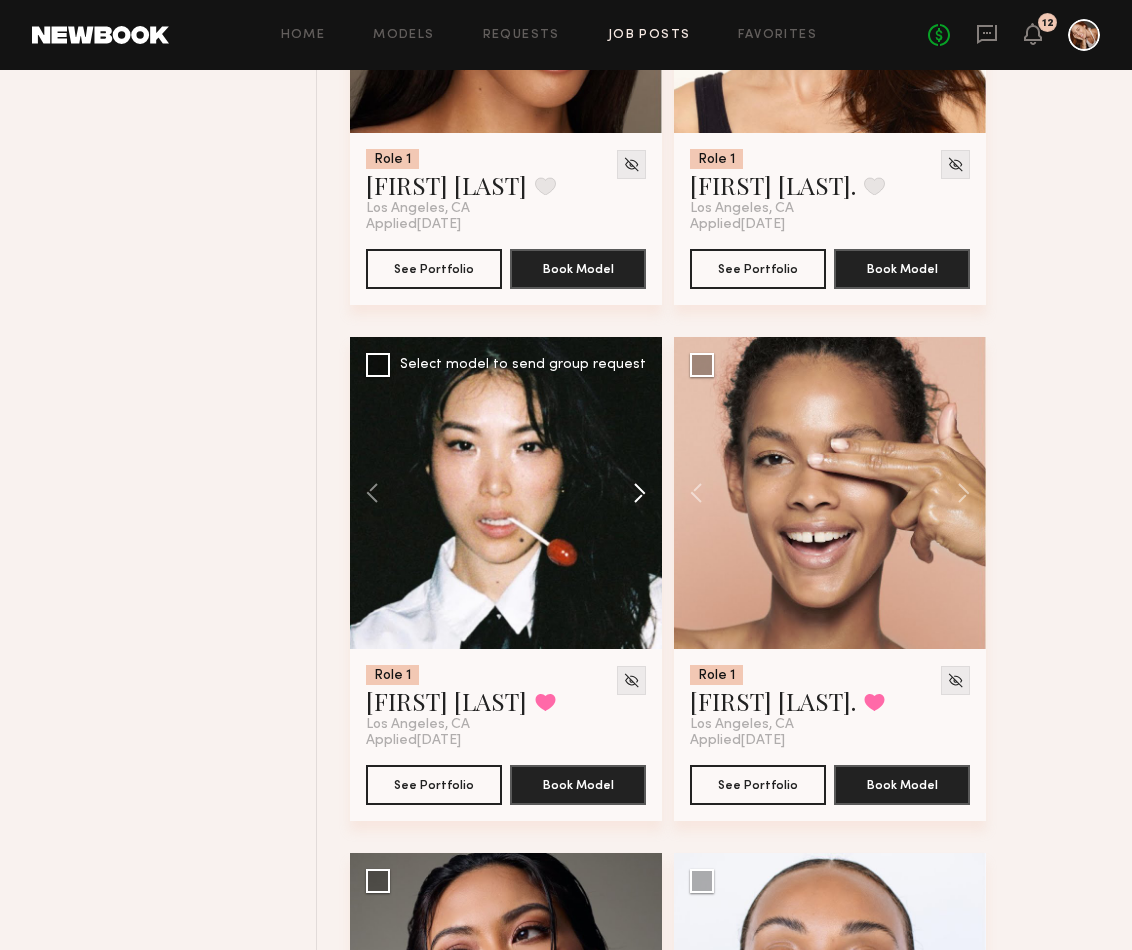 click 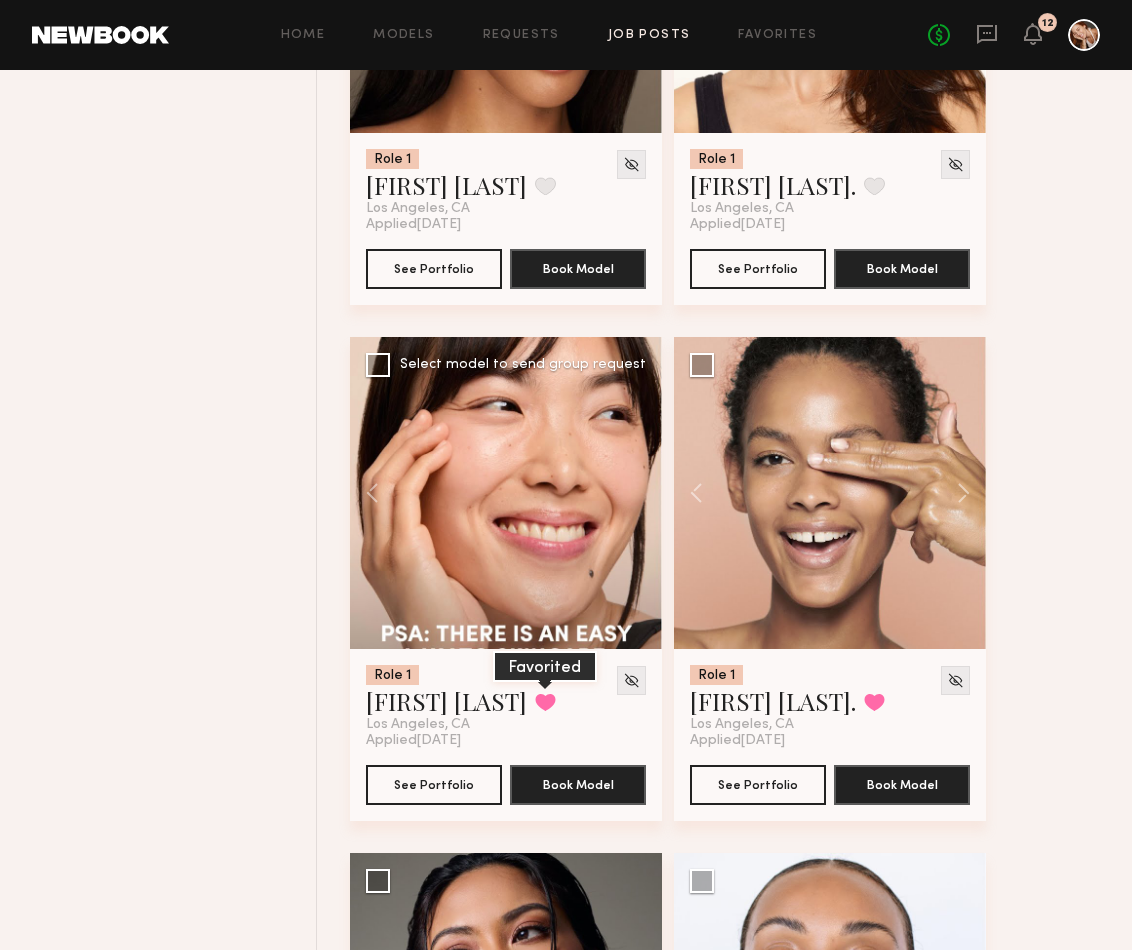 click 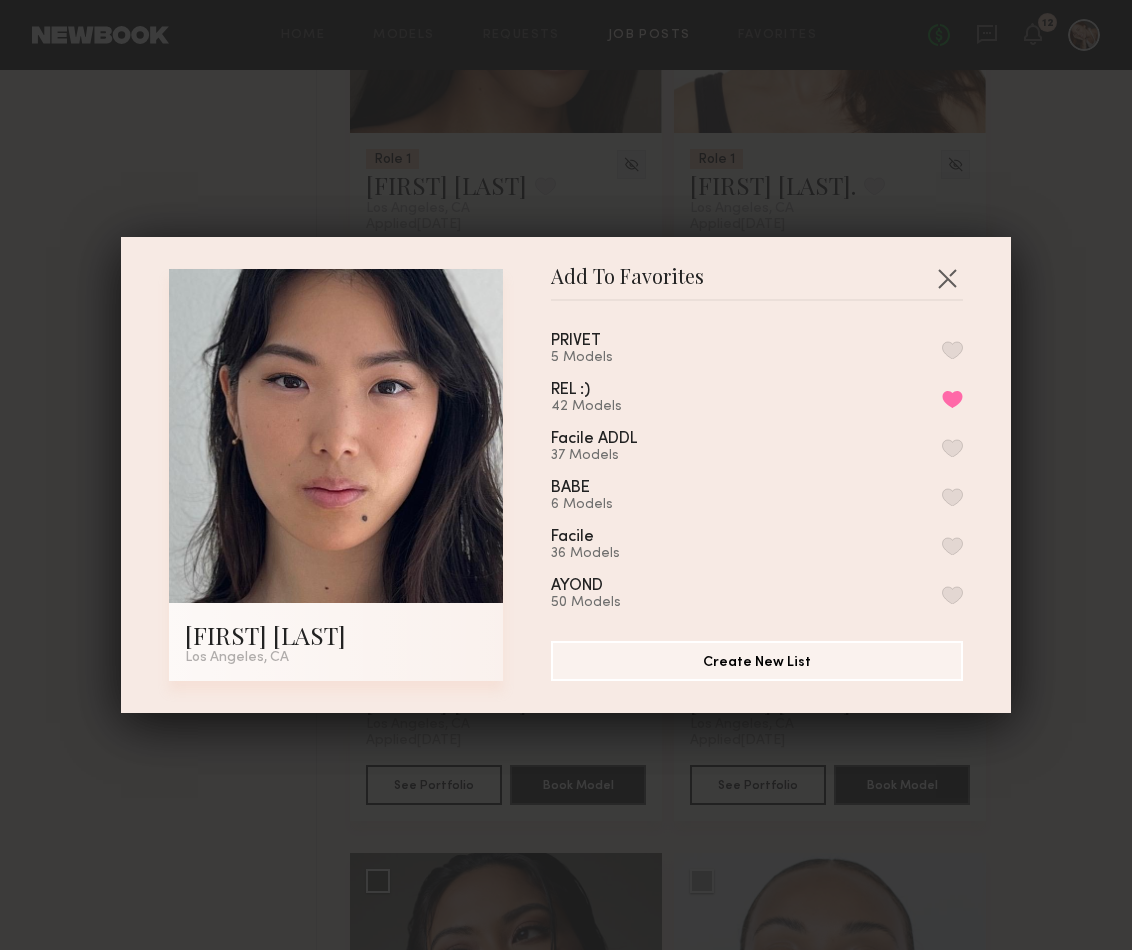 click at bounding box center [952, 350] 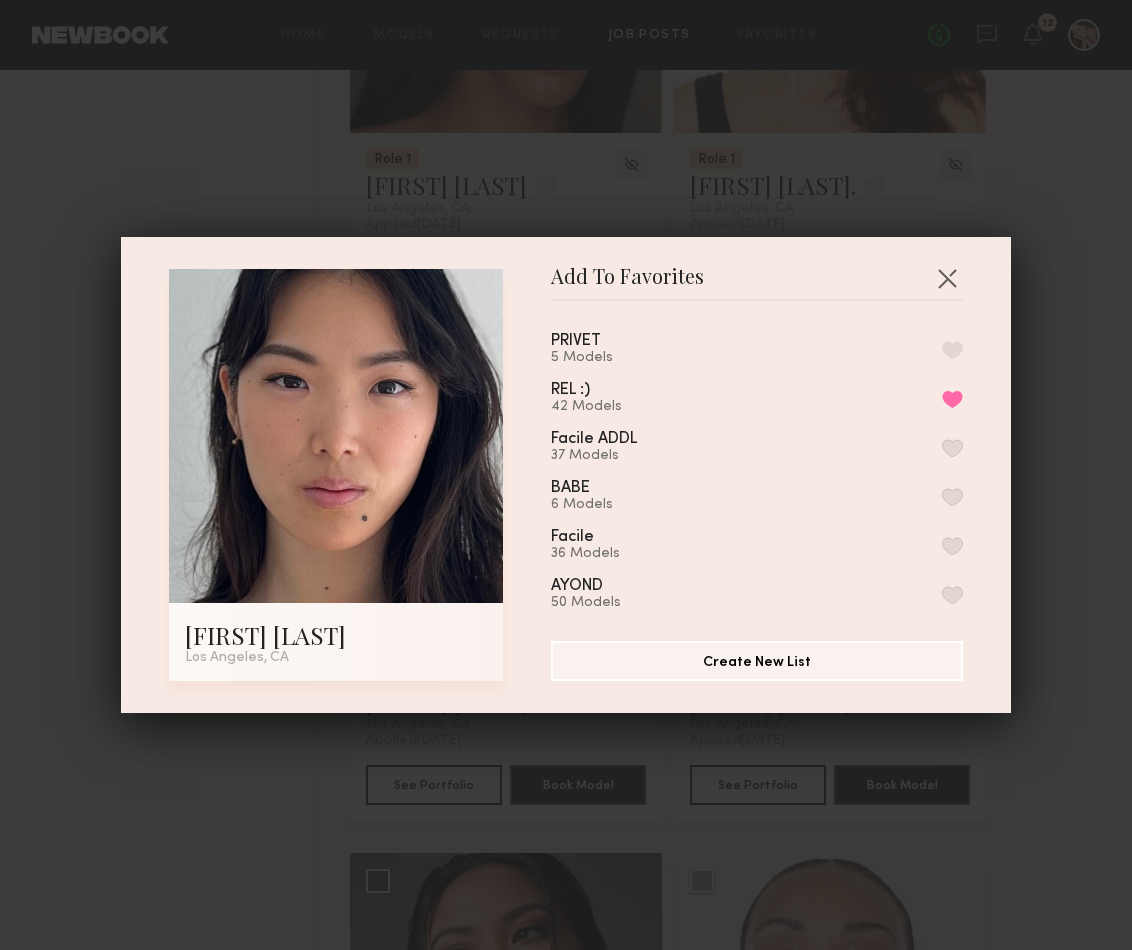 click on "Add To Favorites [FIRST] [LAST]. [CITY], [STATE] Add To Favorites PRIVET 5 Models REL :) 42 Models Remove from favorite list Facile ADDL 37 Models BABE 6 Models Facile 36 Models AYOND 50 Models 03 7 Models Caitlin! 17 Models faves! 17 Models *MINOR HISTORY 2022 17 Models WHEAT BU 27 Models MBSWIM 15 Models VC POTENTIAL!? 2 Models KORAI 29 Models SEEN 22 Models ROTHYSJUNE 26 Models JBD 16 Models MH 2021 24 Models Lola Ade 6 Models PB 16 Models claire 21 Models MH AUGUST 2020 13 Models BEBE 20 Models MALY 41 Models Additional 11 Models MH 2020 22 Models Personal 20 Models W+G 11 Models nyc~ 32 Models Additional IF BY SEA 4 Models MH New List 24 Models Minor History NYC 32 Models If By Sea - NYC 23 Models WARFIELD AND GRAND 33 Models Minor History 18 Models IF BY SEA 8 Models My Favorites 1 Model Create New List" at bounding box center (566, 475) 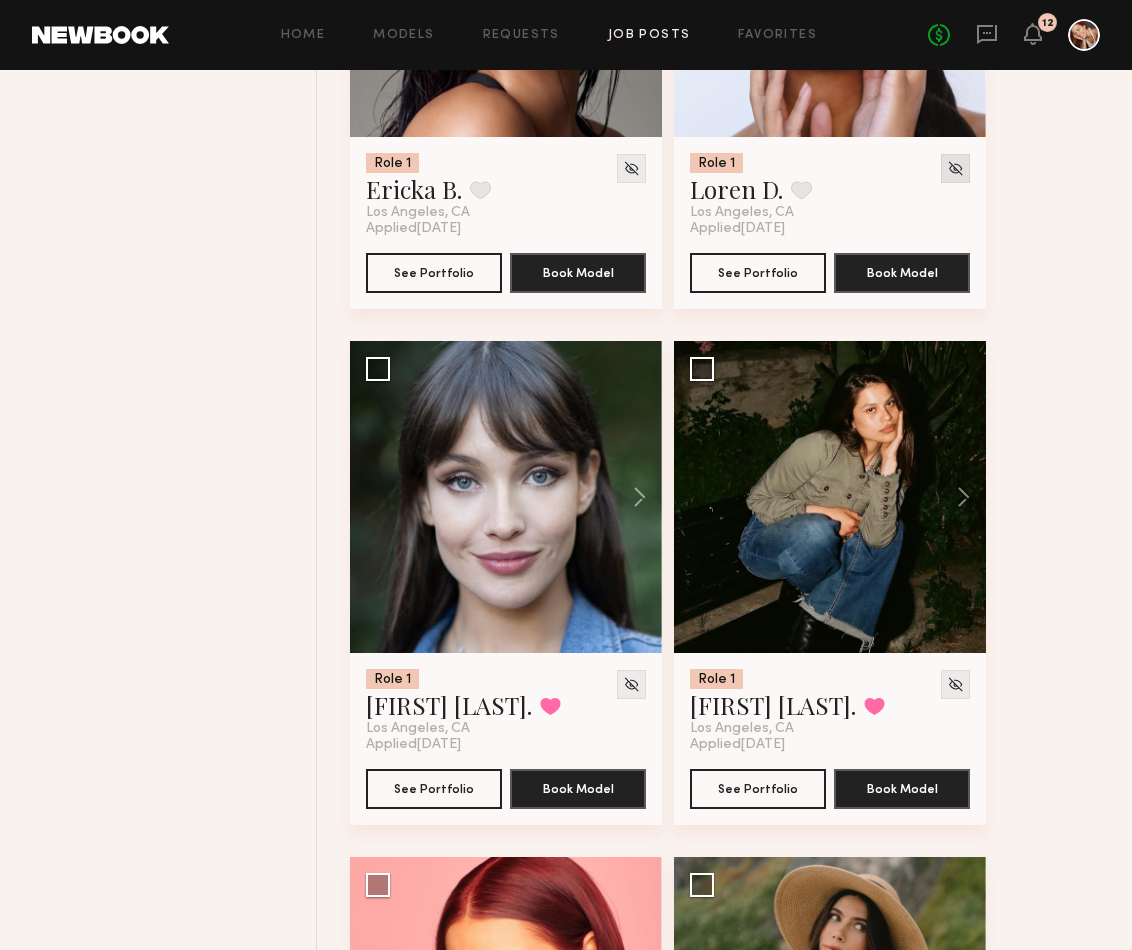 scroll, scrollTop: 20194, scrollLeft: 0, axis: vertical 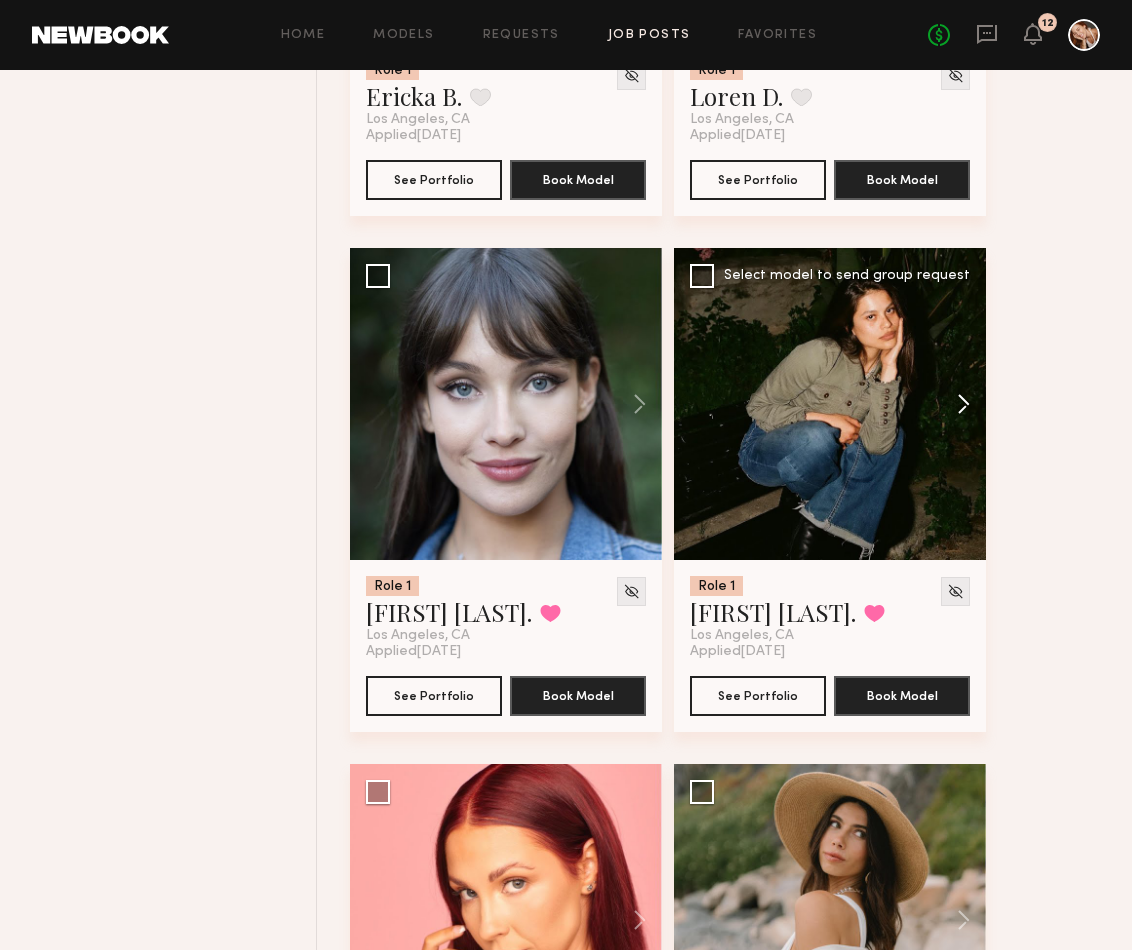 click 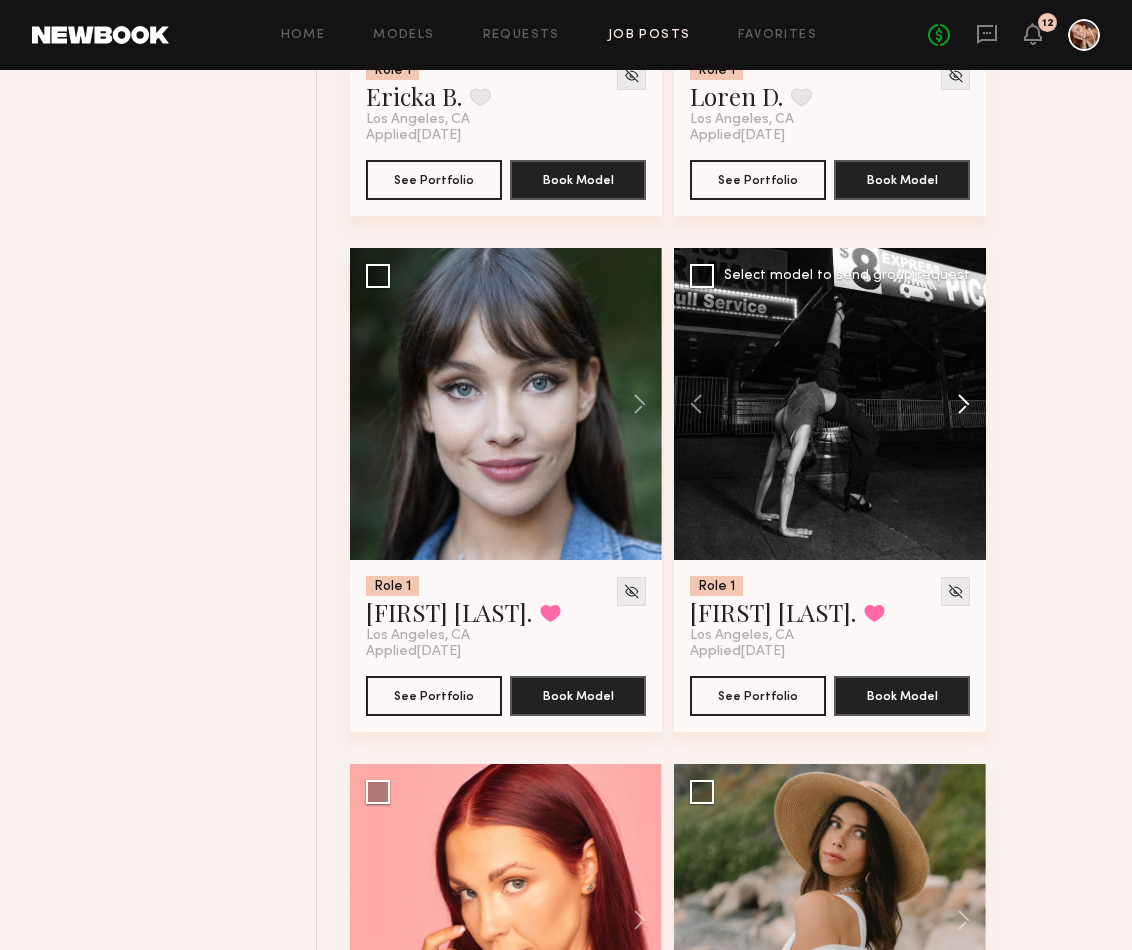 click 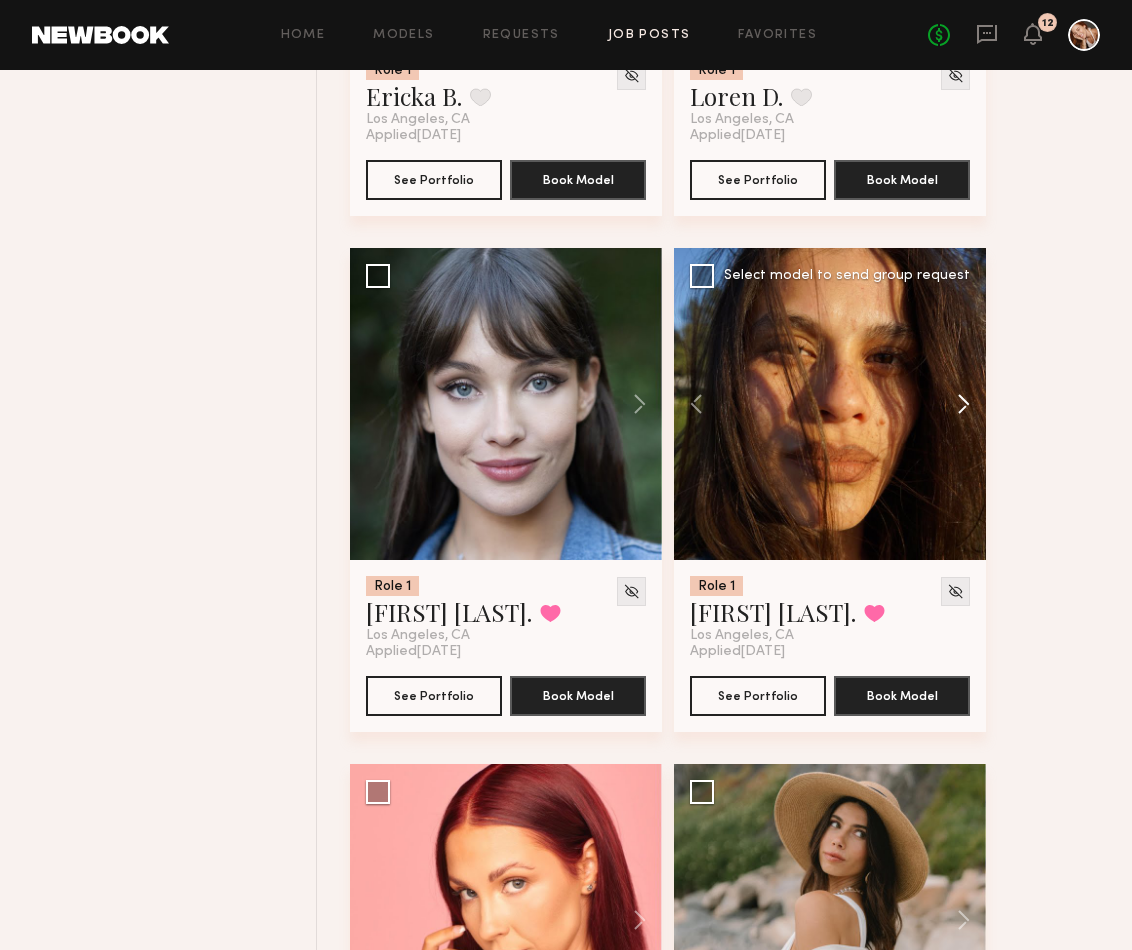 click 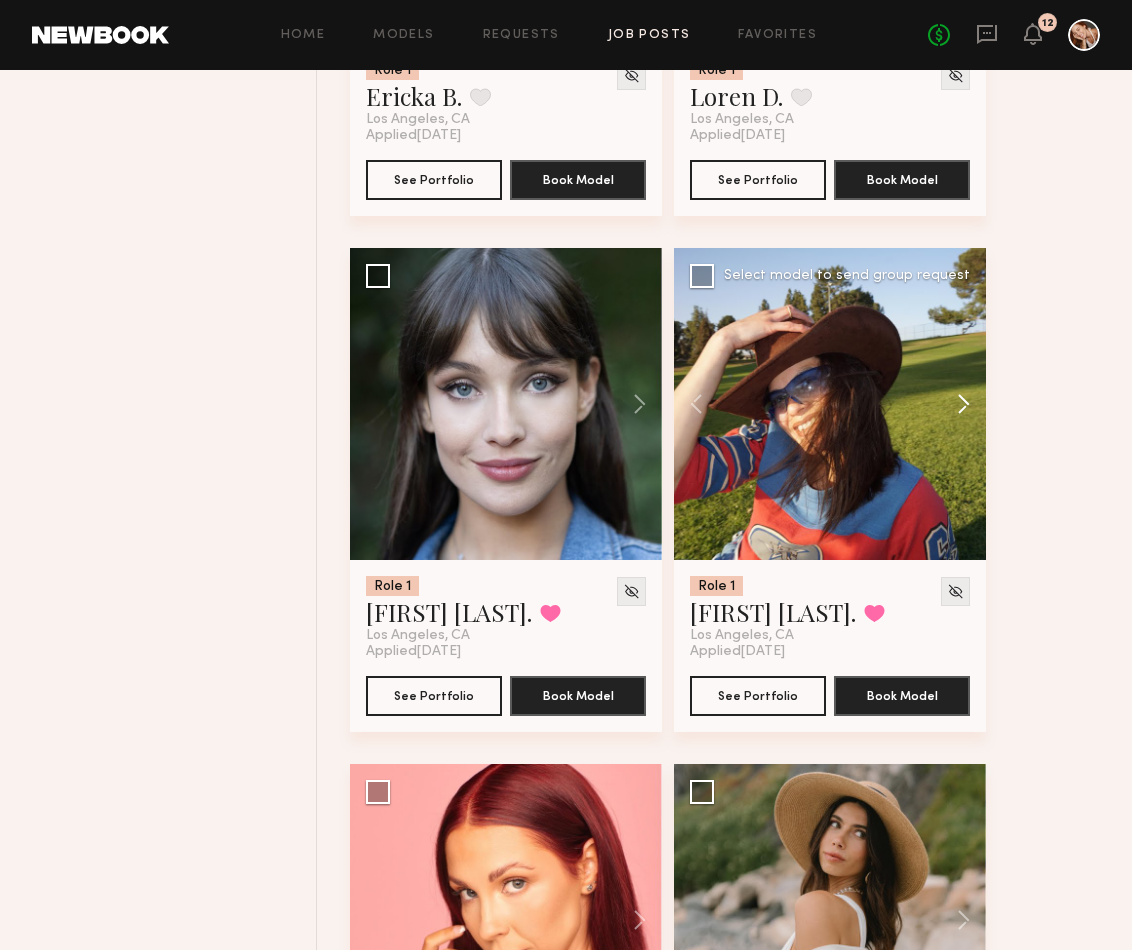 click 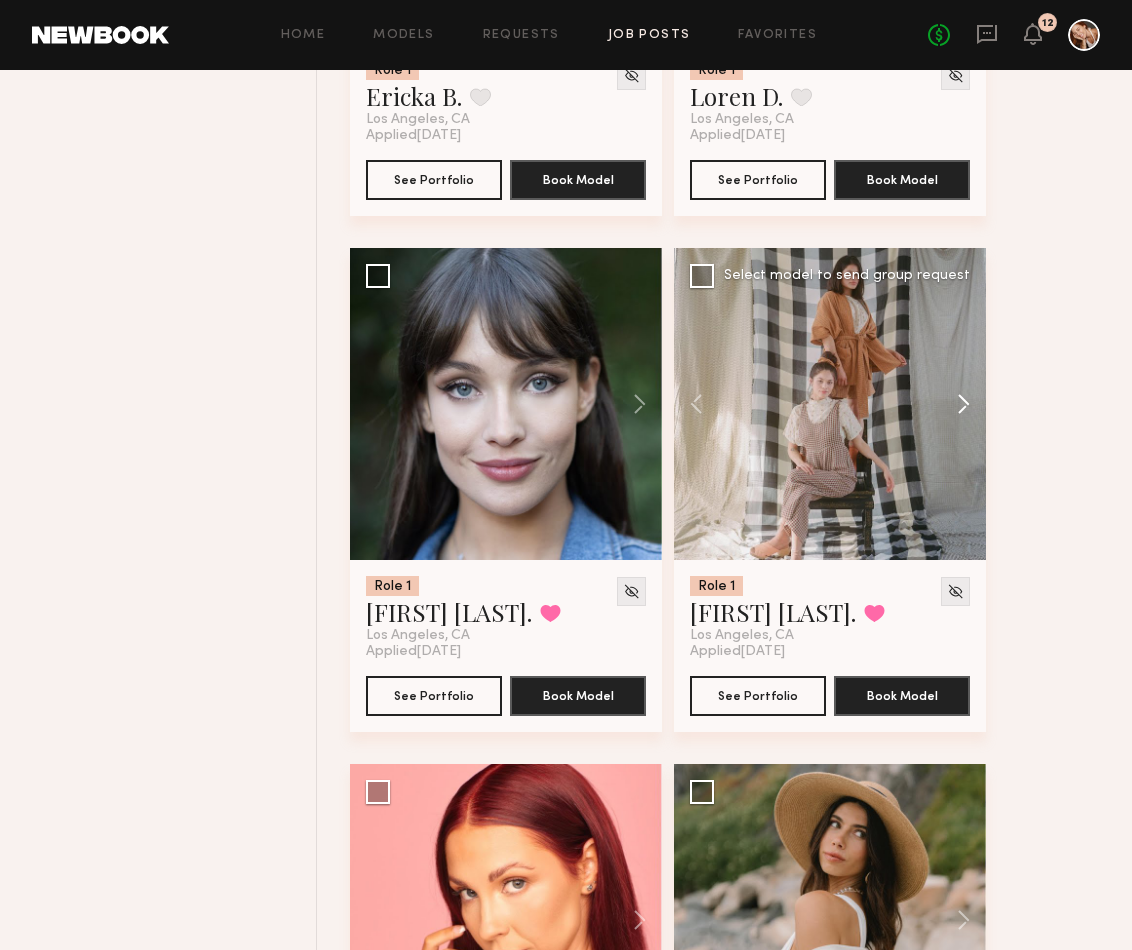 click 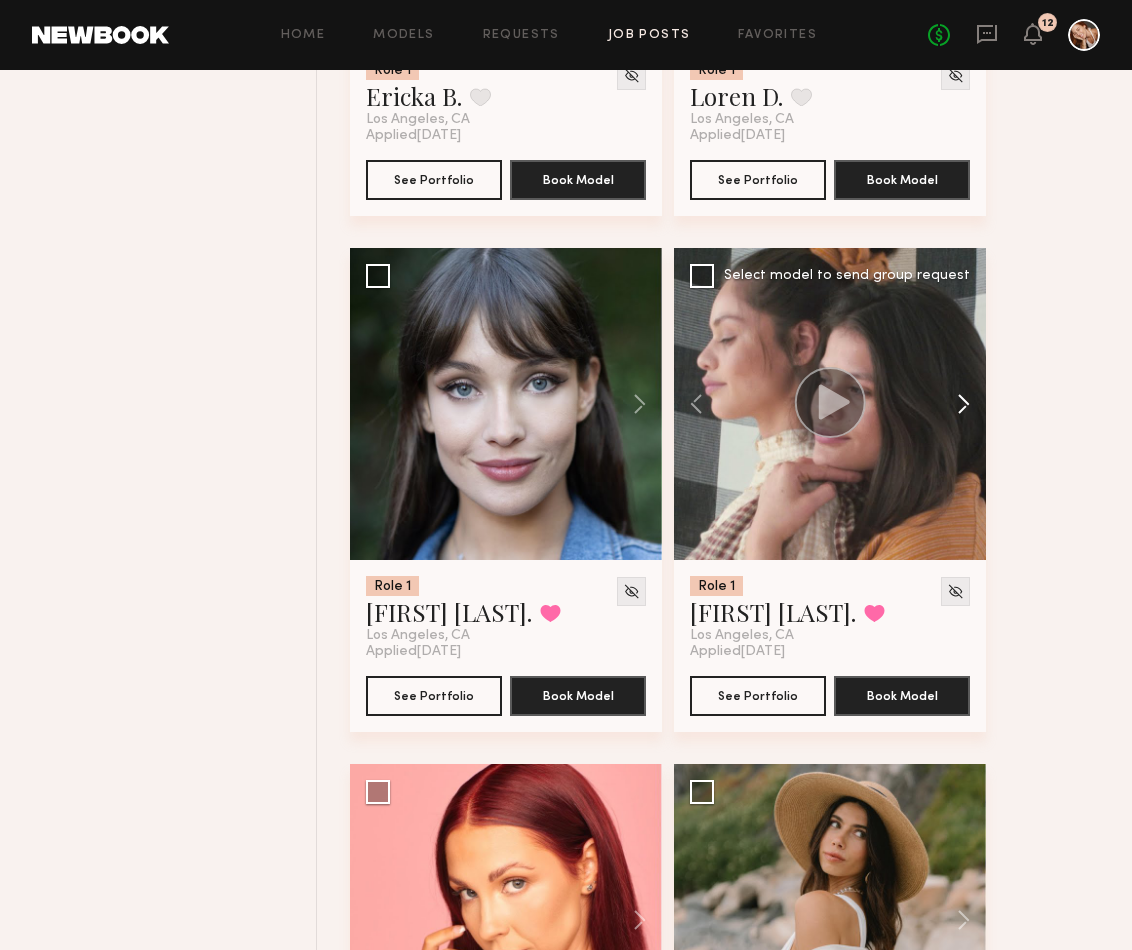 click 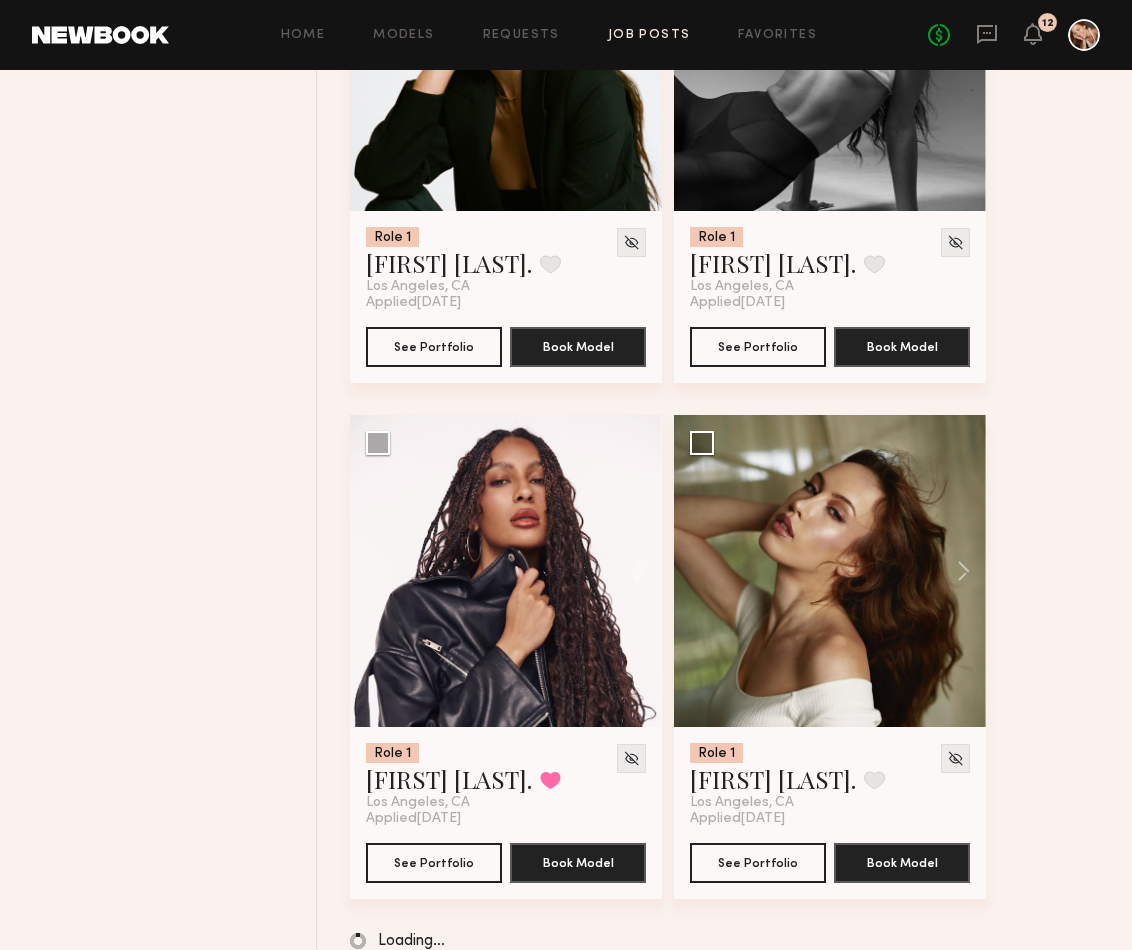 scroll, scrollTop: 22091, scrollLeft: 0, axis: vertical 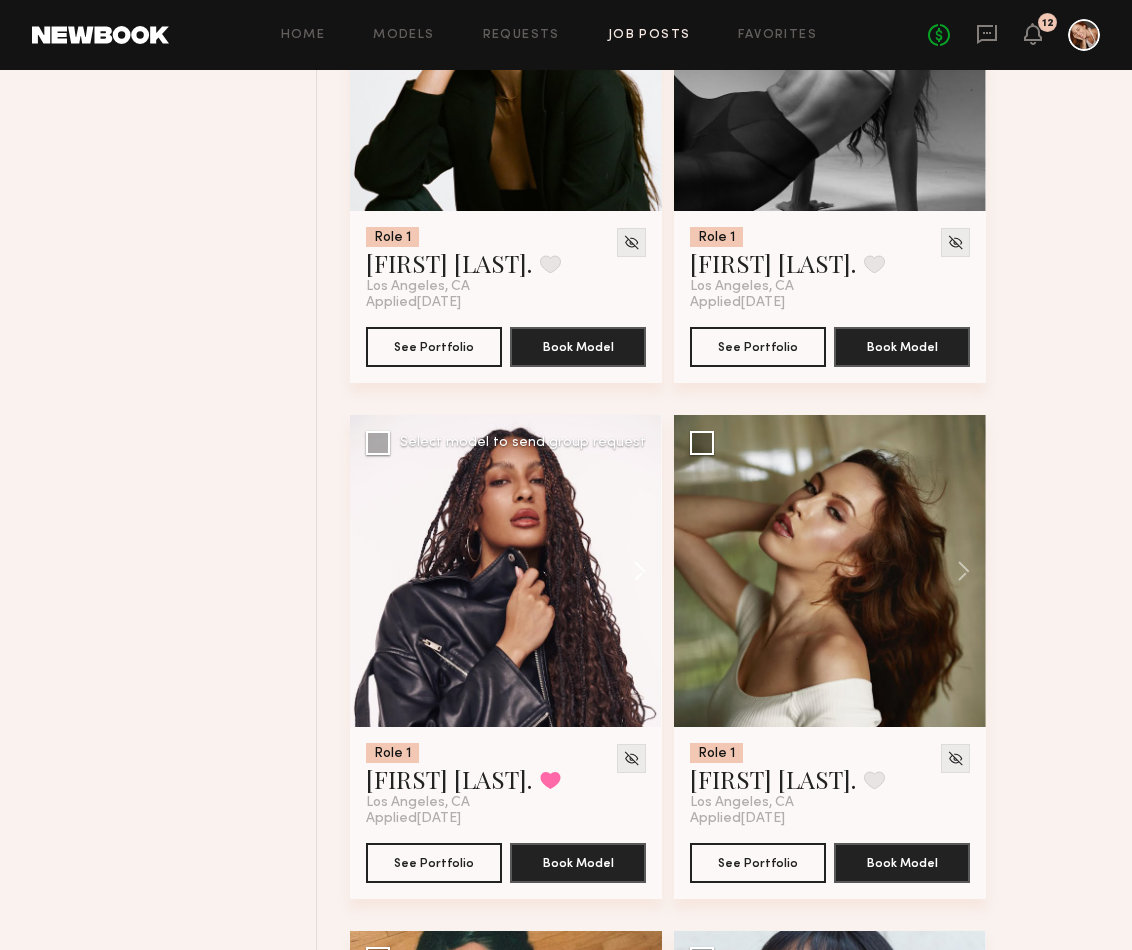 click 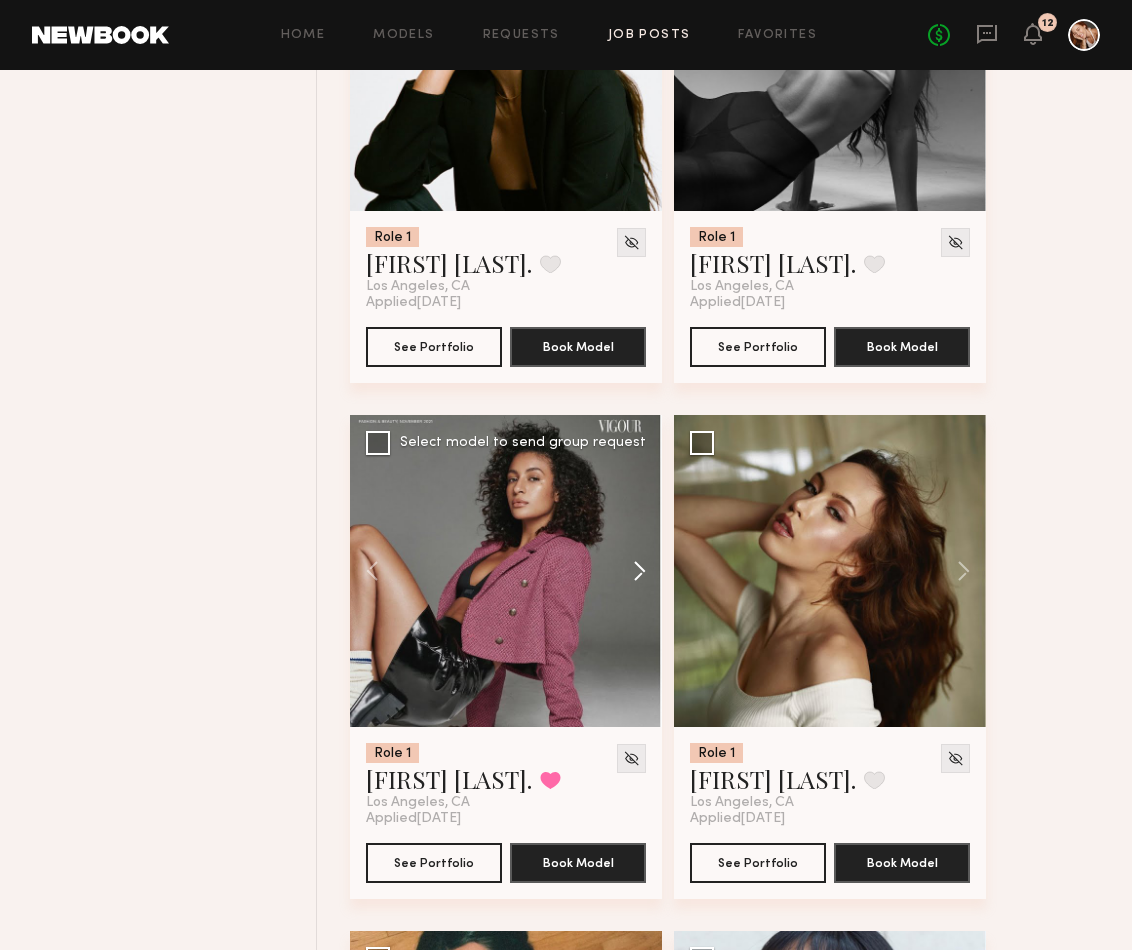 click 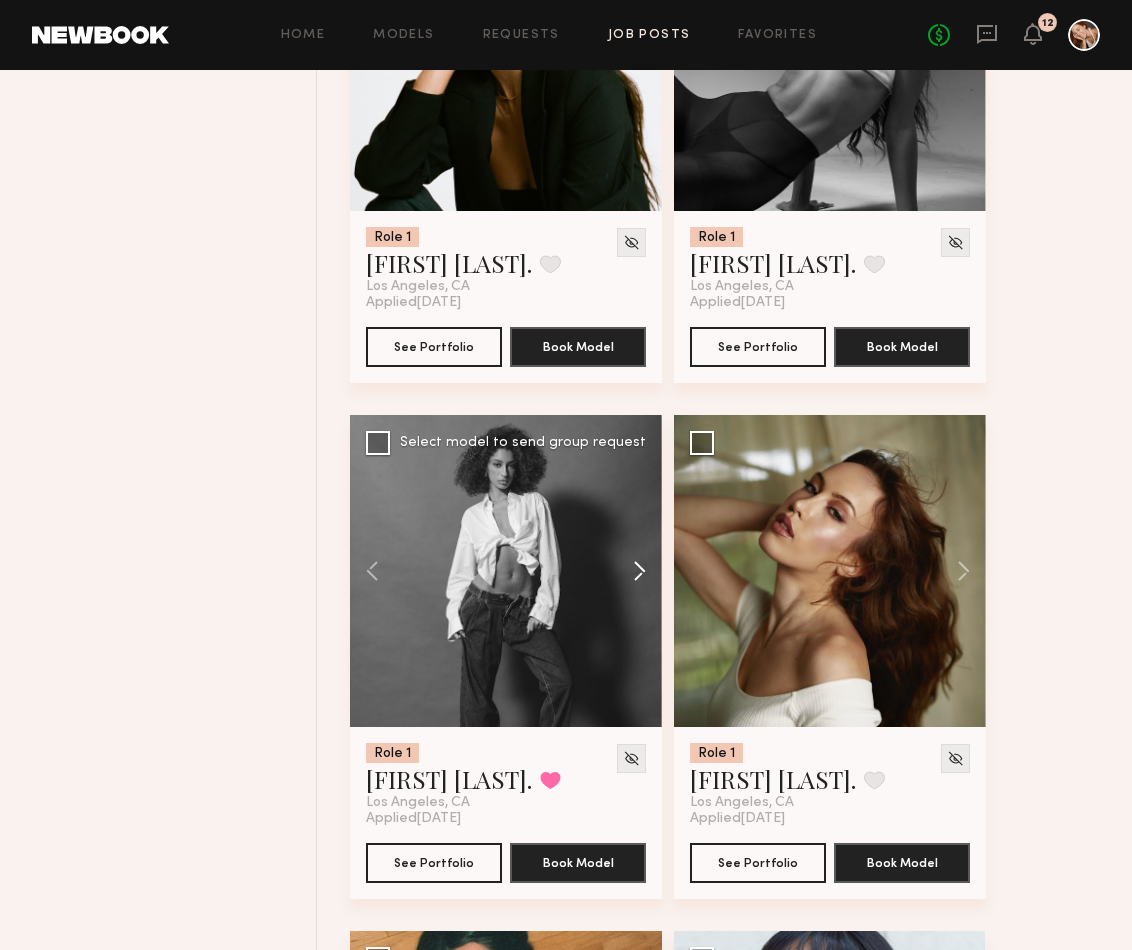 click 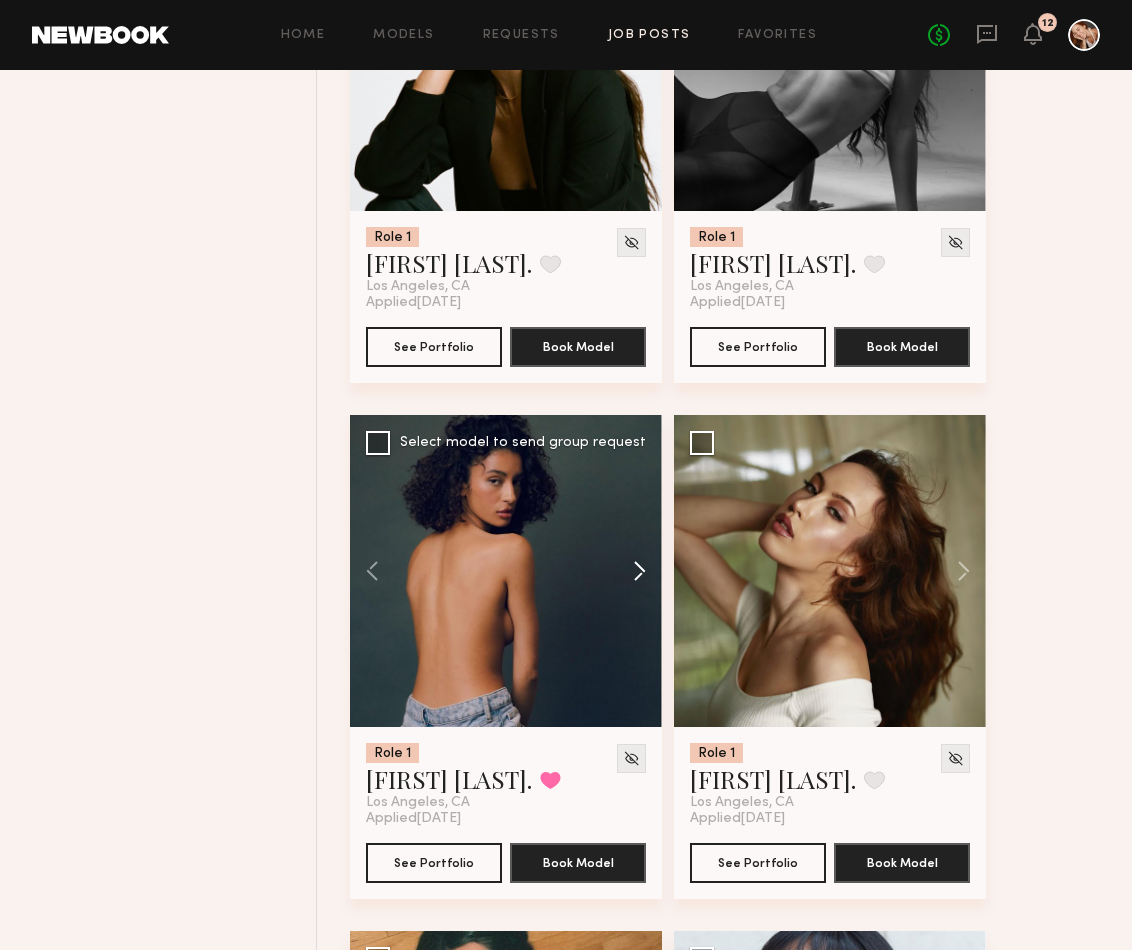 click 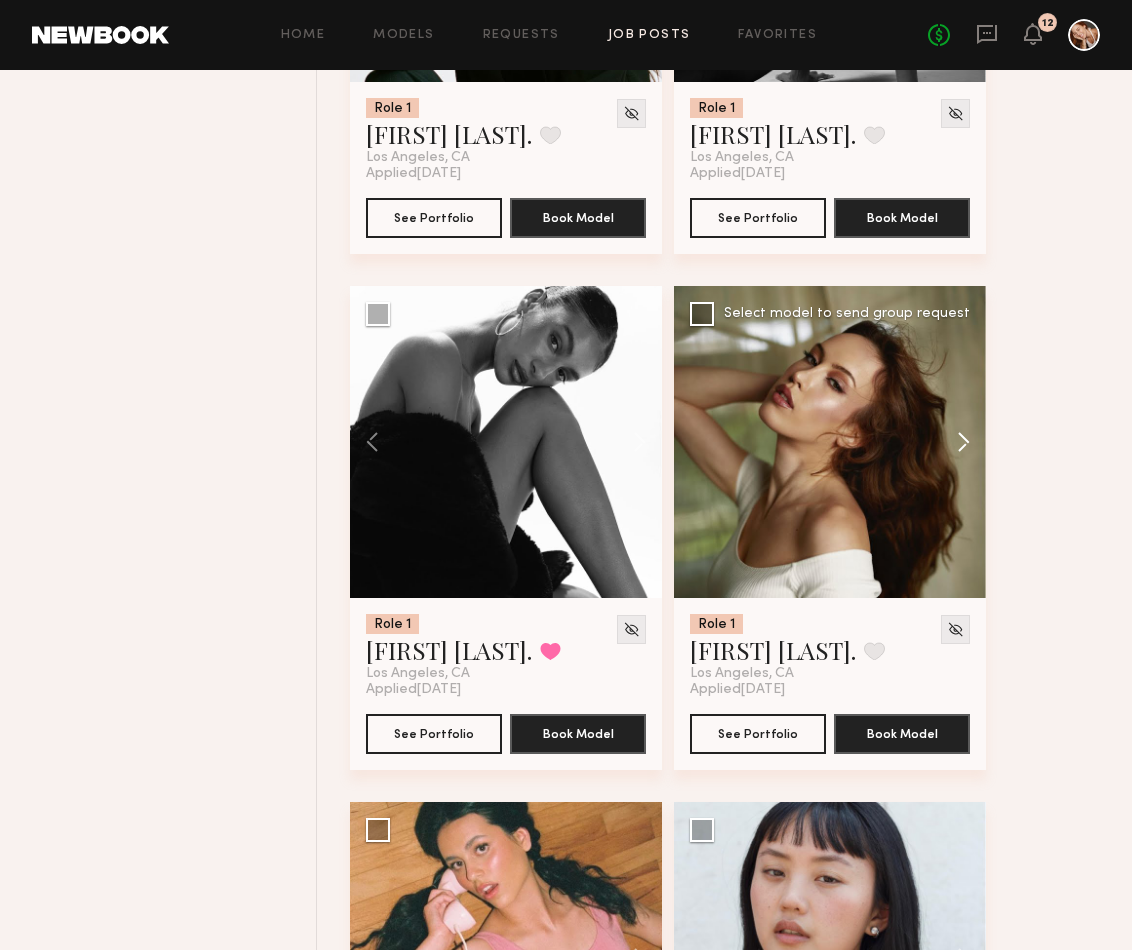 scroll, scrollTop: 22210, scrollLeft: 0, axis: vertical 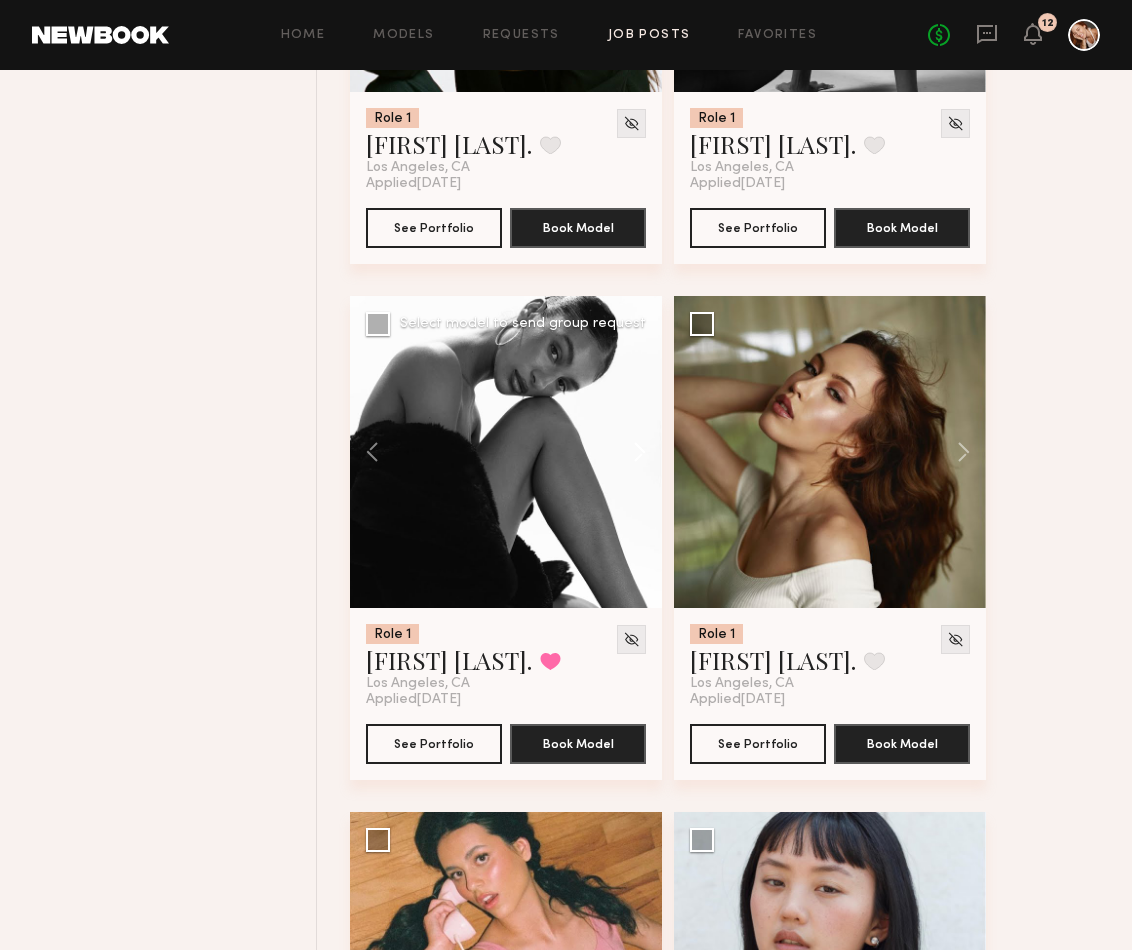 click 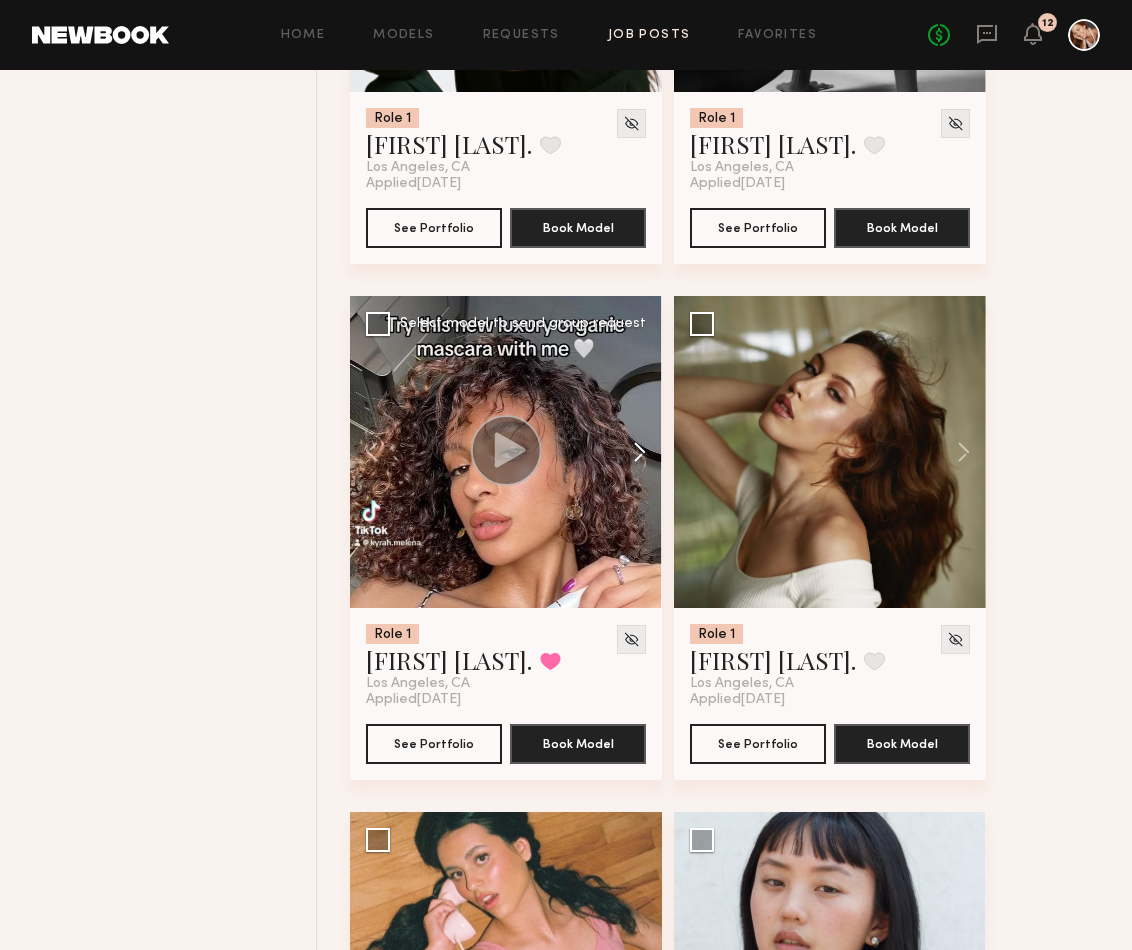 click 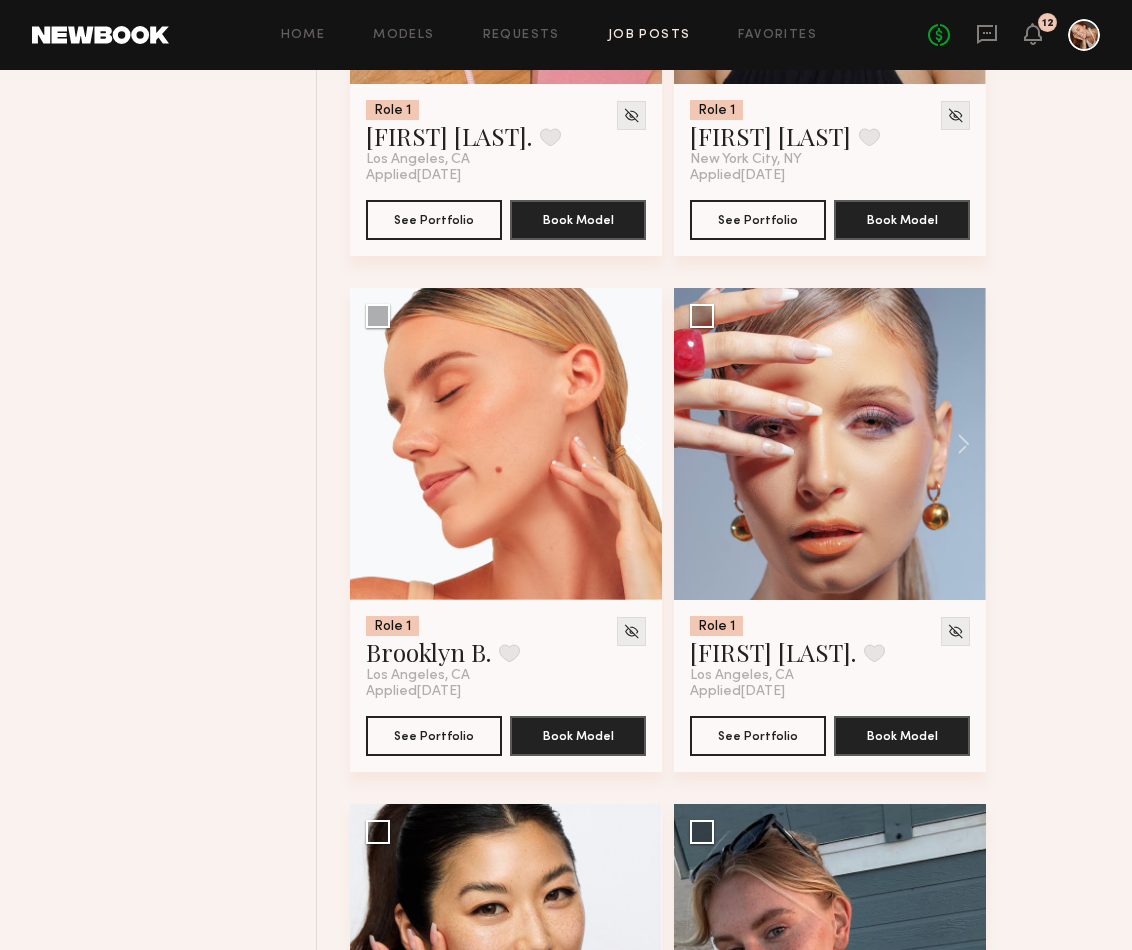 scroll, scrollTop: 23279, scrollLeft: 0, axis: vertical 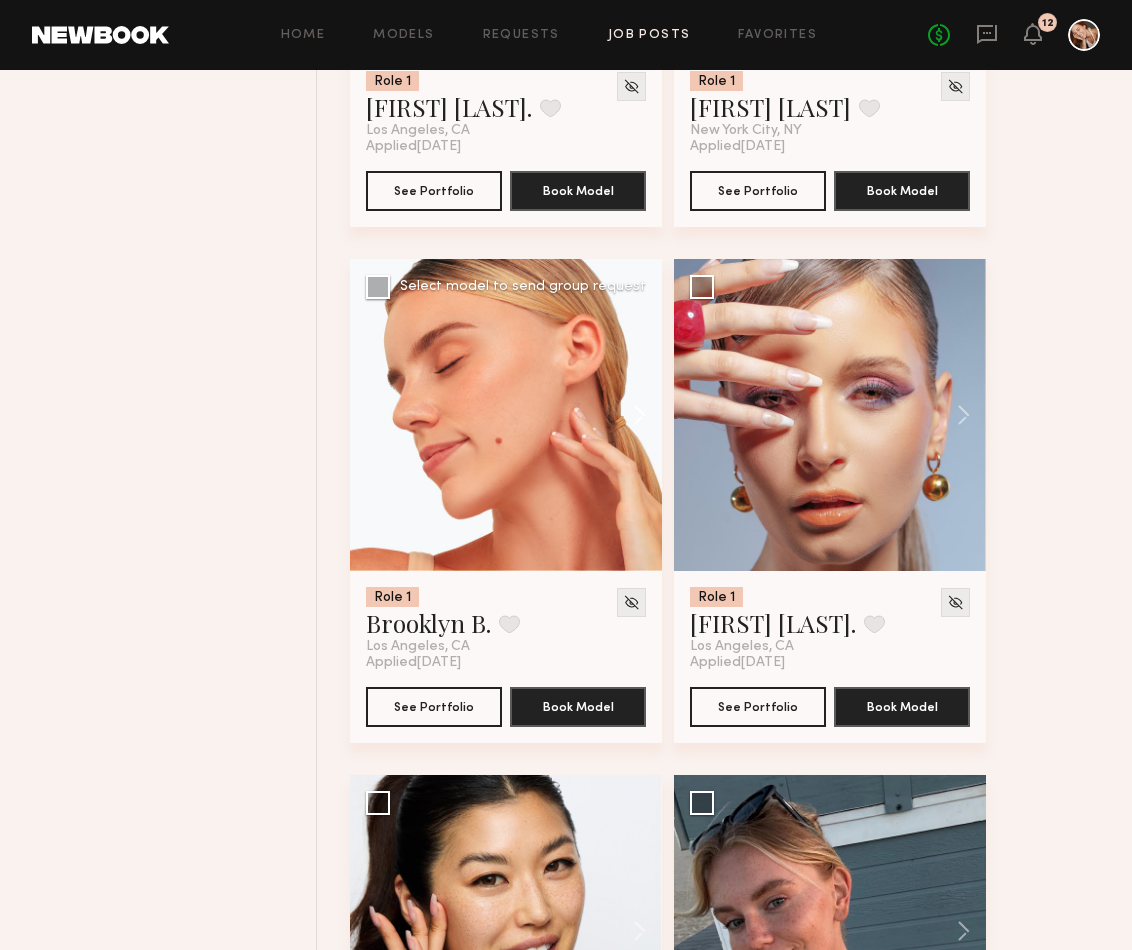 click 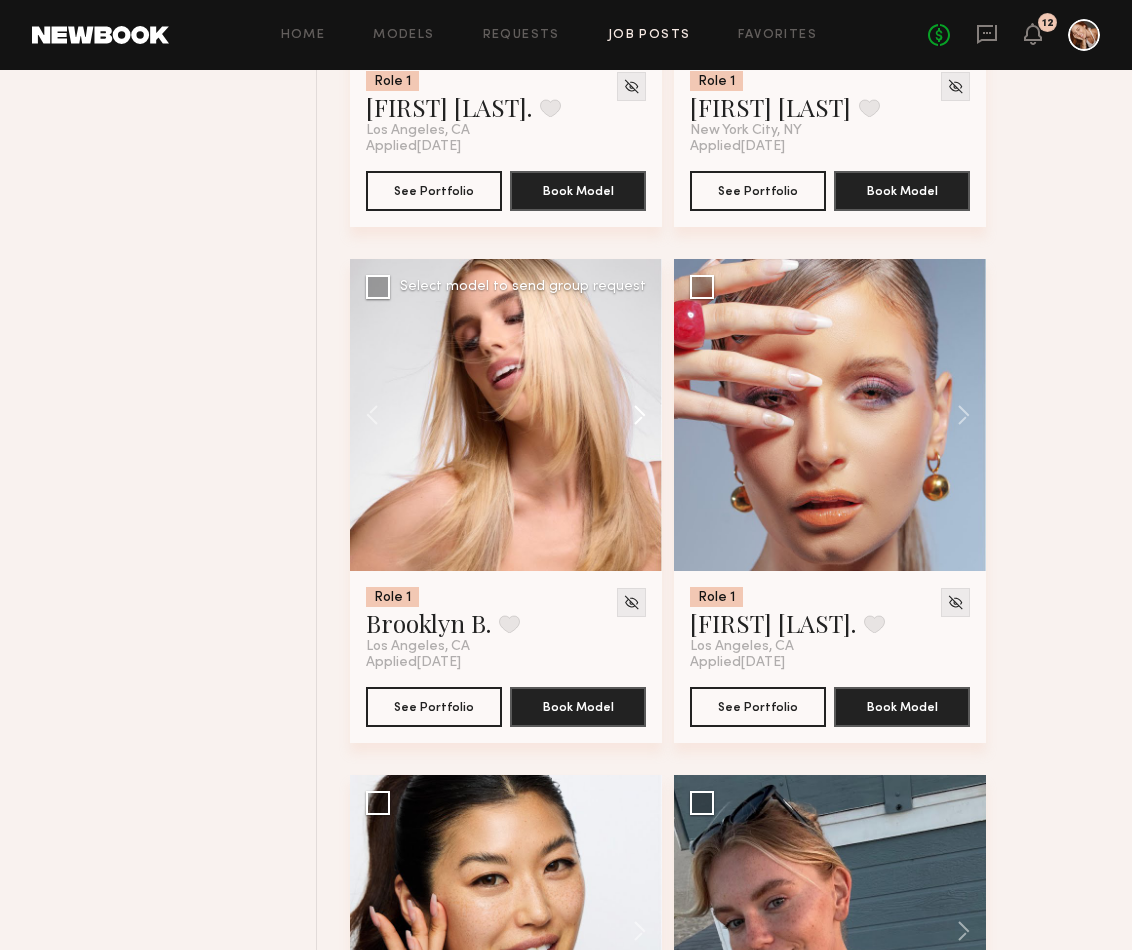 click 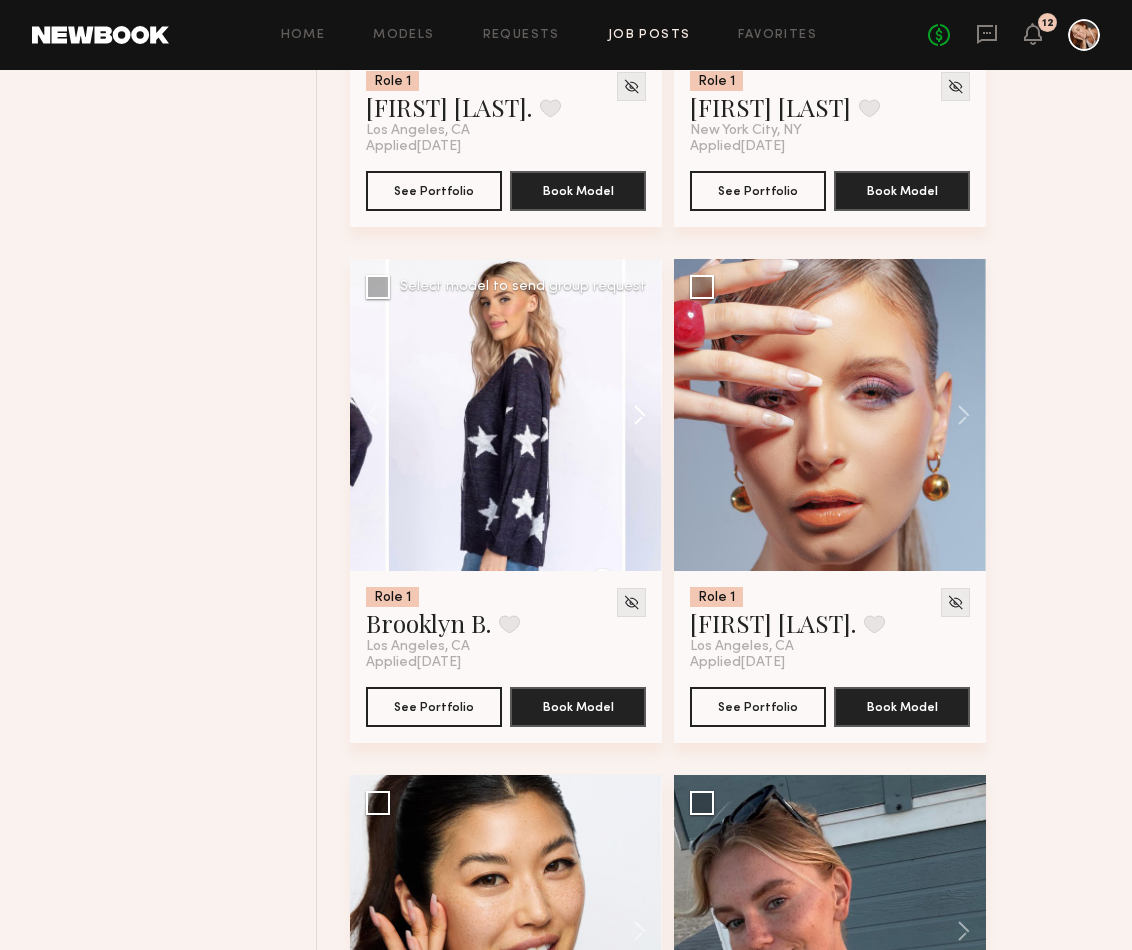 click 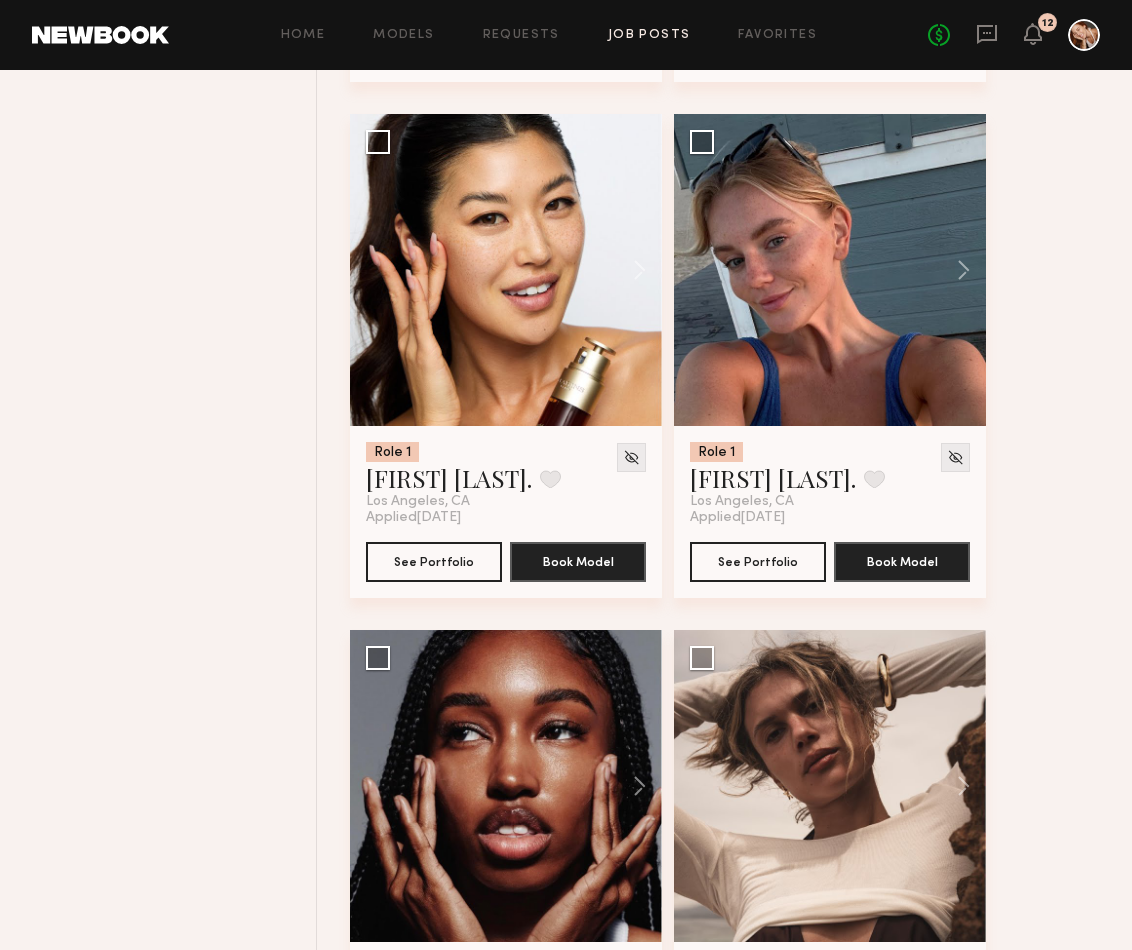 scroll, scrollTop: 24070, scrollLeft: 0, axis: vertical 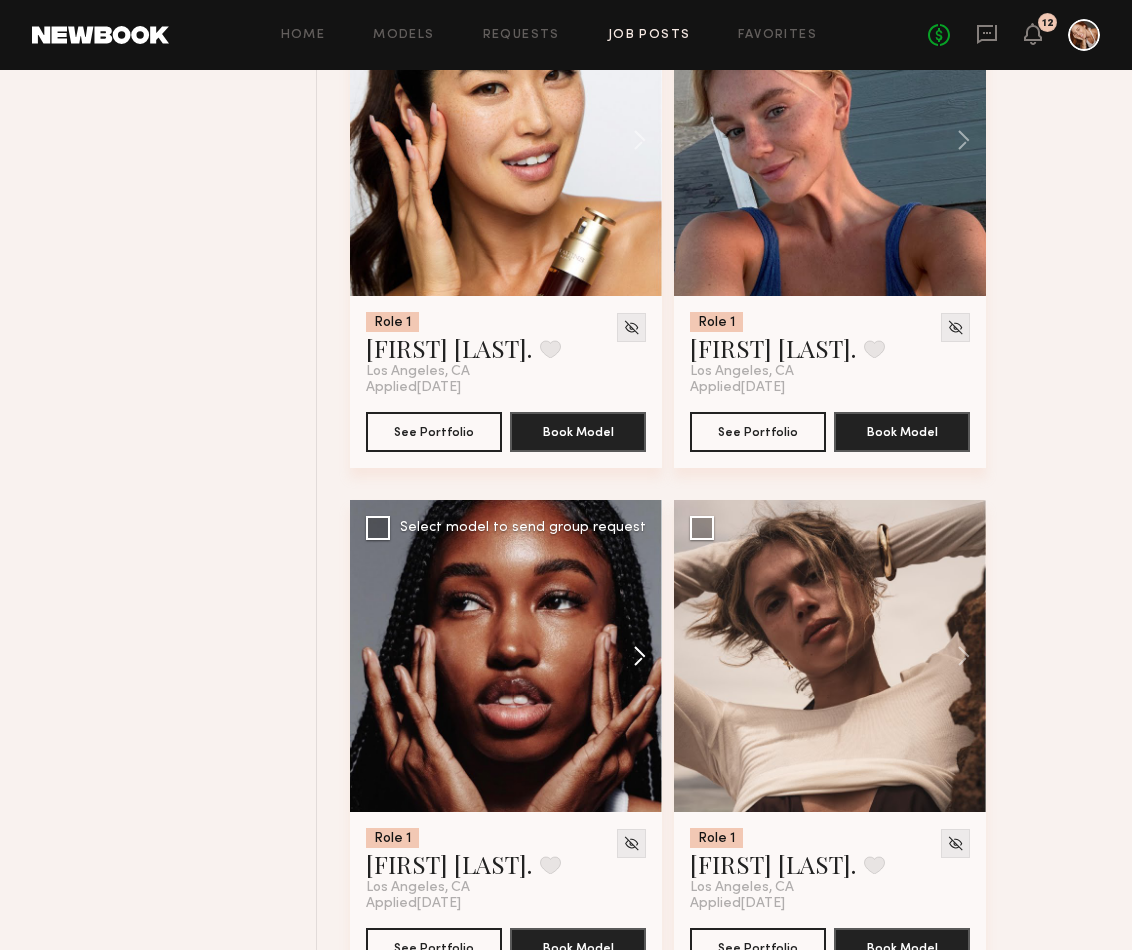 click 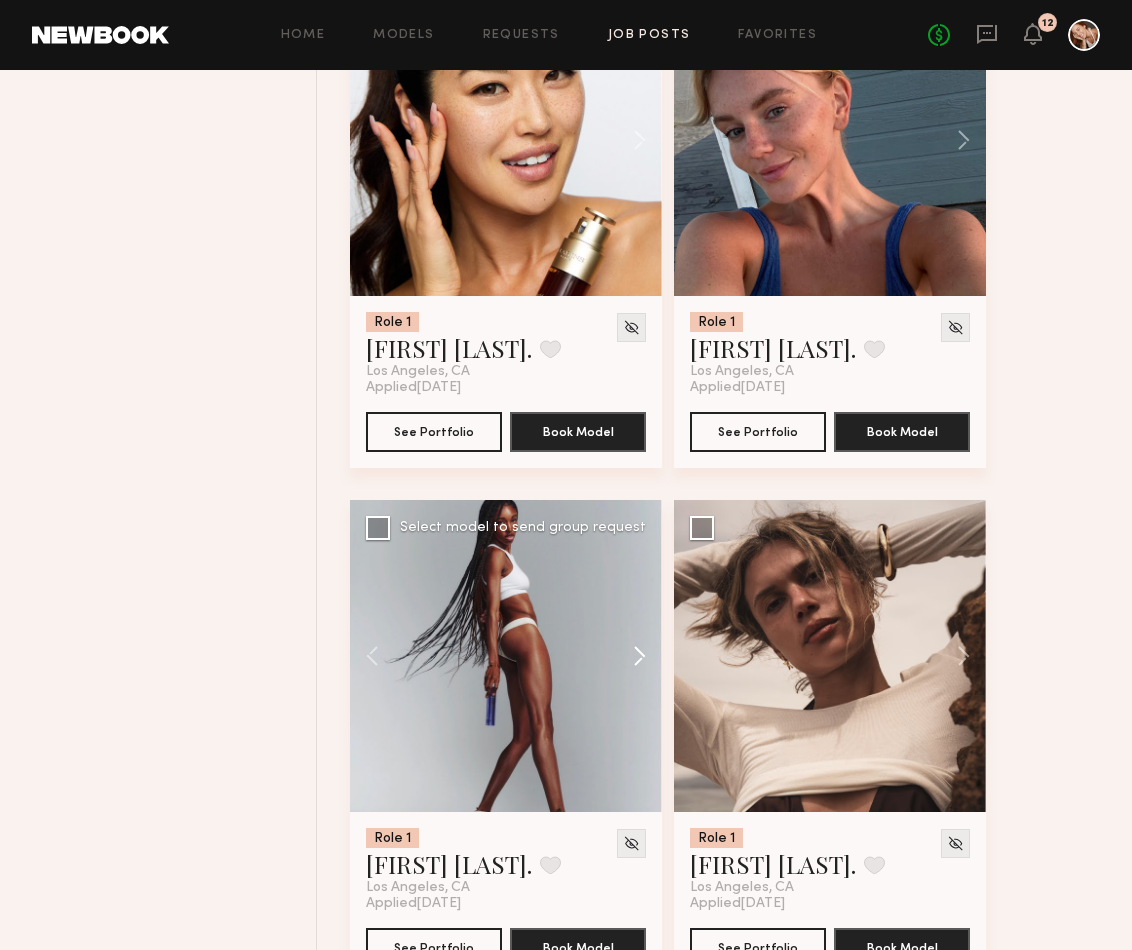 click 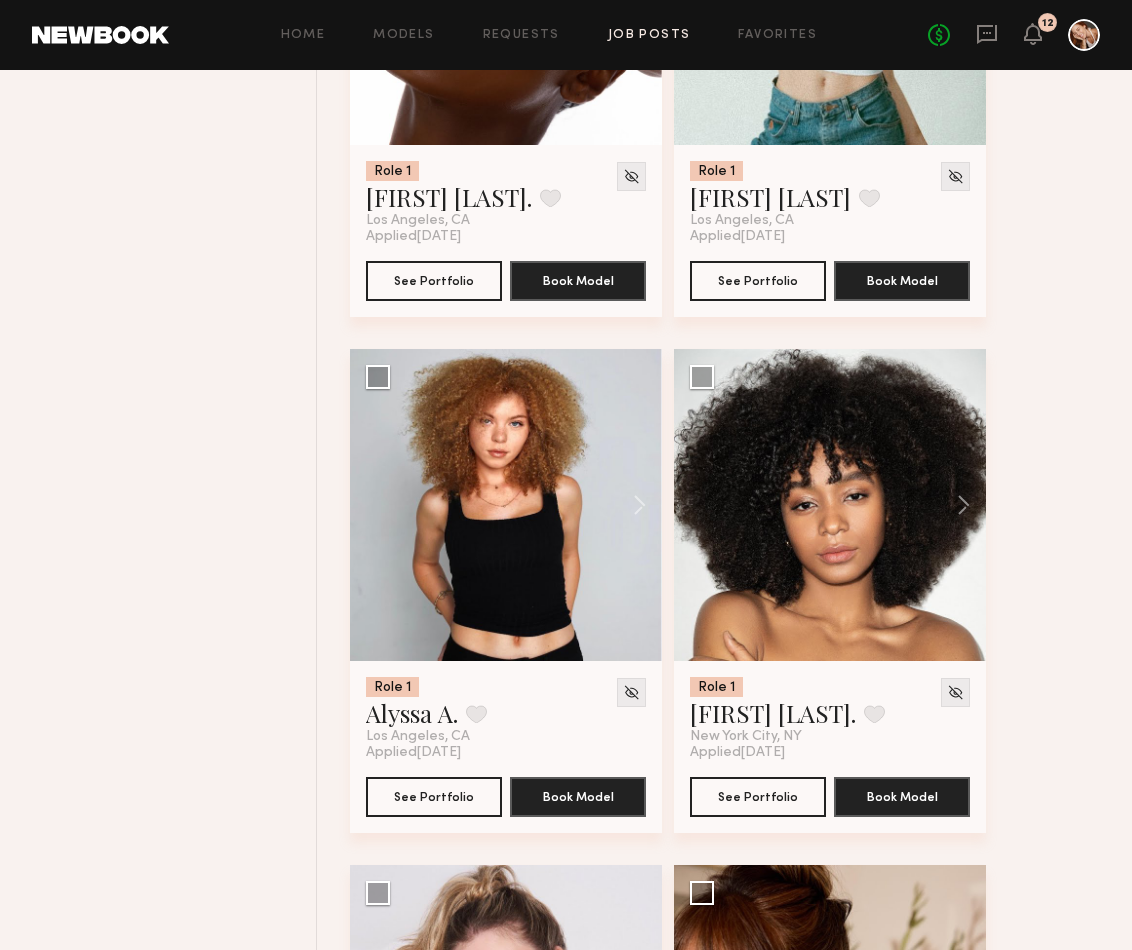 scroll, scrollTop: 25276, scrollLeft: 0, axis: vertical 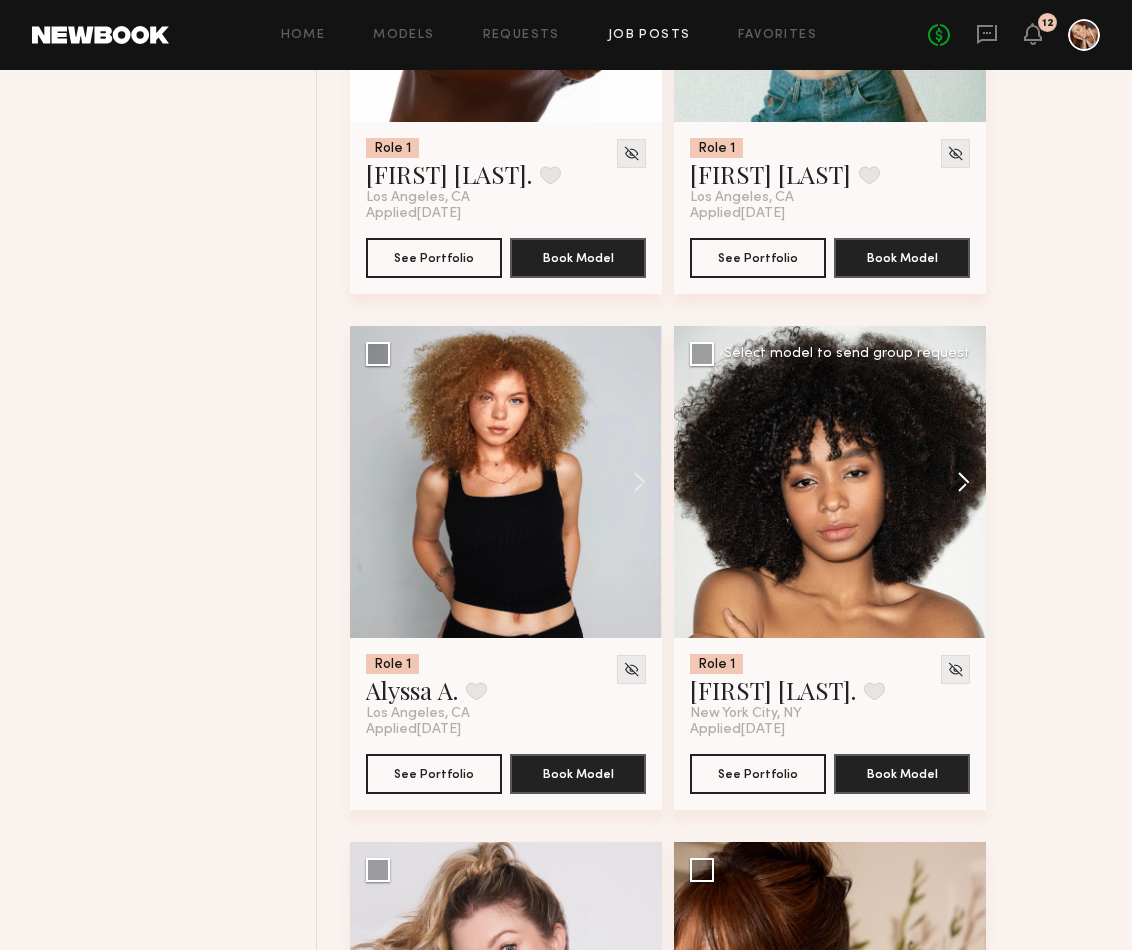 click 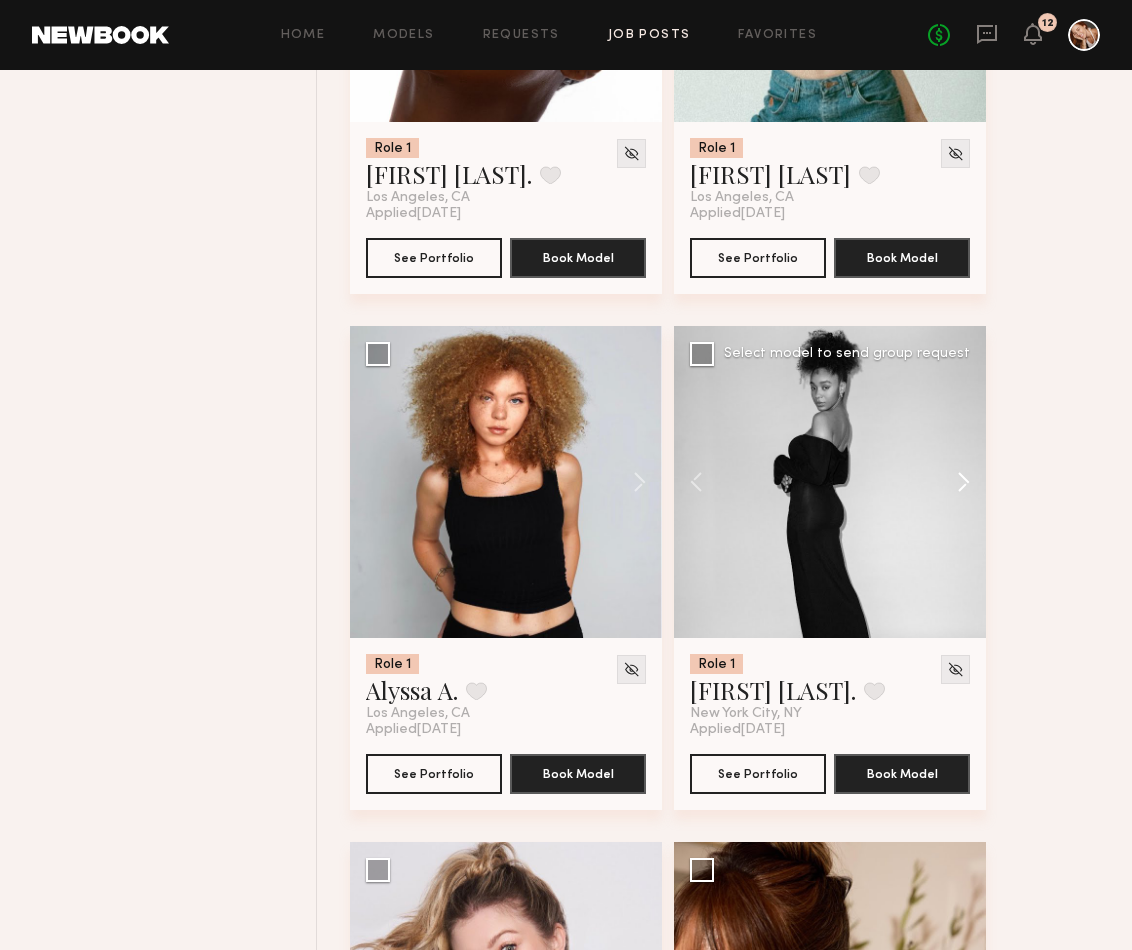 click 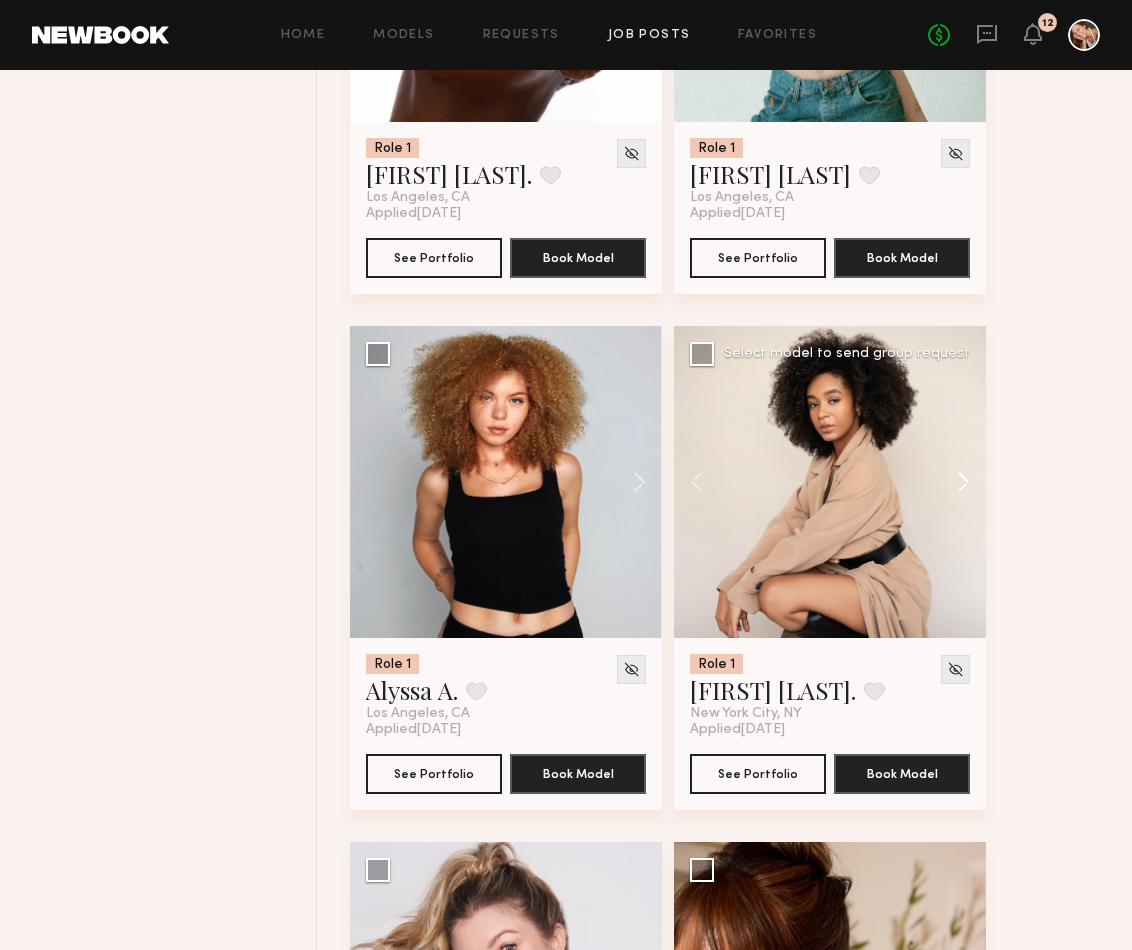click 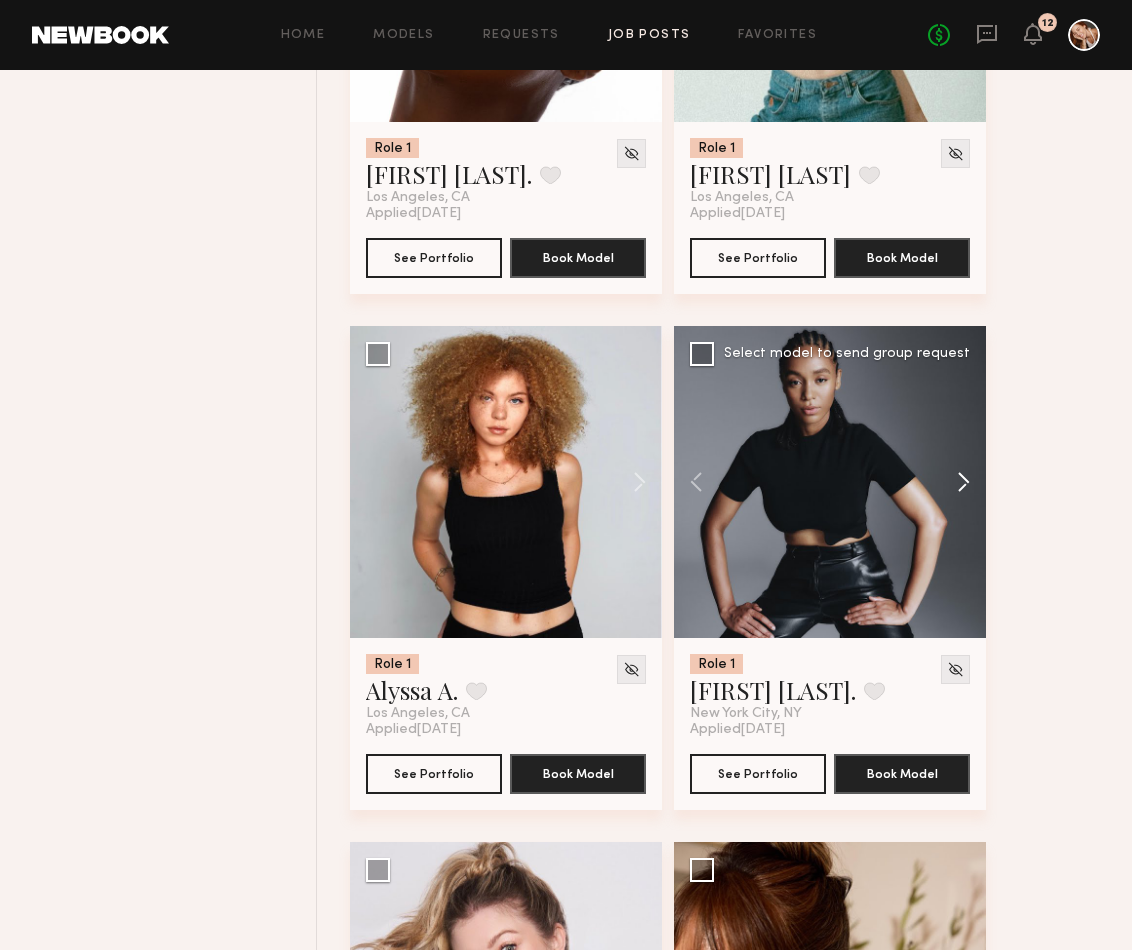 click 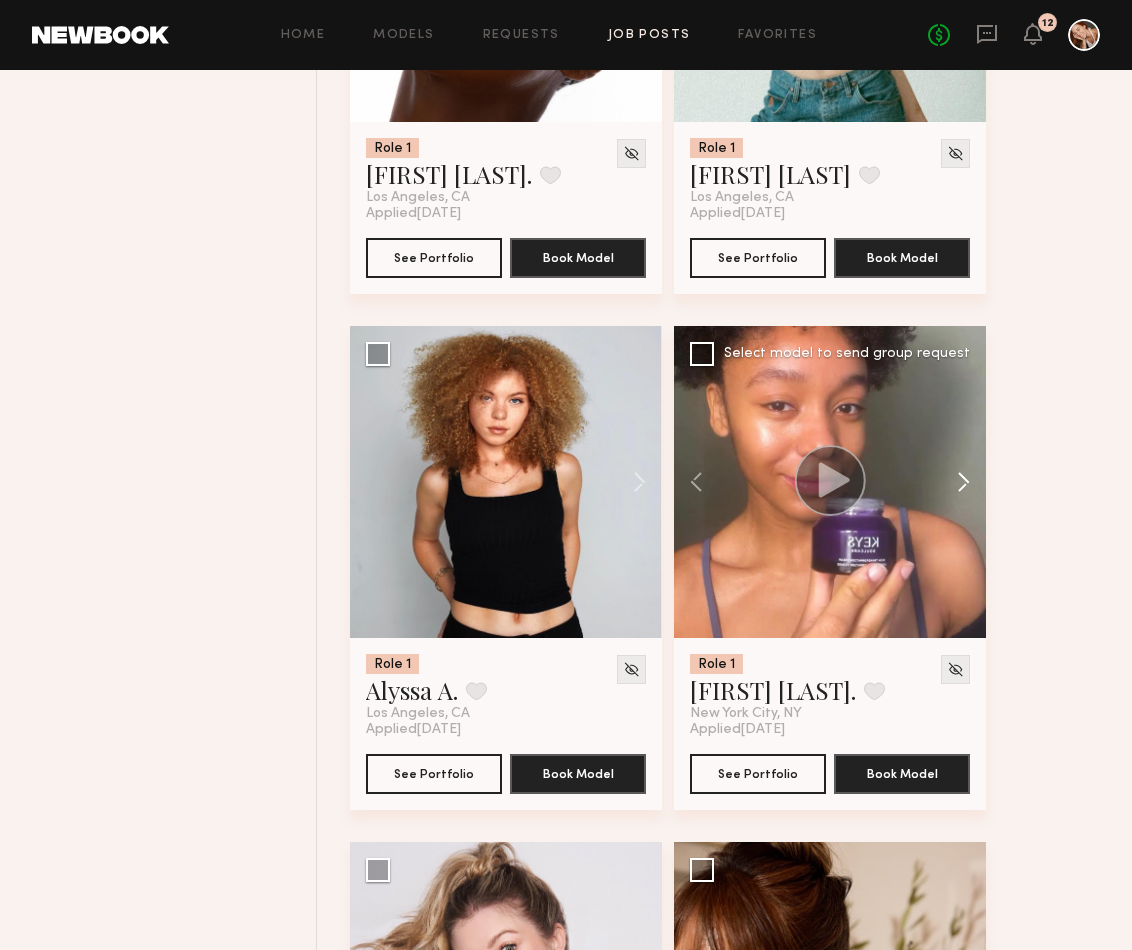 click 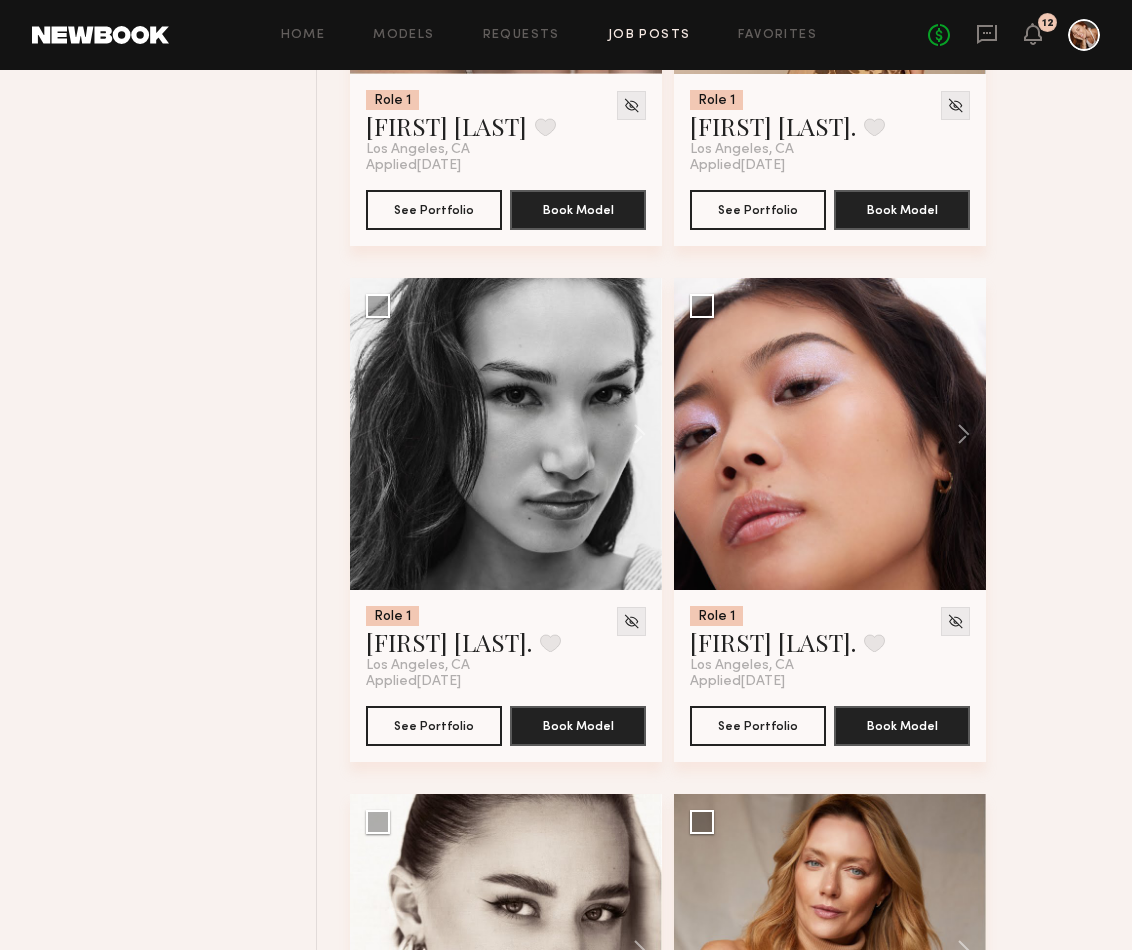 scroll, scrollTop: 32665, scrollLeft: 0, axis: vertical 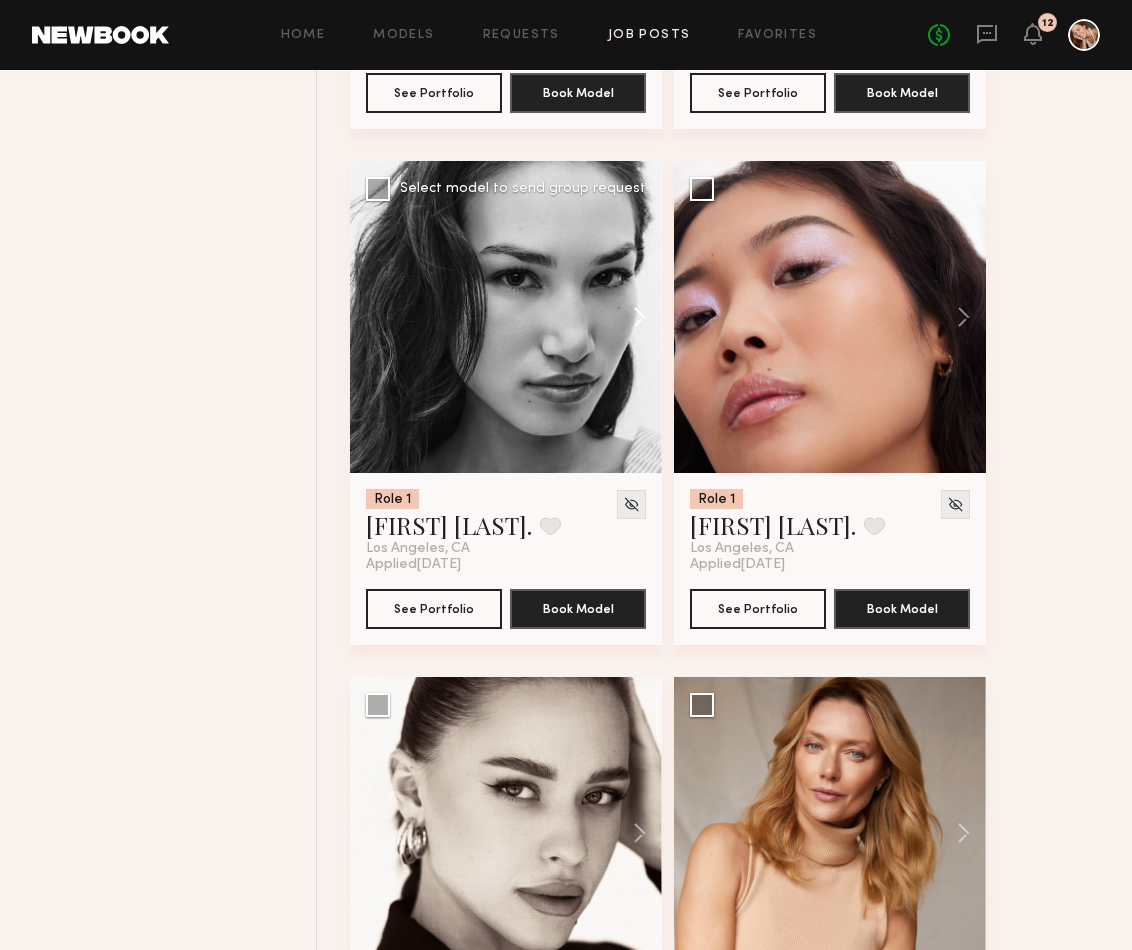 click 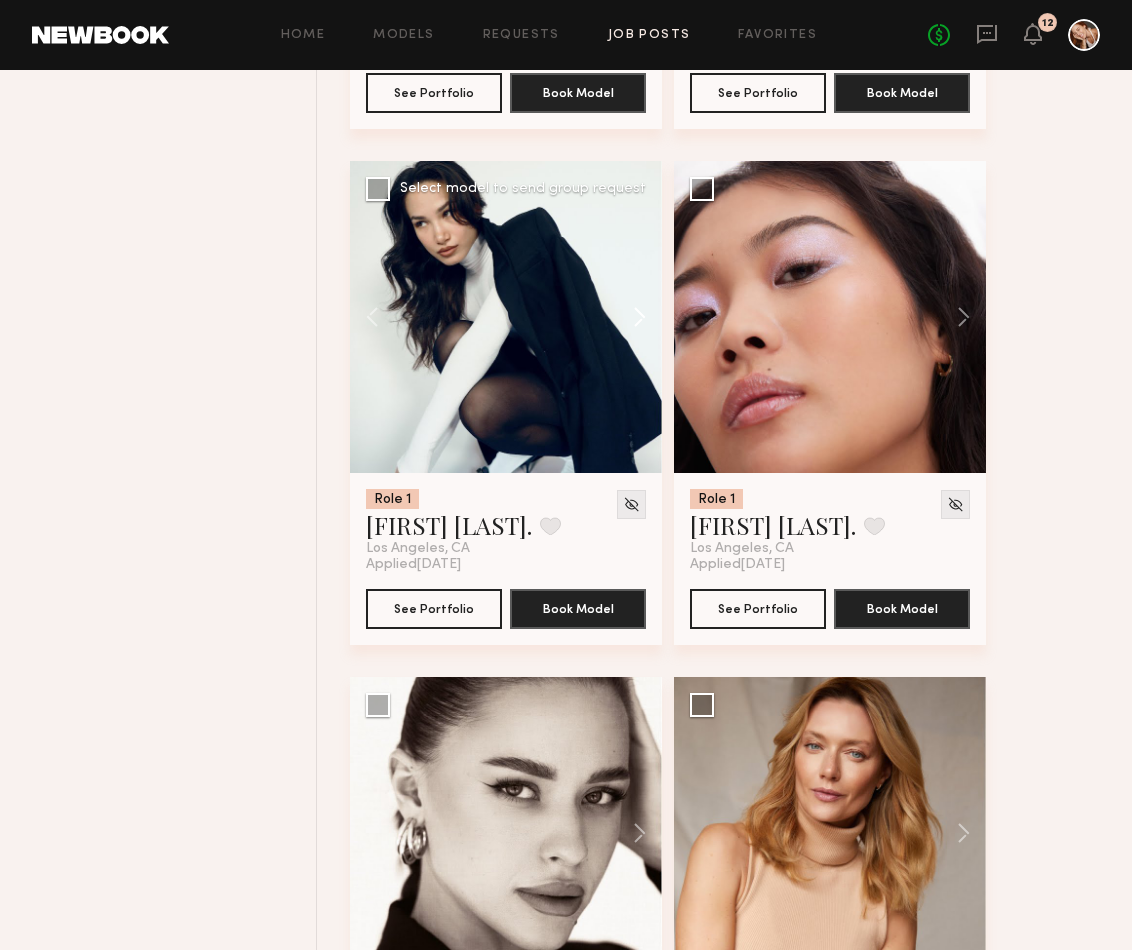 click 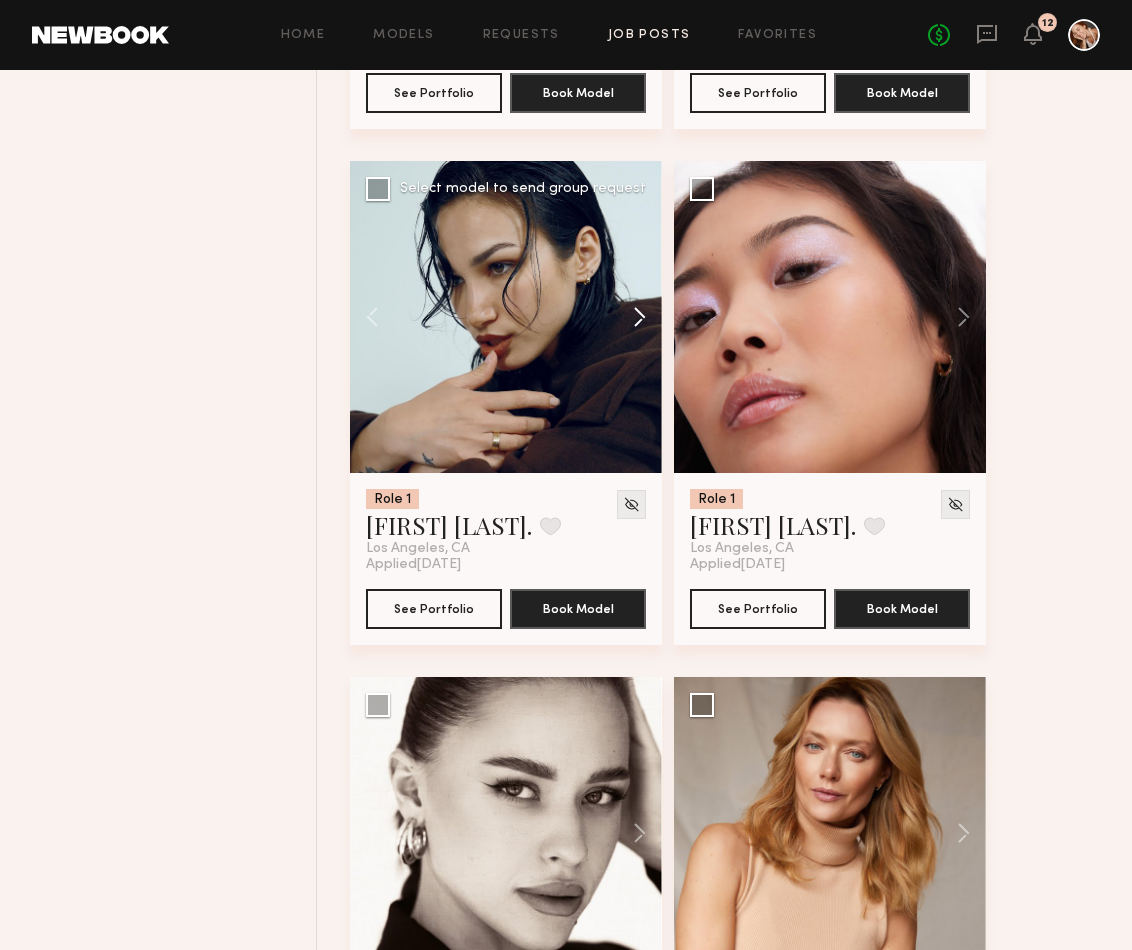 click 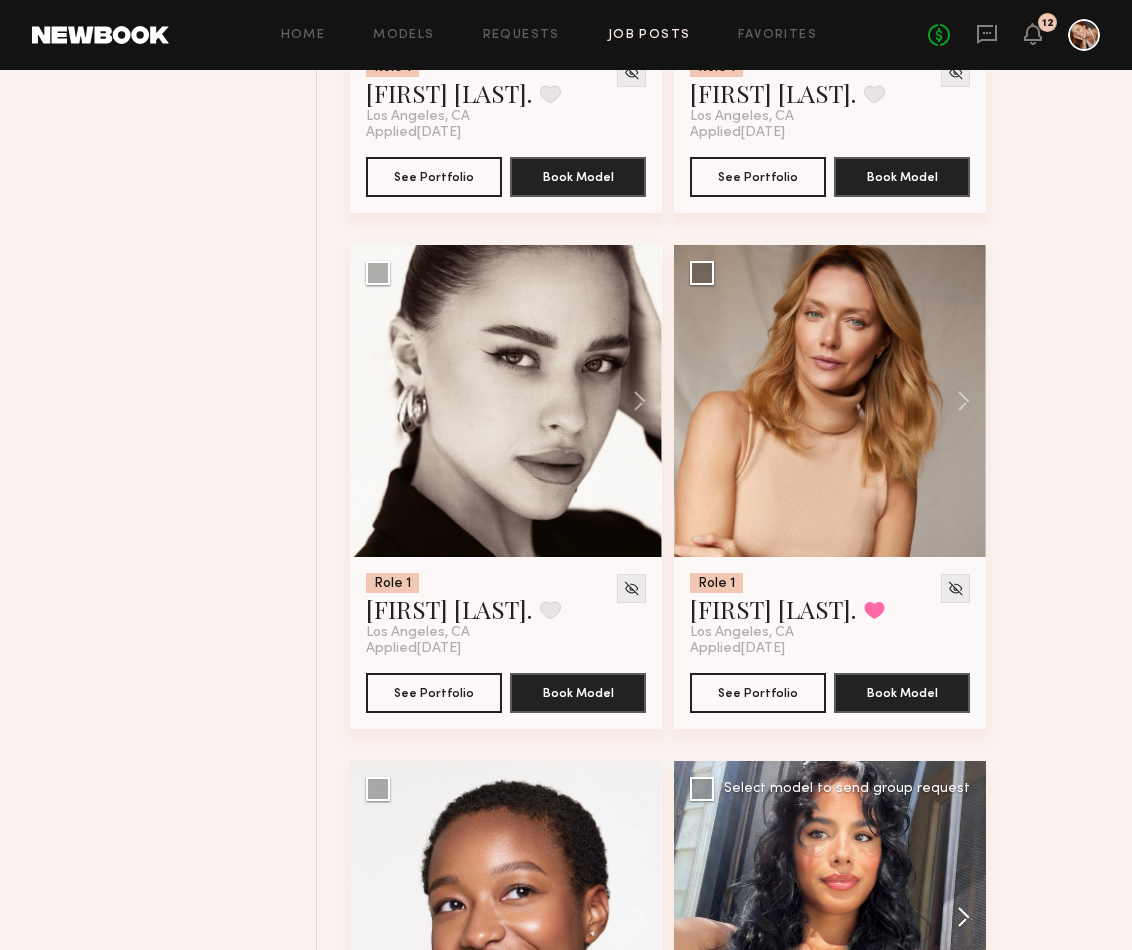 scroll, scrollTop: 33075, scrollLeft: 0, axis: vertical 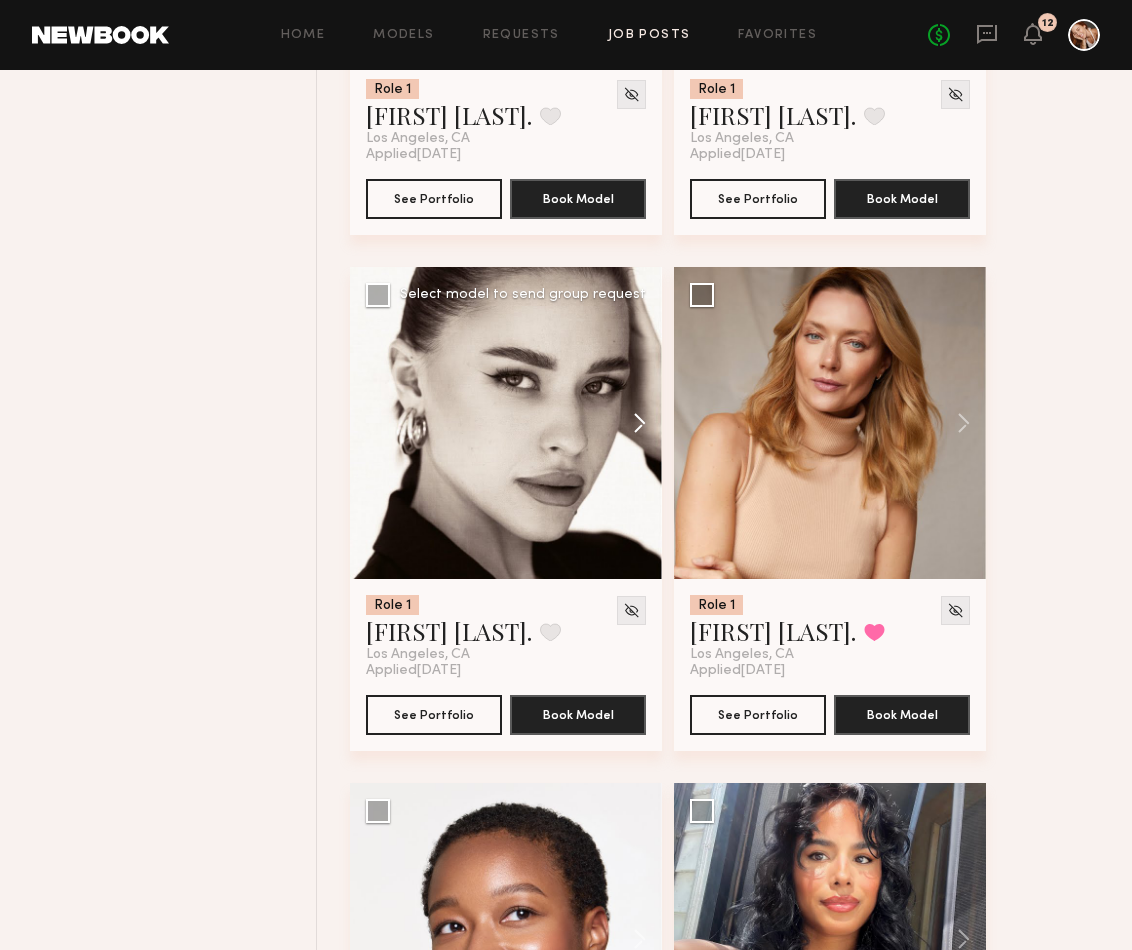 click 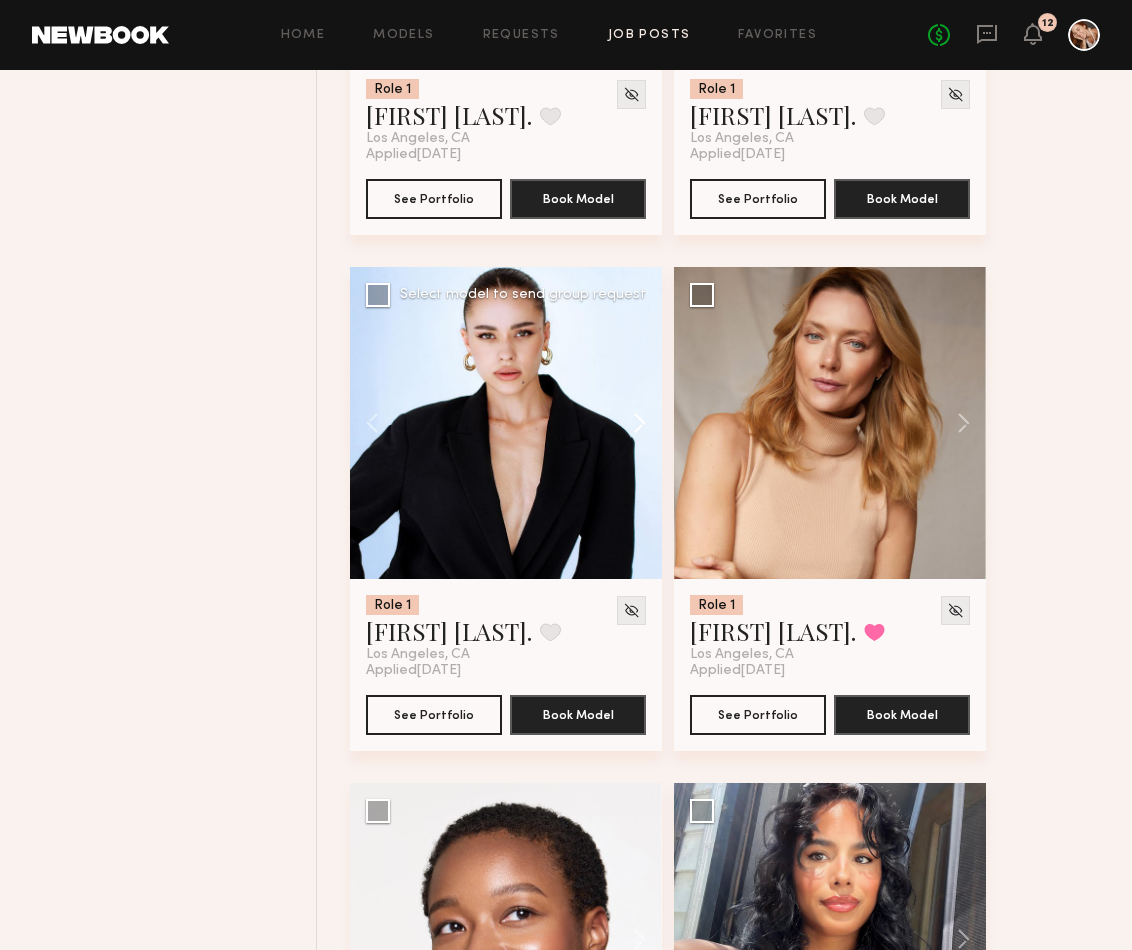 click 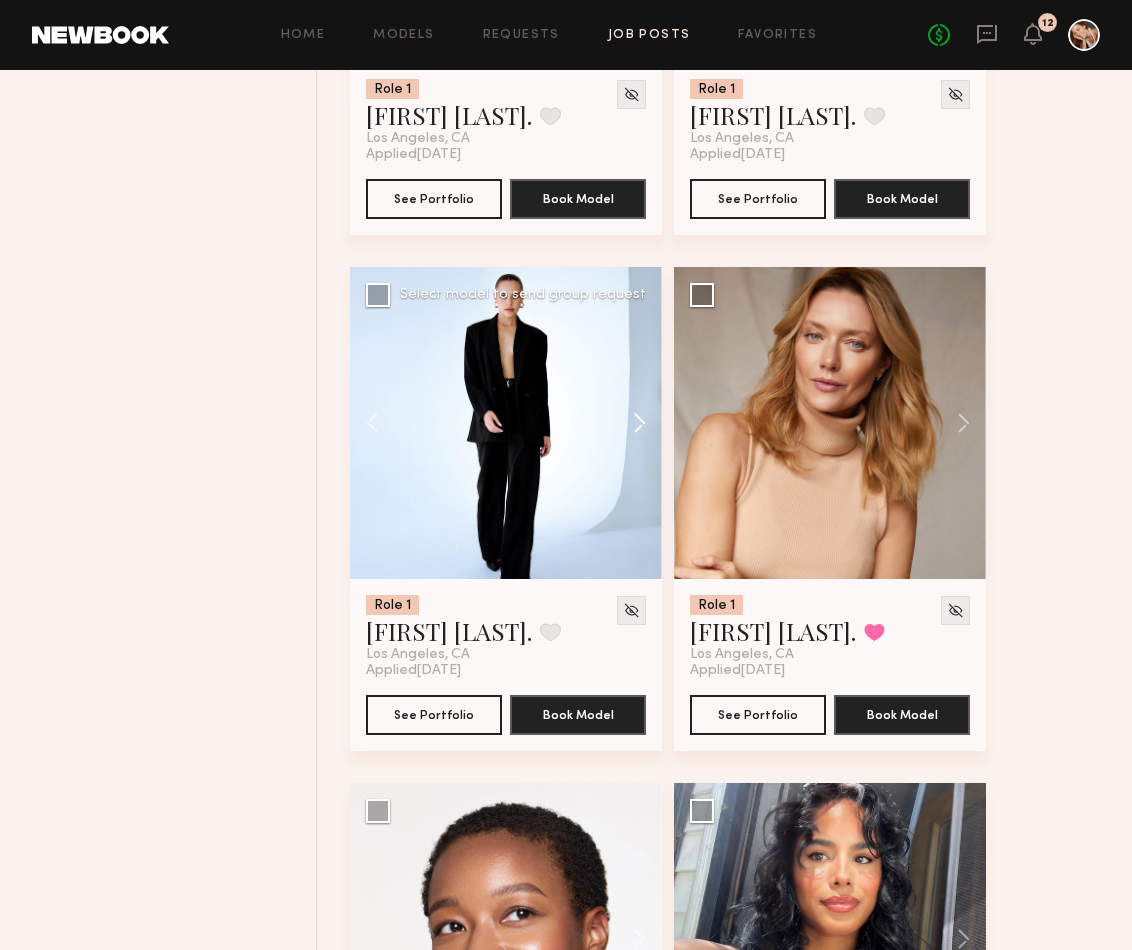 click 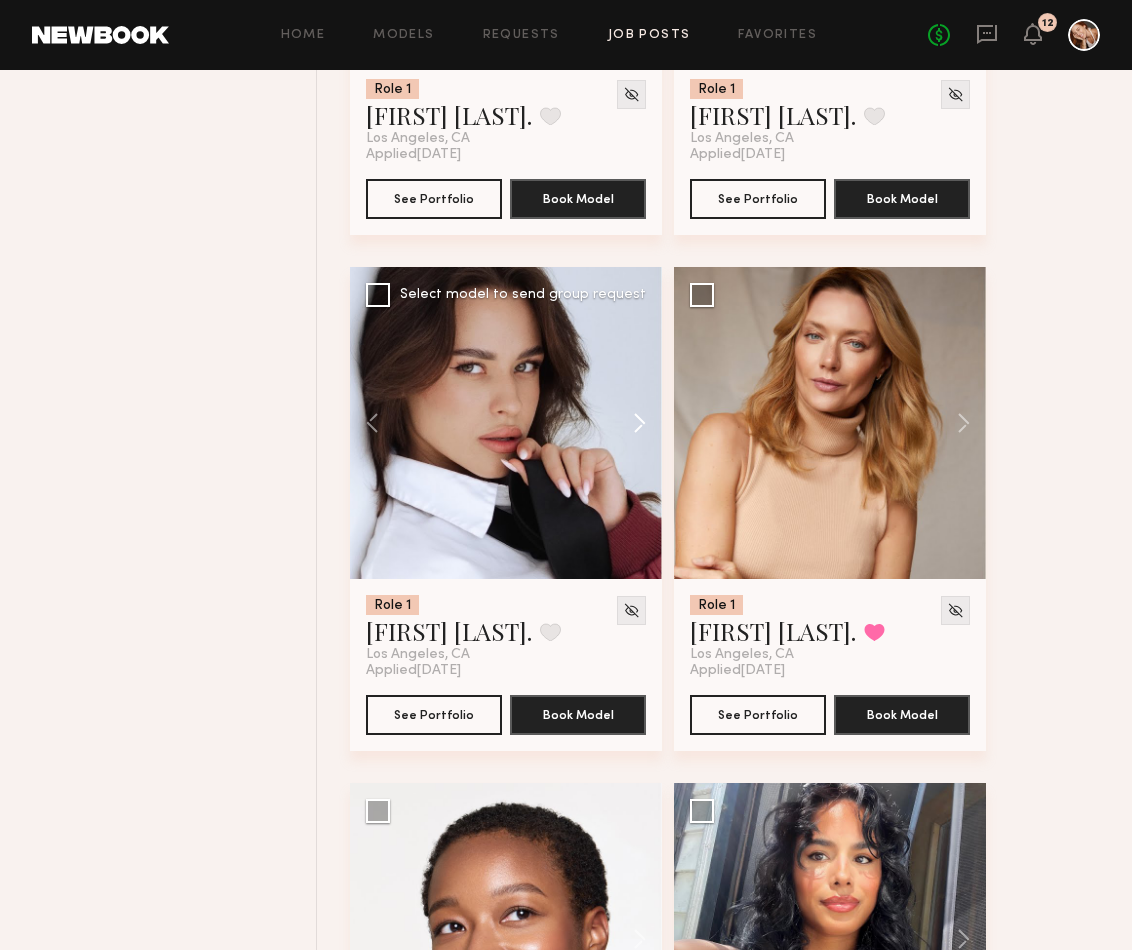 click 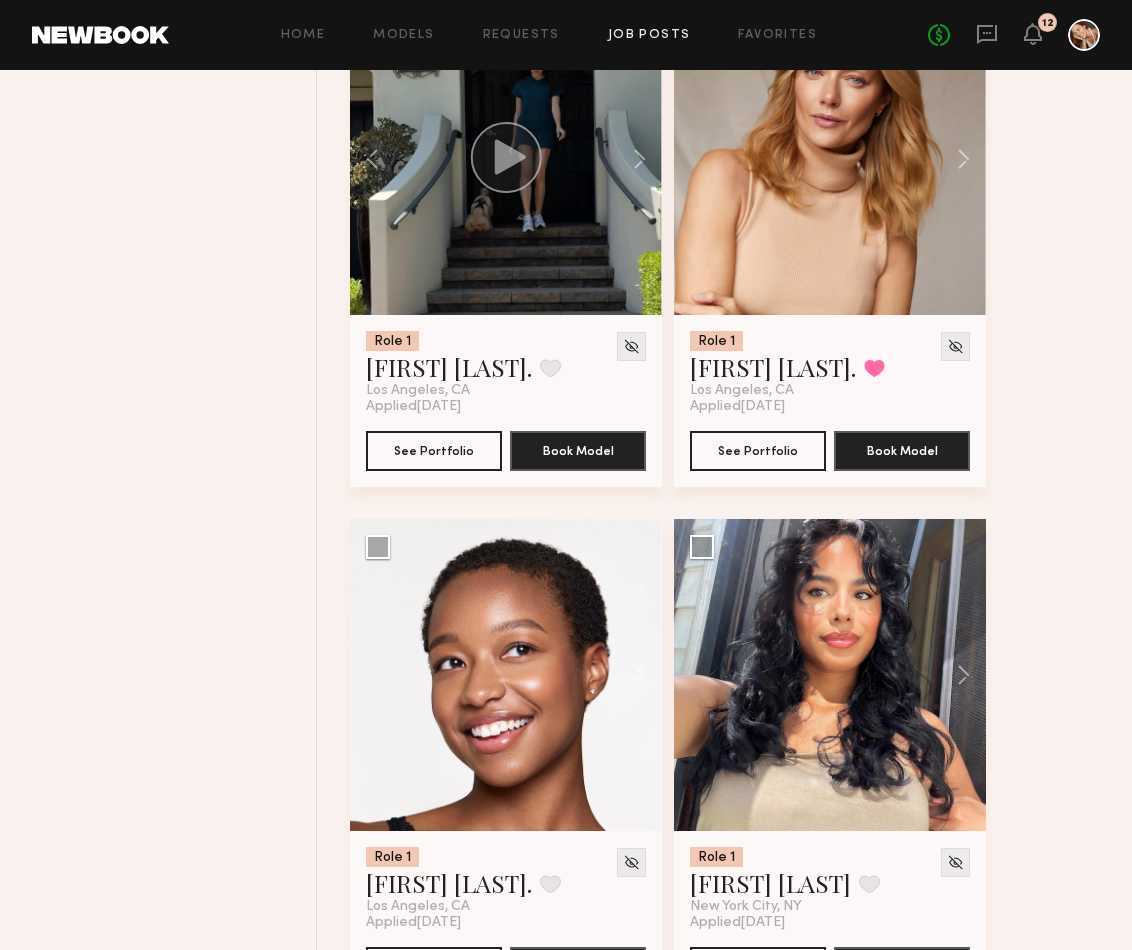scroll, scrollTop: 33568, scrollLeft: 0, axis: vertical 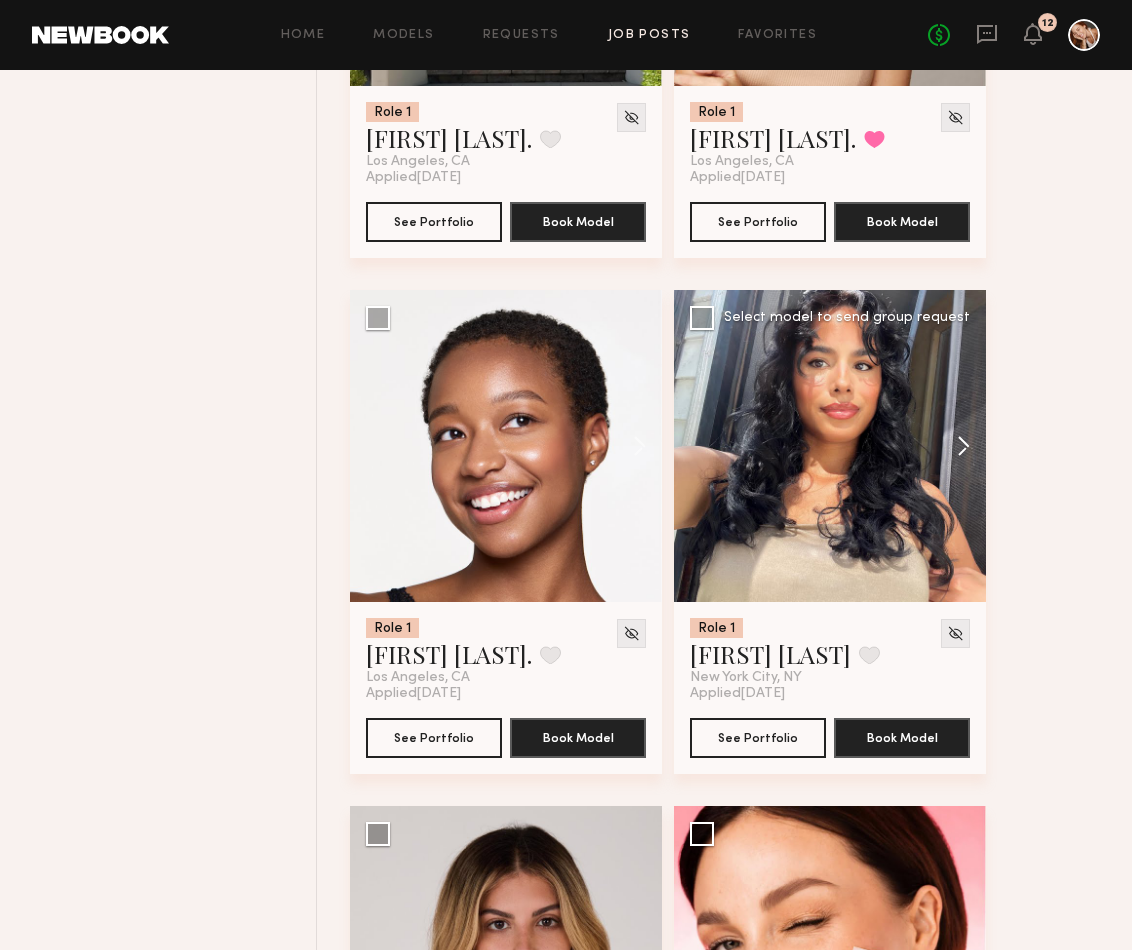 click 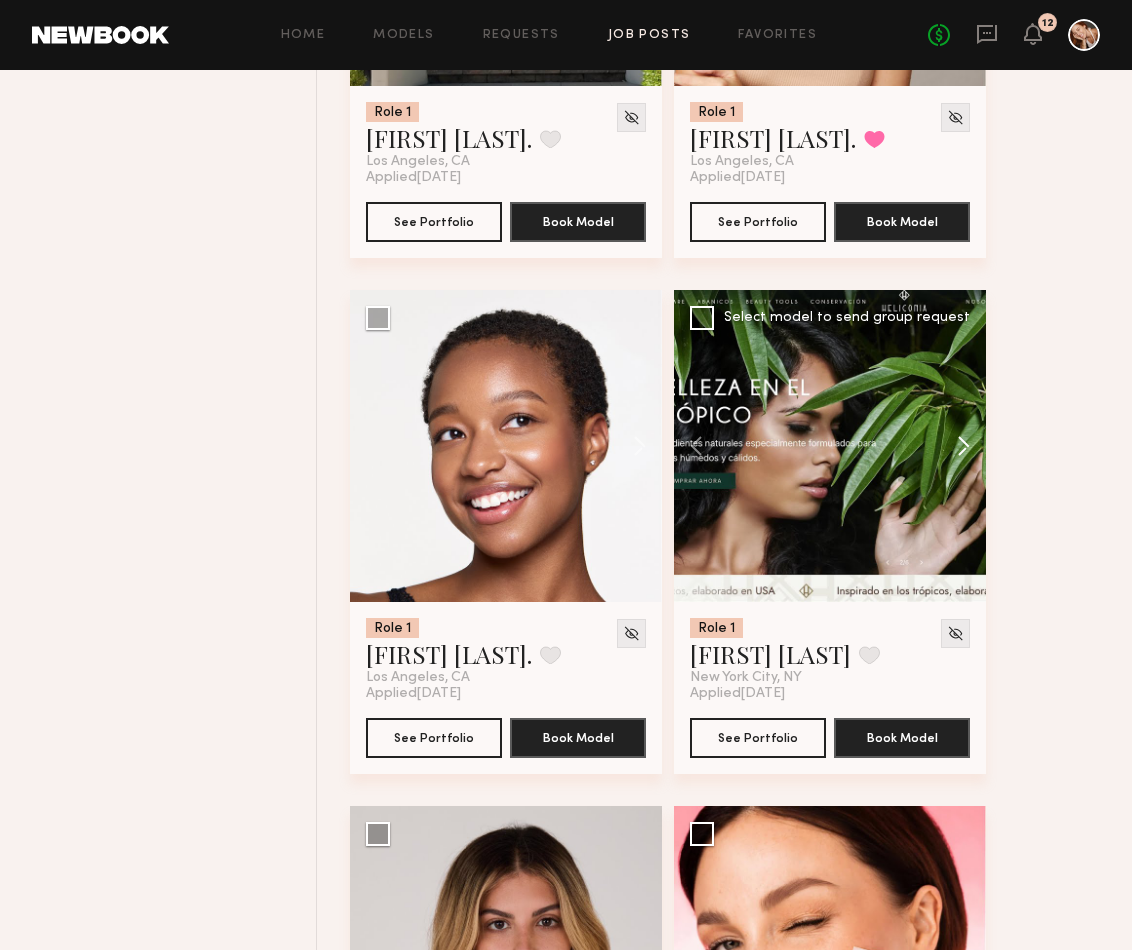 click 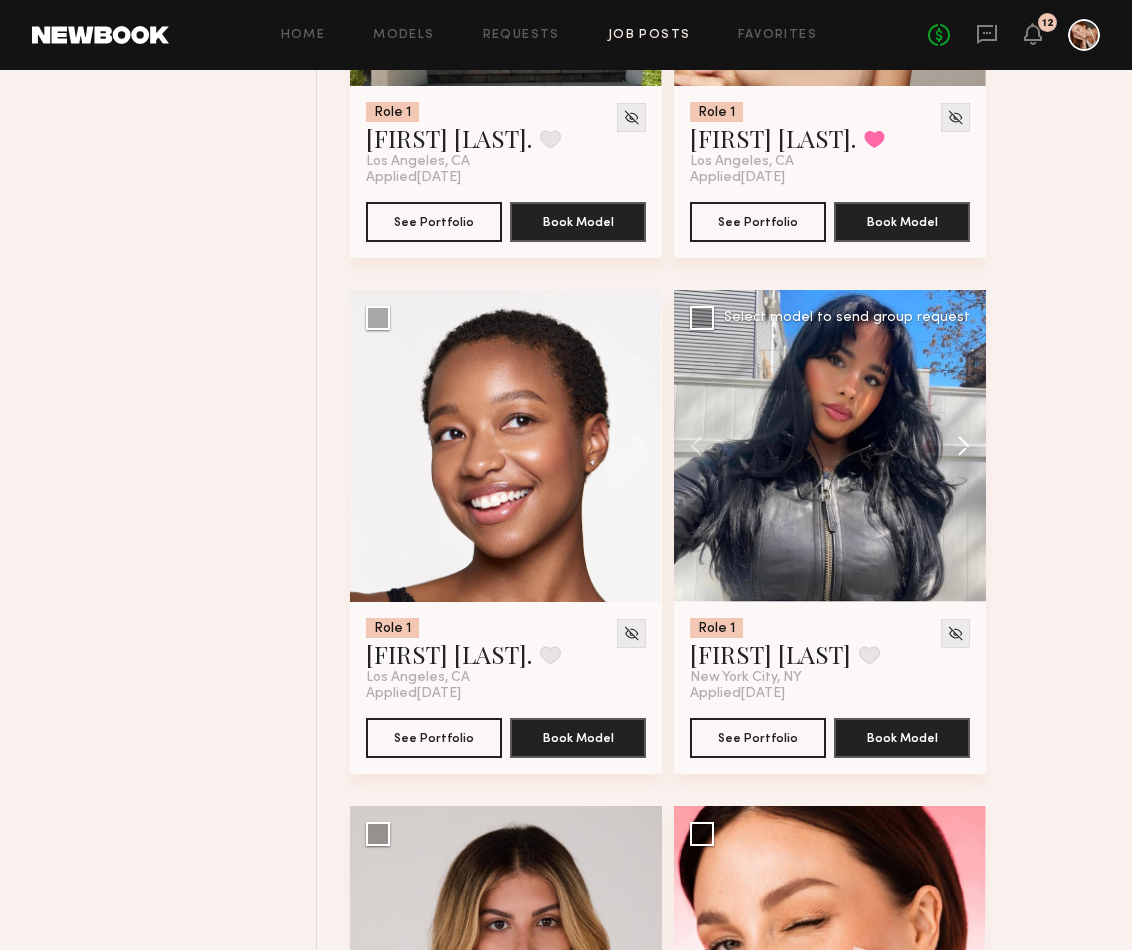 click 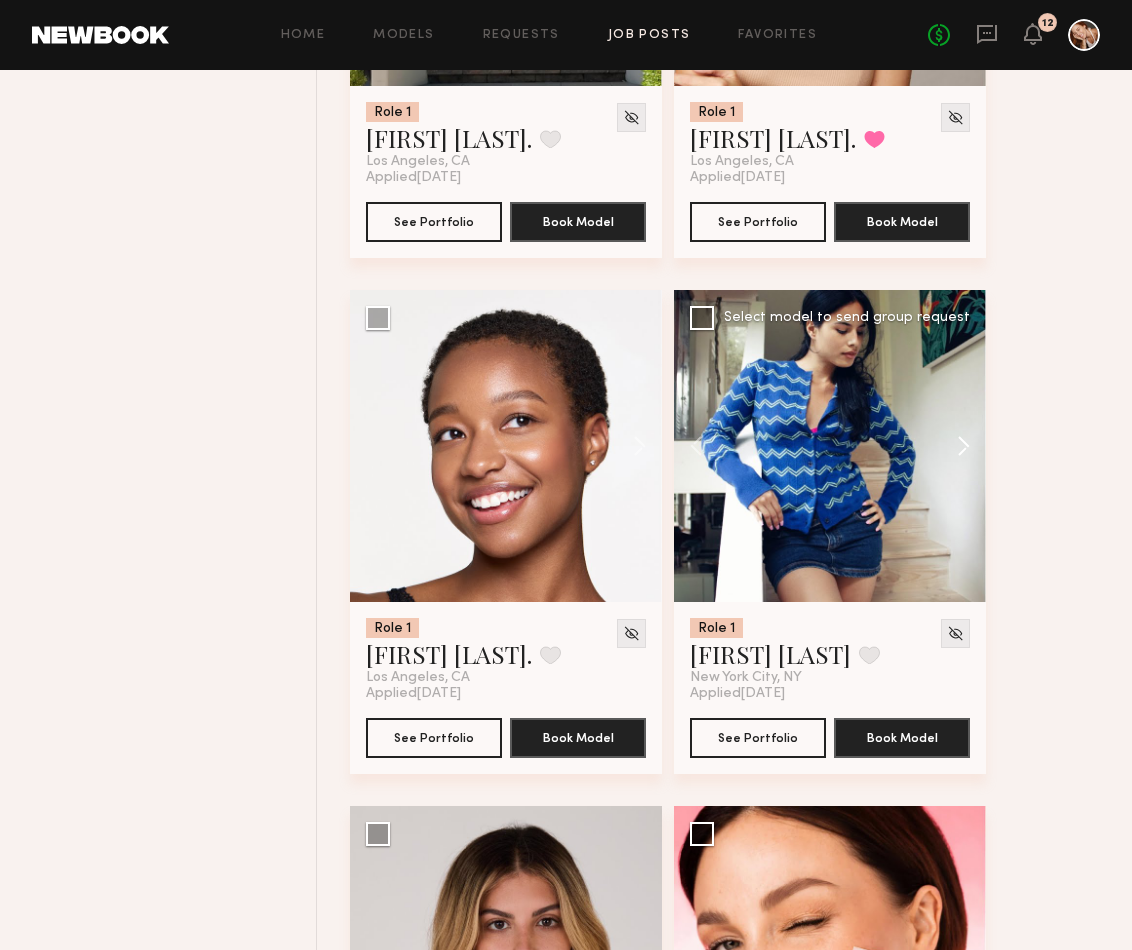 click 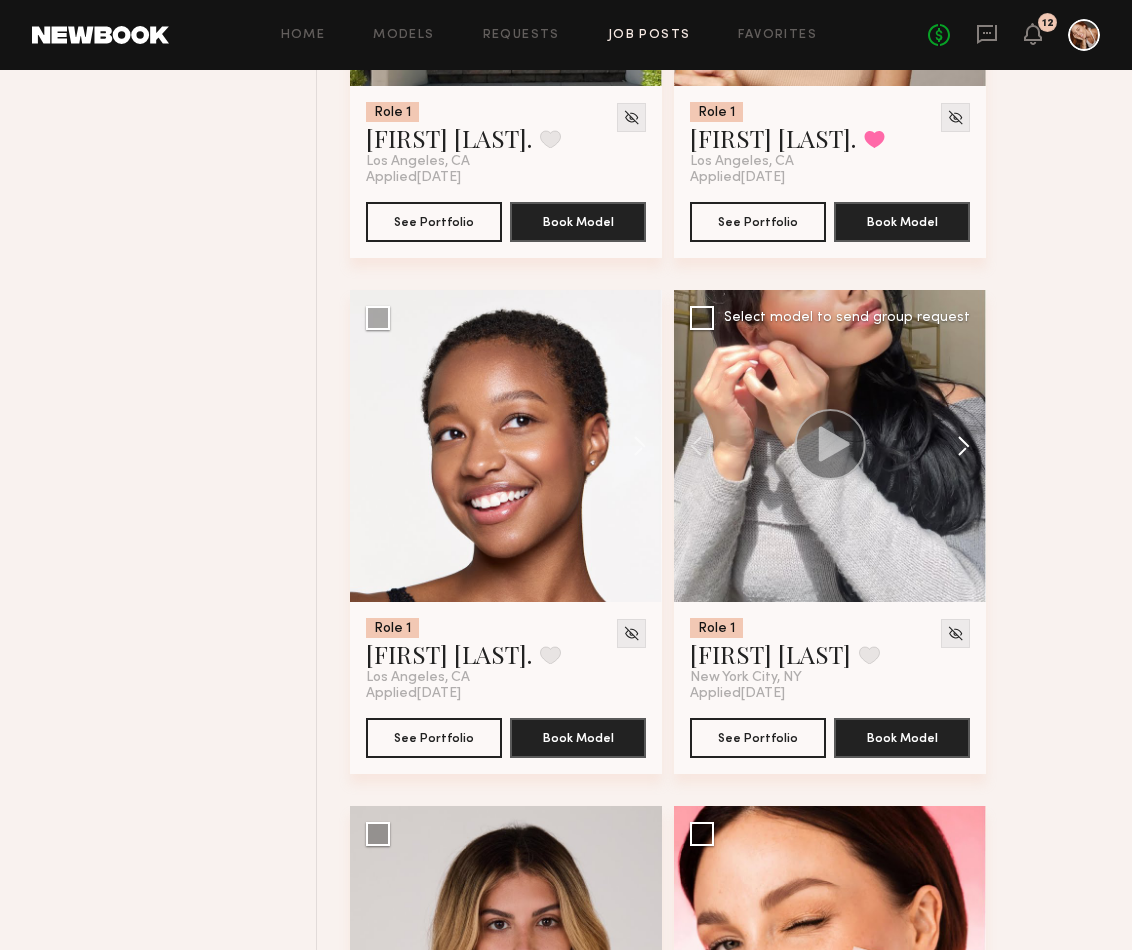 click 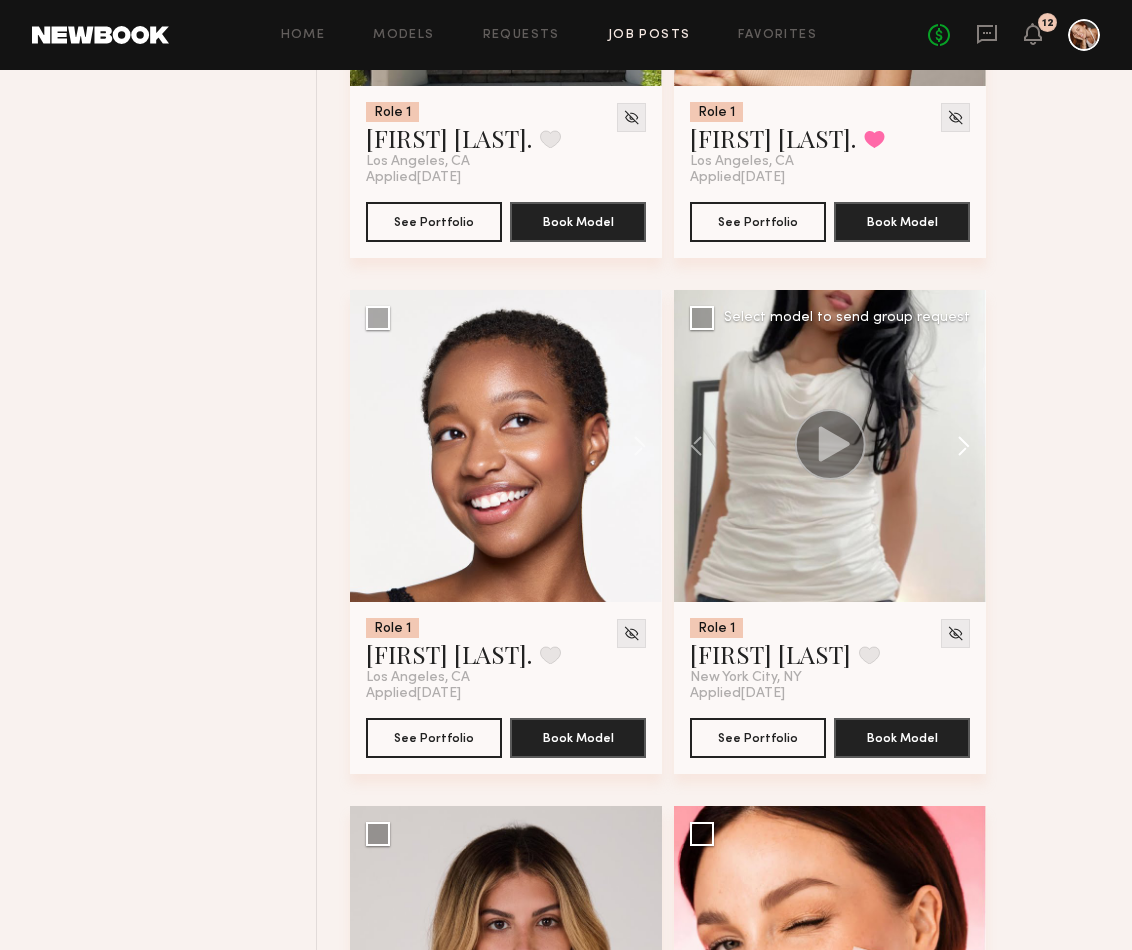 click 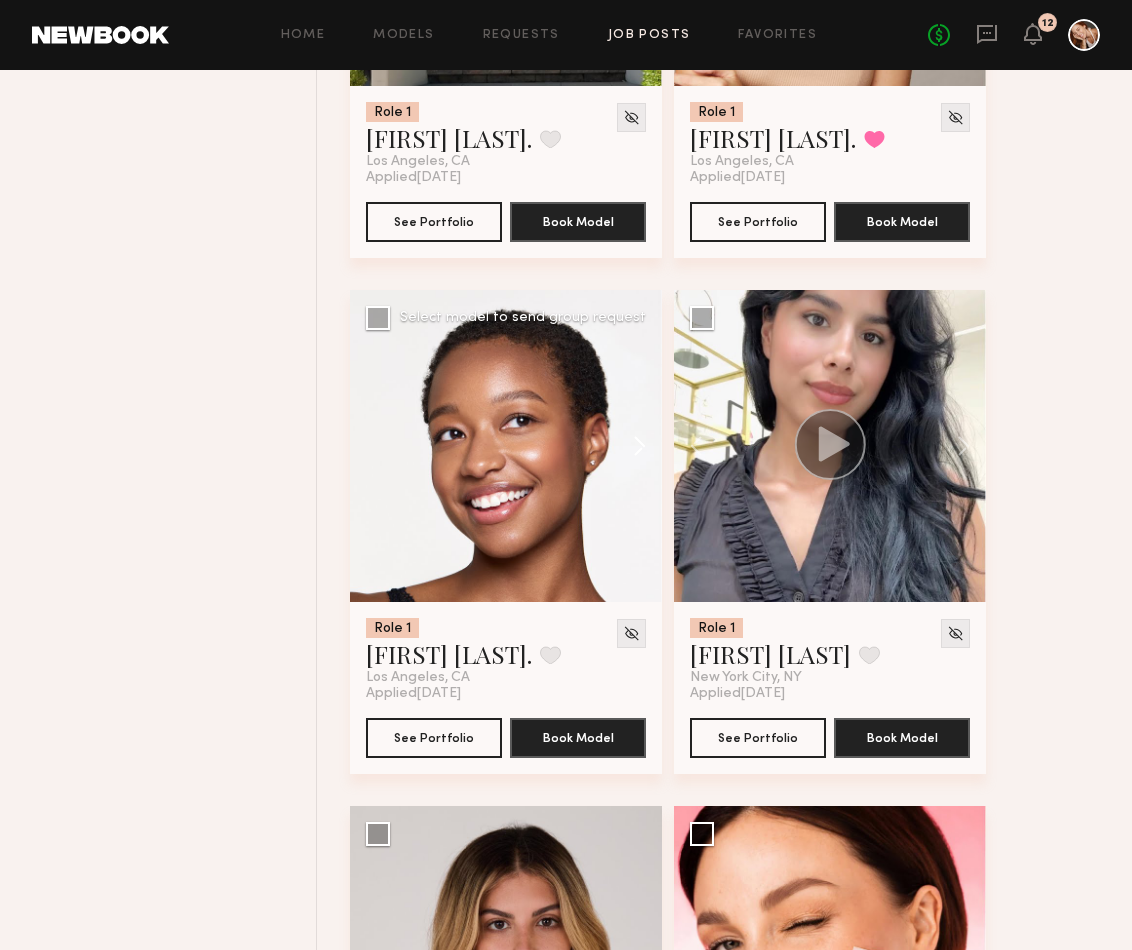 click 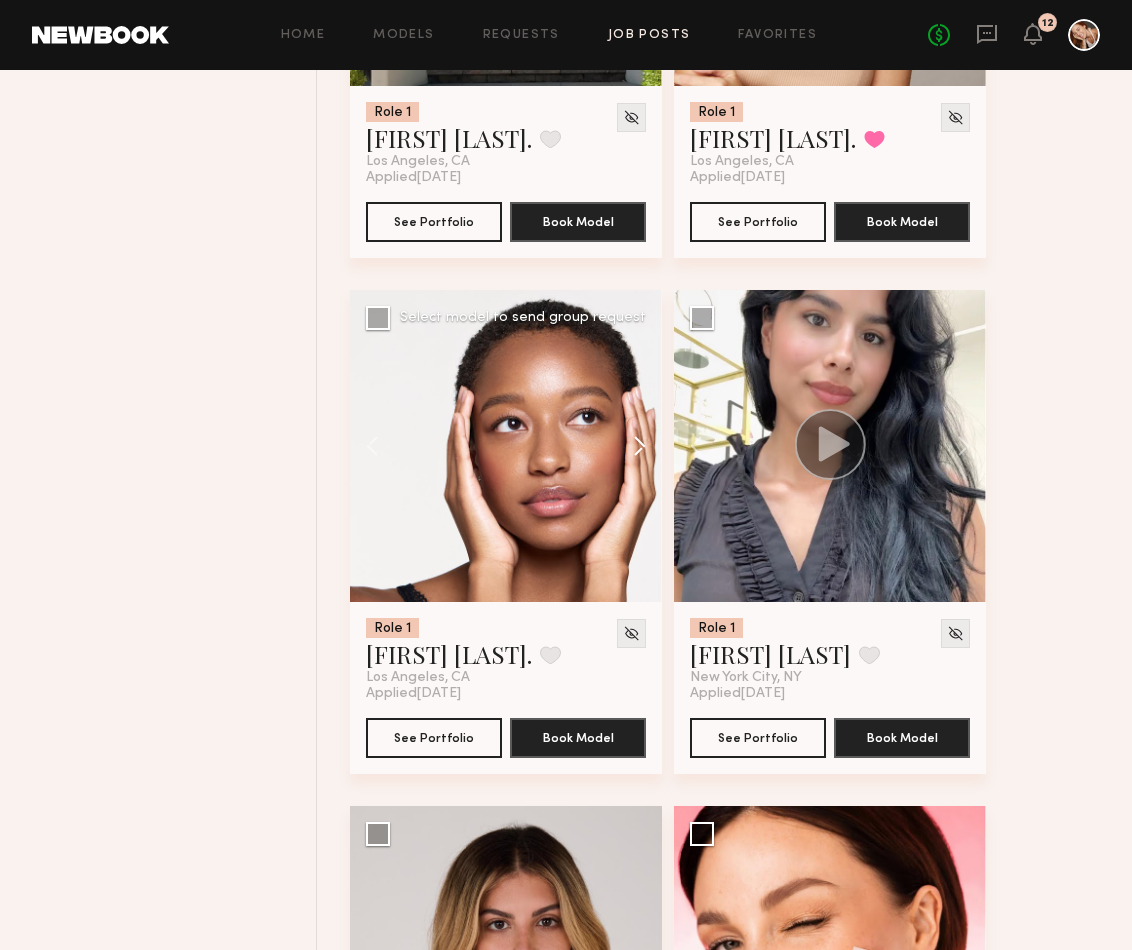 click 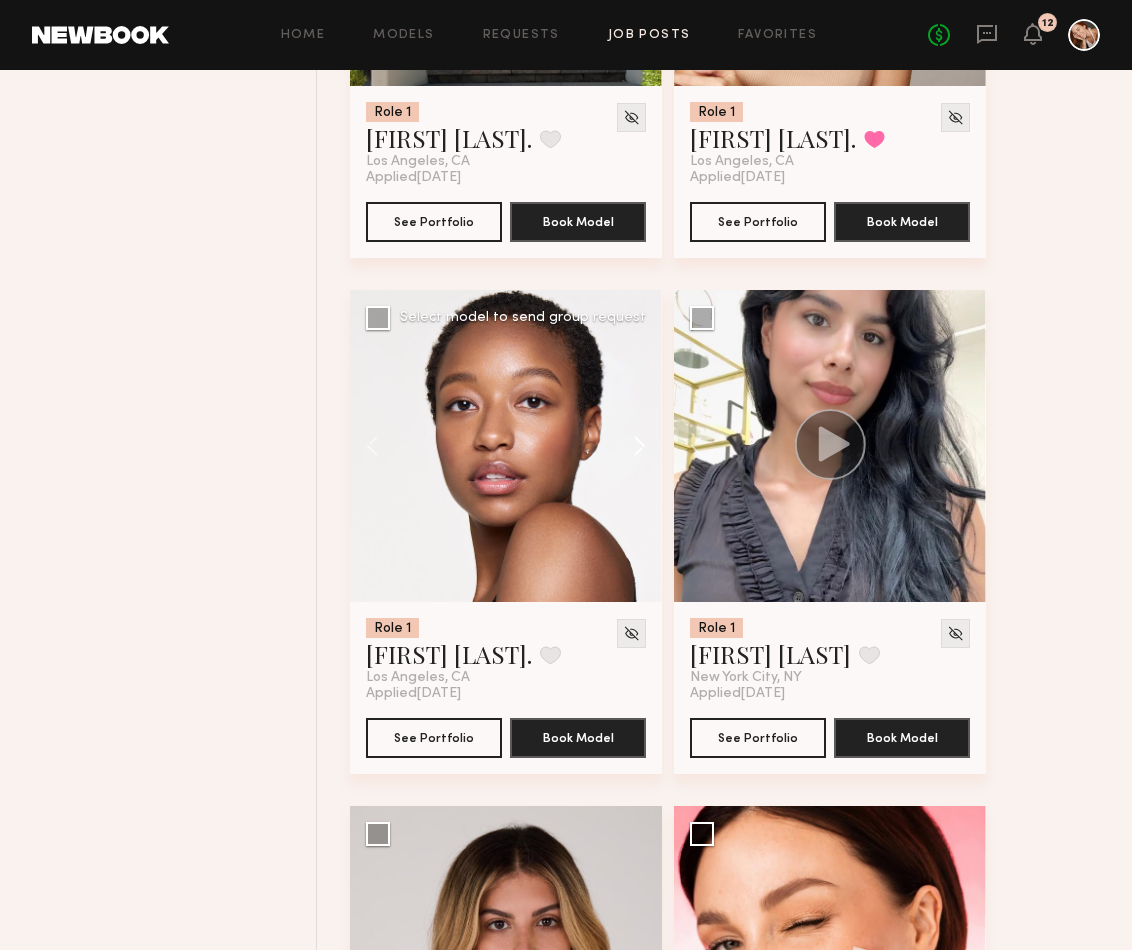 click 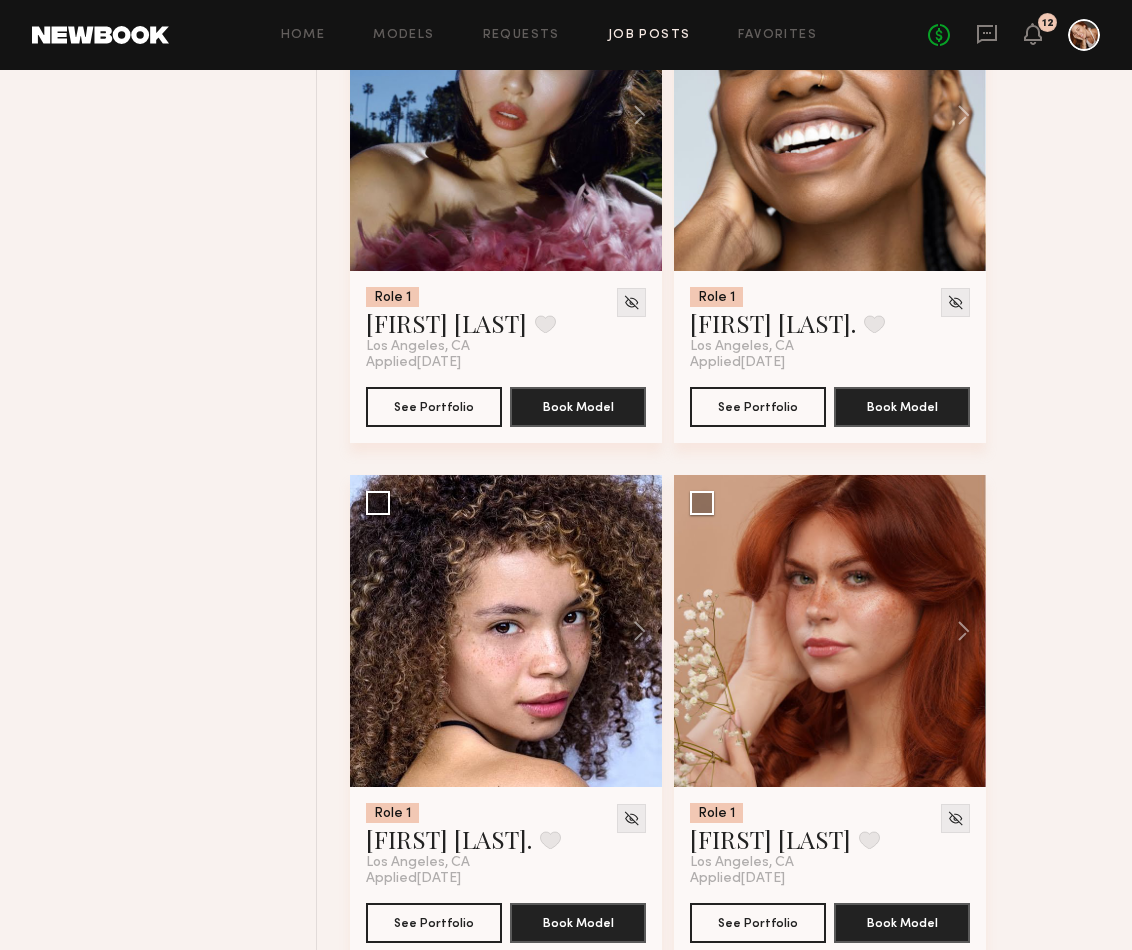 scroll, scrollTop: 36188, scrollLeft: 0, axis: vertical 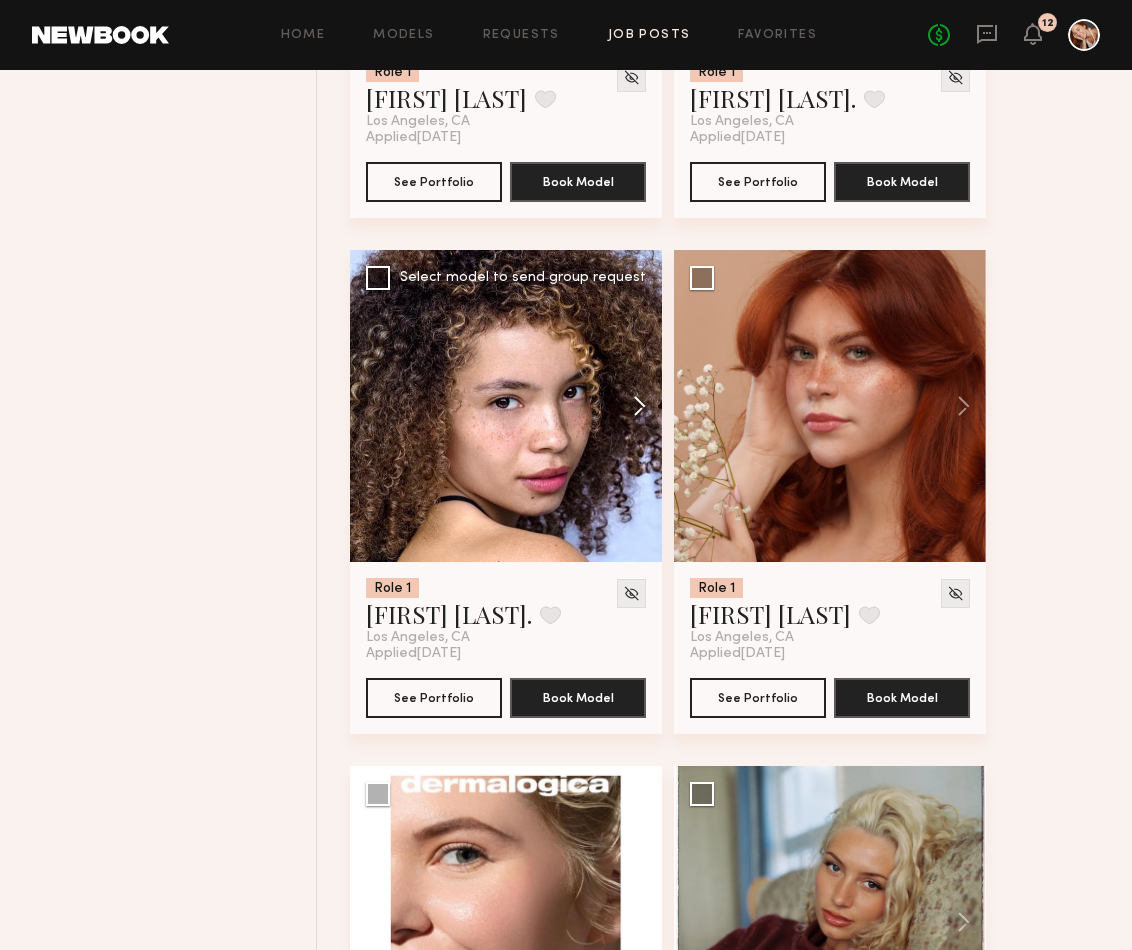 click 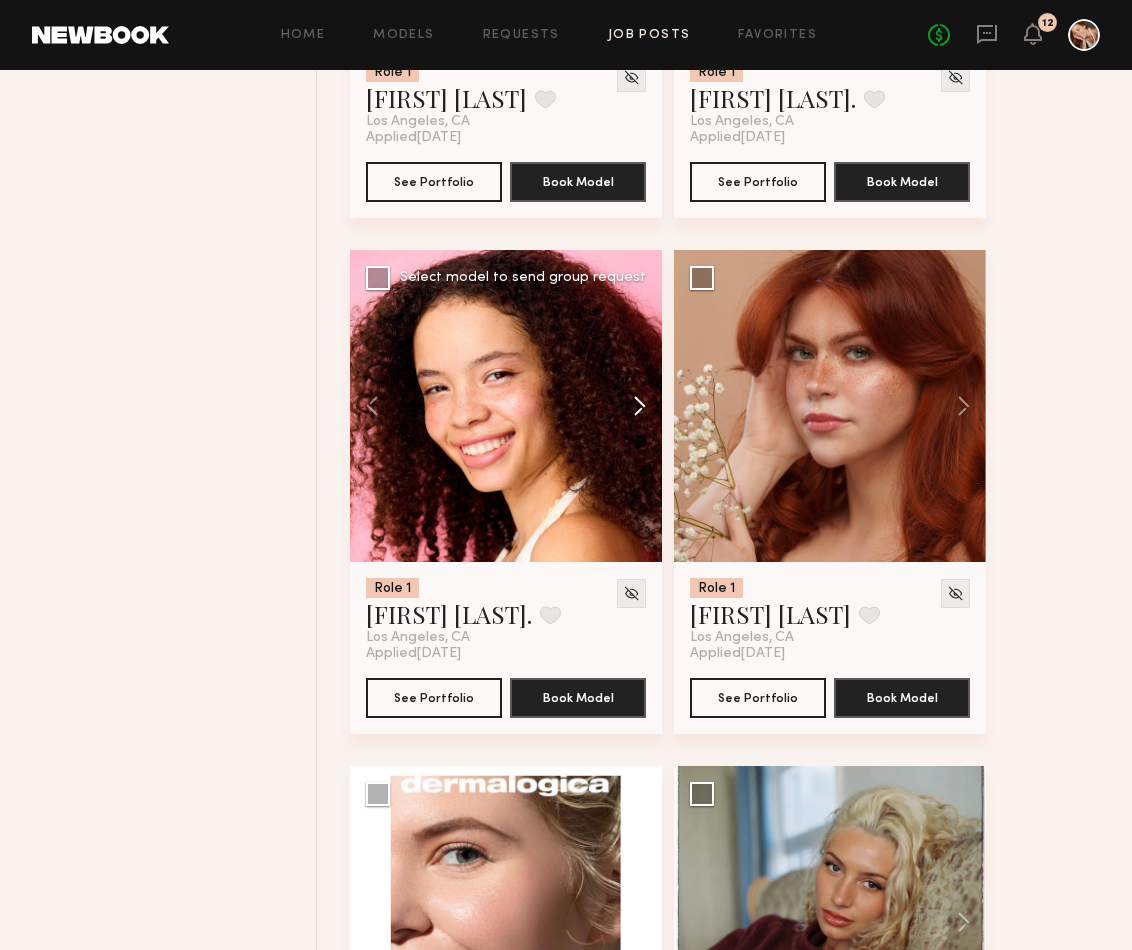 click 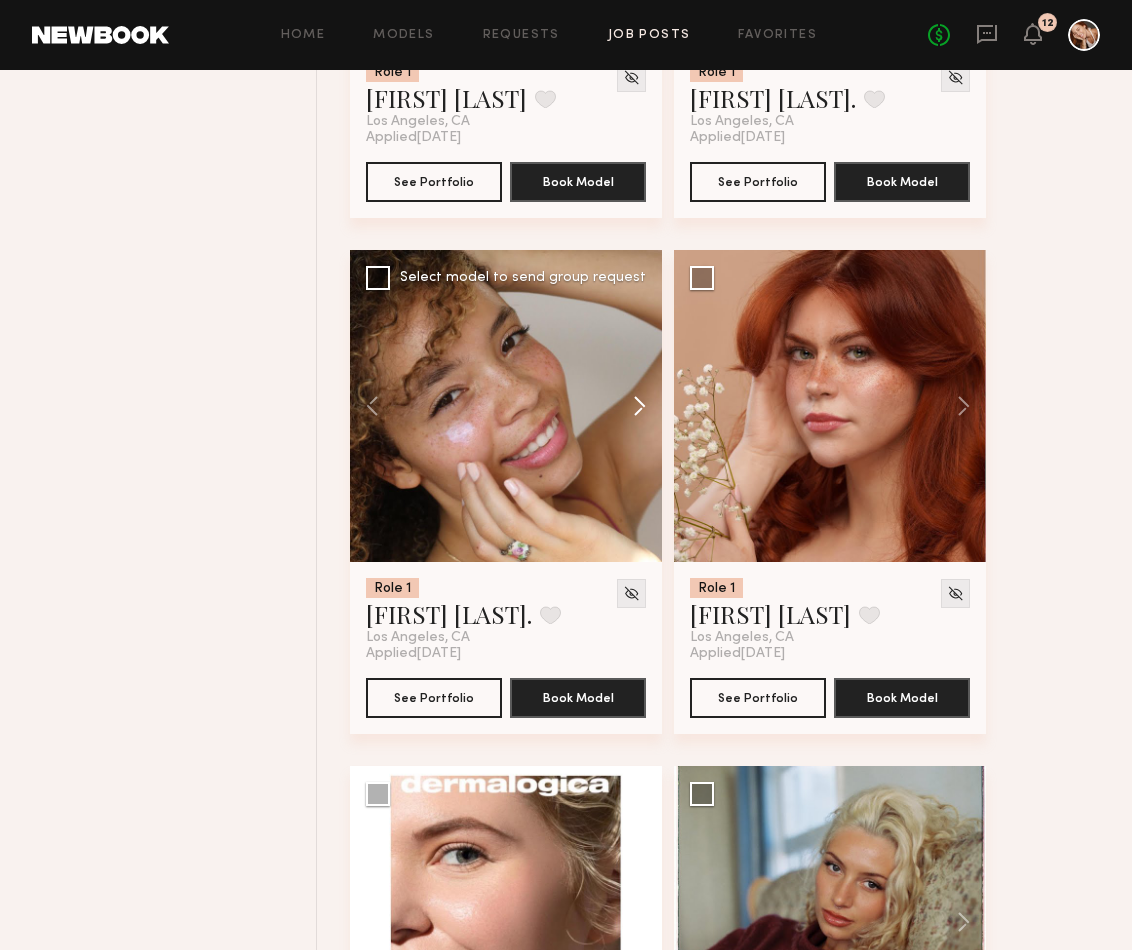 click 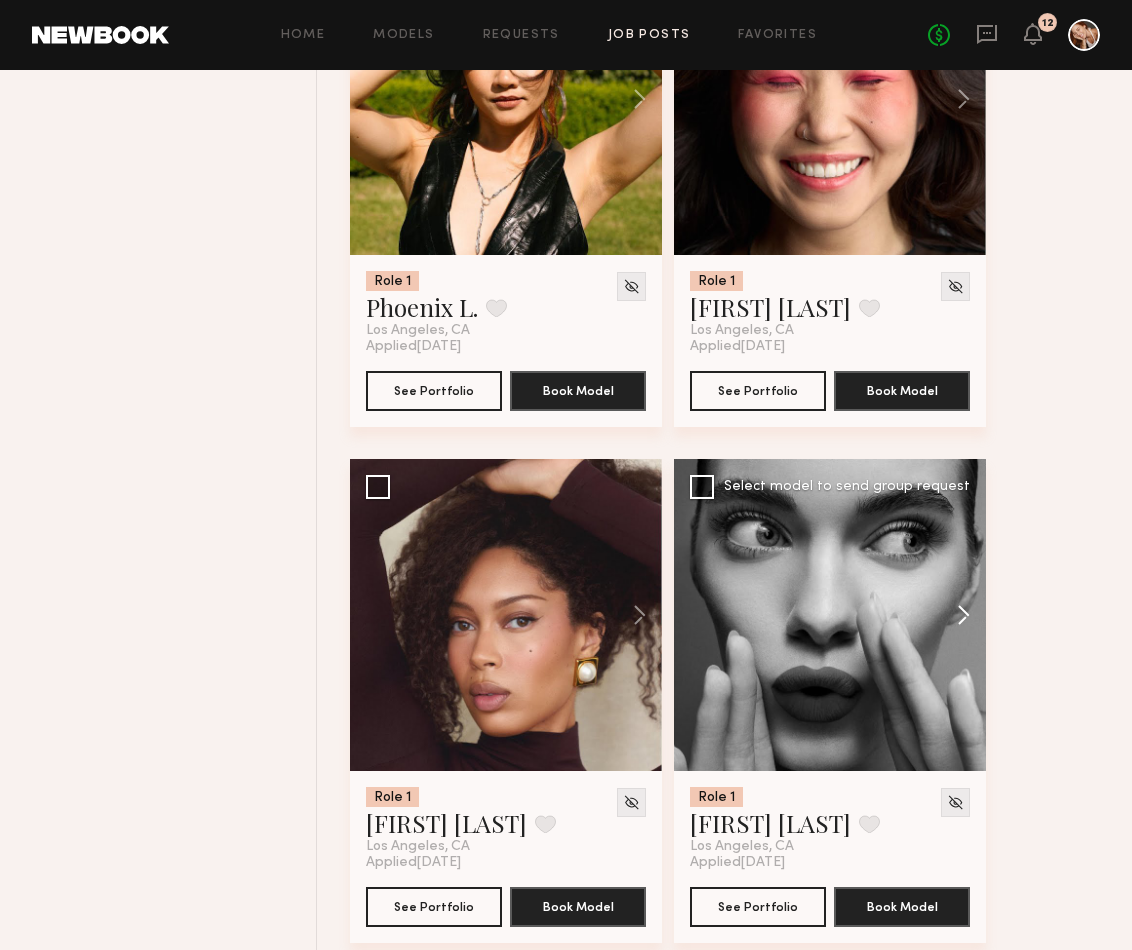 scroll, scrollTop: 41673, scrollLeft: 0, axis: vertical 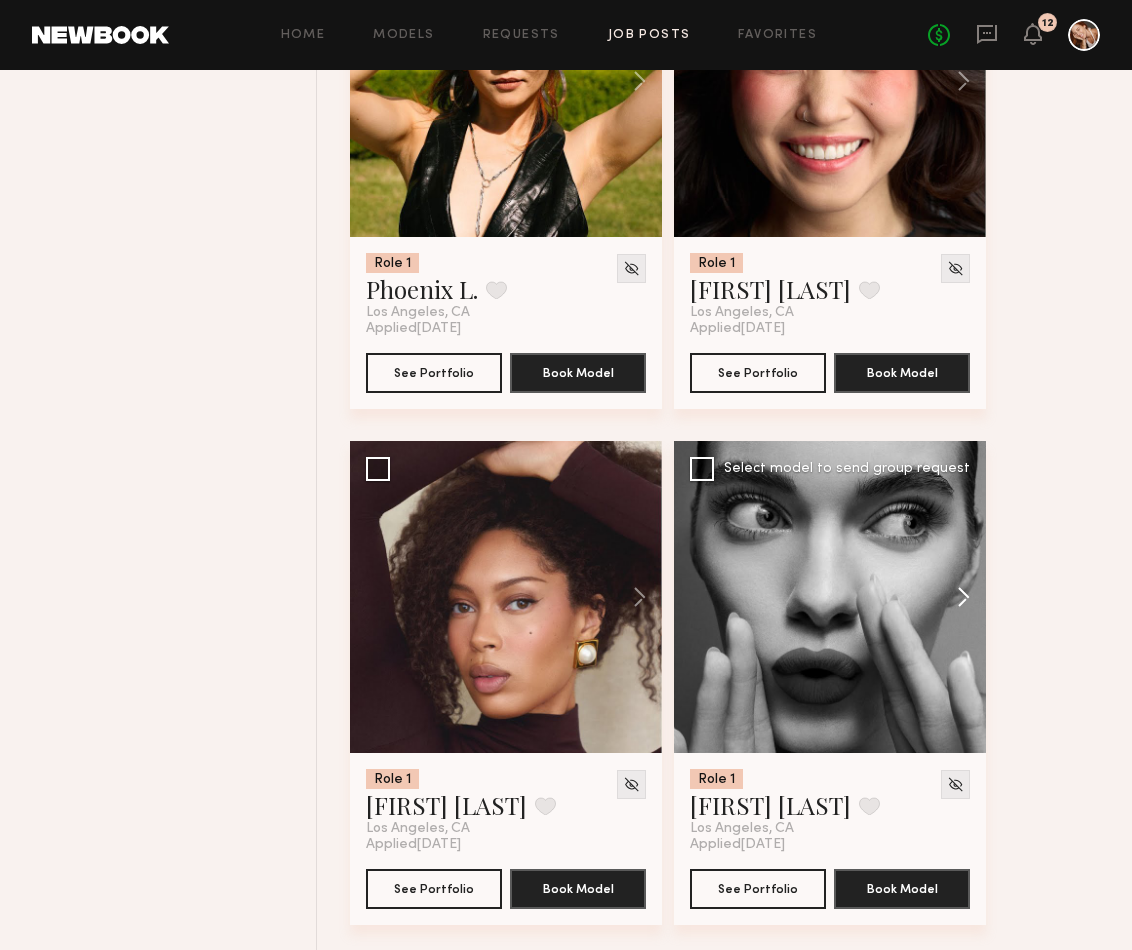 click 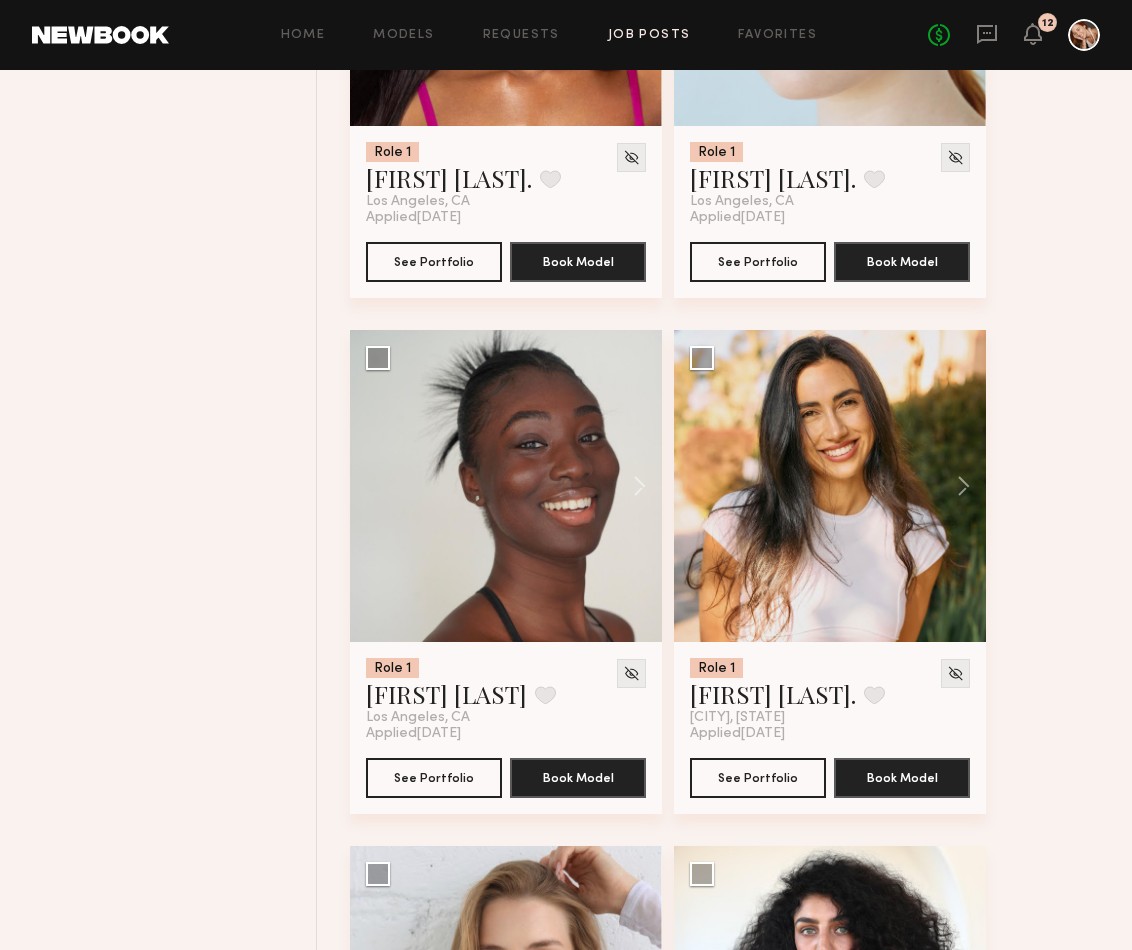 scroll, scrollTop: 43860, scrollLeft: 0, axis: vertical 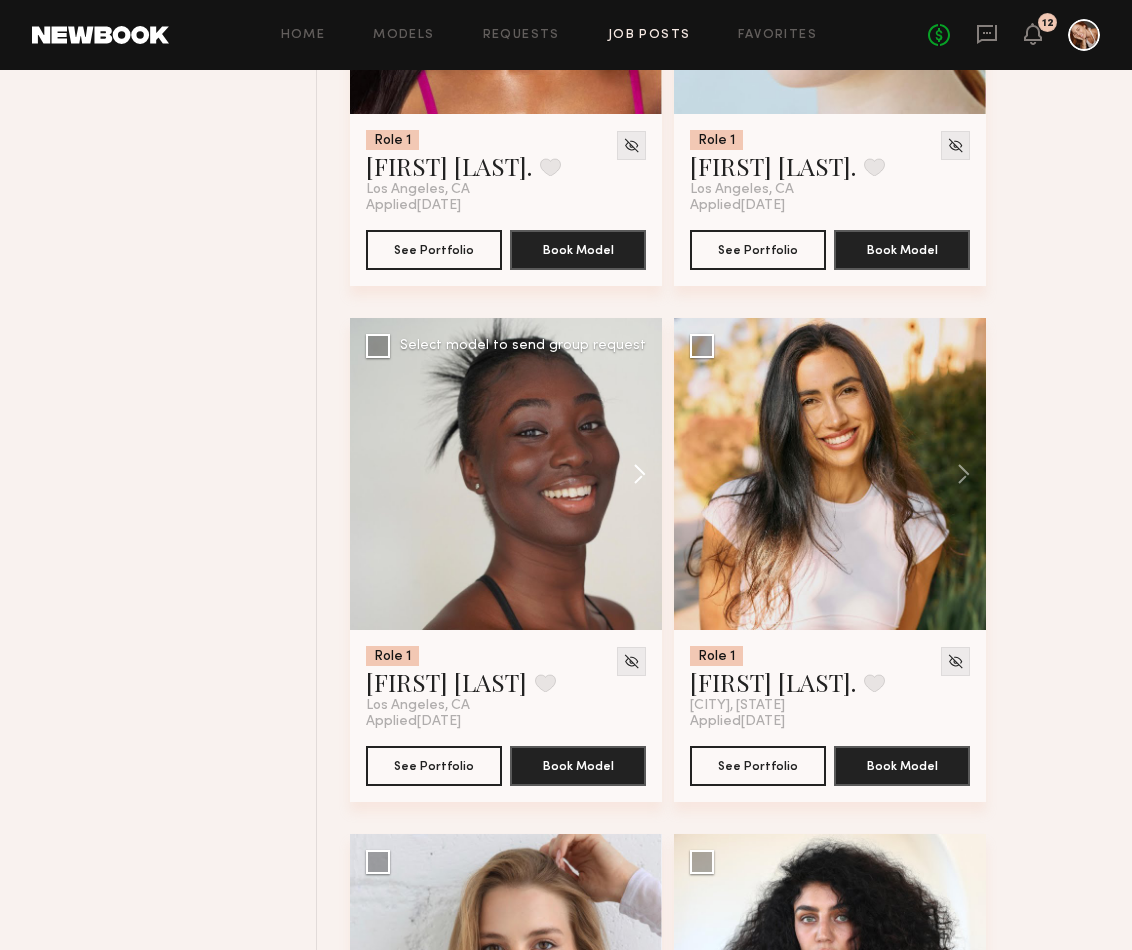 click 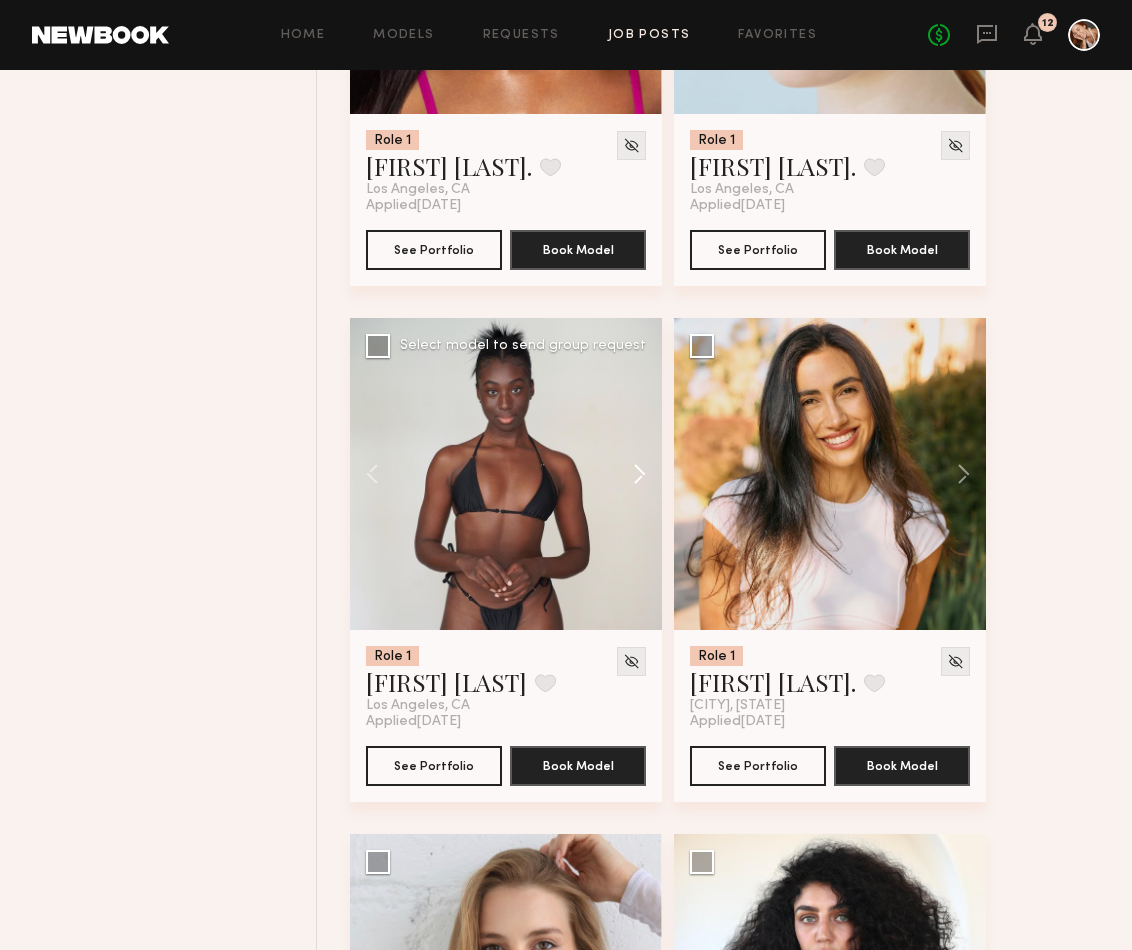 click 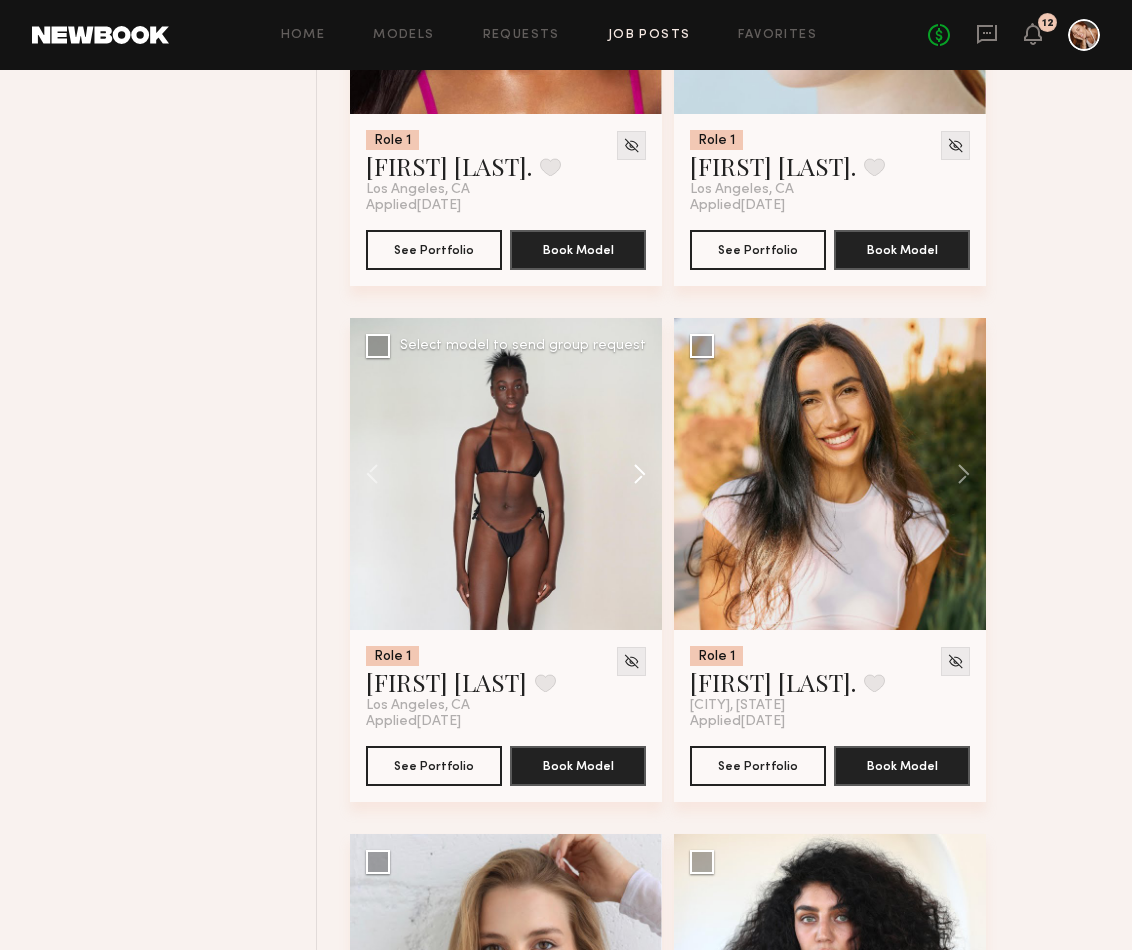 click 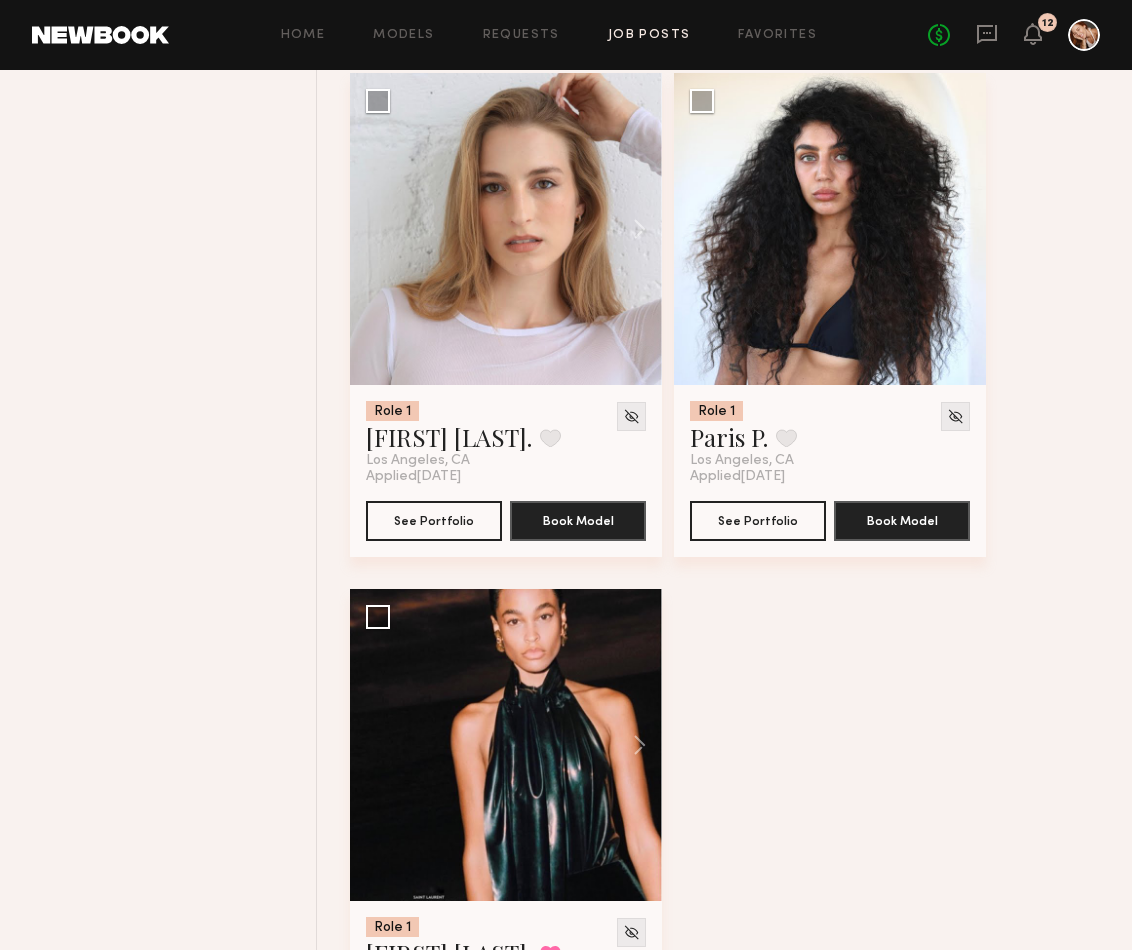 scroll, scrollTop: 44640, scrollLeft: 0, axis: vertical 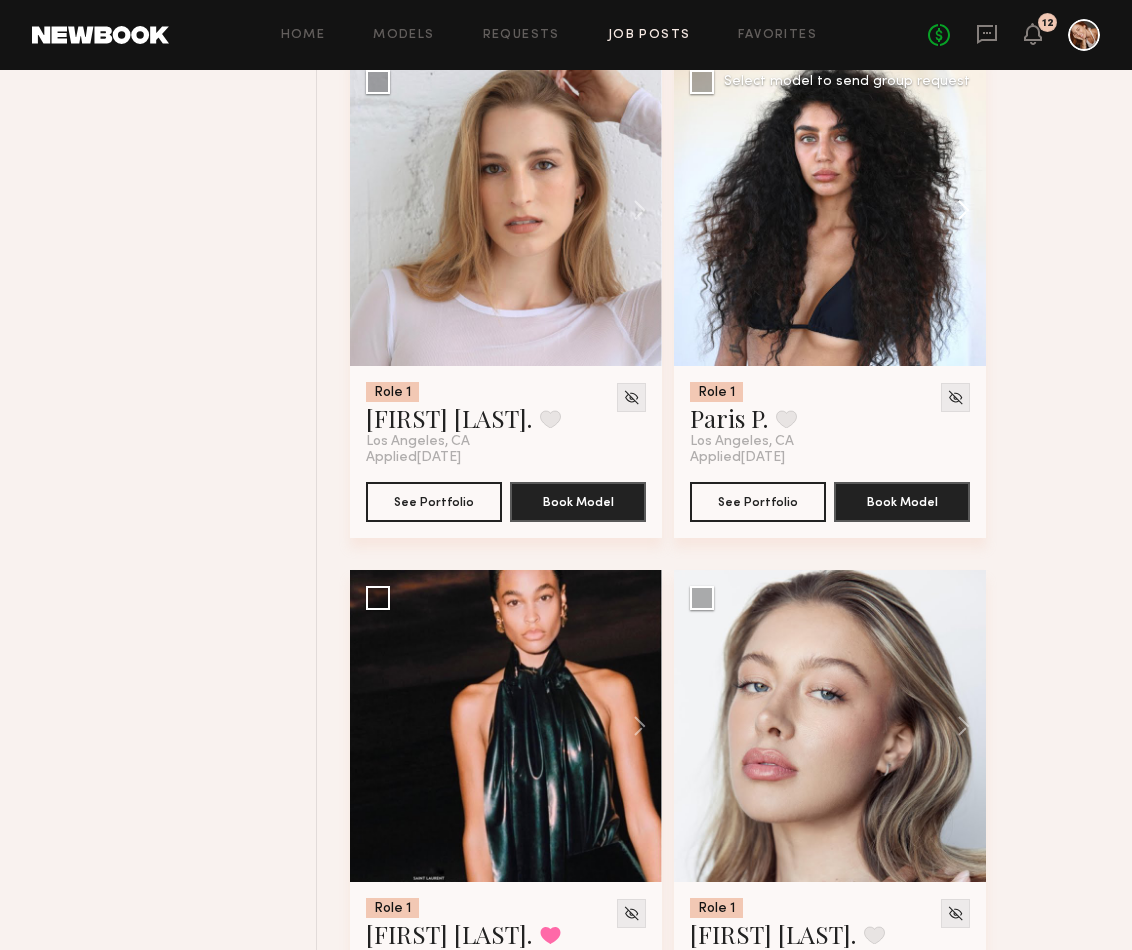 click 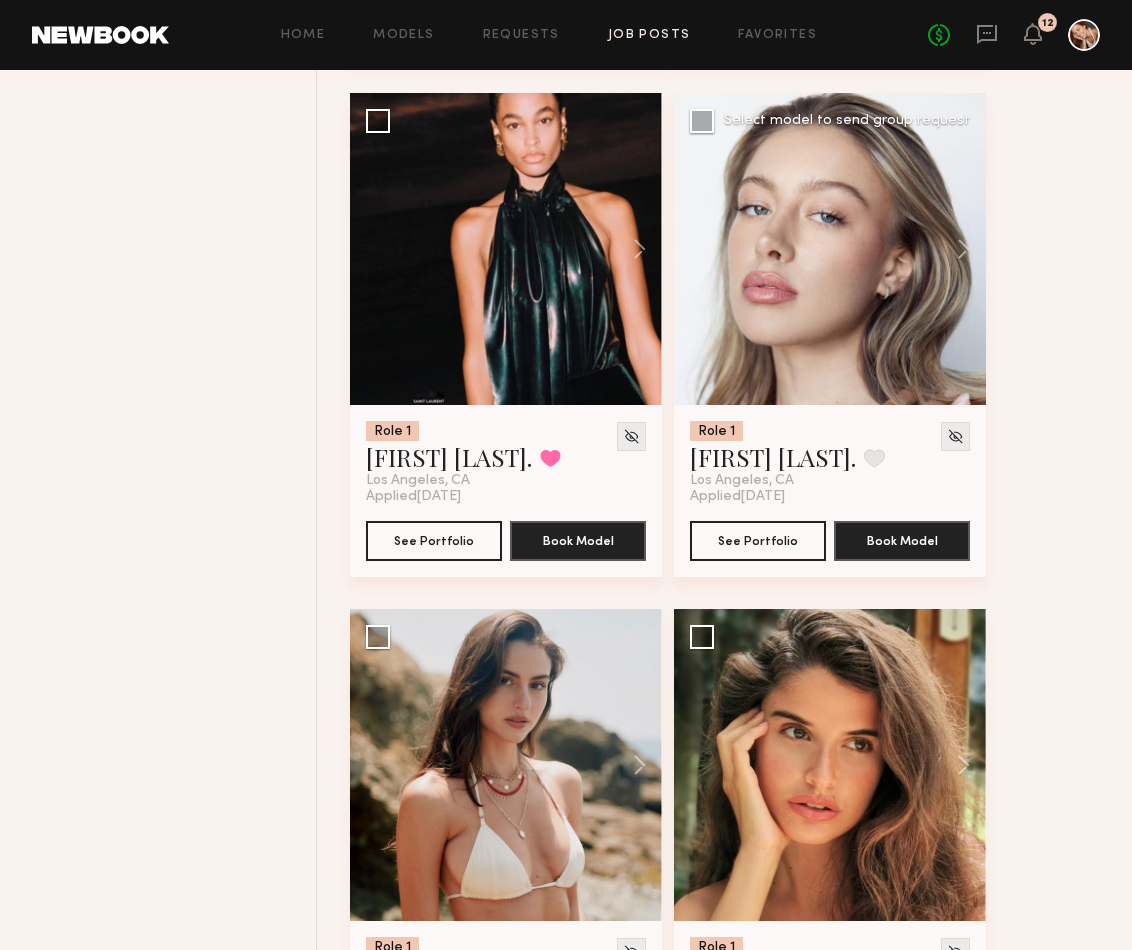 scroll, scrollTop: 45051, scrollLeft: 0, axis: vertical 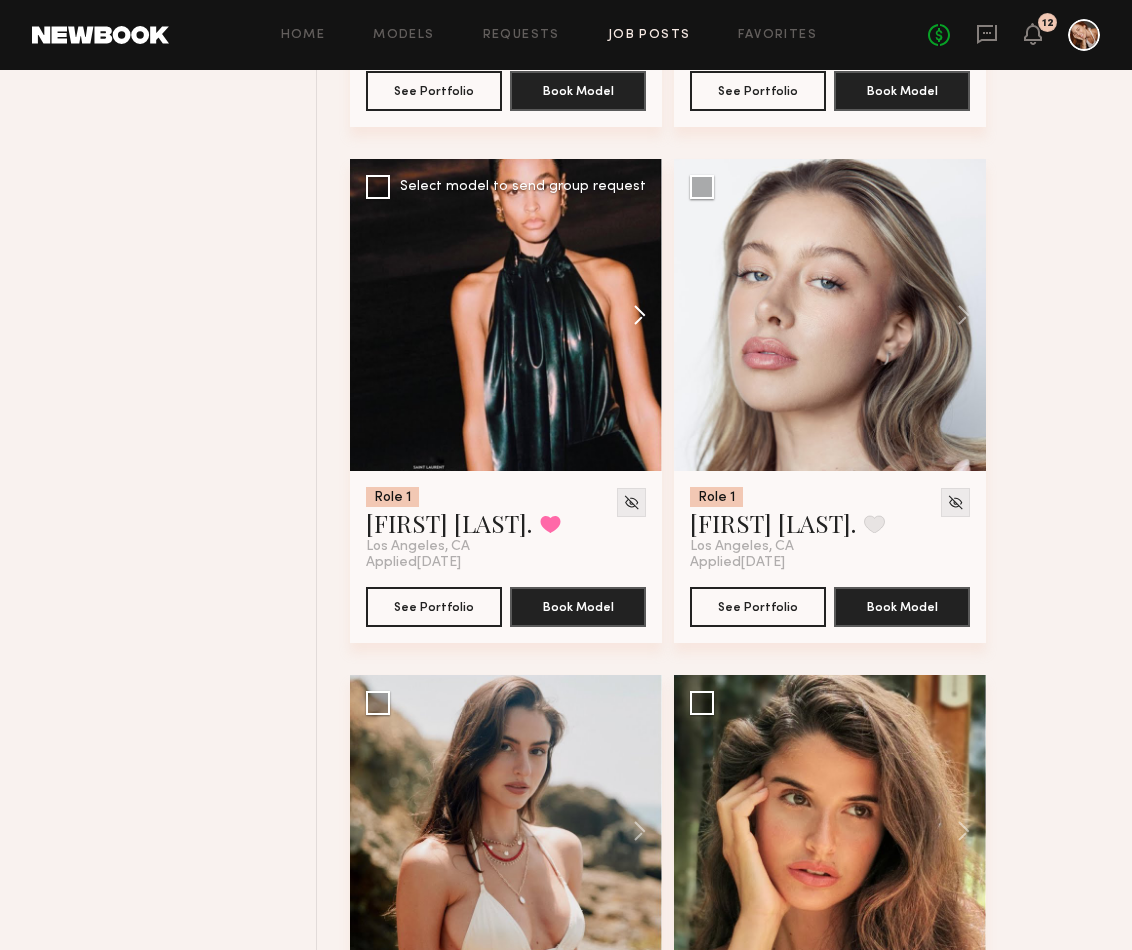 click 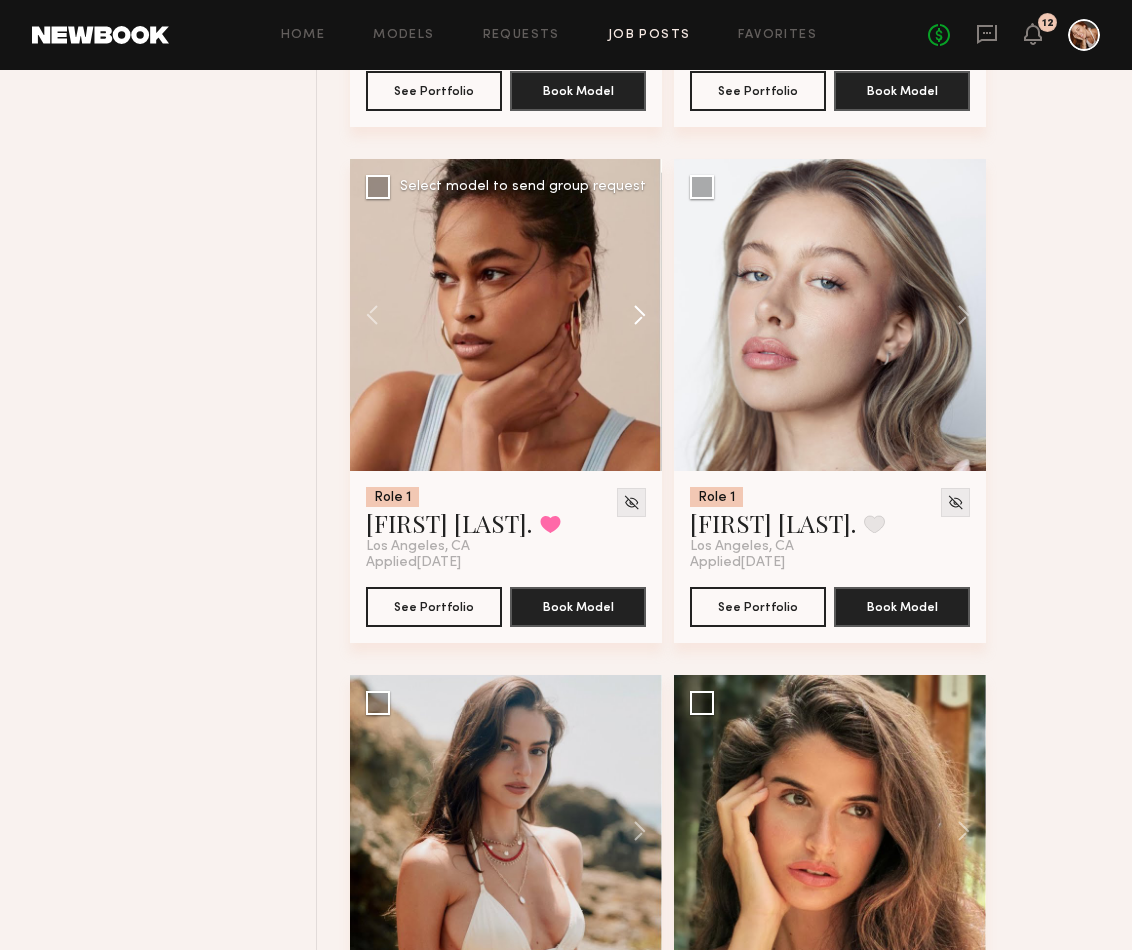 click 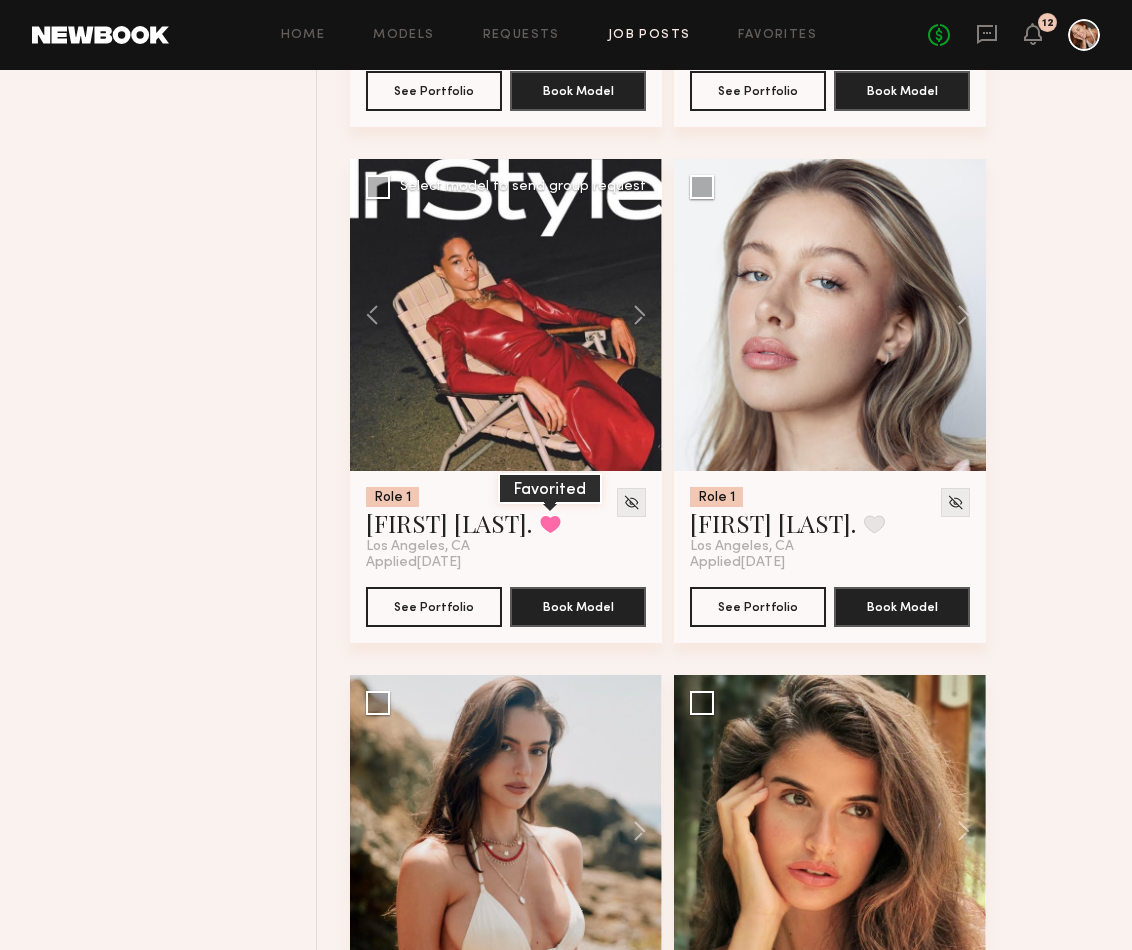 click 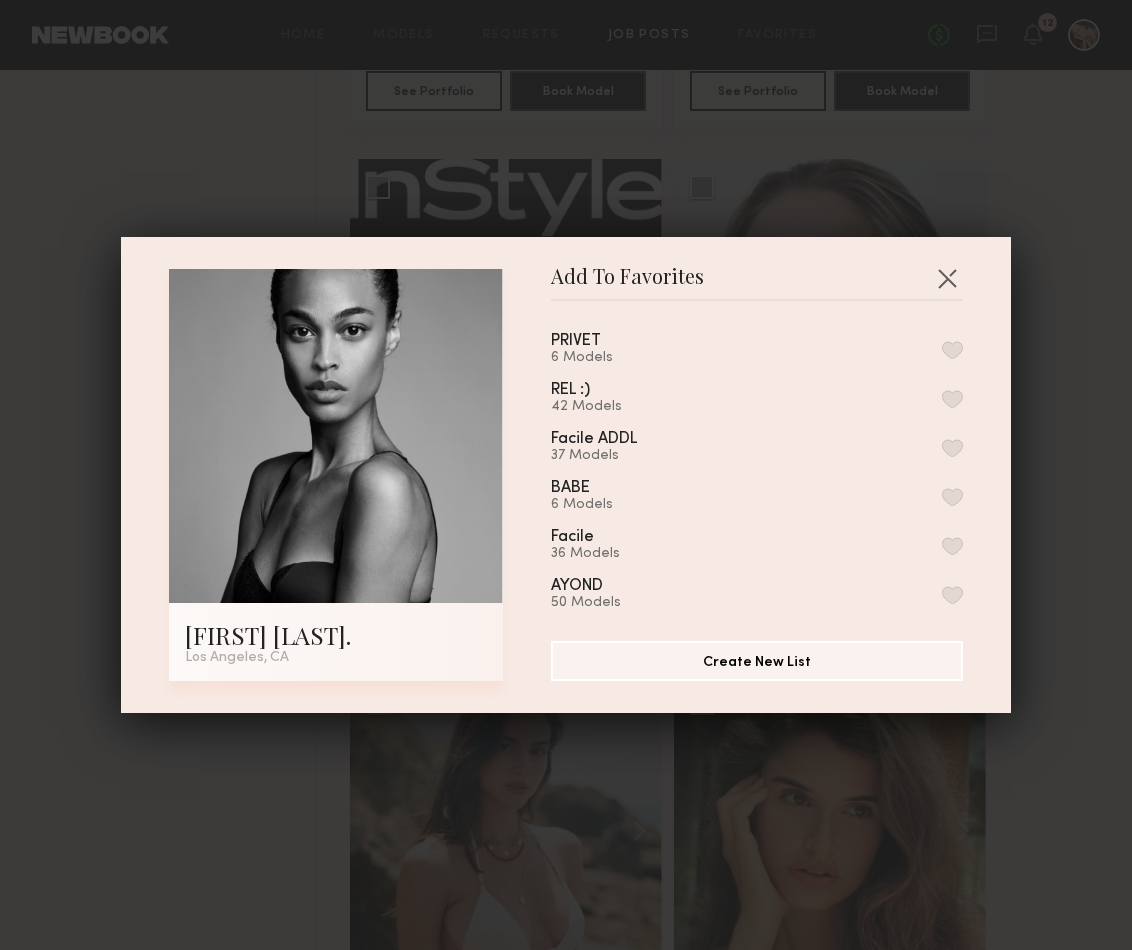 click at bounding box center (952, 350) 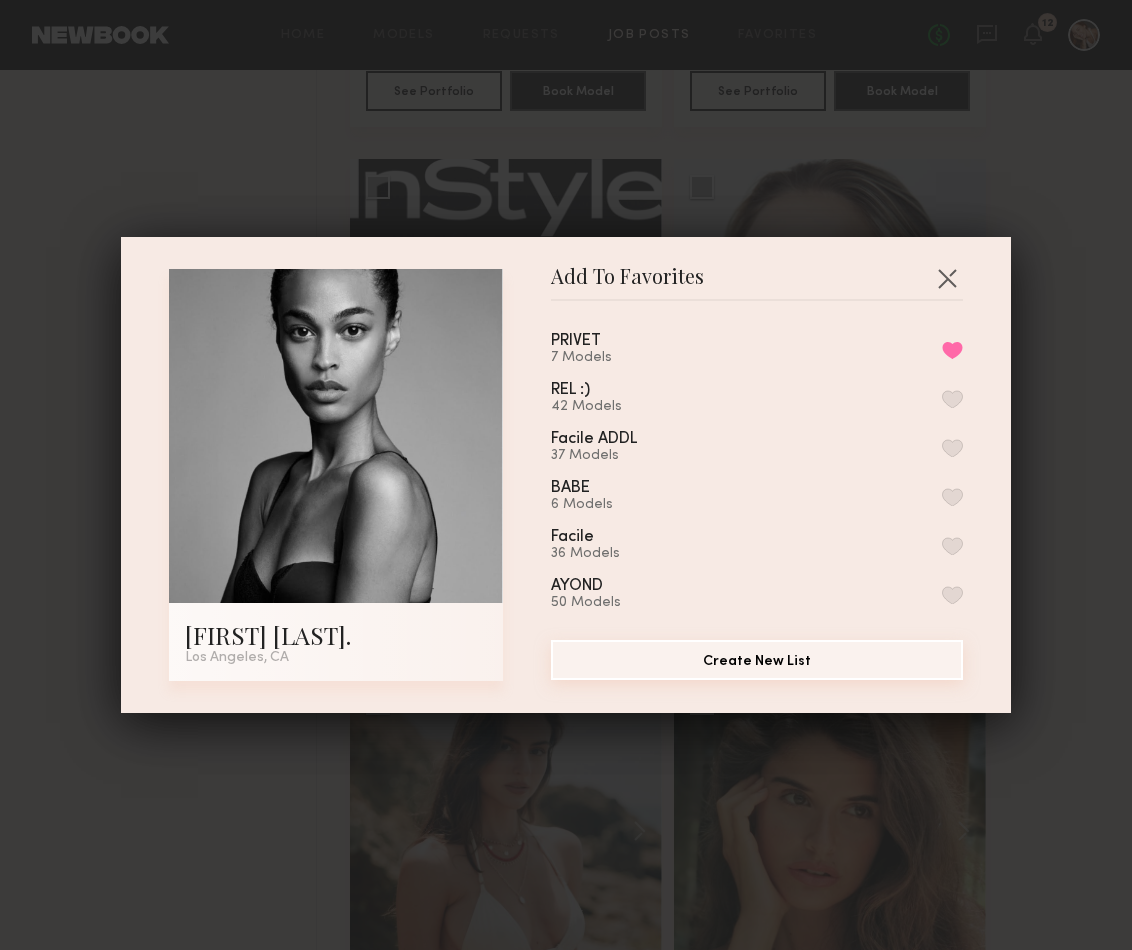 click on "Create New List" at bounding box center (757, 660) 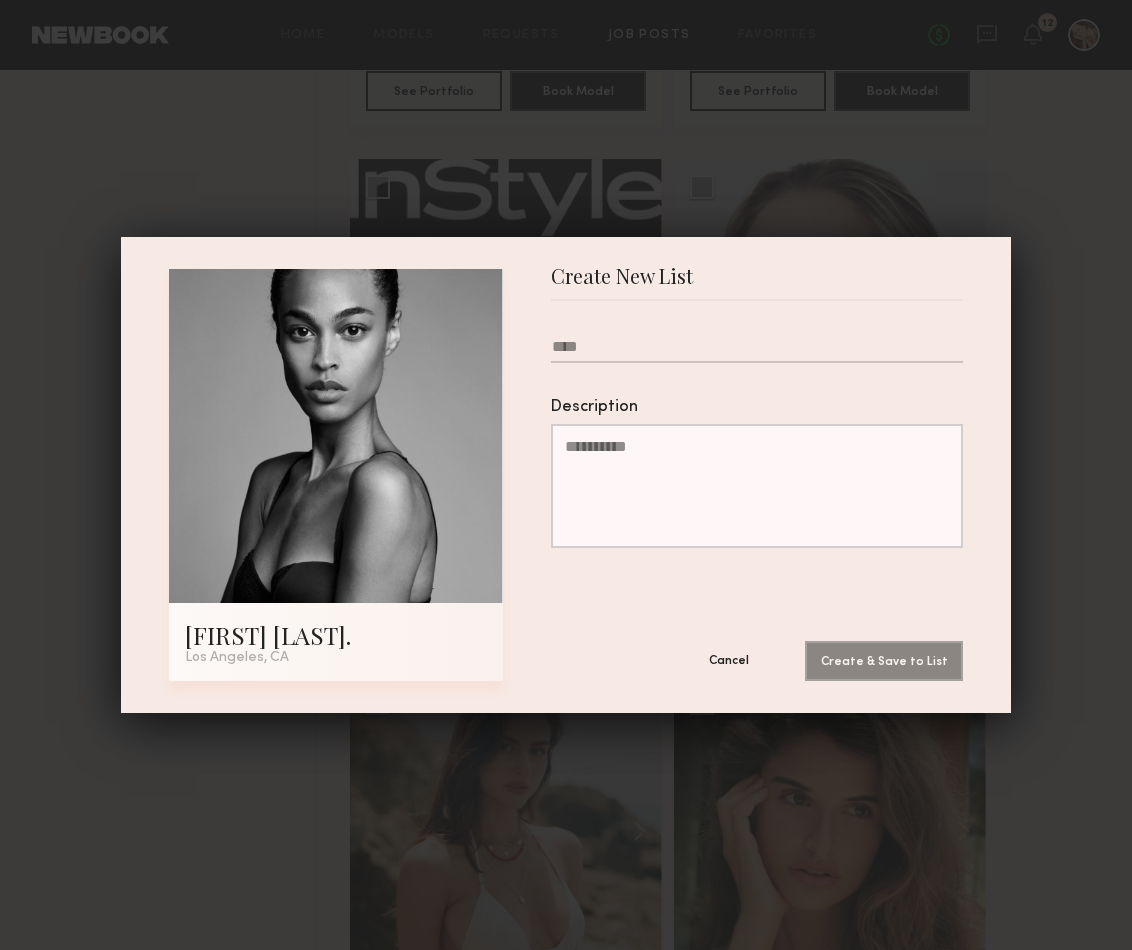click on "Cancel" at bounding box center (729, 660) 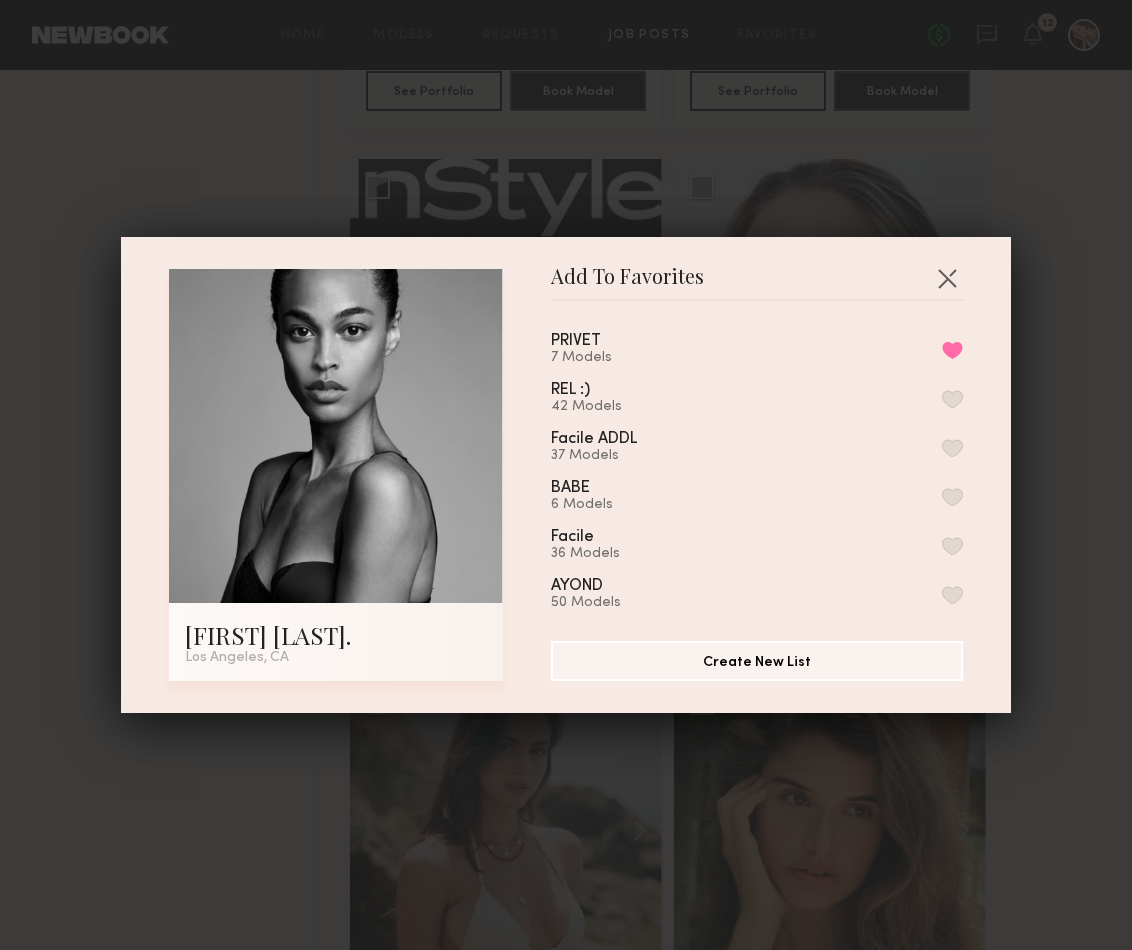 click on "Add To Favorites [FIRST] [LAST]. [CITY], [STATE] Add To Favorites PRIVET 7 Models Remove from favorite list REL :) 42 Models Facile ADDL 37 Models BABE 6 Models Facile 36 Models AYOND 50 Models 03 7 Models Caitlin! 17 Models faves! 17 Models *MINOR HISTORY 2022 17 Models WHEAT BU 27 Models MBSWIM 15 Models VC POTENTIAL!? 2 Models KORAI 29 Models SEEN 22 Models ROTHYSJUNE 26 Models JBD 16 Models MH 2021 24 Models Lola Ade 6 Models PB 16 Models claire 21 Models MH AUGUST 2020 13 Models BEBE 20 Models MALY 41 Models Additional 11 Models MH 2020 22 Models Personal 20 Models W+G 11 Models nyc~ 32 Models Additional IF BY SEA 4 Models MH New List 24 Models Minor History NYC 32 Models Remove from favorite list If By Sea - NYC 23 Models WARFIELD AND GRAND 33 Models Minor History 18 Models IF BY SEA 8 Models My Favorites 1 Model Create New List" at bounding box center (566, 475) 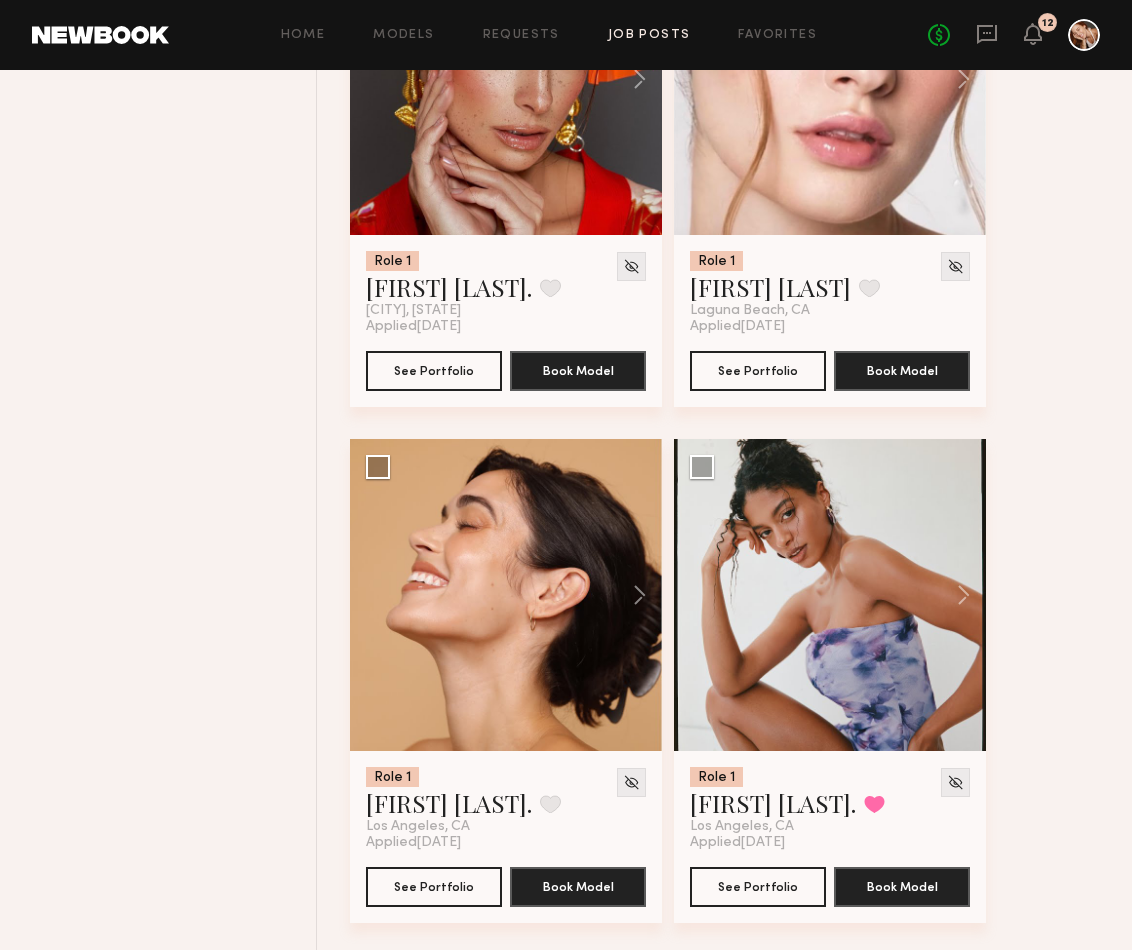 scroll, scrollTop: 47950, scrollLeft: 0, axis: vertical 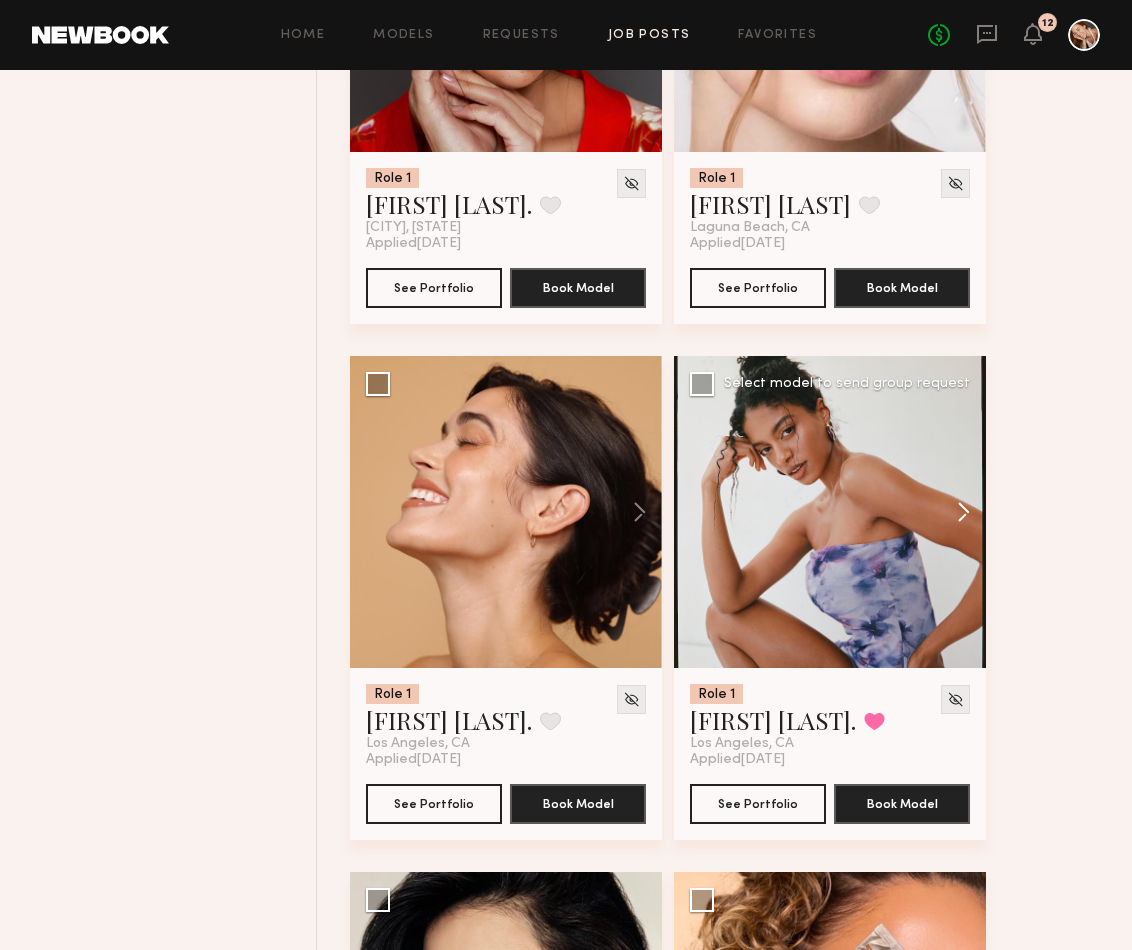 click 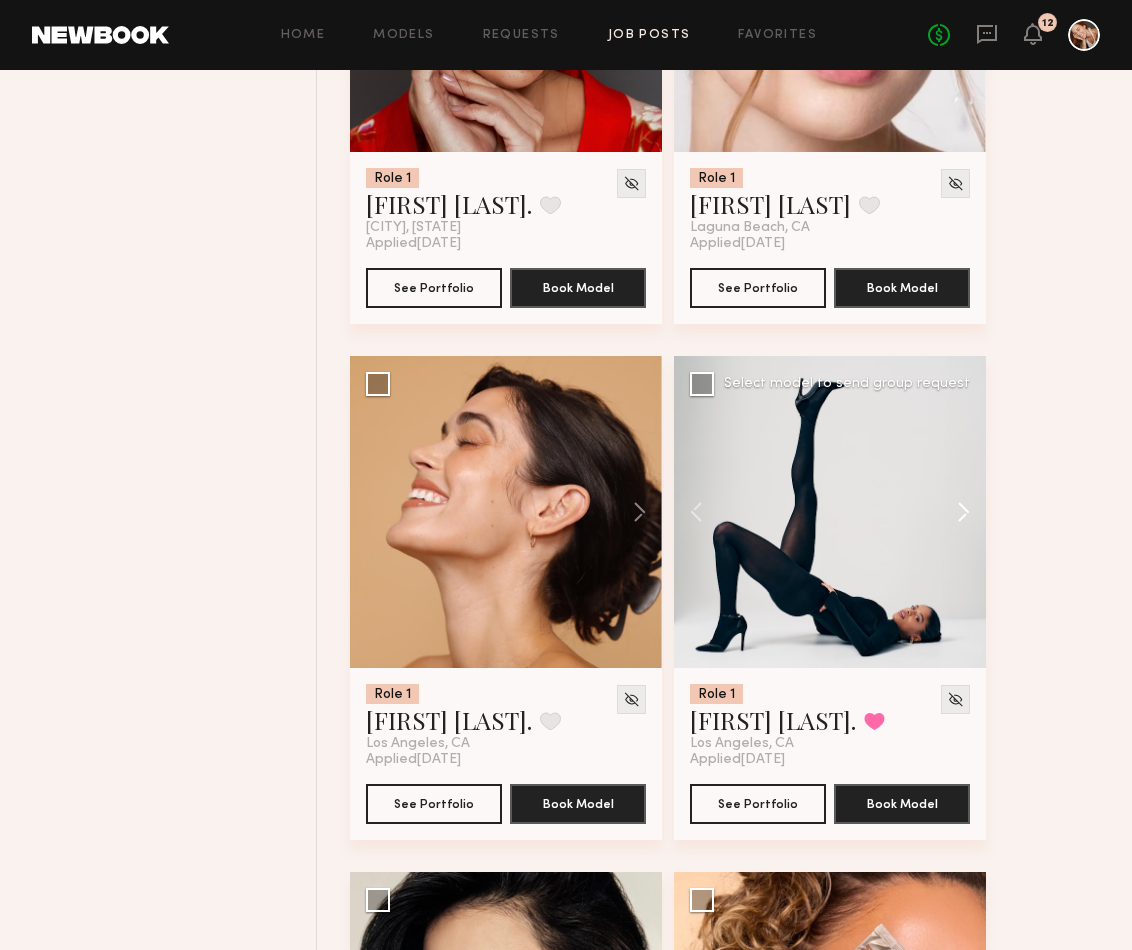 click 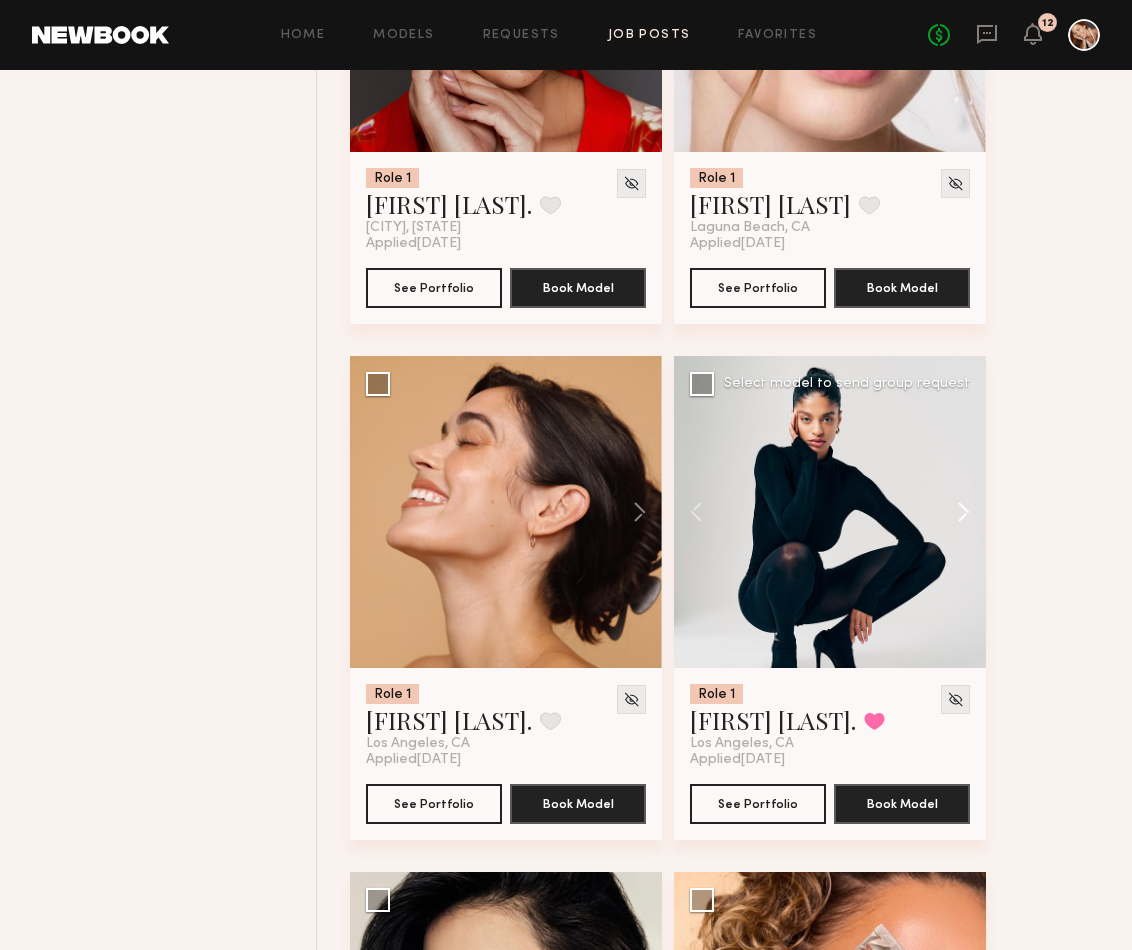 click 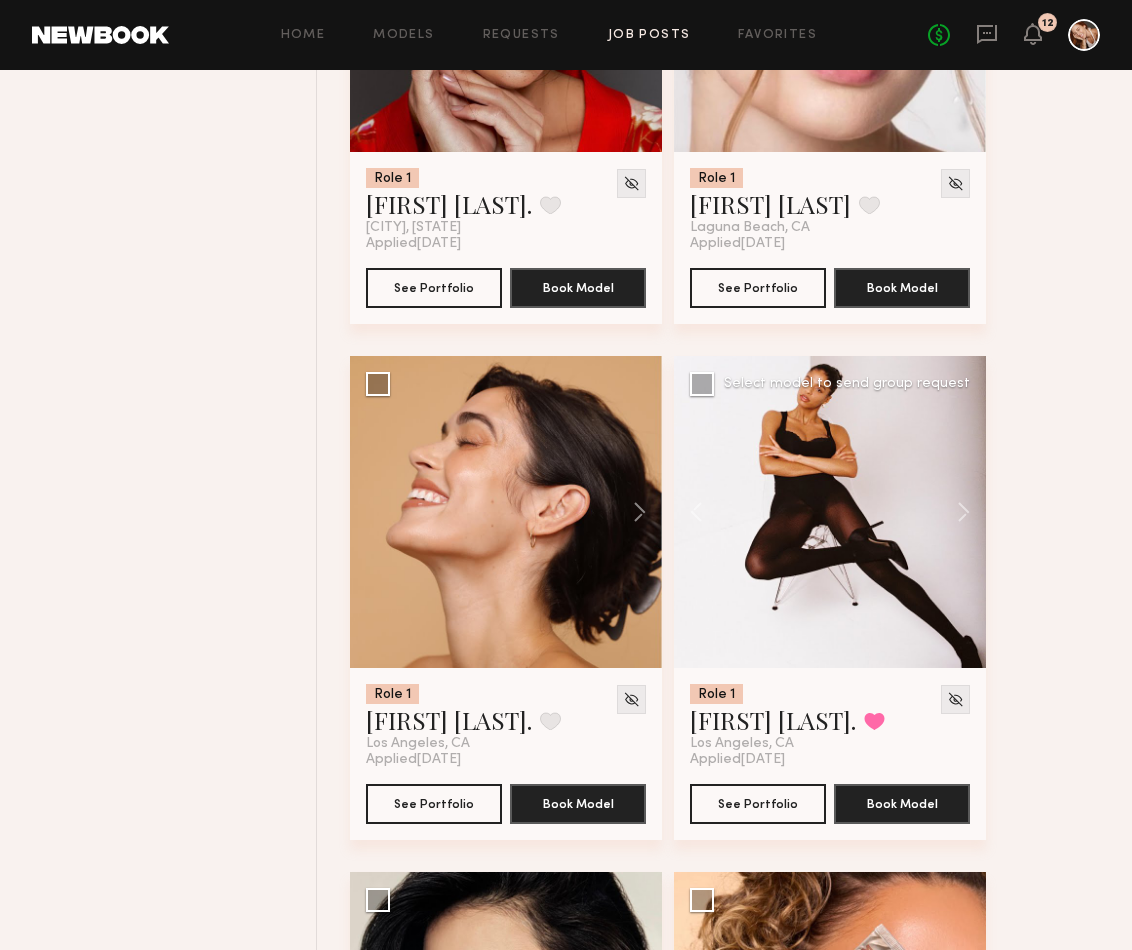 click 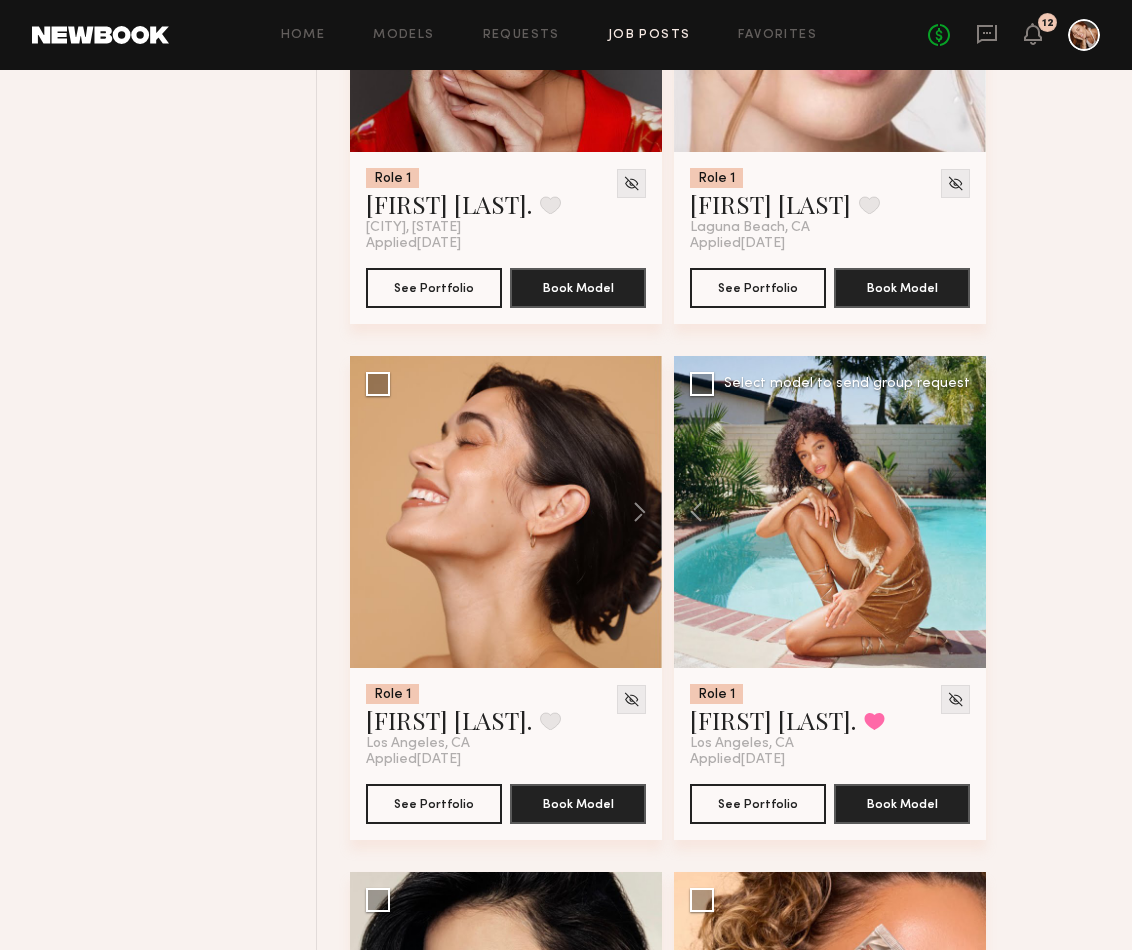 click 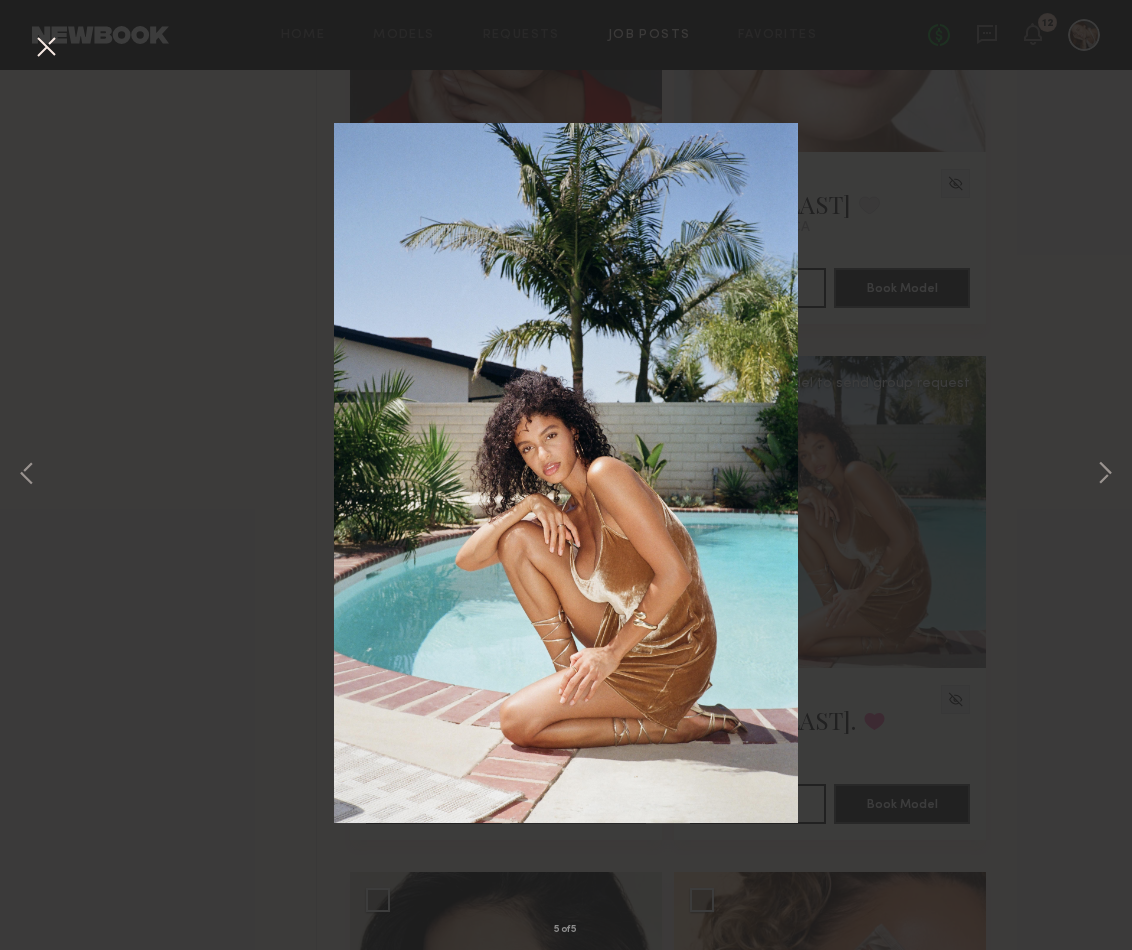 click on "5  of  5" at bounding box center [566, 475] 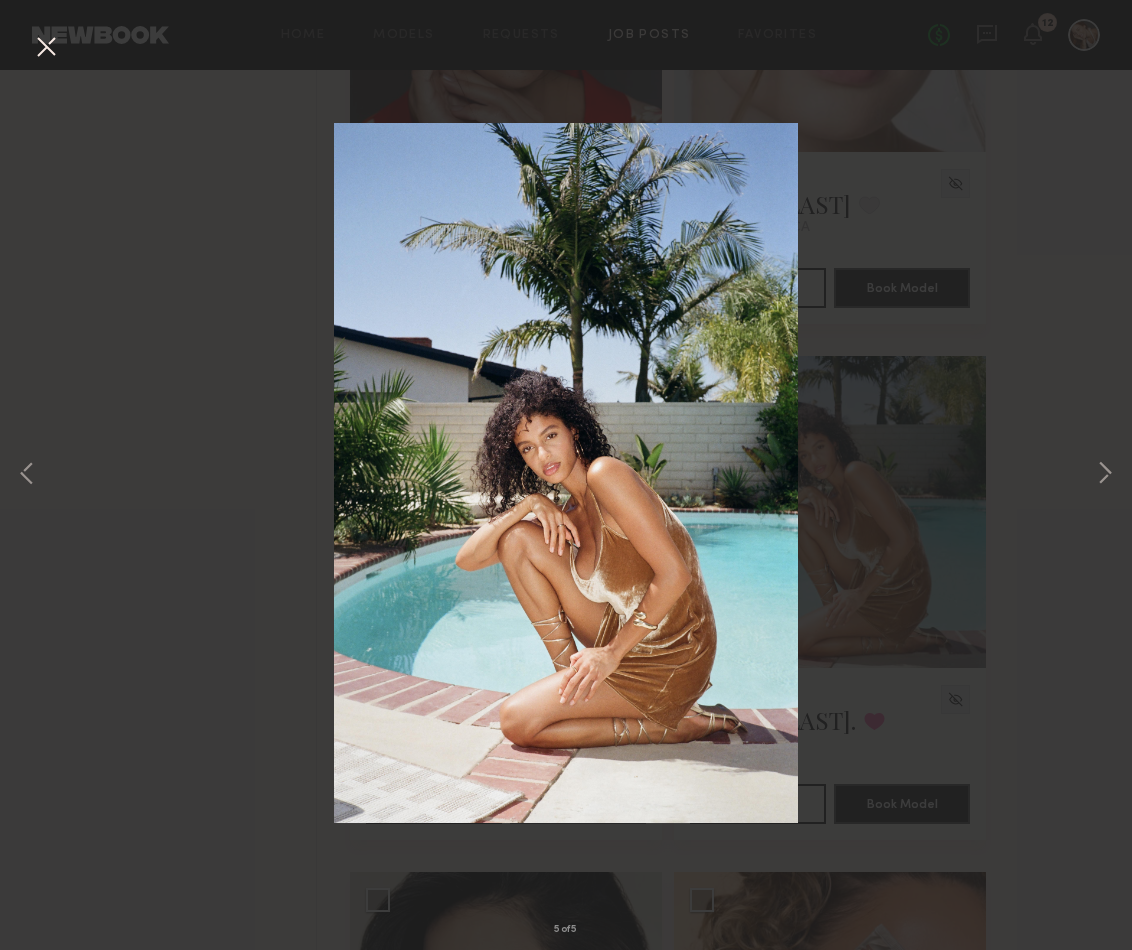 click on "5  of  5" at bounding box center [566, 475] 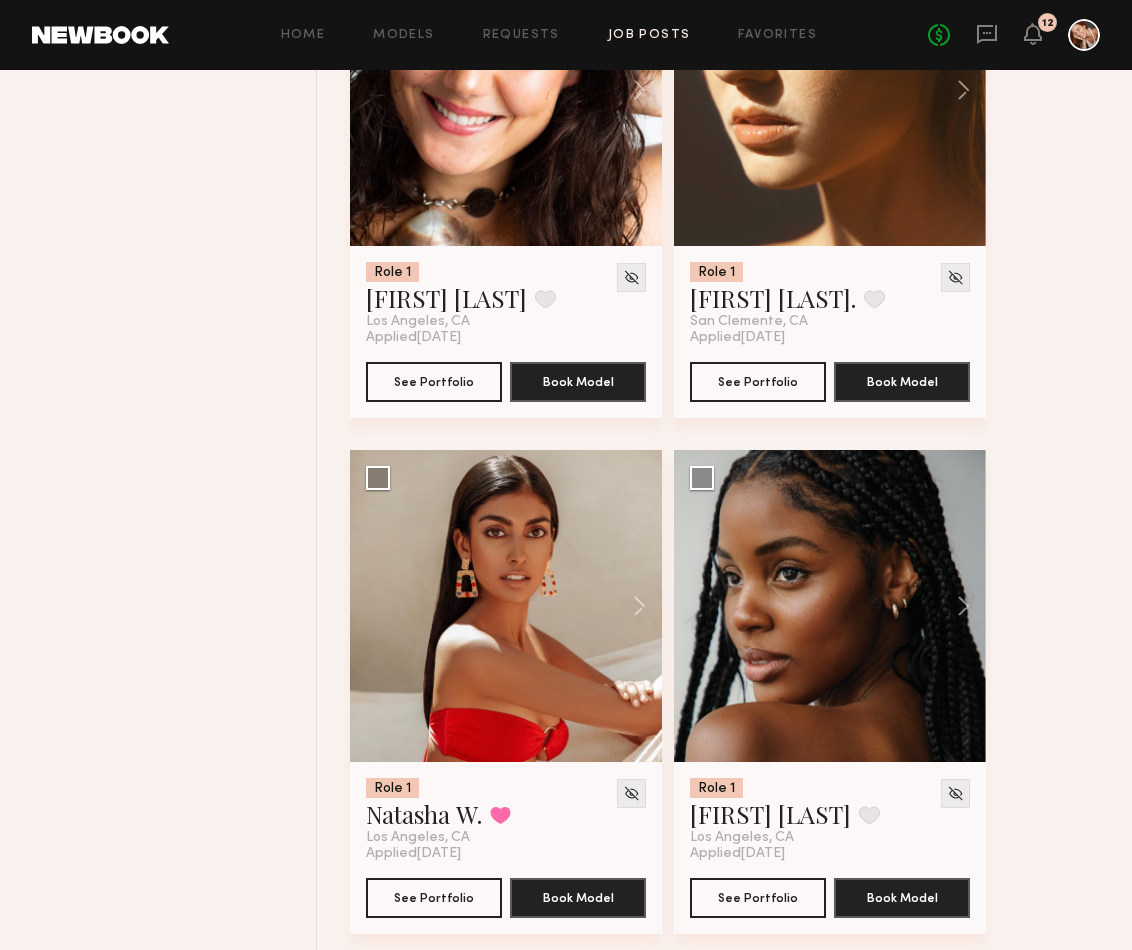 scroll, scrollTop: 50050, scrollLeft: 0, axis: vertical 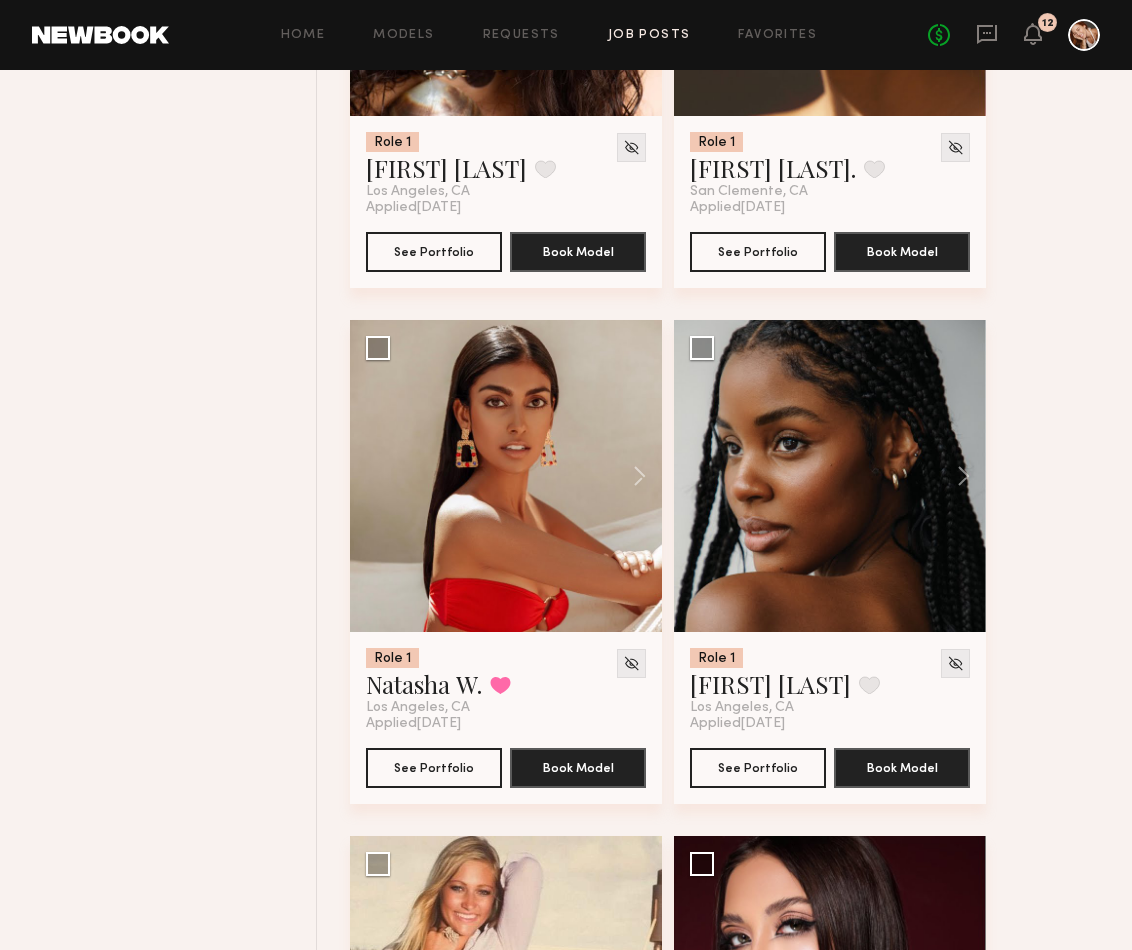 click 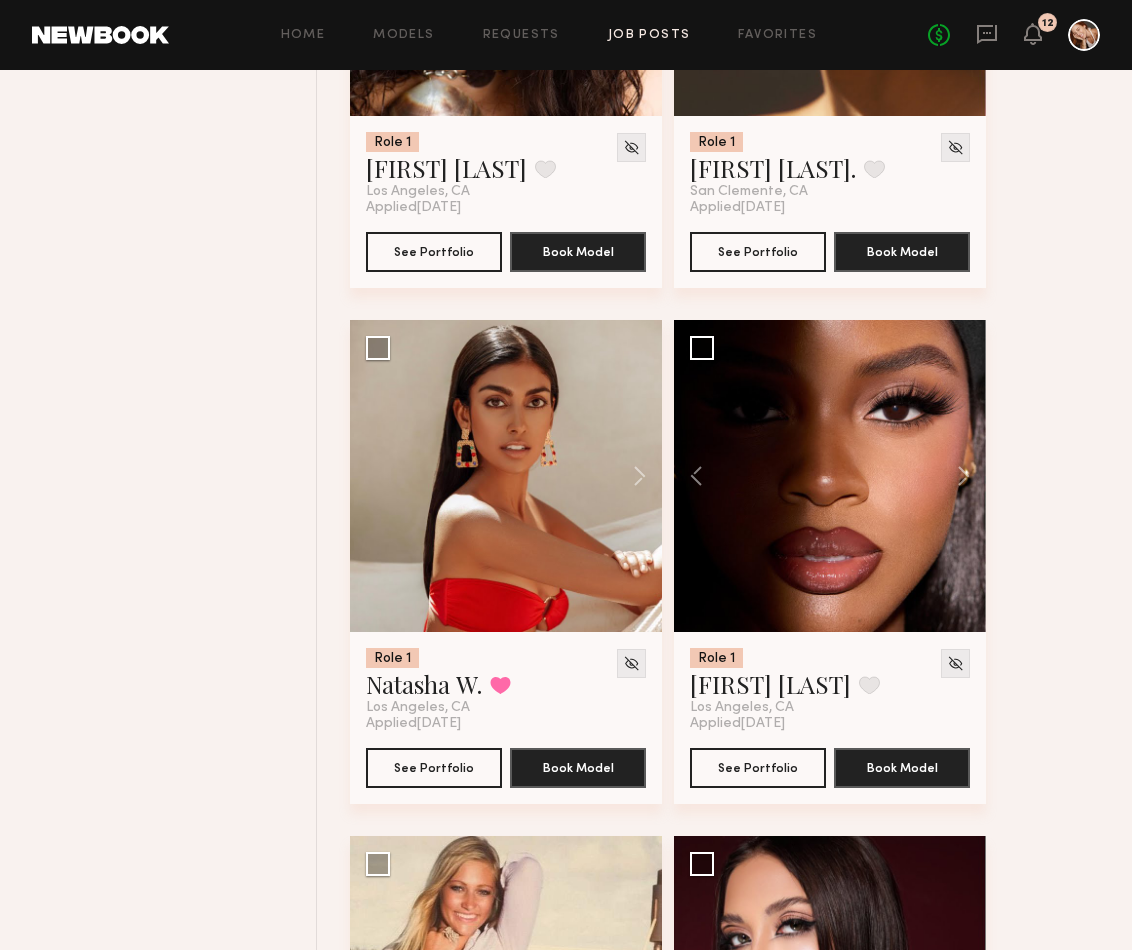 click 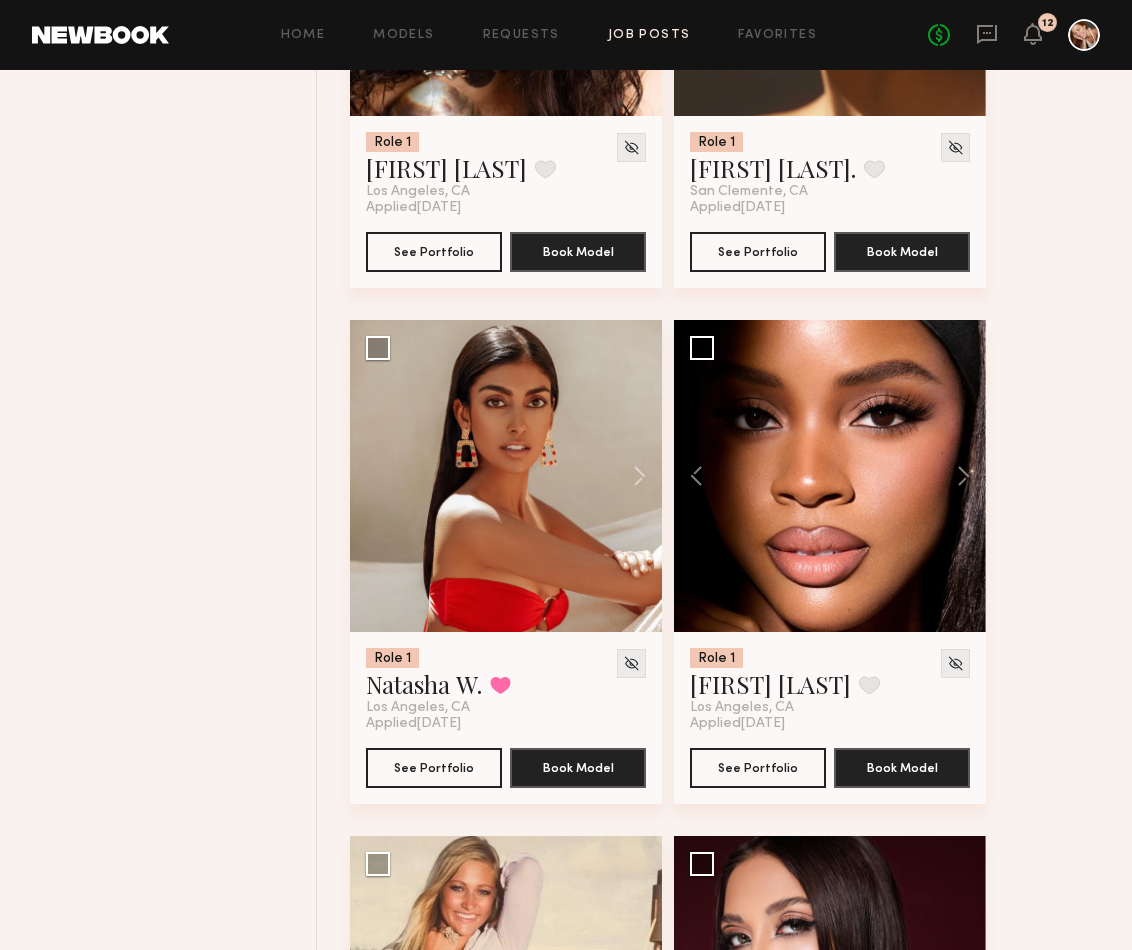 click 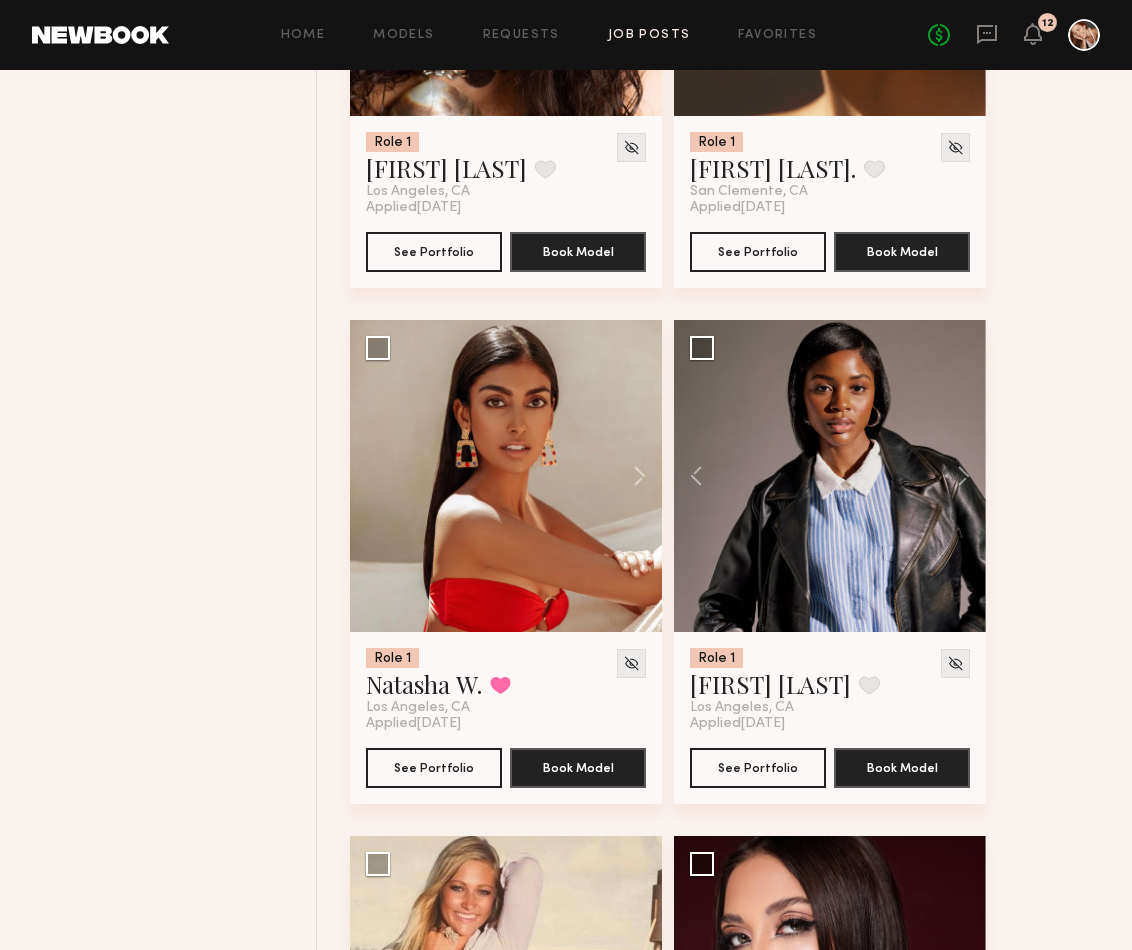 click 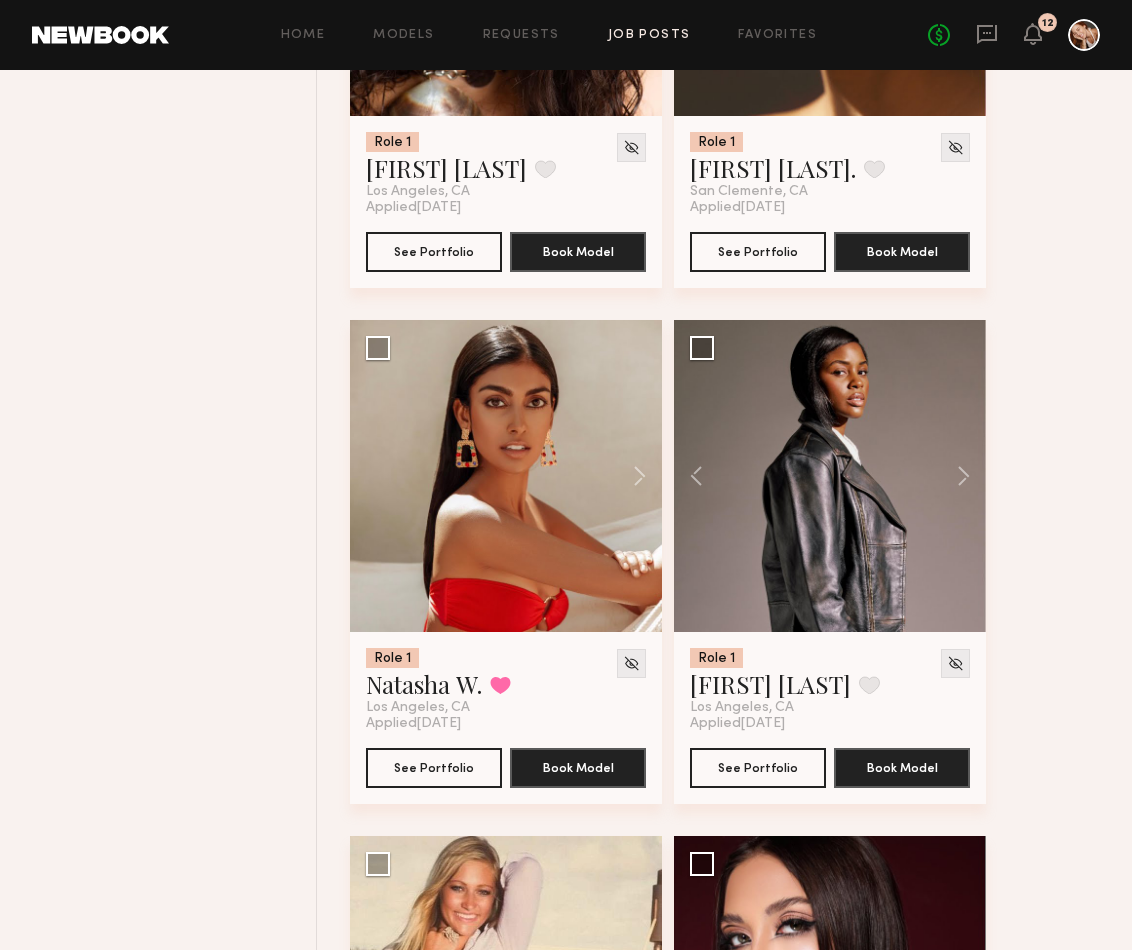 click 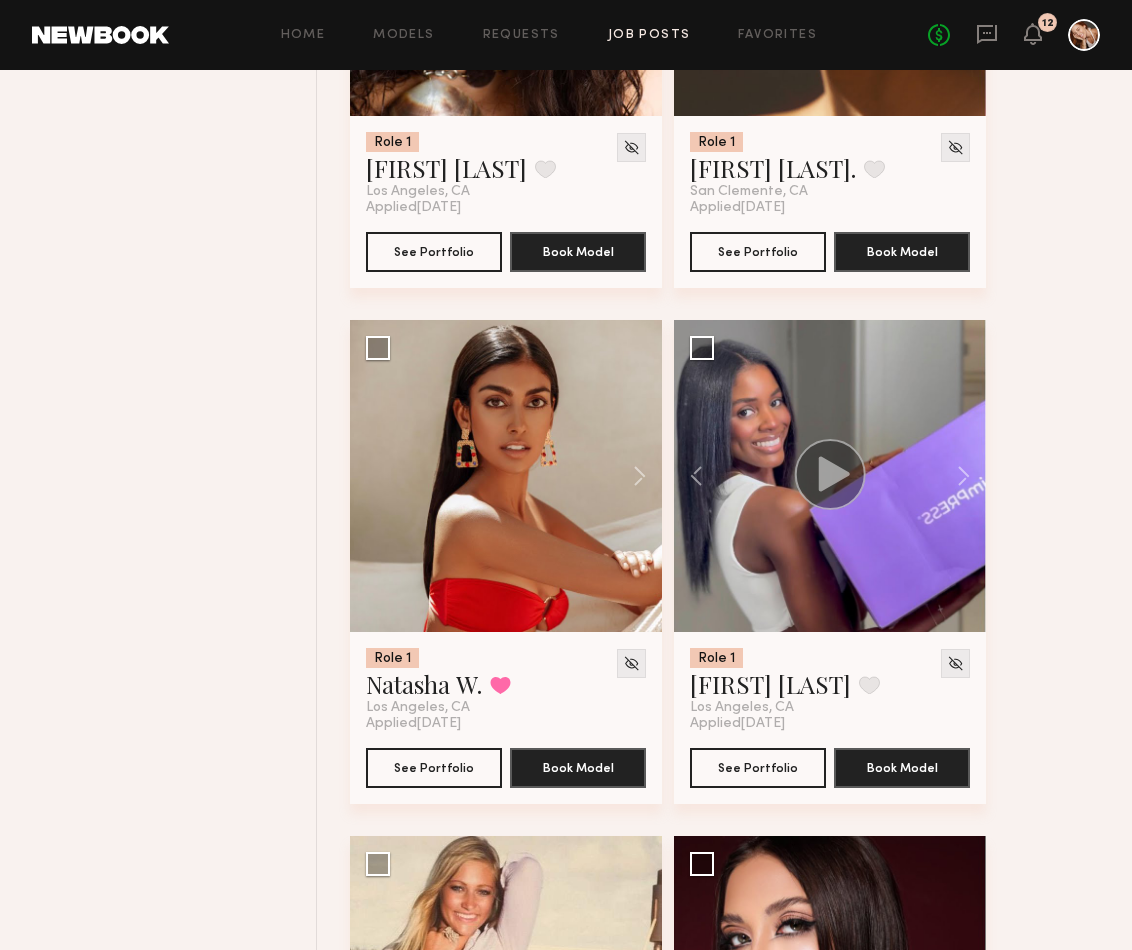 click 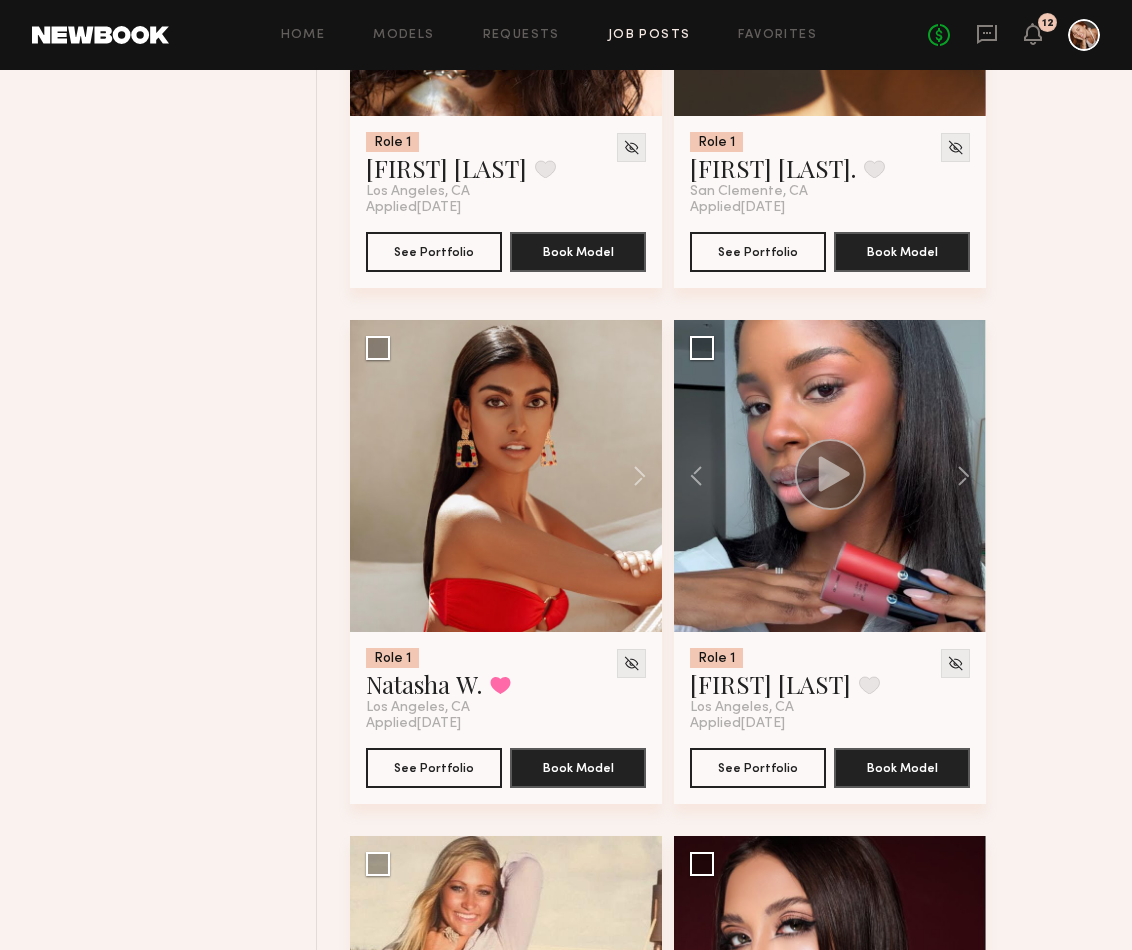 click 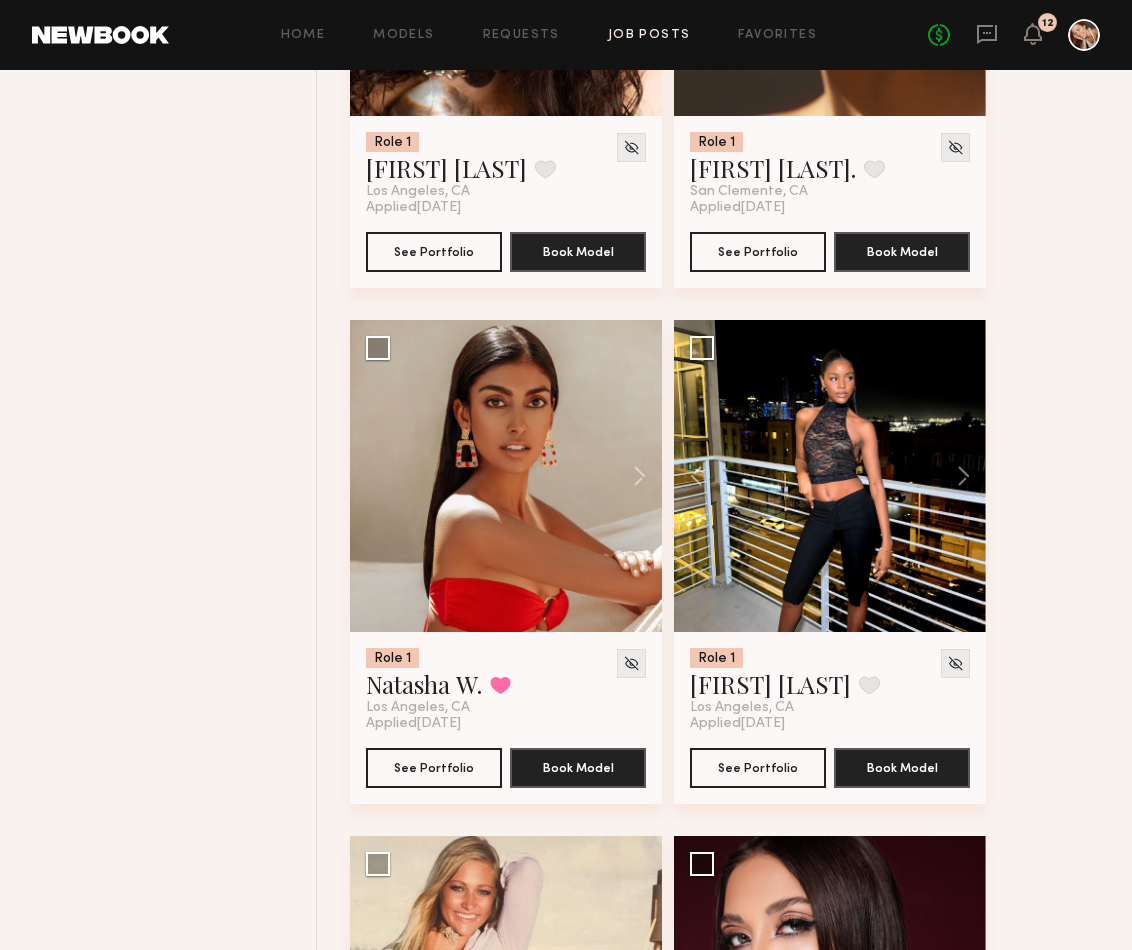 click 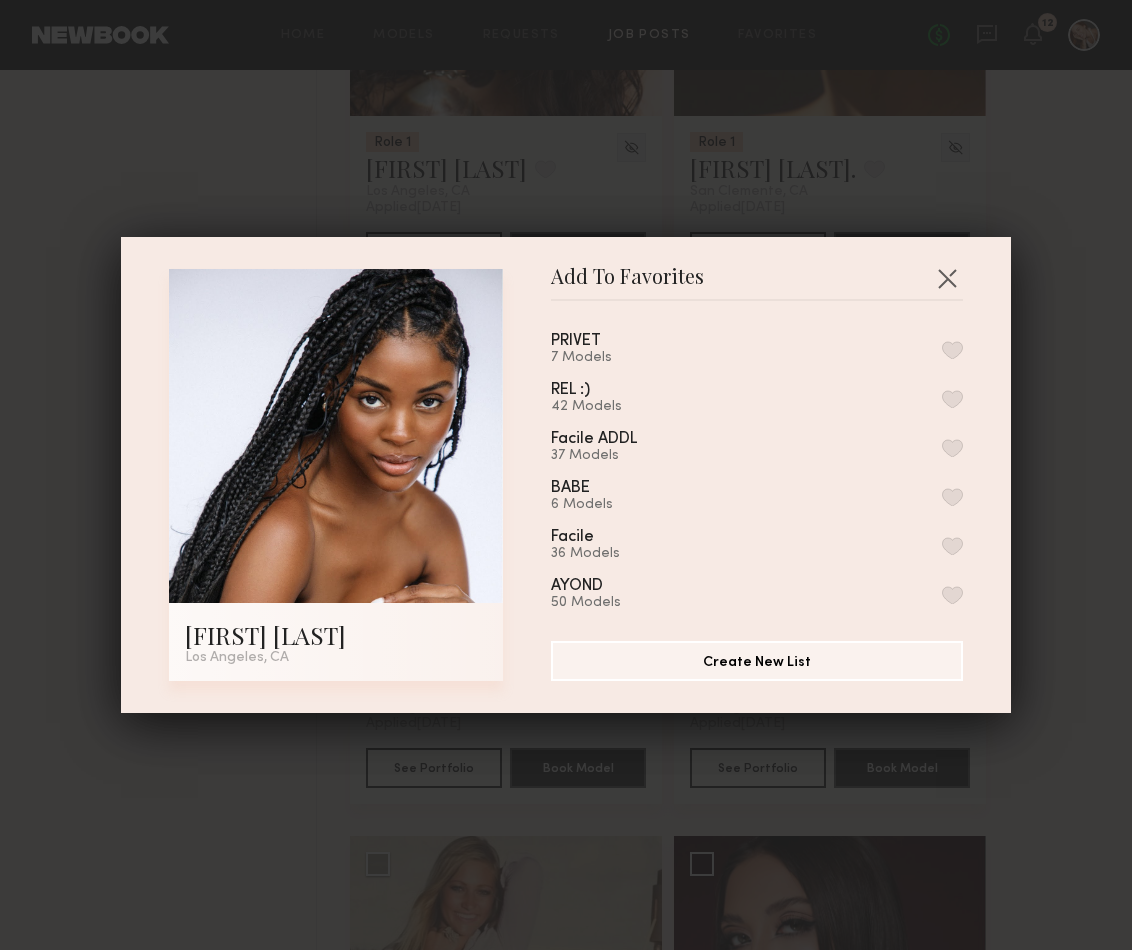 drag, startPoint x: 47, startPoint y: 46, endPoint x: 950, endPoint y: 341, distance: 949.9653 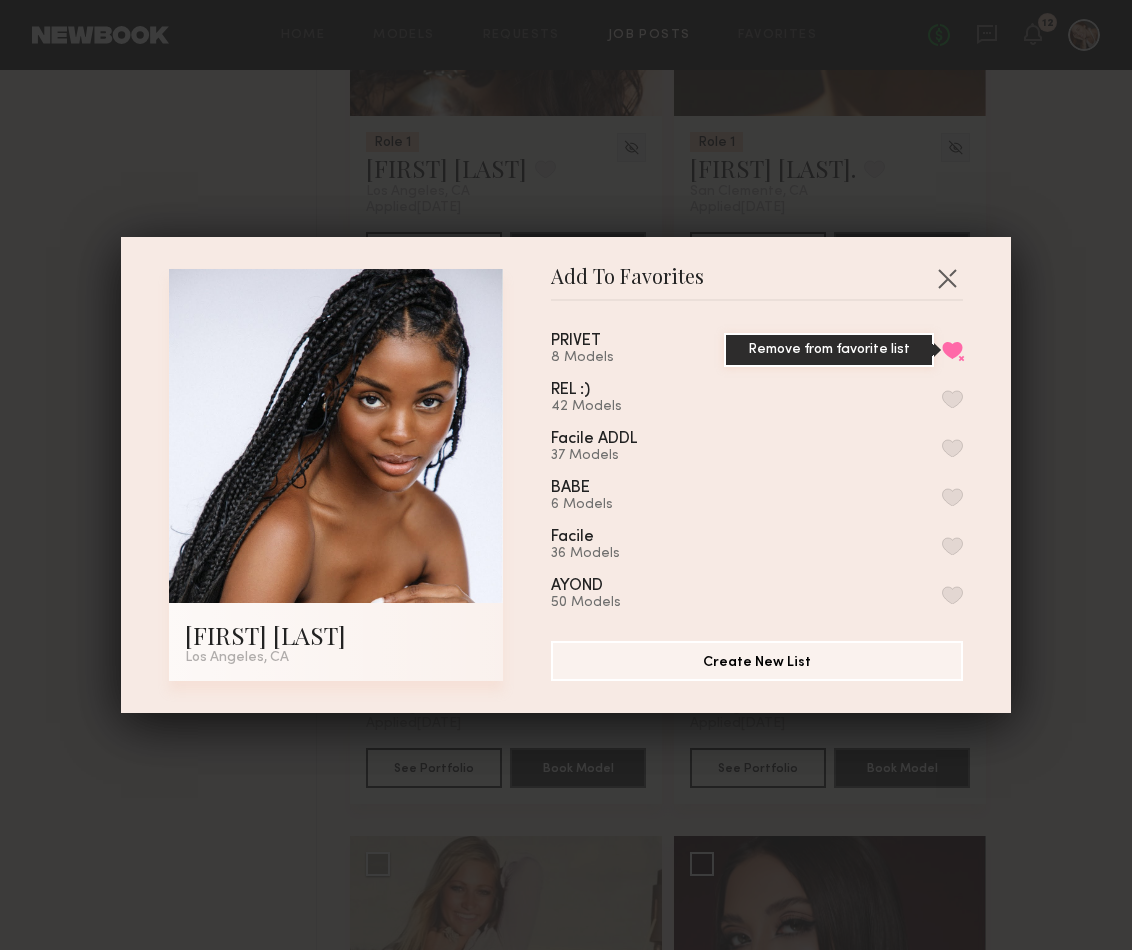 click on "Add To Favorites [FIRST] [LAST]. [CITY], [STATE] Add To Favorites PRIVET 8 Models Remove from favorite list REL :) 42 Models Facile ADDL 37 Models BABE 6 Models Facile 36 Models AYOND 50 Models 03 7 Models Caitlin! 17 Models faves! 17 Models *MINOR HISTORY 2022 17 Models WHEAT BU 27 Models MBSWIM 15 Models VC POTENTIAL!? 2 Models KORAI 29 Models SEEN 22 Models ROTHYSJUNE 26 Models JBD 16 Models MH 2021 24 Models Lola Ade 6 Models PB 16 Models claire 21 Models MH AUGUST 2020 13 Models BEBE 20 Models MALY 41 Models Additional 11 Models MH 2020 22 Models Personal 20 Models W+G 11 Models nyc~ 32 Models Additional IF BY SEA 4 Models MH New List 24 Models Minor History NYC 32 Models If By Sea - NYC 23 Models WARFIELD AND GRAND 33 Models Minor History 18 Models IF BY SEA 8 Models My Favorites 1 Model Create New List" at bounding box center [566, 475] 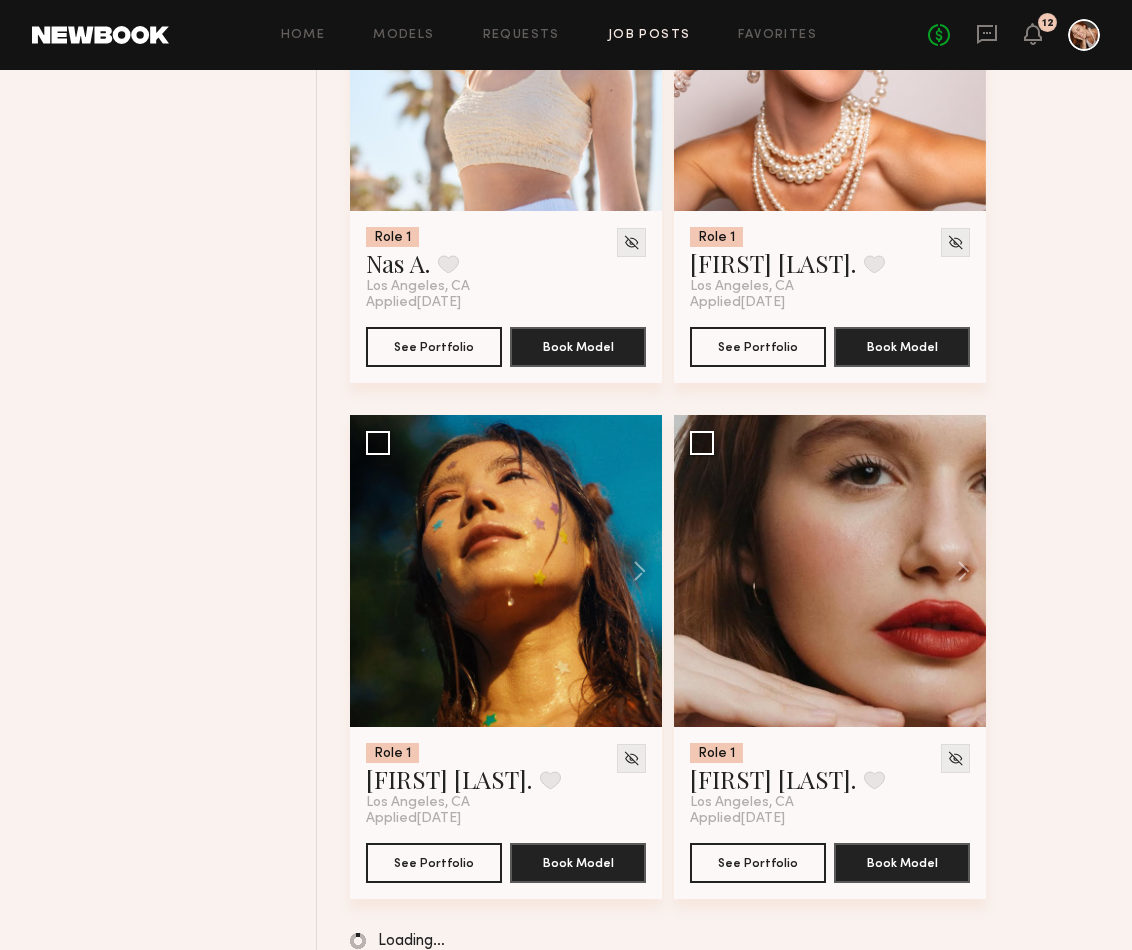 scroll, scrollTop: 52019, scrollLeft: 0, axis: vertical 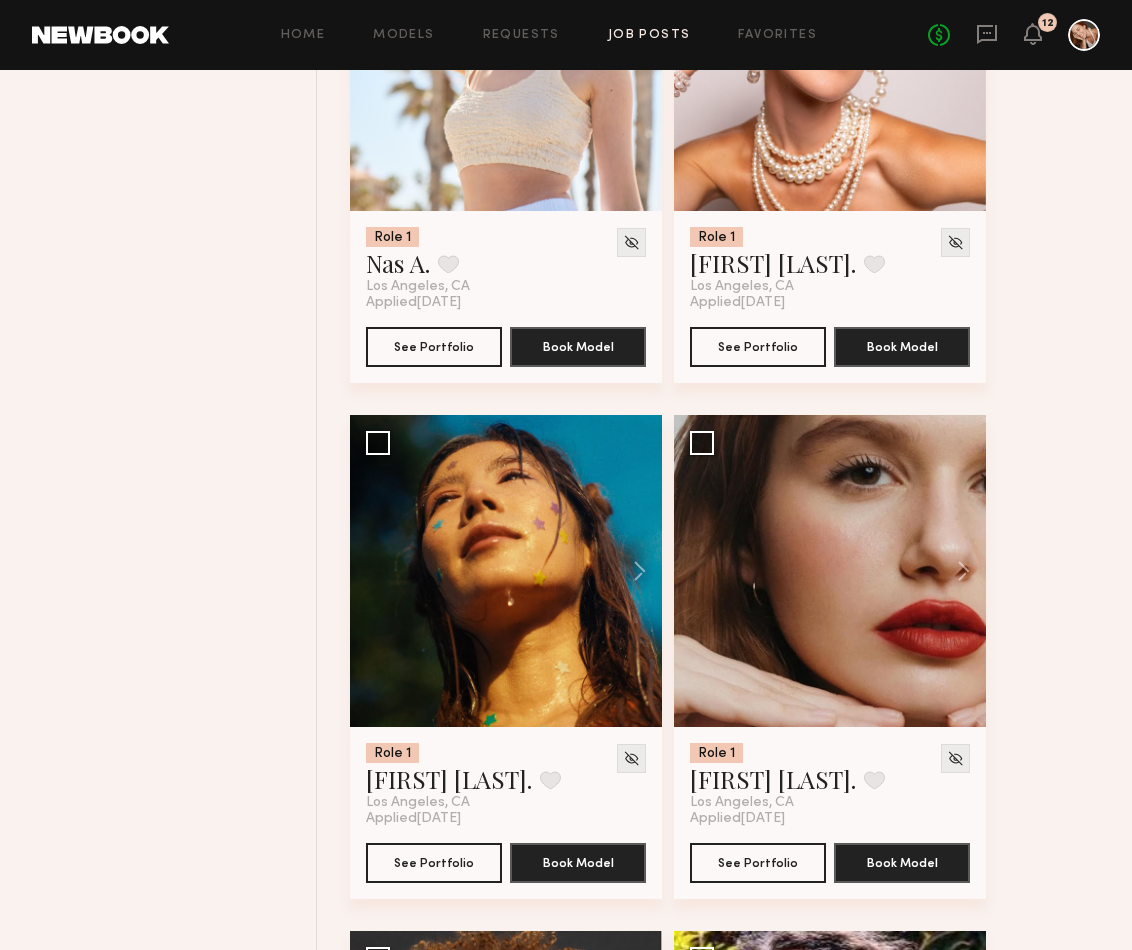 click 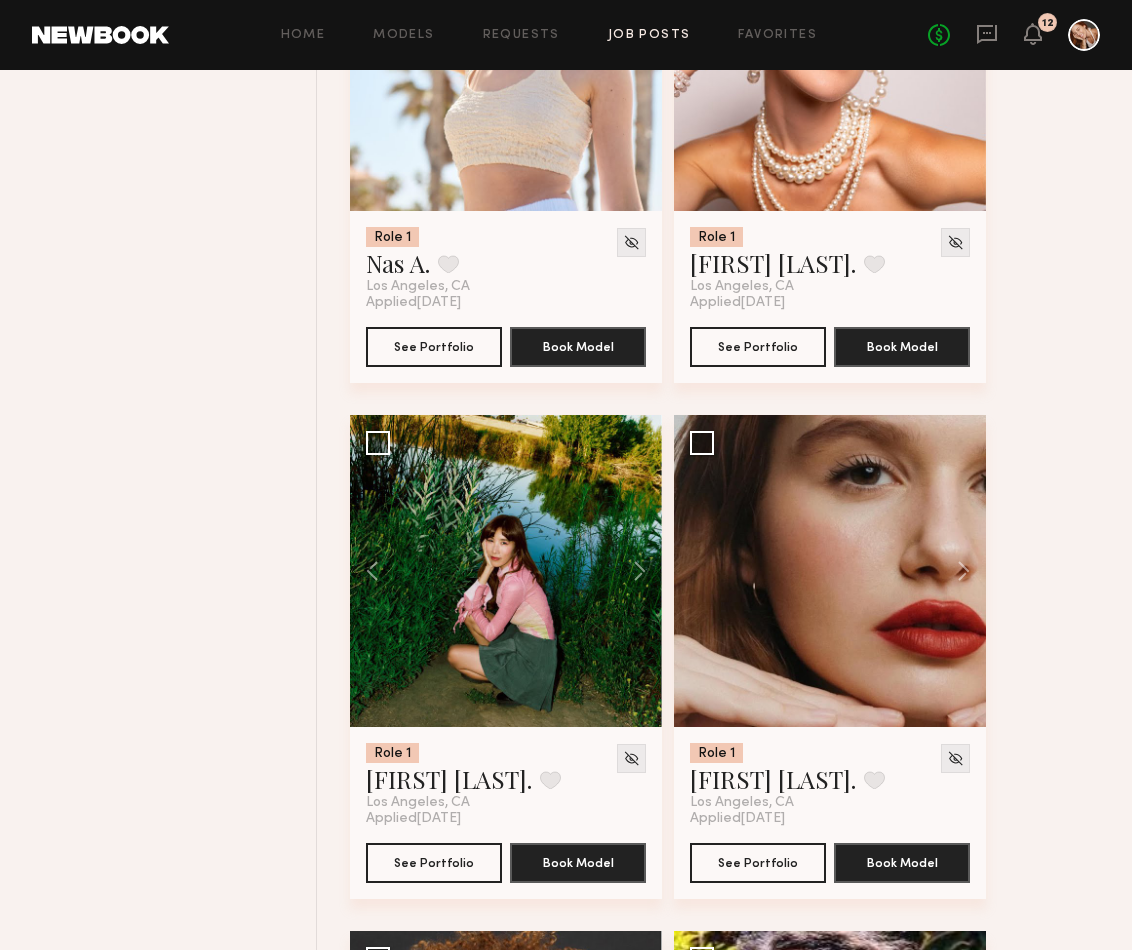 click 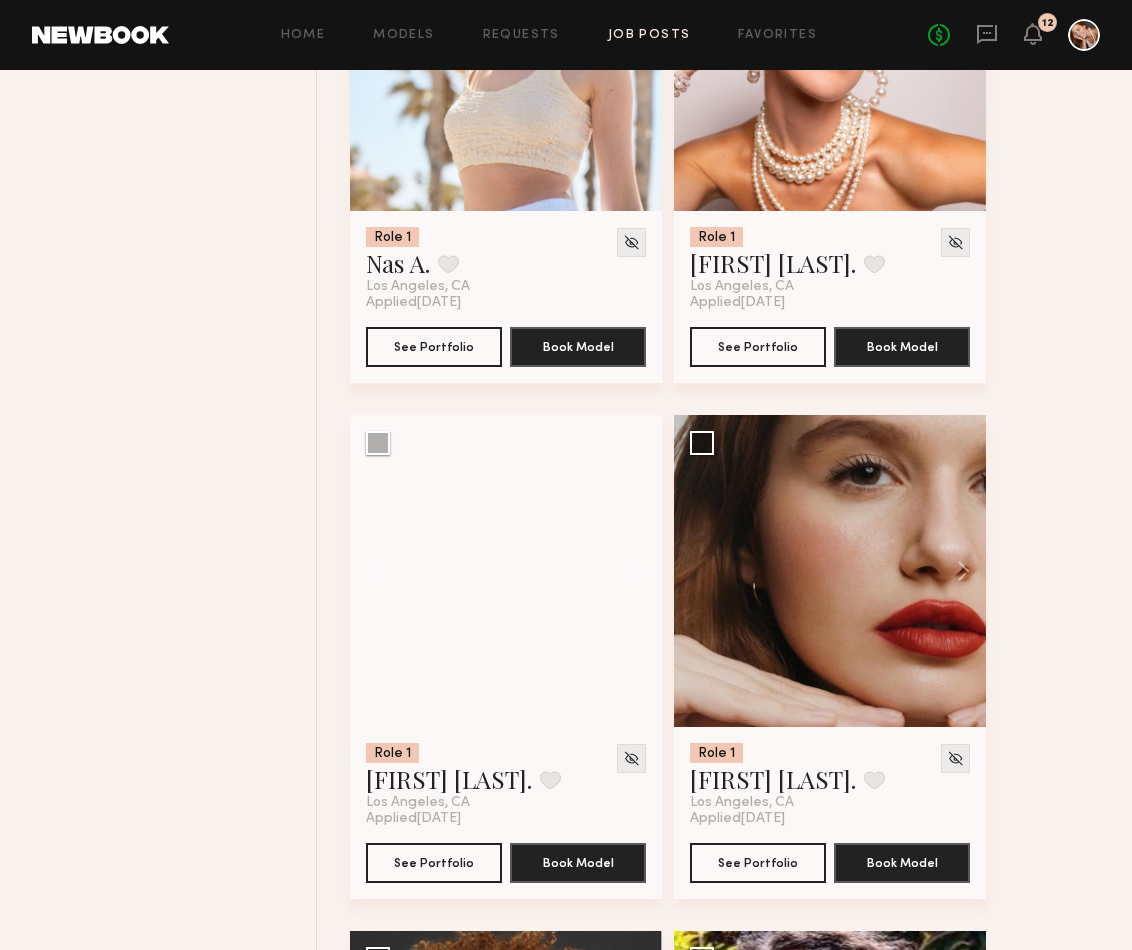 click 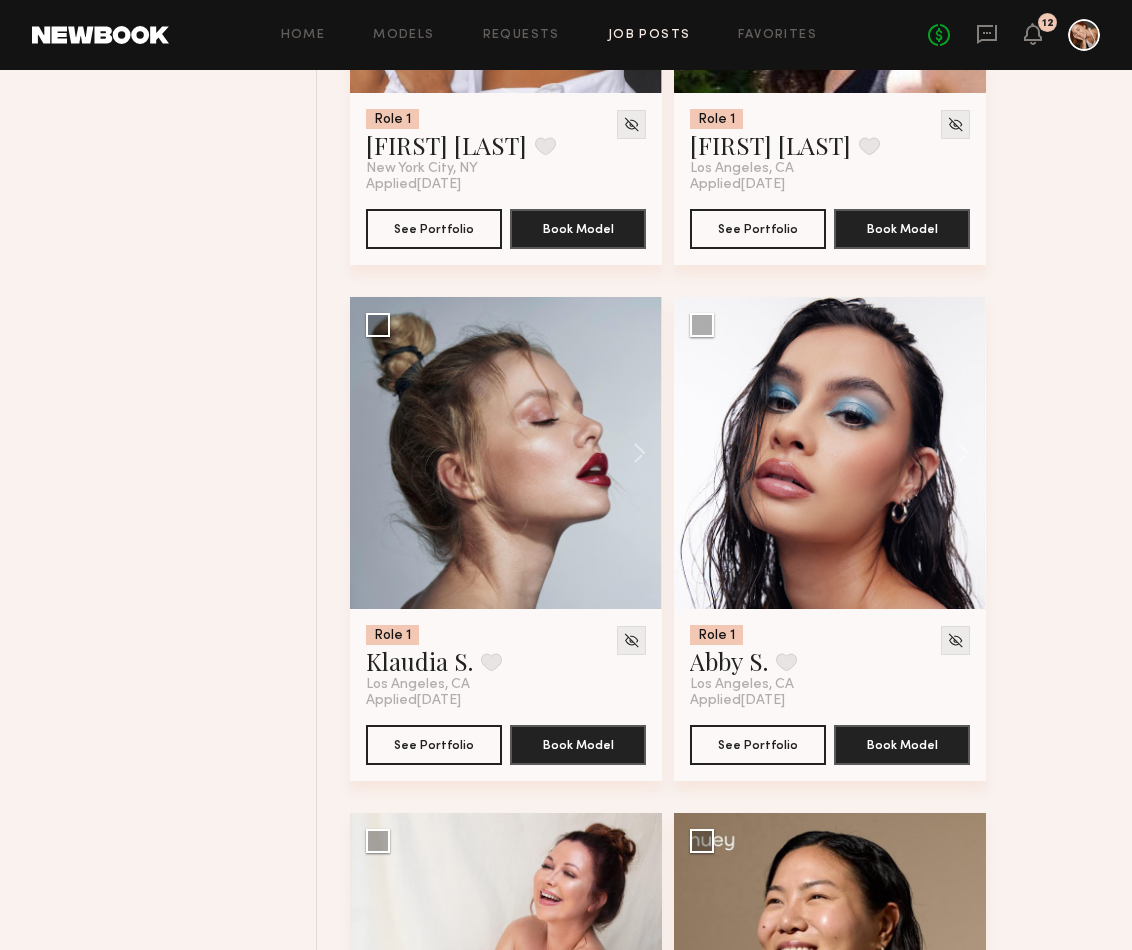 scroll, scrollTop: 53195, scrollLeft: 0, axis: vertical 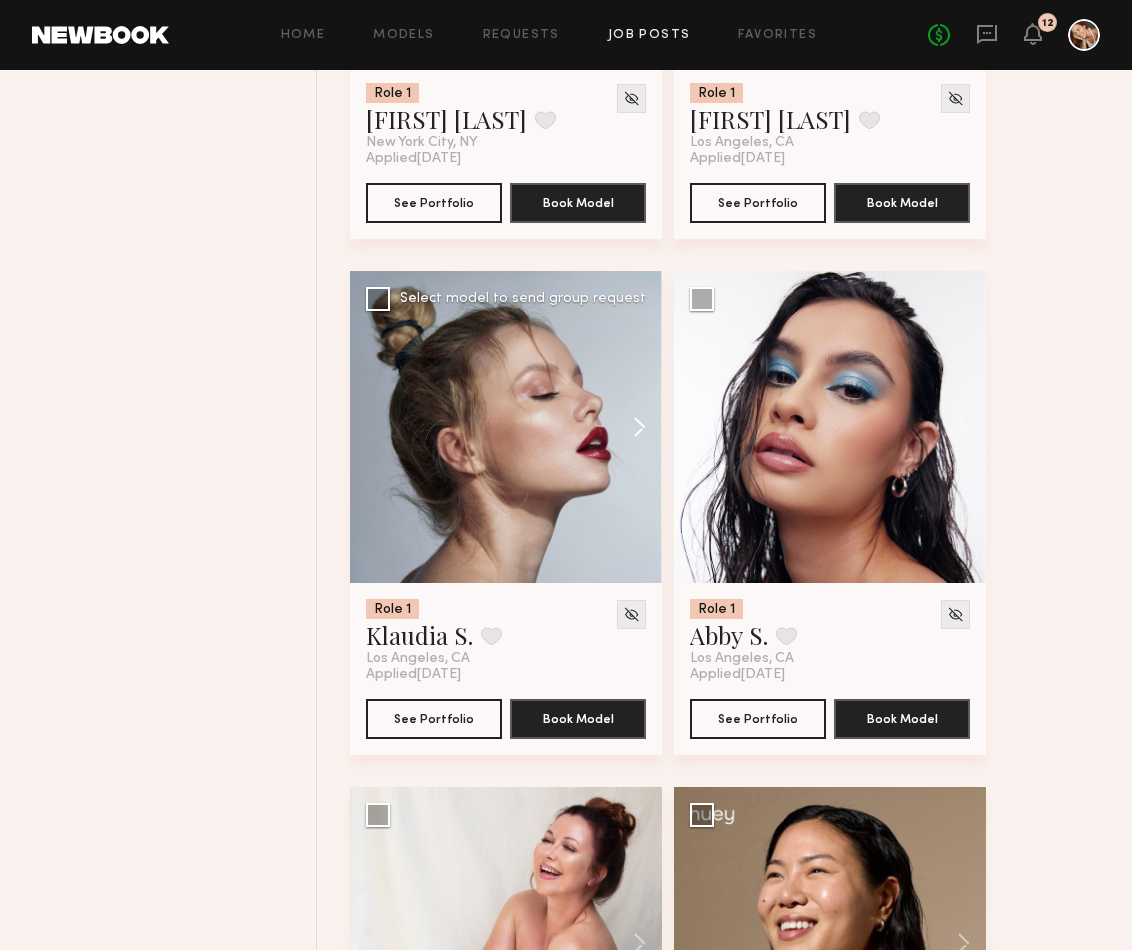 click 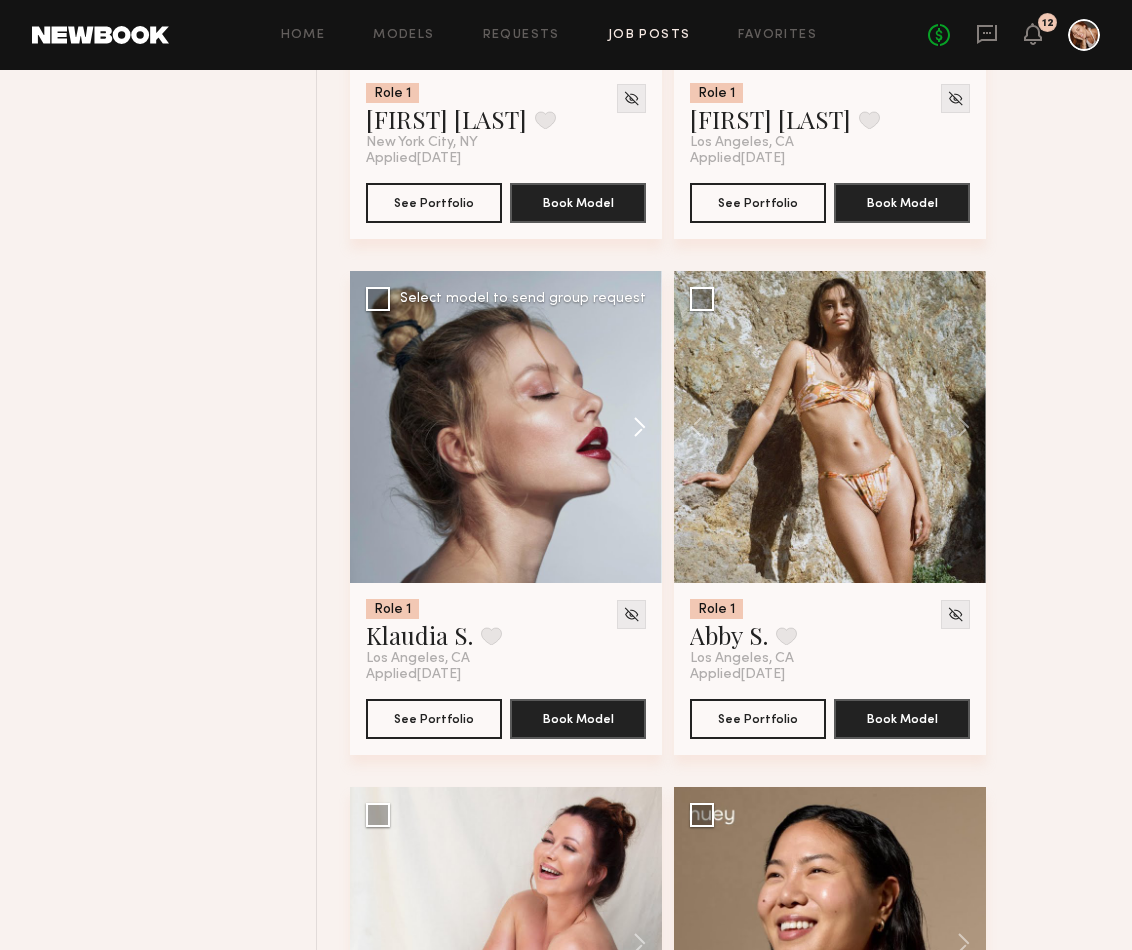click 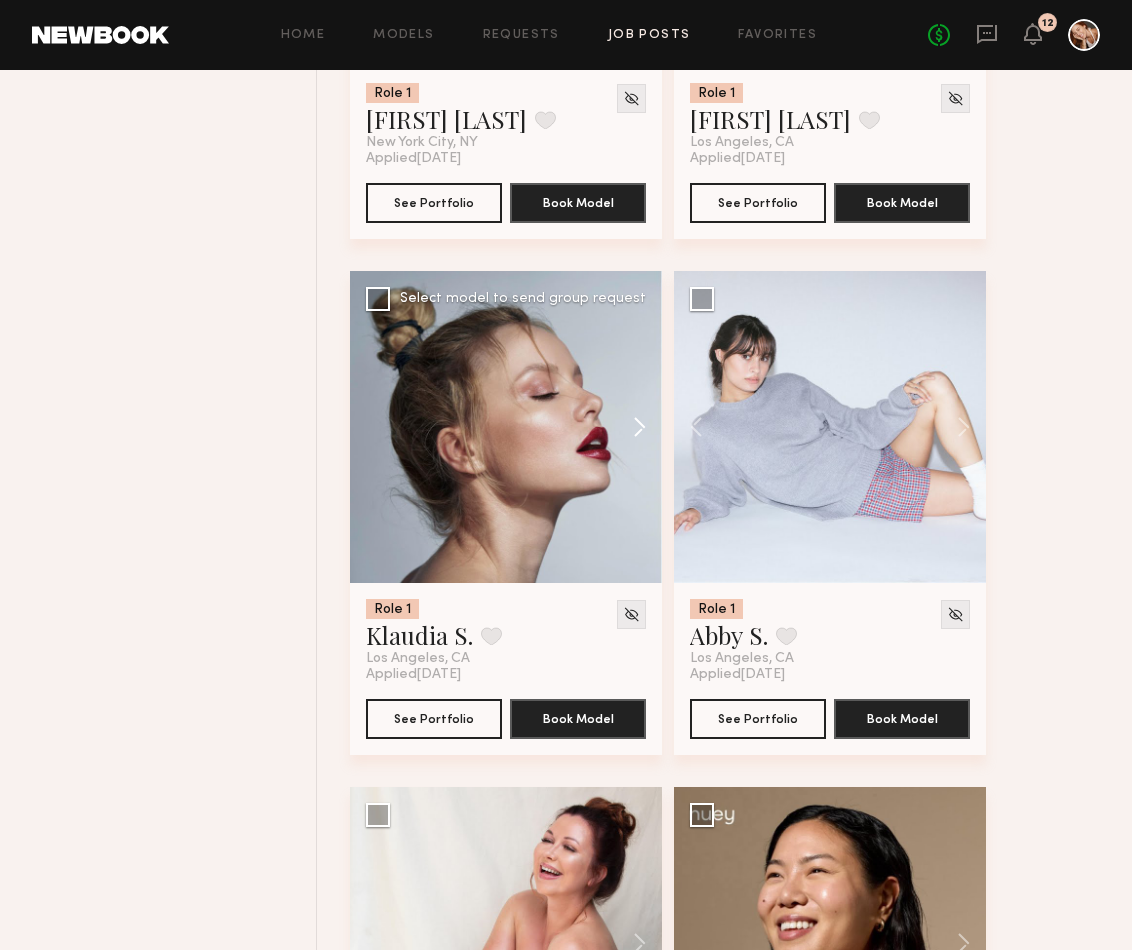 click 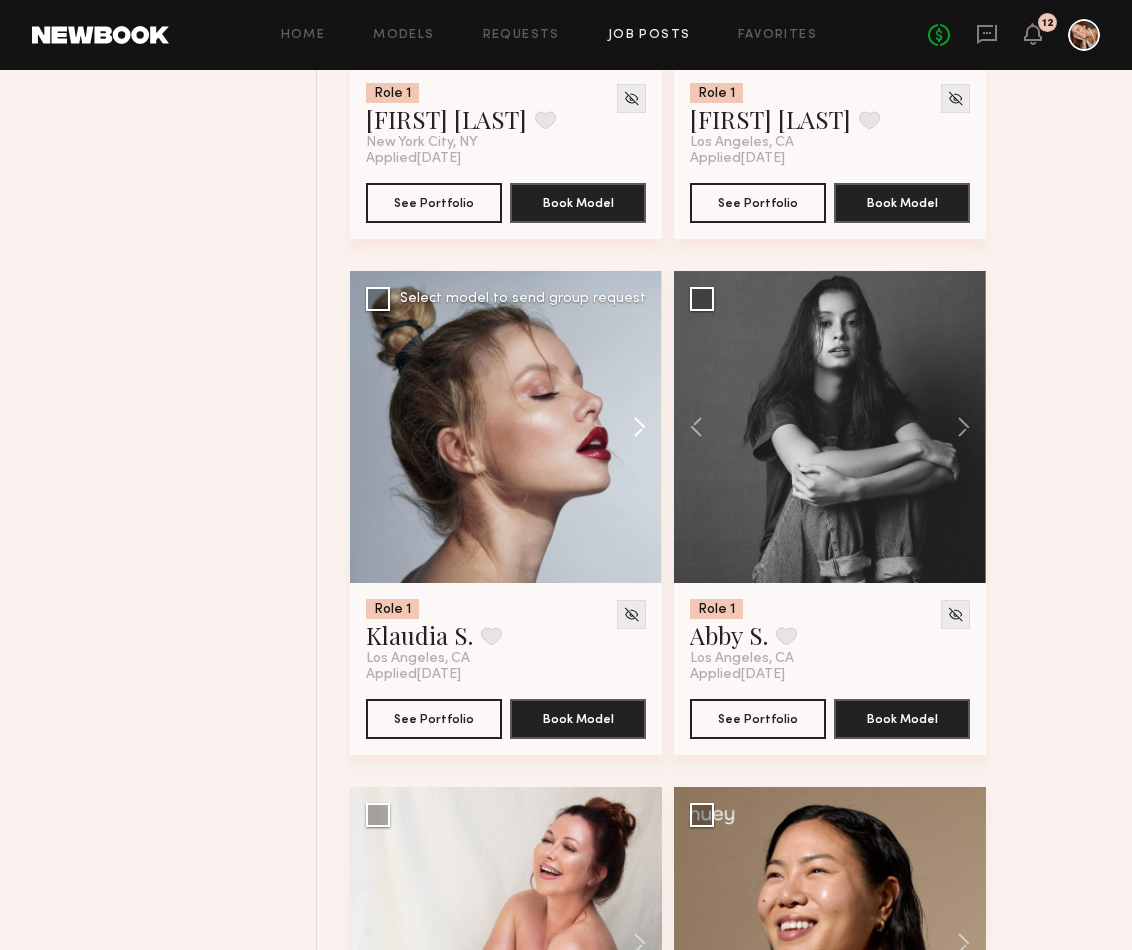 click 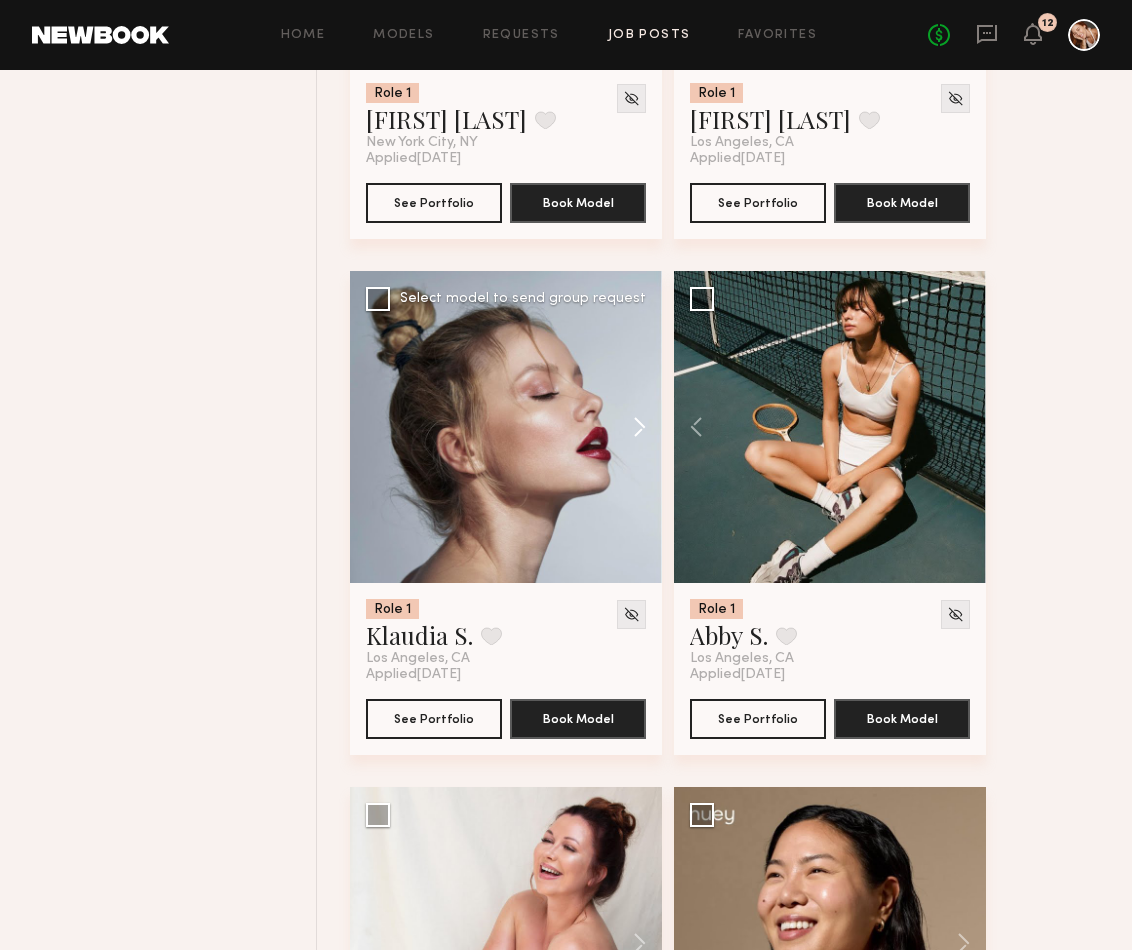 click 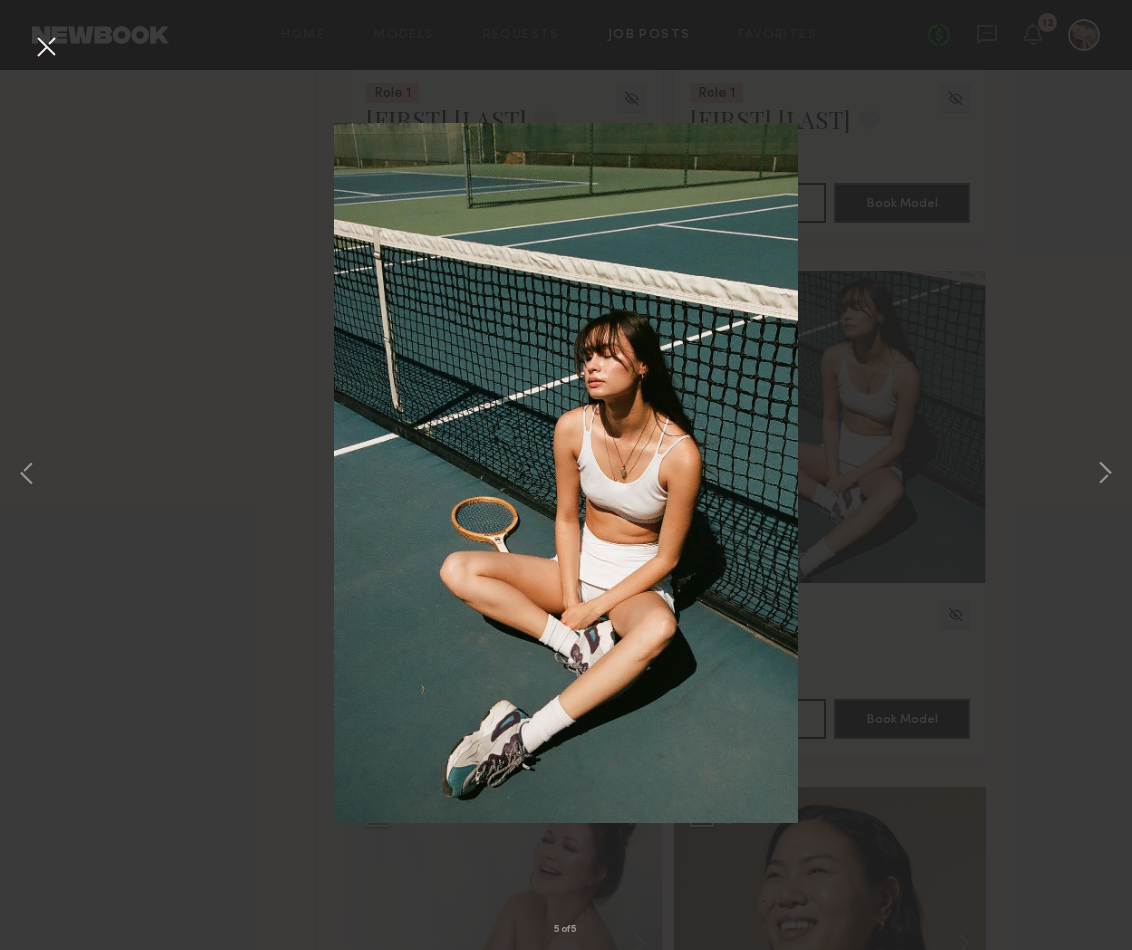 click at bounding box center [46, 48] 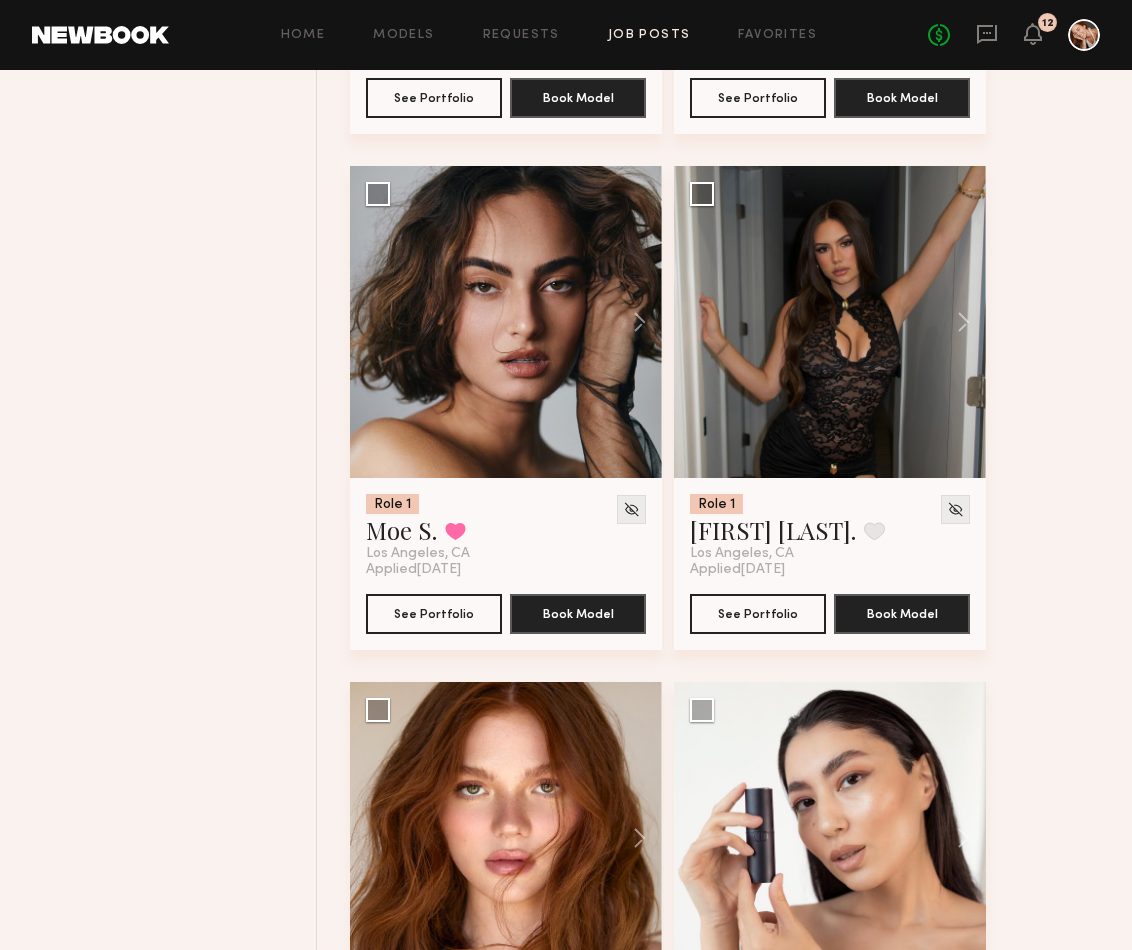 scroll, scrollTop: 54938, scrollLeft: 0, axis: vertical 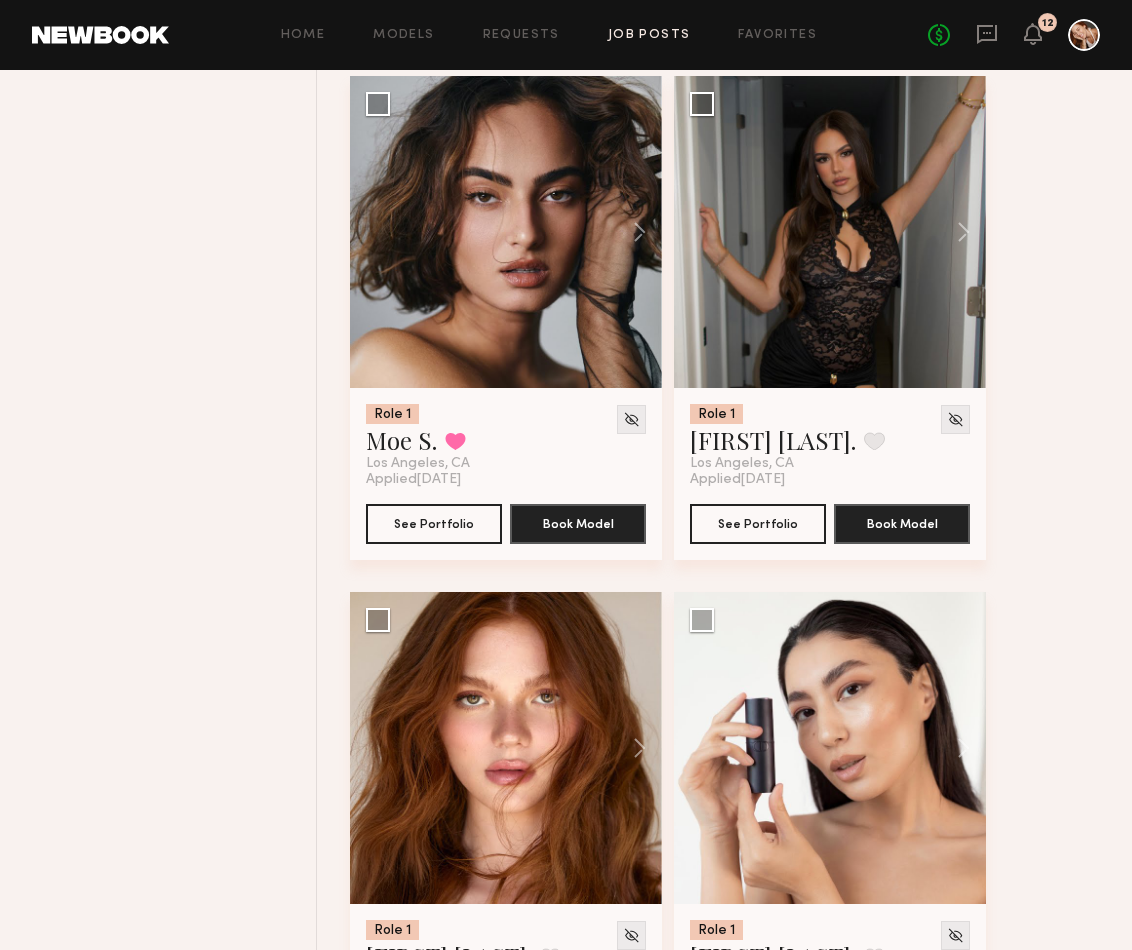 click 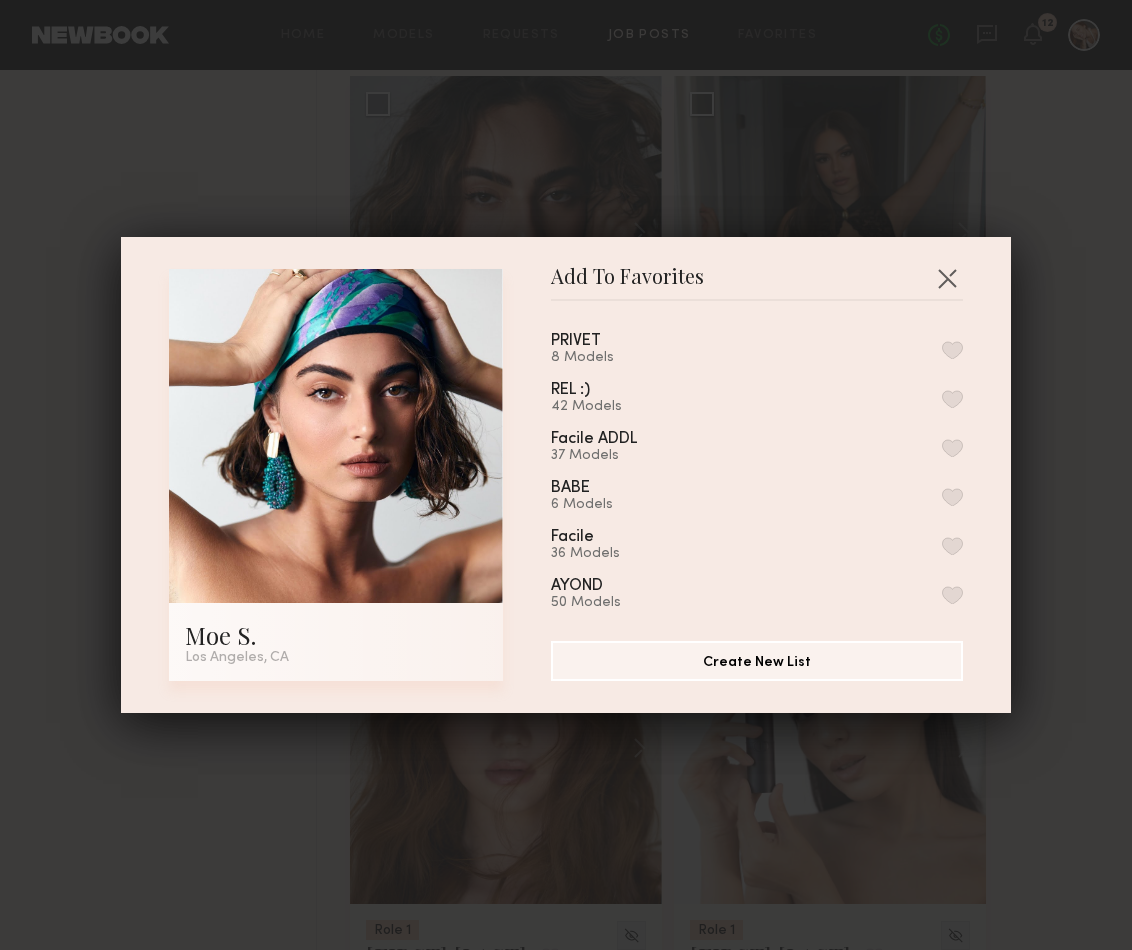 click at bounding box center (952, 350) 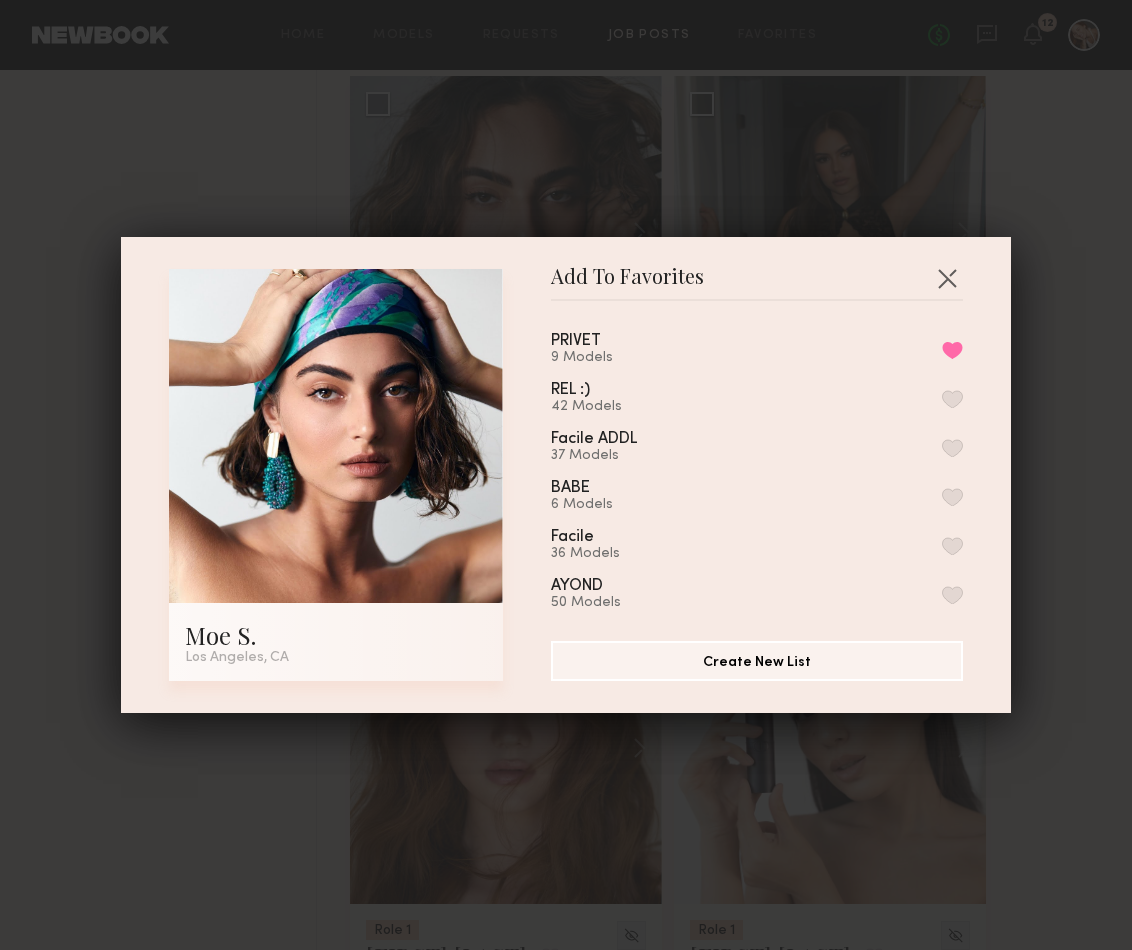click on "Add To Favorites [FIRST] [LAST]. [CITY], [STATE] Add To Favorites PRIVET 9   Models Remove from favorite list REL :) 42   Models Facile ADDL 37   Models BABE 6   Models Facile 36   Models AYOND 50   Models 03 7   Models Caitlin! 17   Models faves! 17   Models *MINOR HISTORY 2022 17   Models WHEAT BU 27   Models MBSWIM 15   Models VC POTENTIAL!? 2   Models KORAI 29   Models Remove from favorite list SEEN 22   Models ROTHYSJUNE 26   Models Remove from favorite list JBD 16   Models MH 2021 24   Models Lola Ade 6   Models PB 16   Models Remove from favorite list claire 21   Models MH AUGUST 2020 13   Models Remove from favorite list BEBE 20   Models Remove from favorite list MALY 41   Models Remove from favorite list Additional 11   Models MH 2020 22   Models Personal 20   Models W+G 11   Models nyc~ 32   Models Additional IF BY SEA 4   Models MH New List 24   Models Minor History NYC 32   Models If By Sea - NYC 23   Models WARFIELD AND GRAND 33   Models Minor History 18   Models IF BY SEA 8   Models My Favorites 1" at bounding box center [566, 475] 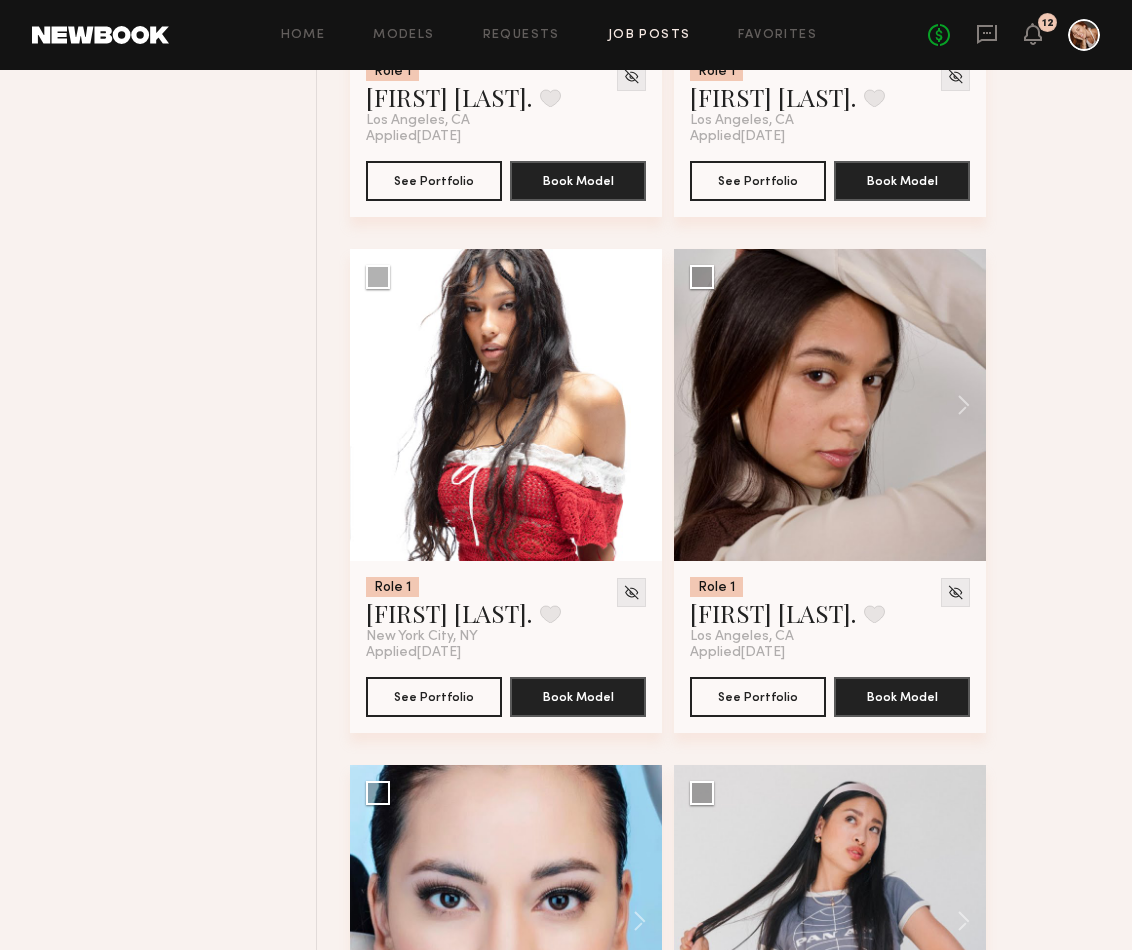 scroll, scrollTop: 55824, scrollLeft: 0, axis: vertical 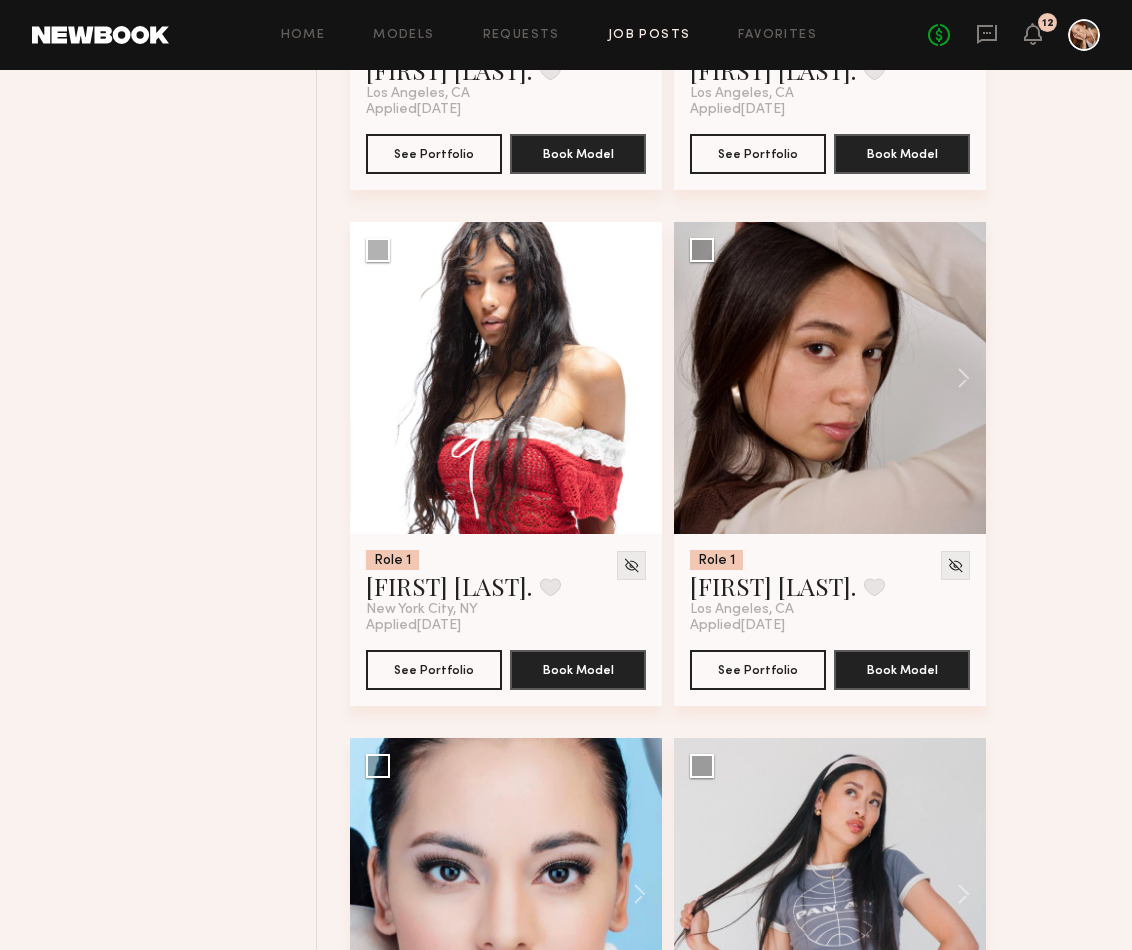 click 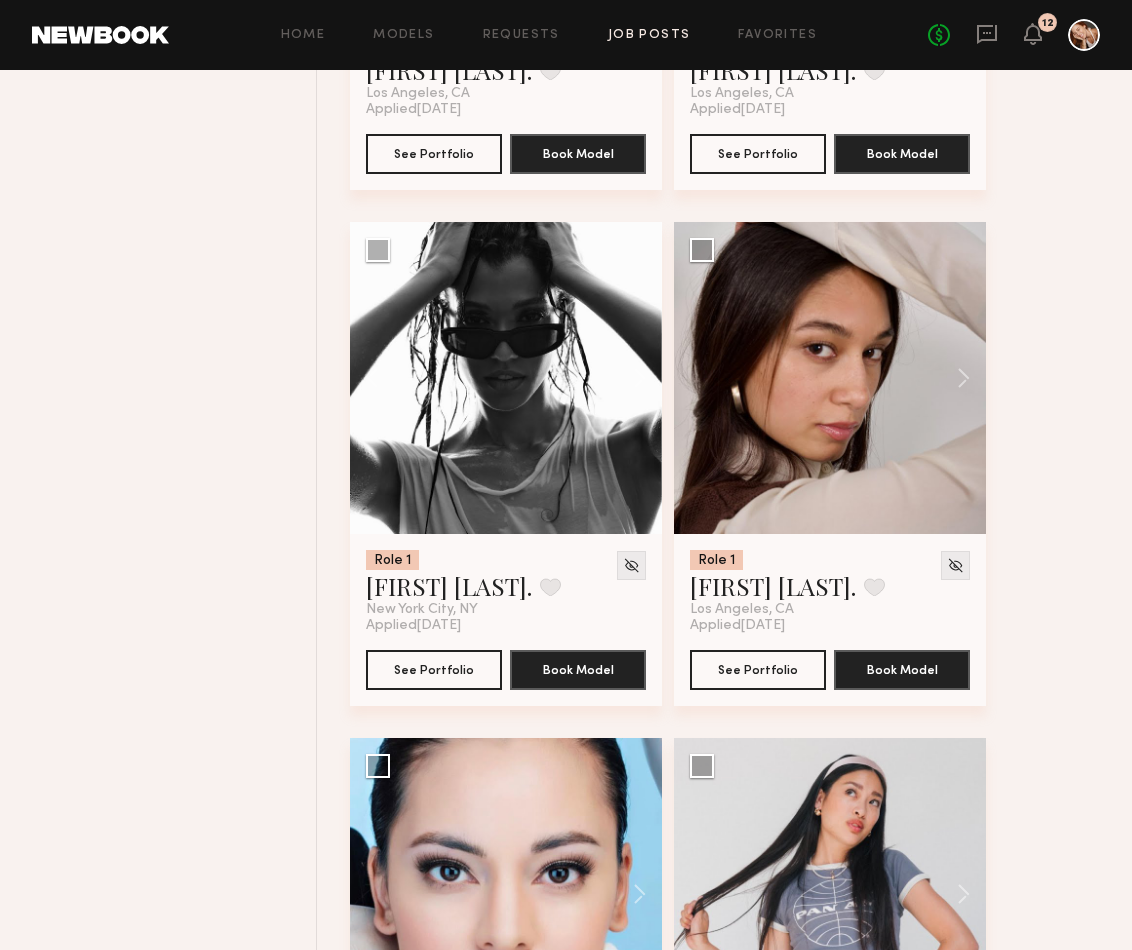 click 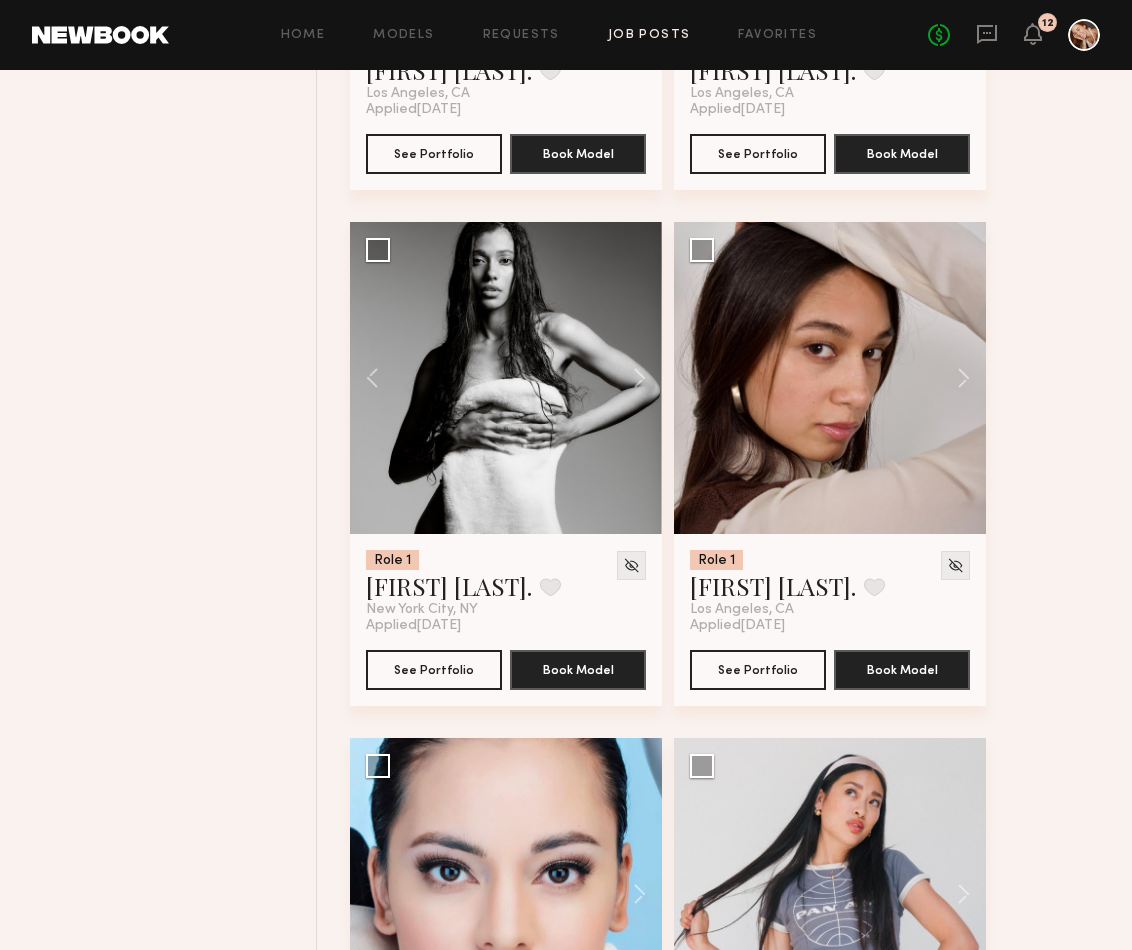 click 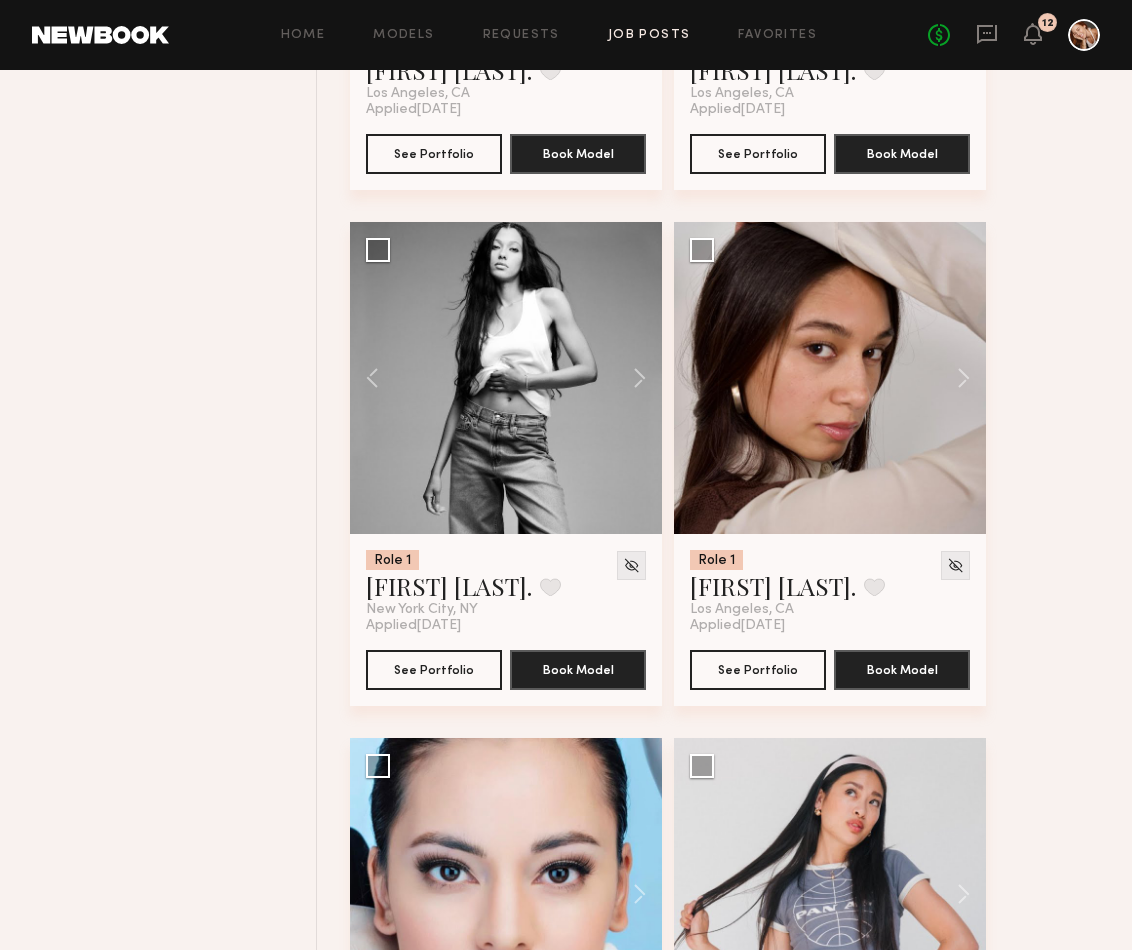 click 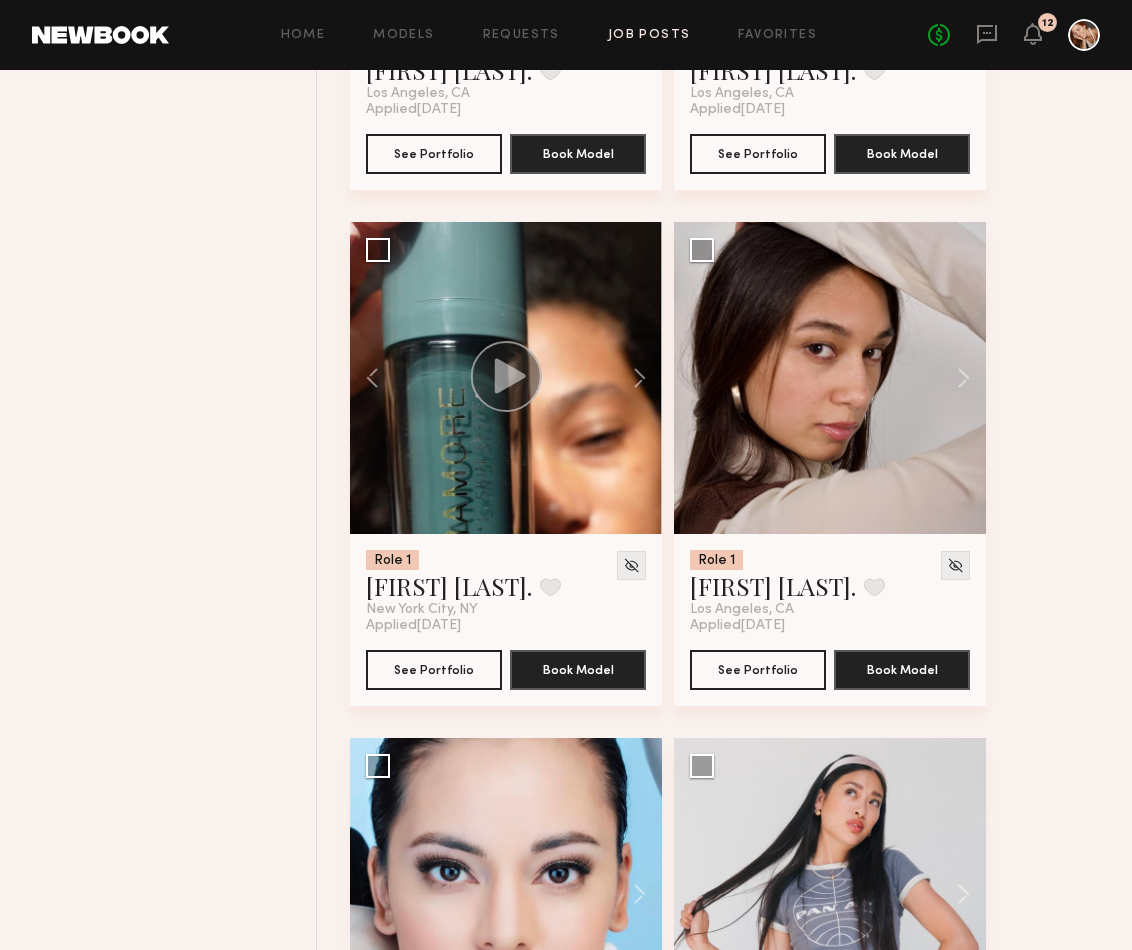 click 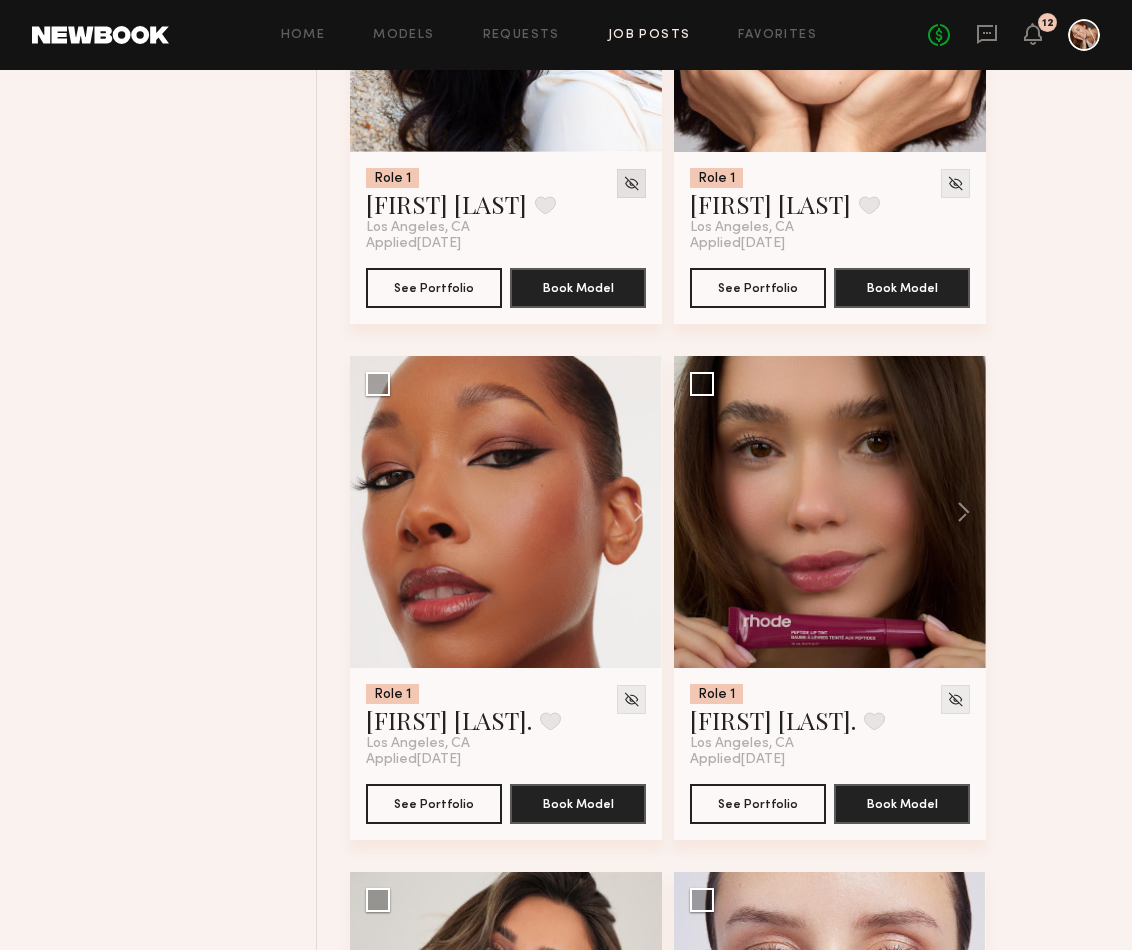 scroll, scrollTop: 57274, scrollLeft: 0, axis: vertical 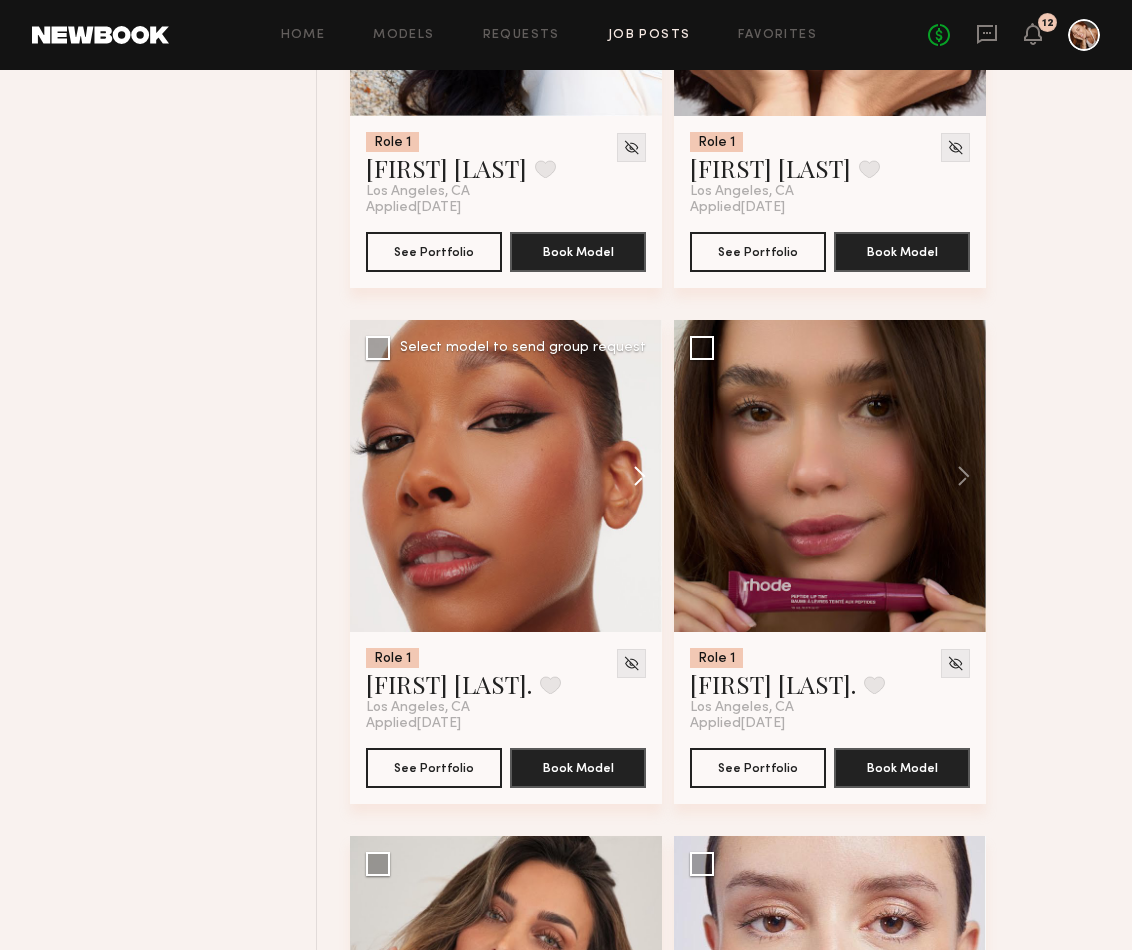 click 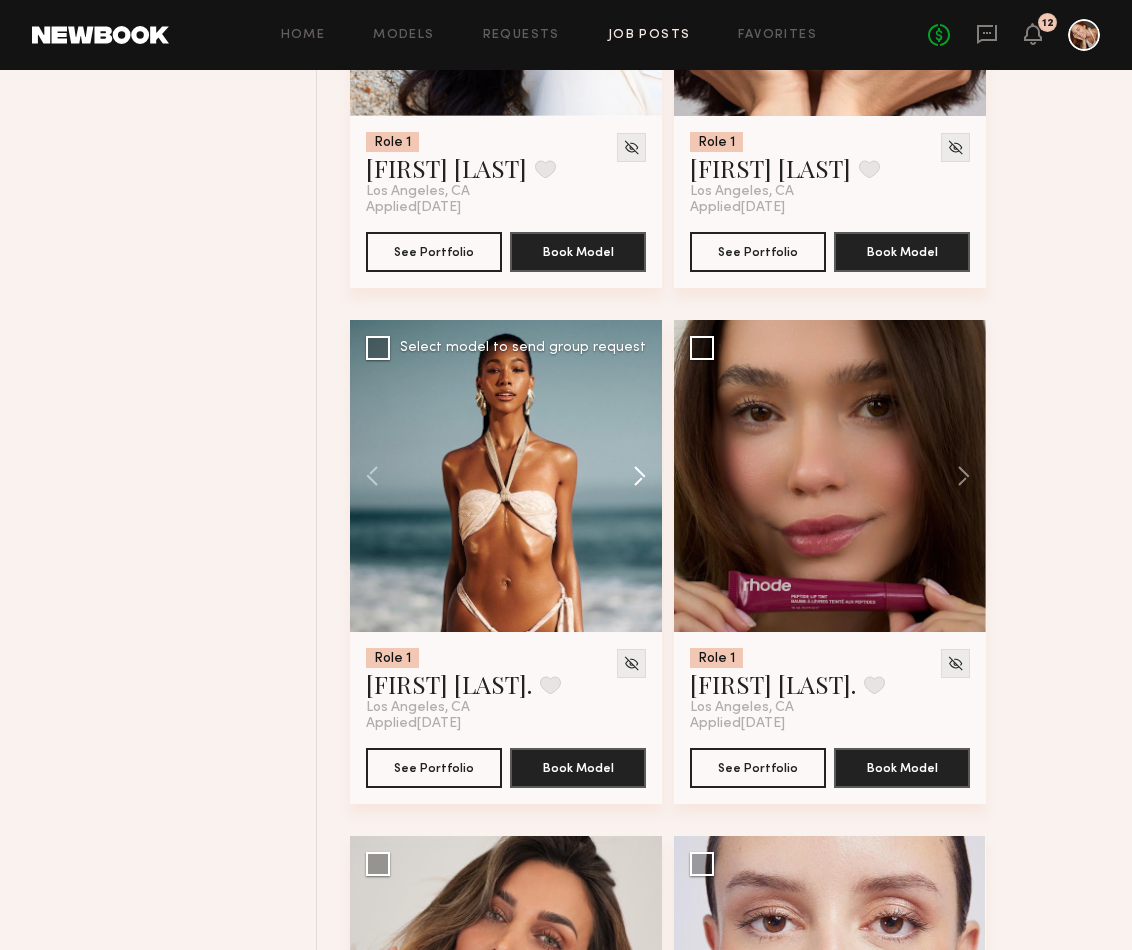 click 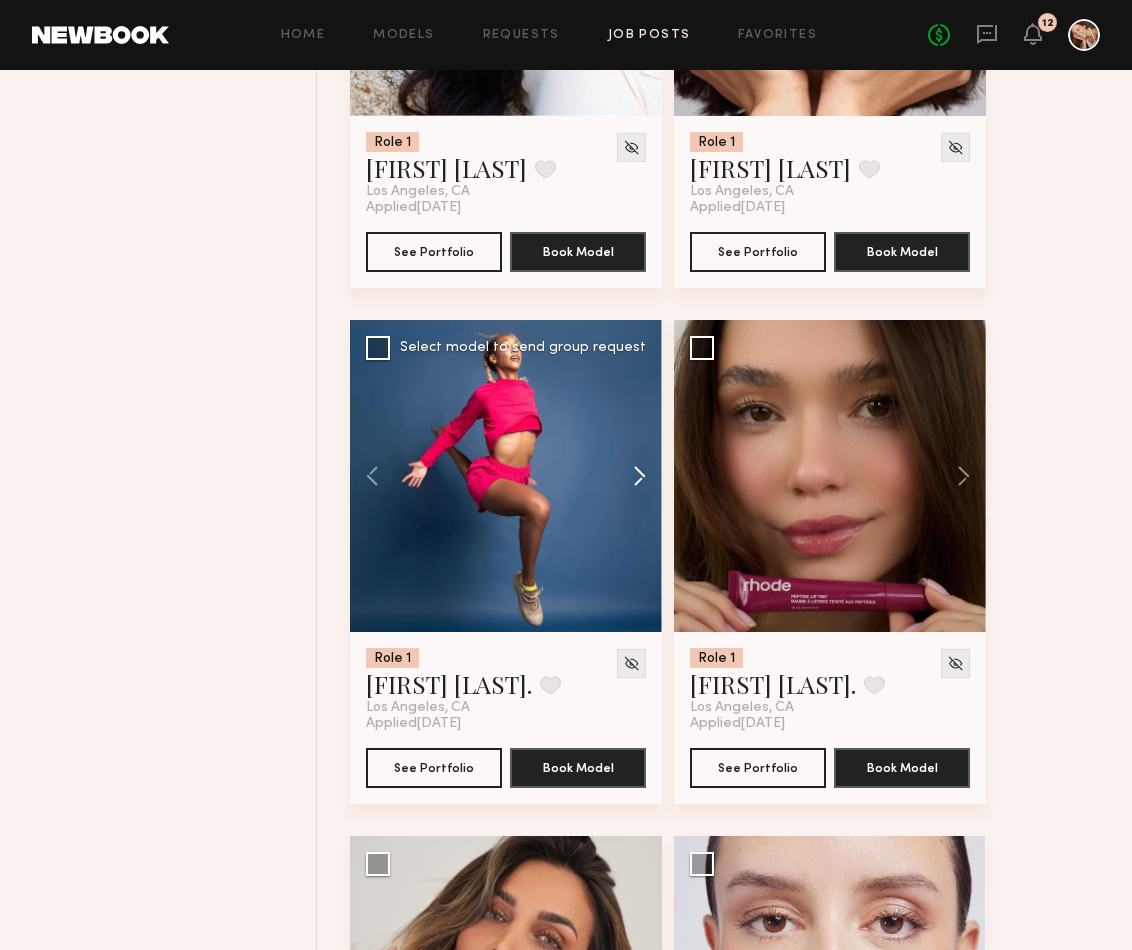 click 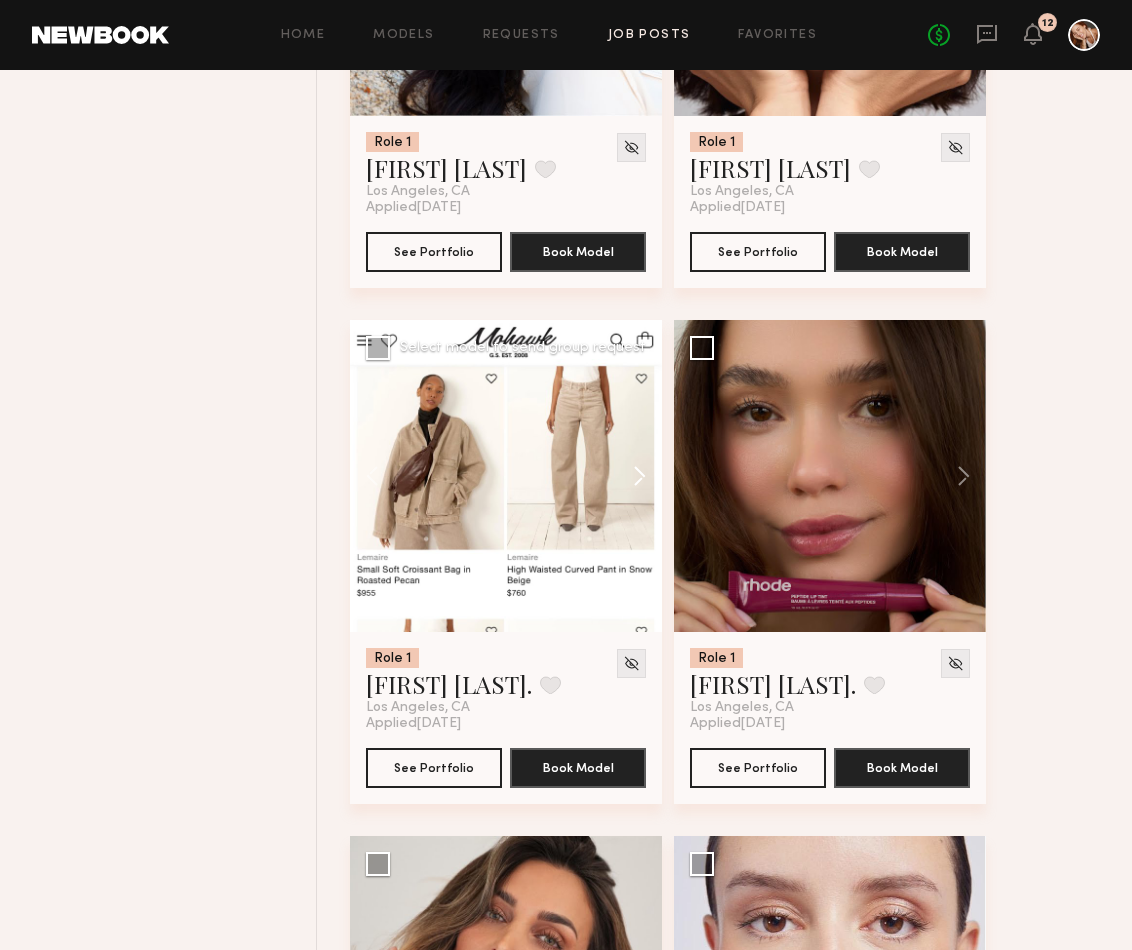 click 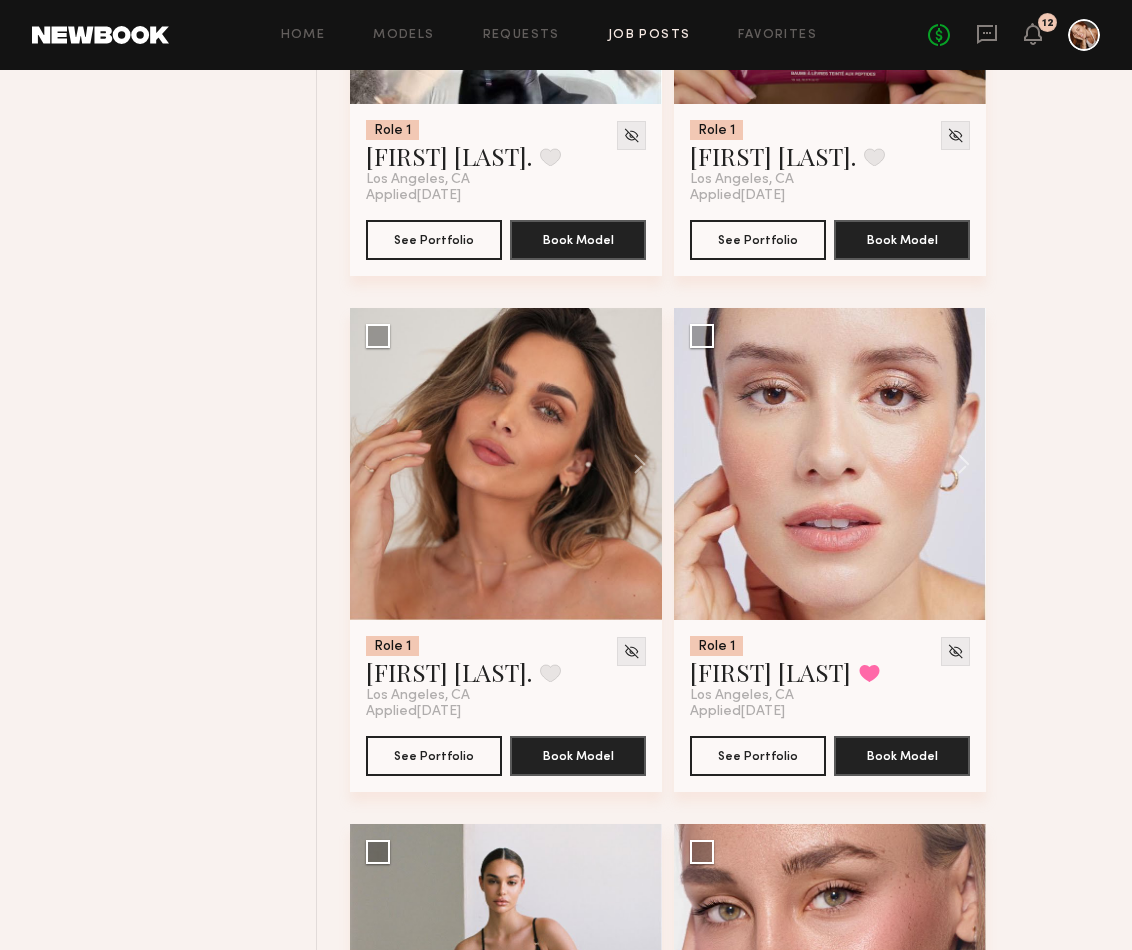 scroll, scrollTop: 57994, scrollLeft: 0, axis: vertical 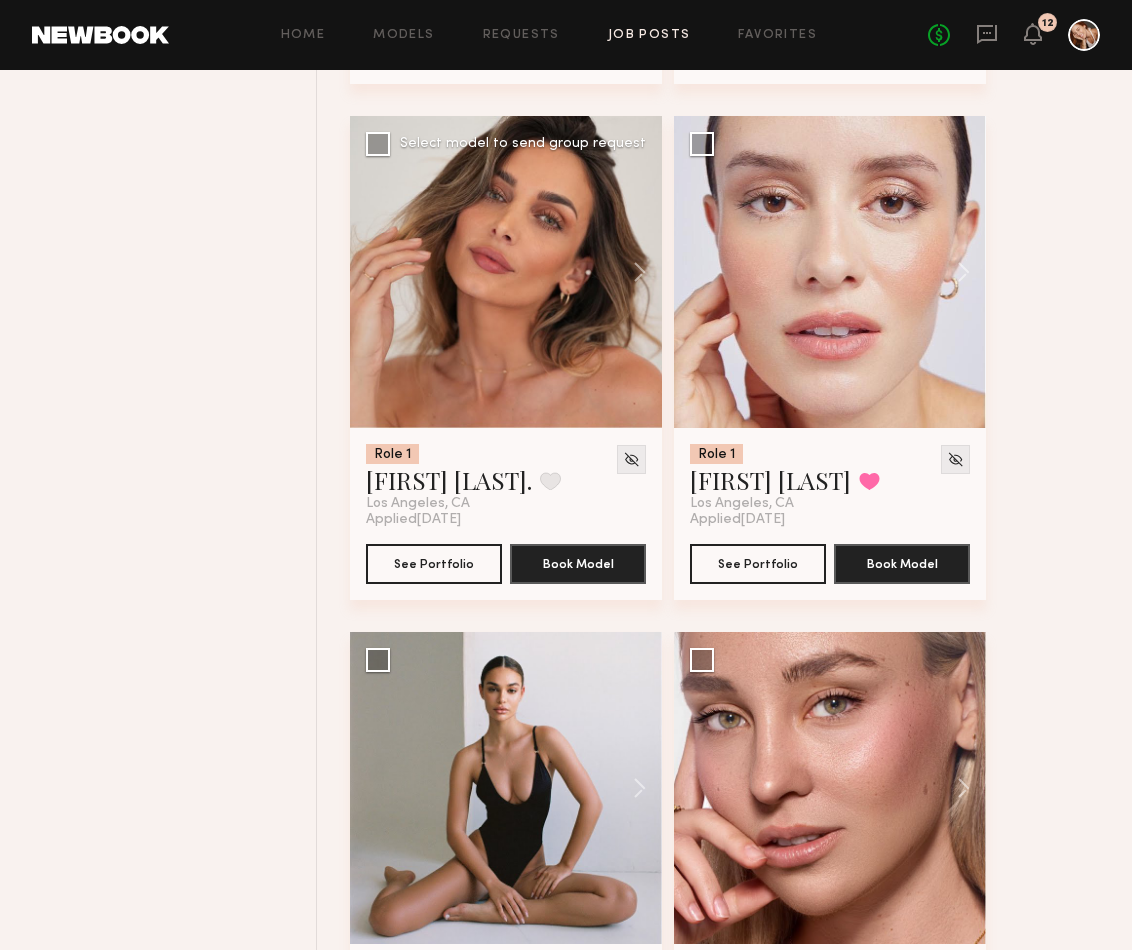 click 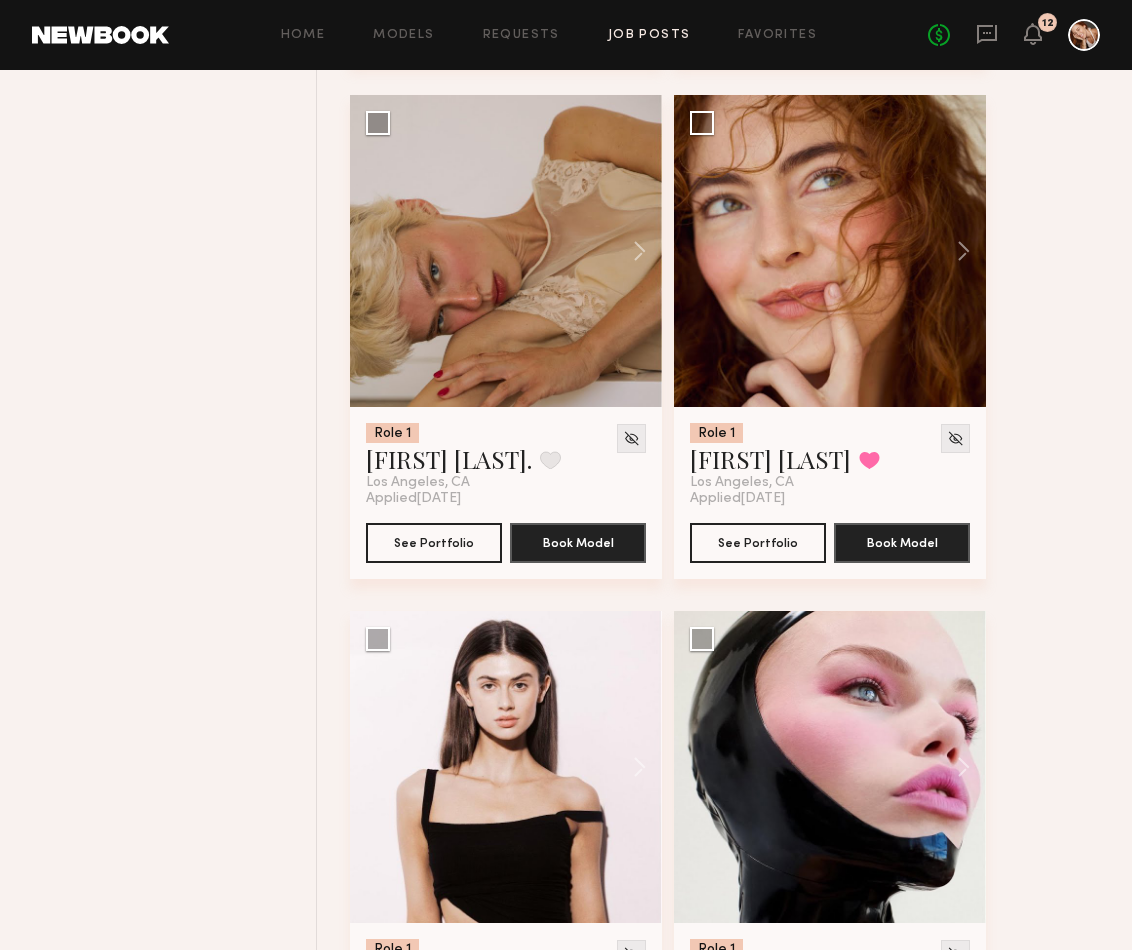 scroll, scrollTop: 60048, scrollLeft: 0, axis: vertical 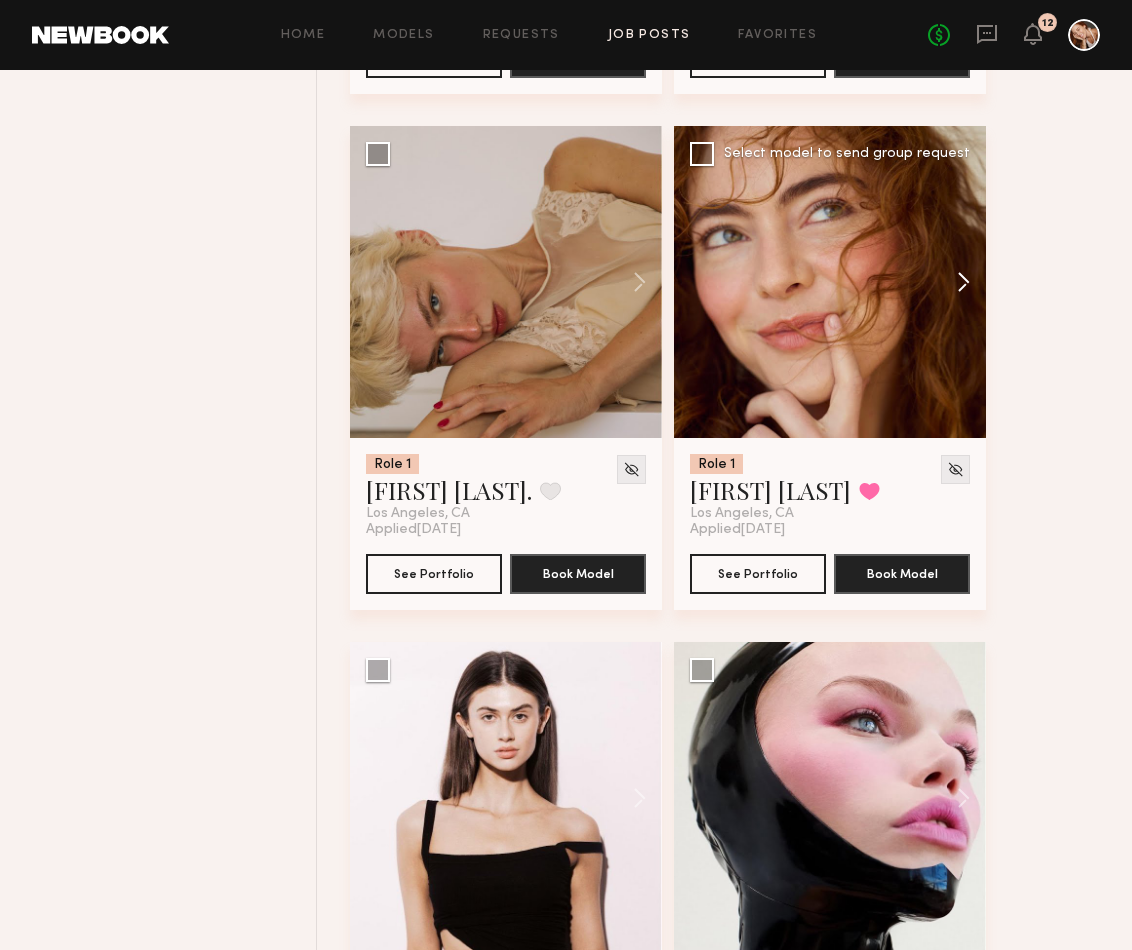 click 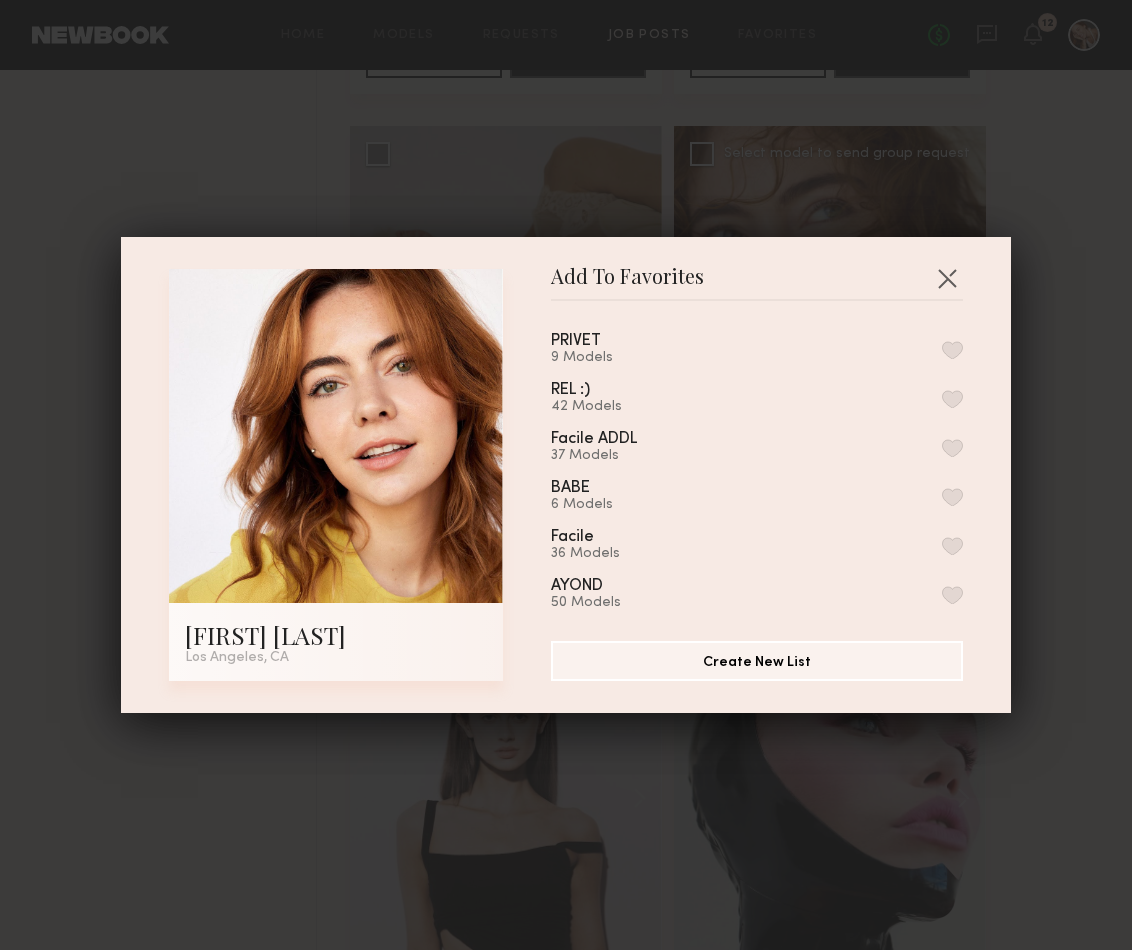 click at bounding box center [952, 350] 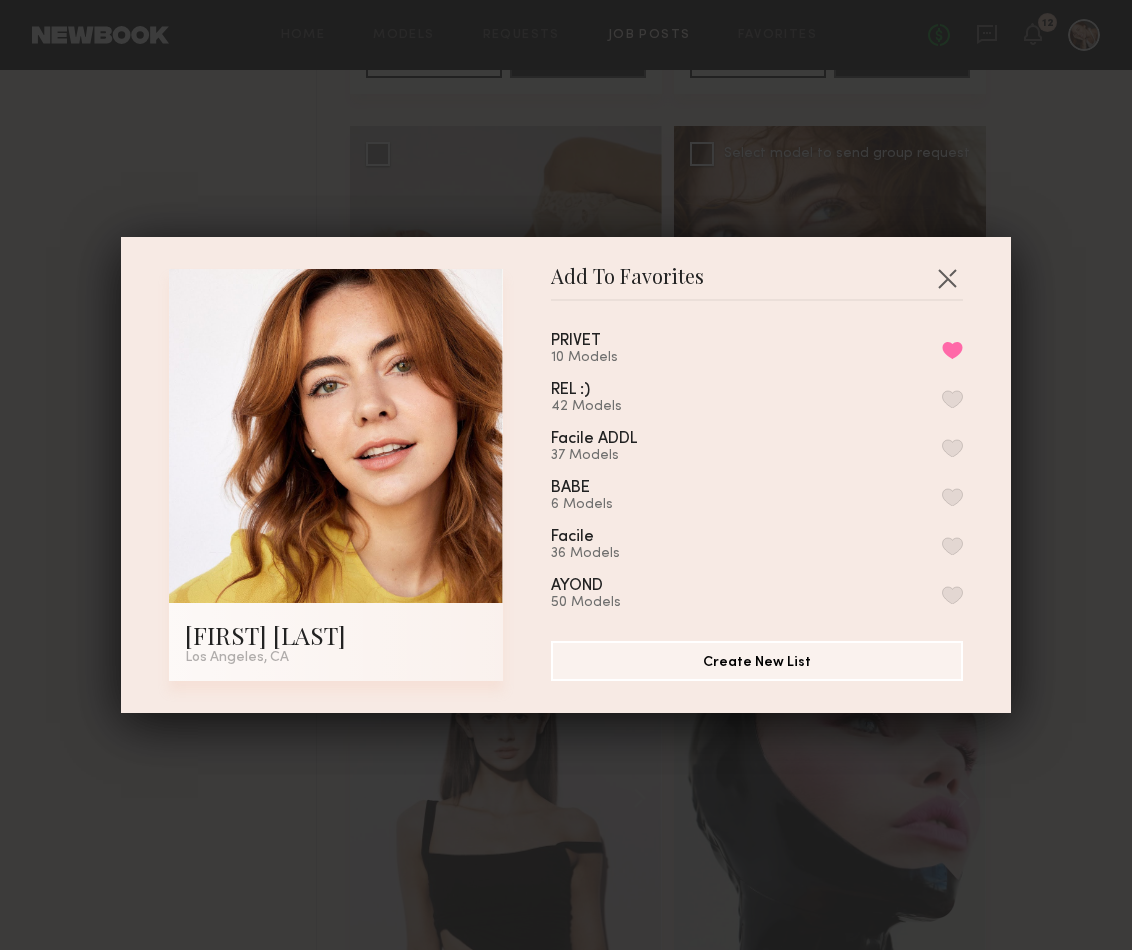click on "Add To Favorites [FIRST] [LAST] [CITY], [STATE] Add To Favorites PRIVET 10   Models Remove from favorite list REL :) 42   Models Facile ADDL 37   Models BABE 6   Models Facile 36   Models AYOND 50   Models 03 7   Models Caitlin! 17   Models faves! 17   Models *MINOR HISTORY 2022 17   Models WHEAT BU 27   Models MBSWIM 15   Models VC POTENTIAL!? 2   Models KORAI 29   Models SEEN 22   Models ROTHYSJUNE 26   Models Remove from favorite list JBD 16   Models MH 2021 24   Models Lola Ade 6   Models PB 16   Models claire 21   Models MH AUGUST 2020 13   Models BEBE 20   Models MALY 41   Models Additional 11   Models MH 2020 22   Models Personal 20   Models W+G 11   Models [CITY] 32   Models Additional IF BY SEA 4   Models MH New List 24   Models Minor History [CITY] 32   Models If By Sea - [CITY] 23   Models WARFIELD AND GRAND 33   Models Minor History 18   Models IF BY SEA 8   Models My Favorites 1   Model Create New List" at bounding box center [566, 475] 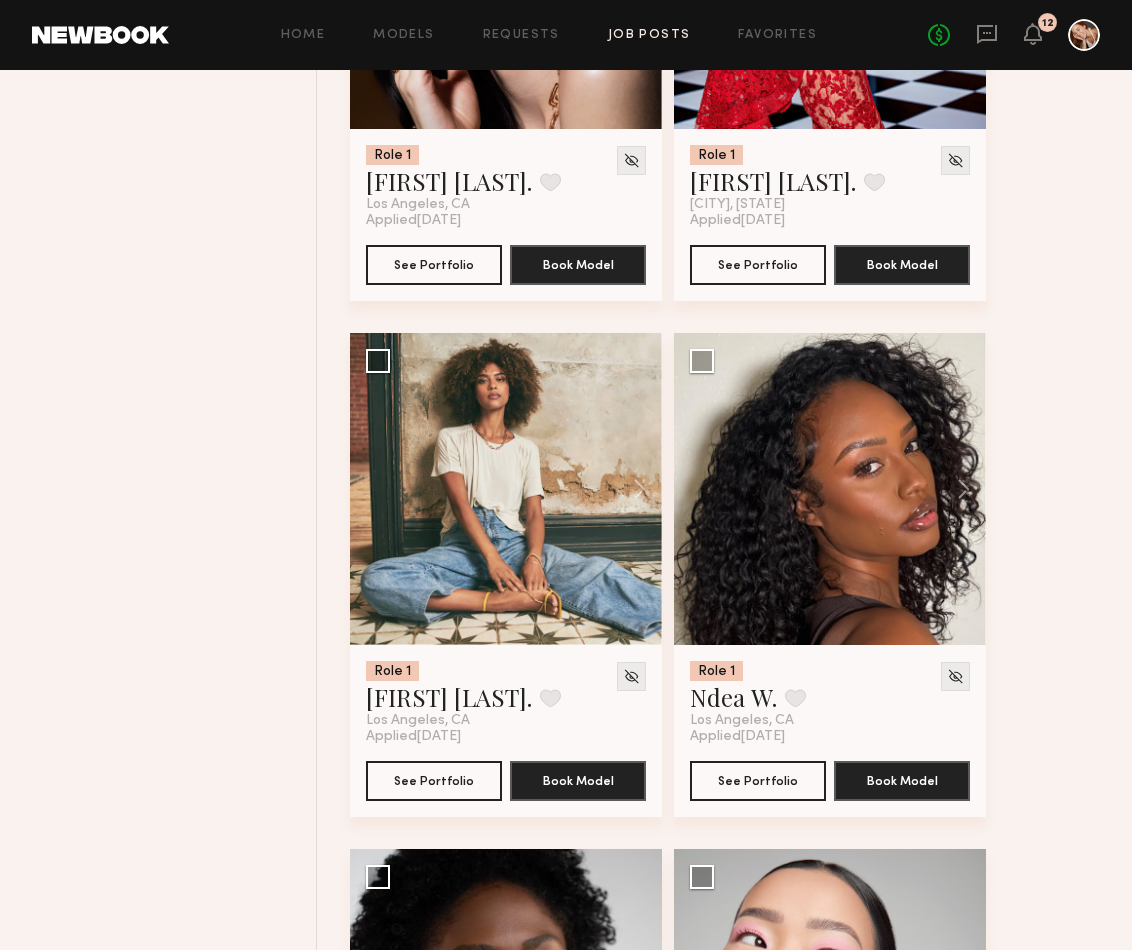 scroll, scrollTop: 61949, scrollLeft: 0, axis: vertical 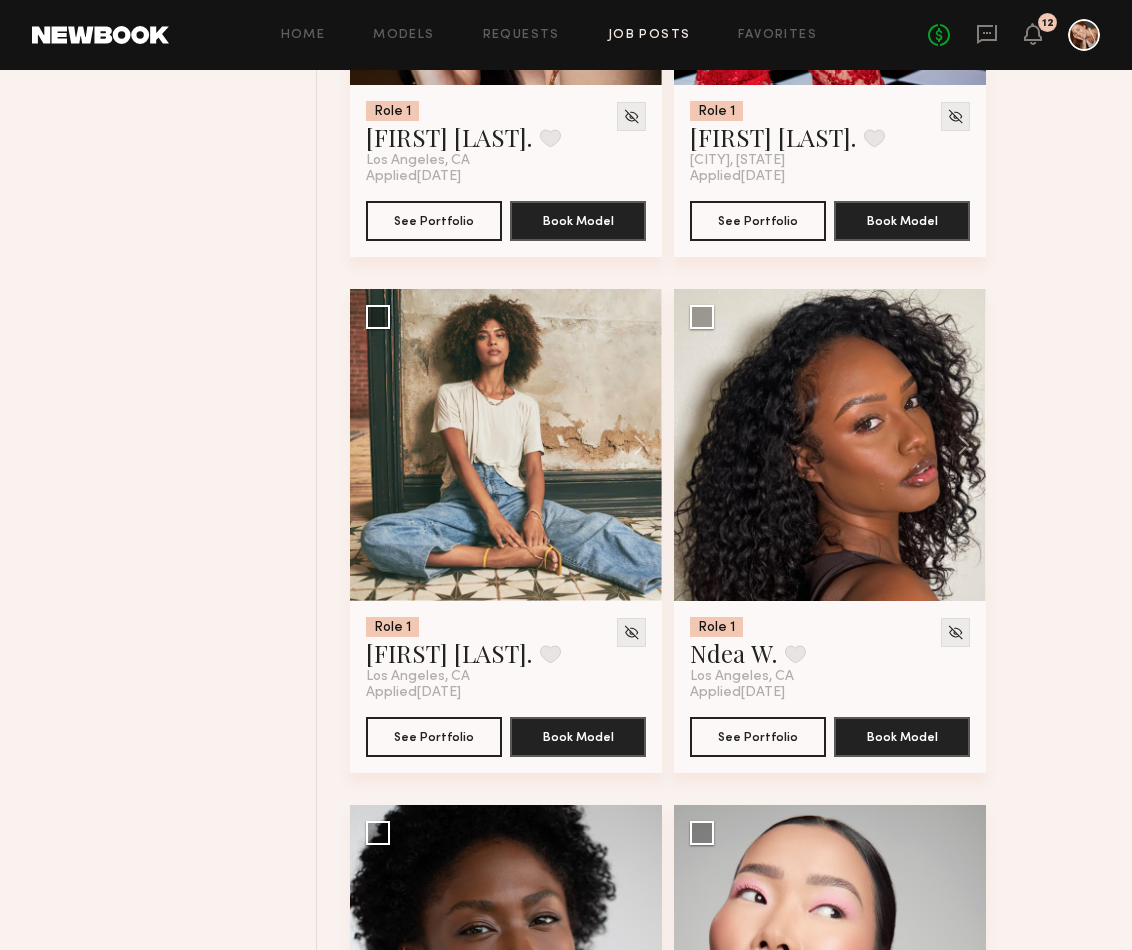 click 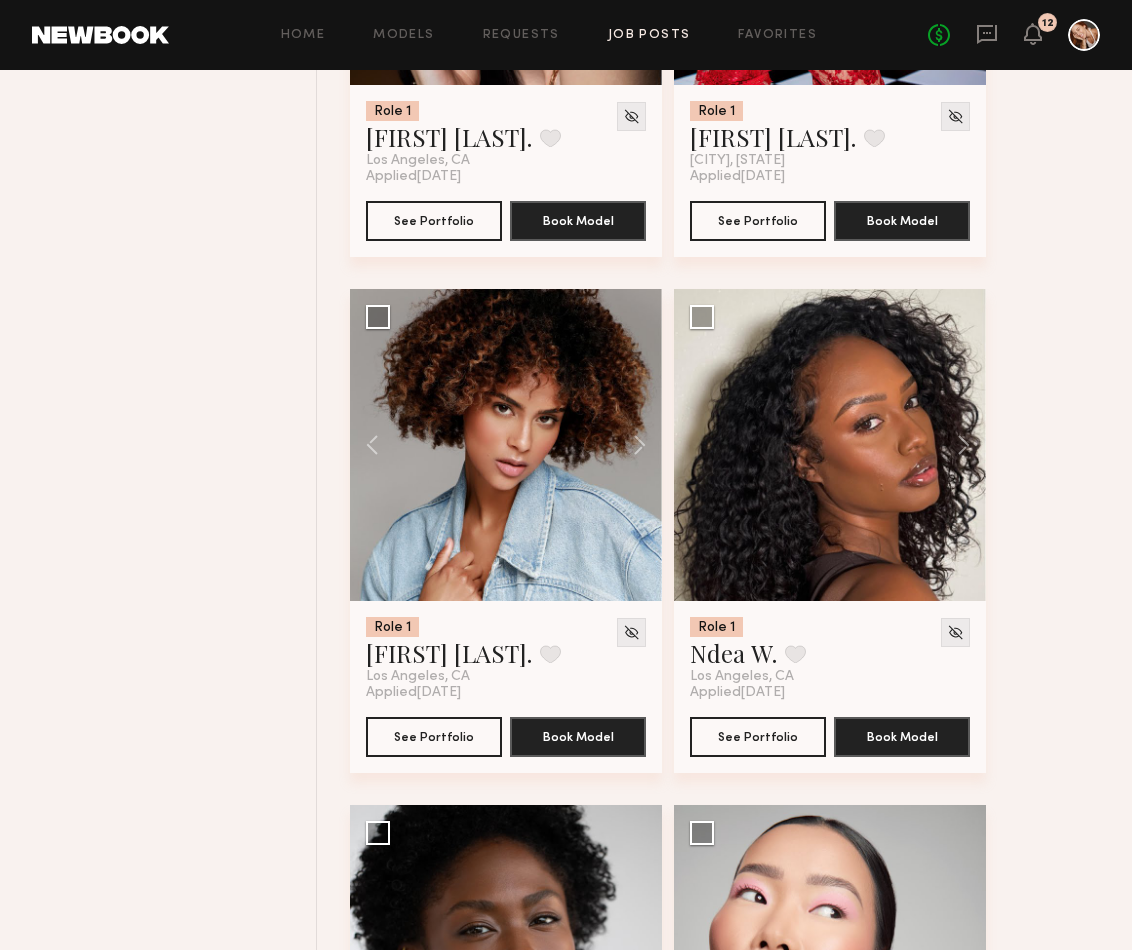 click 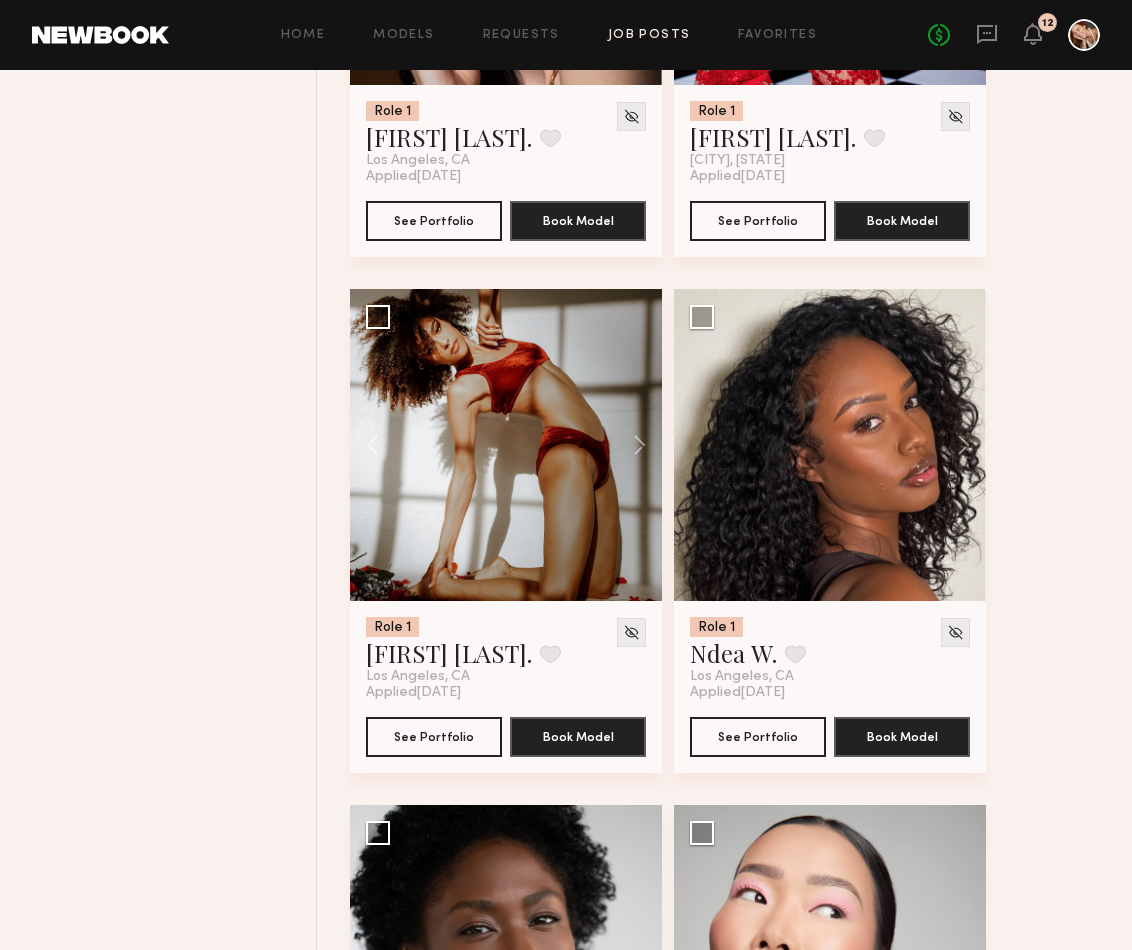 click 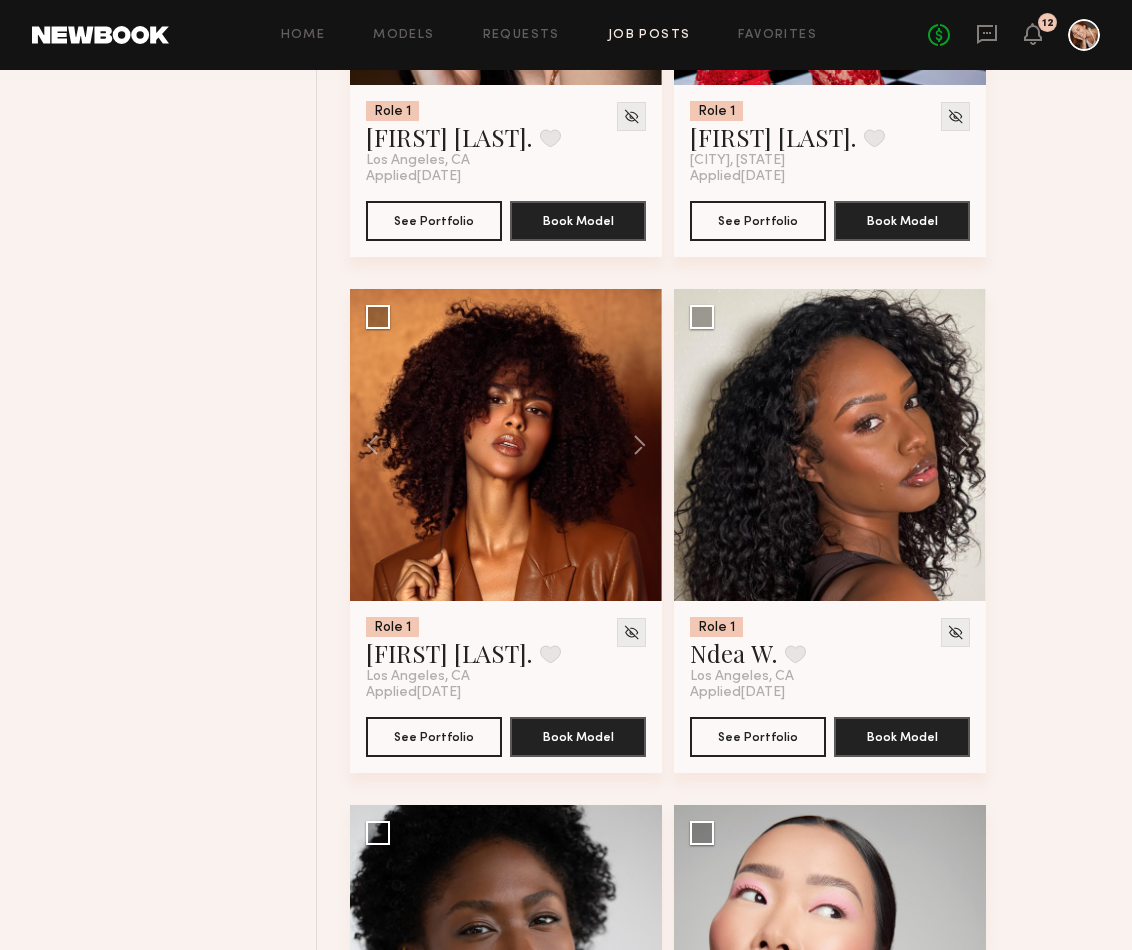 click 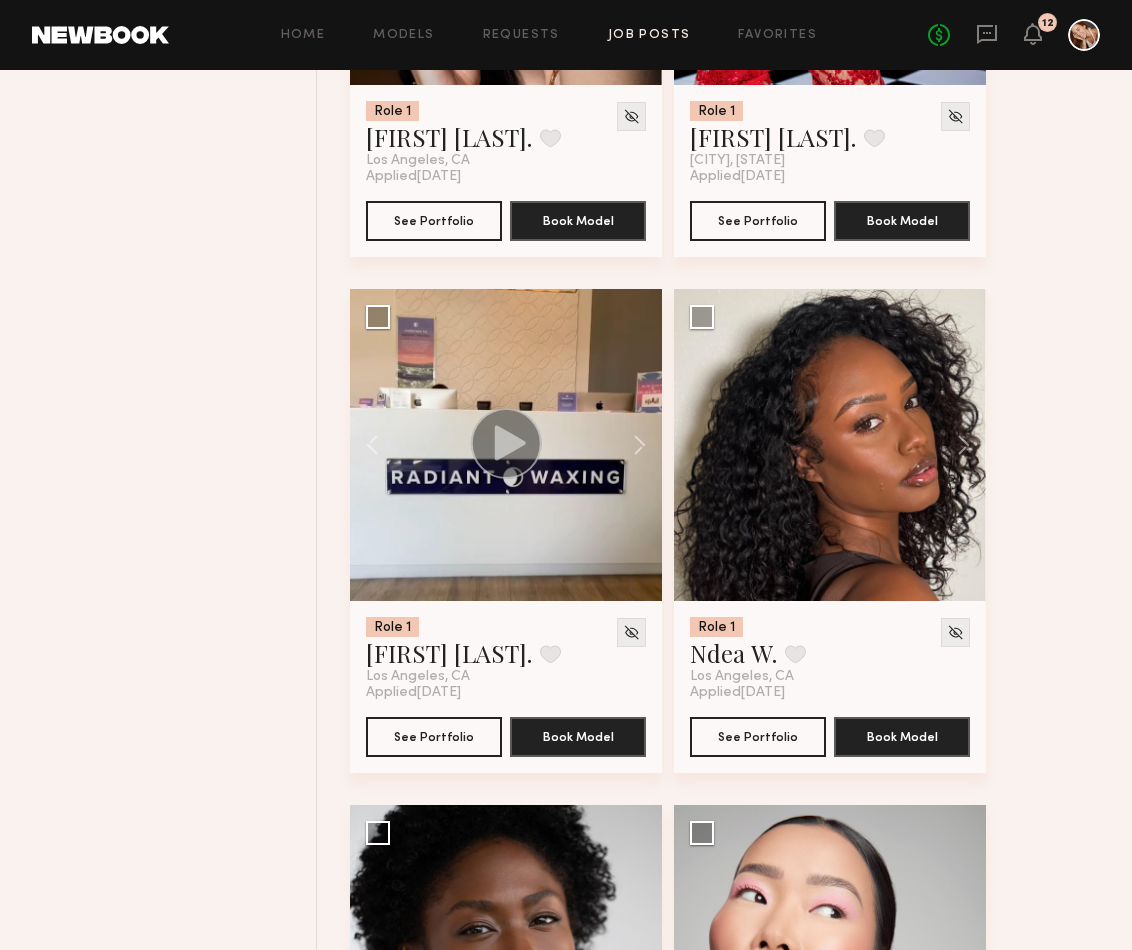 click 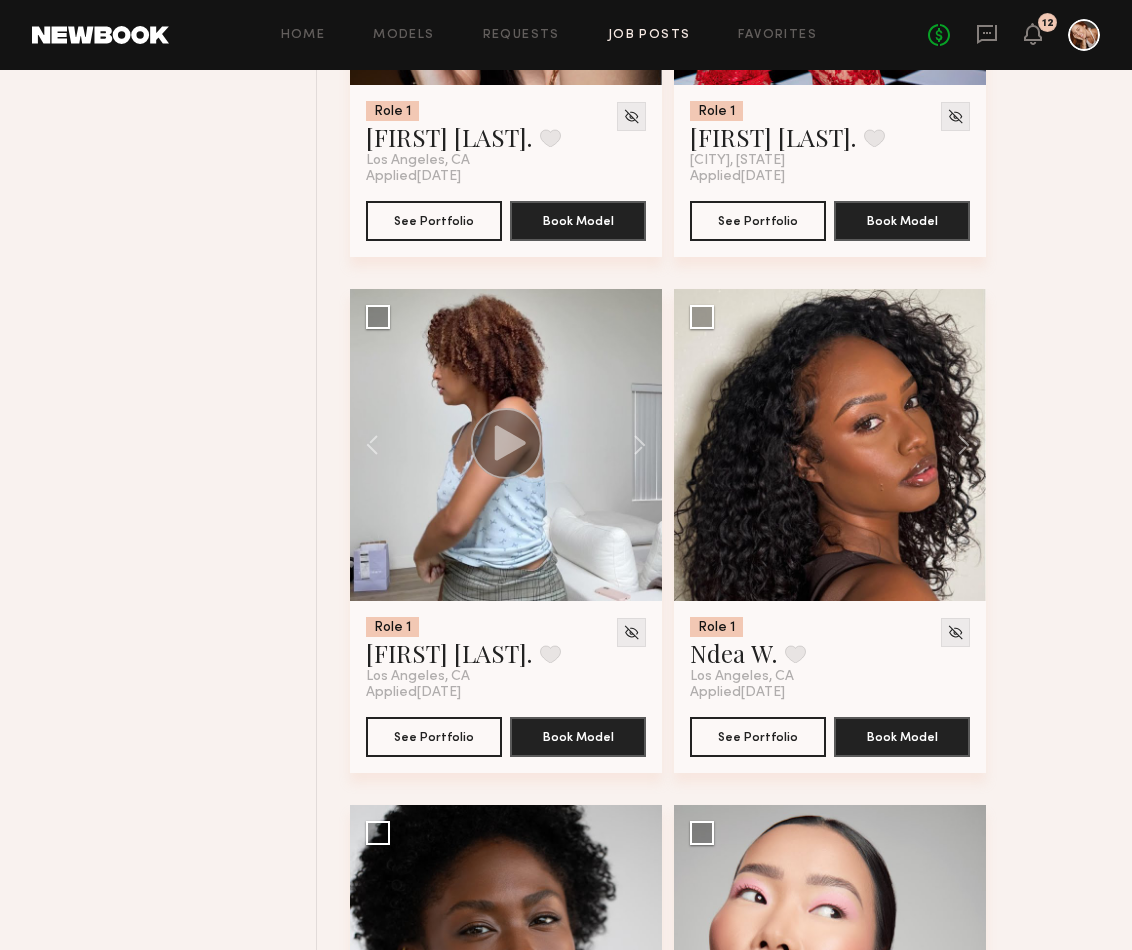 click 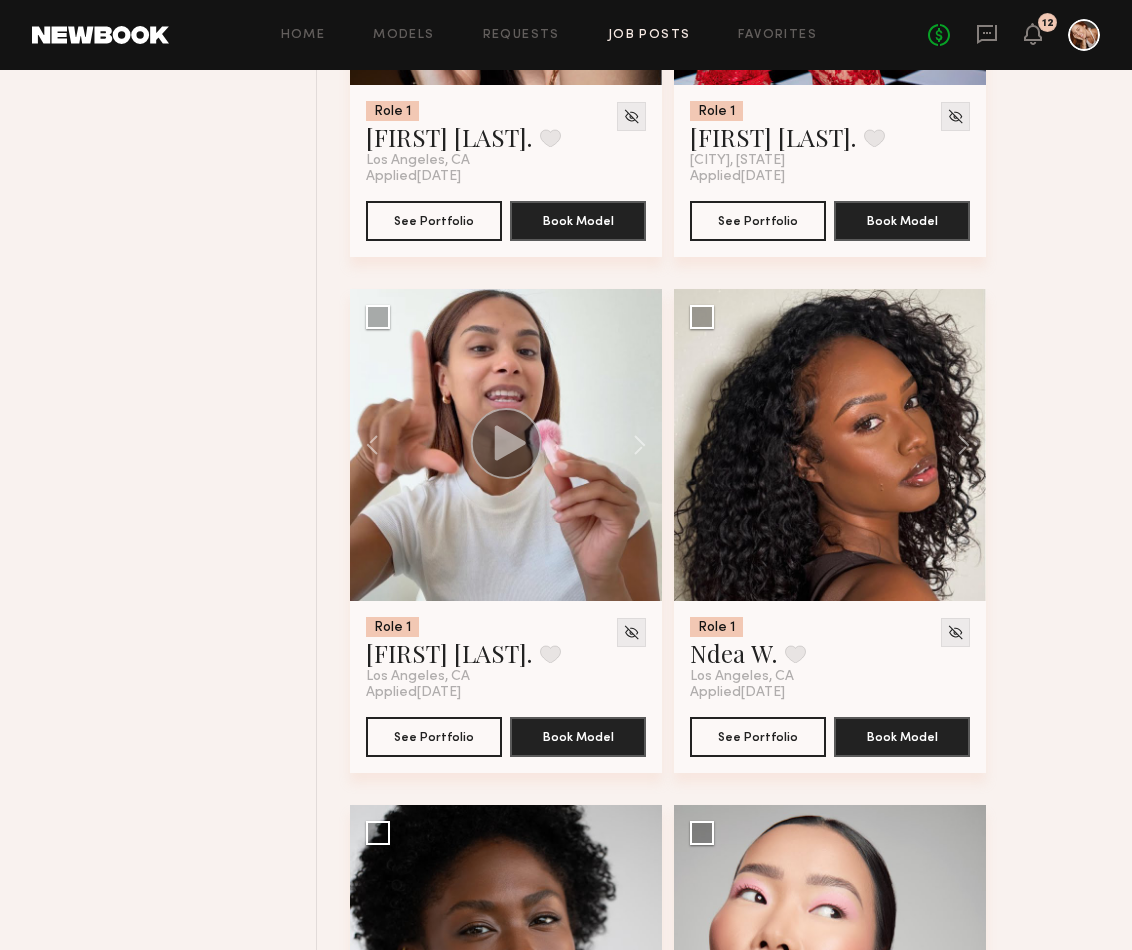 click 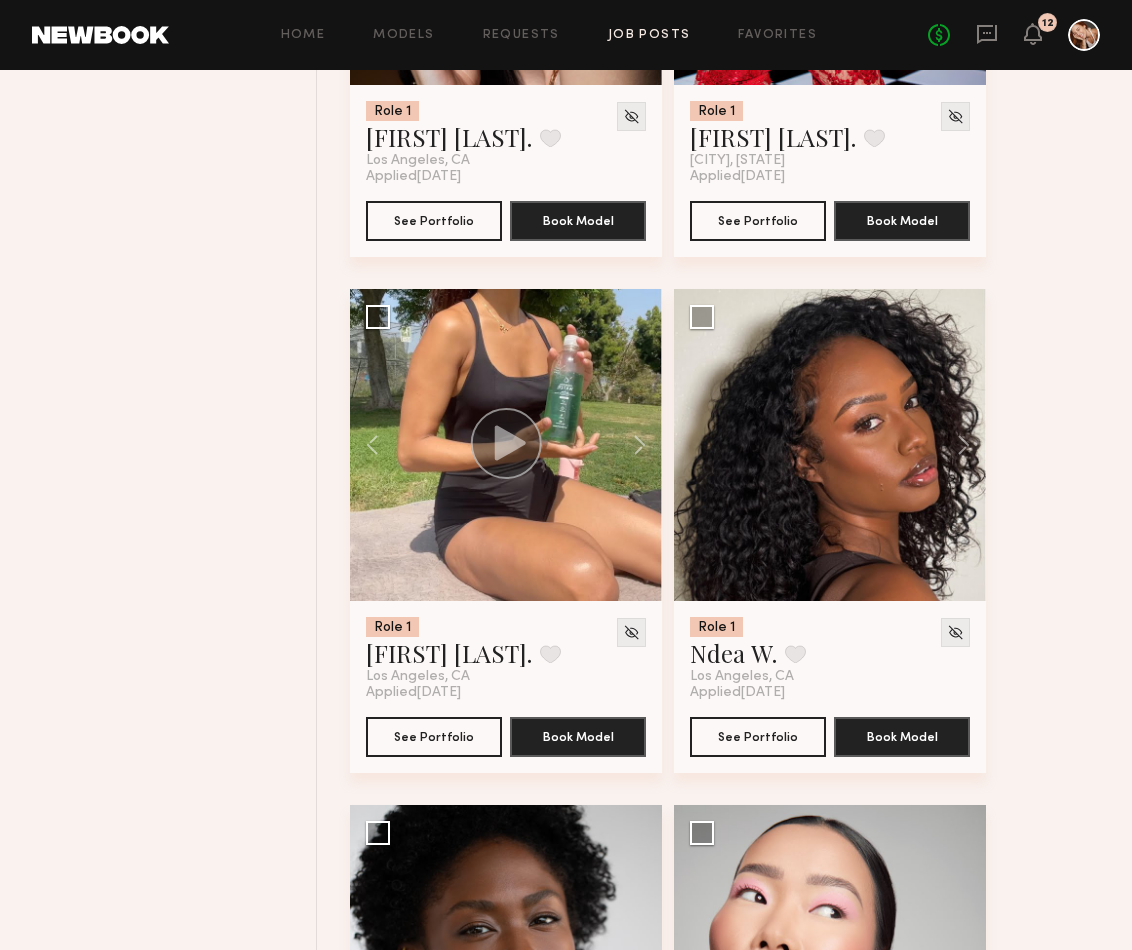 click 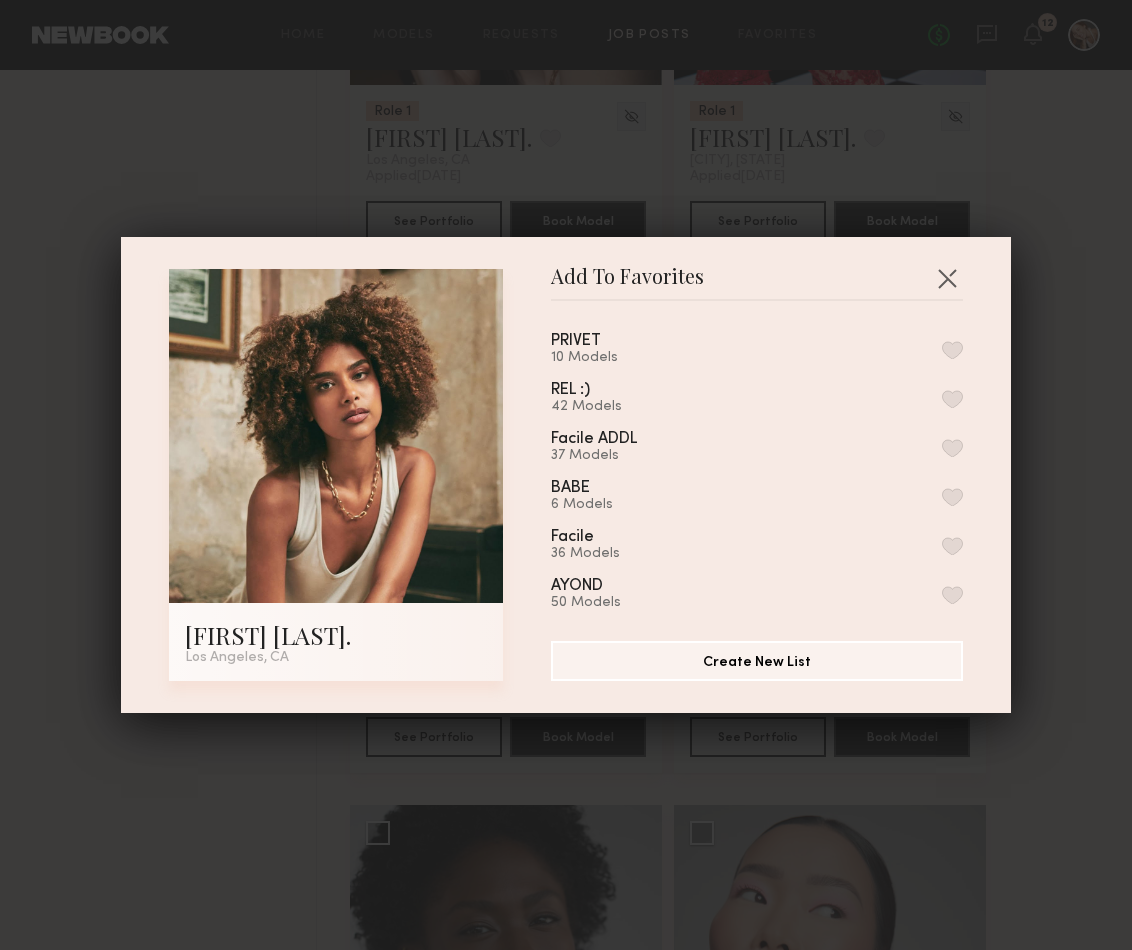 click at bounding box center [952, 350] 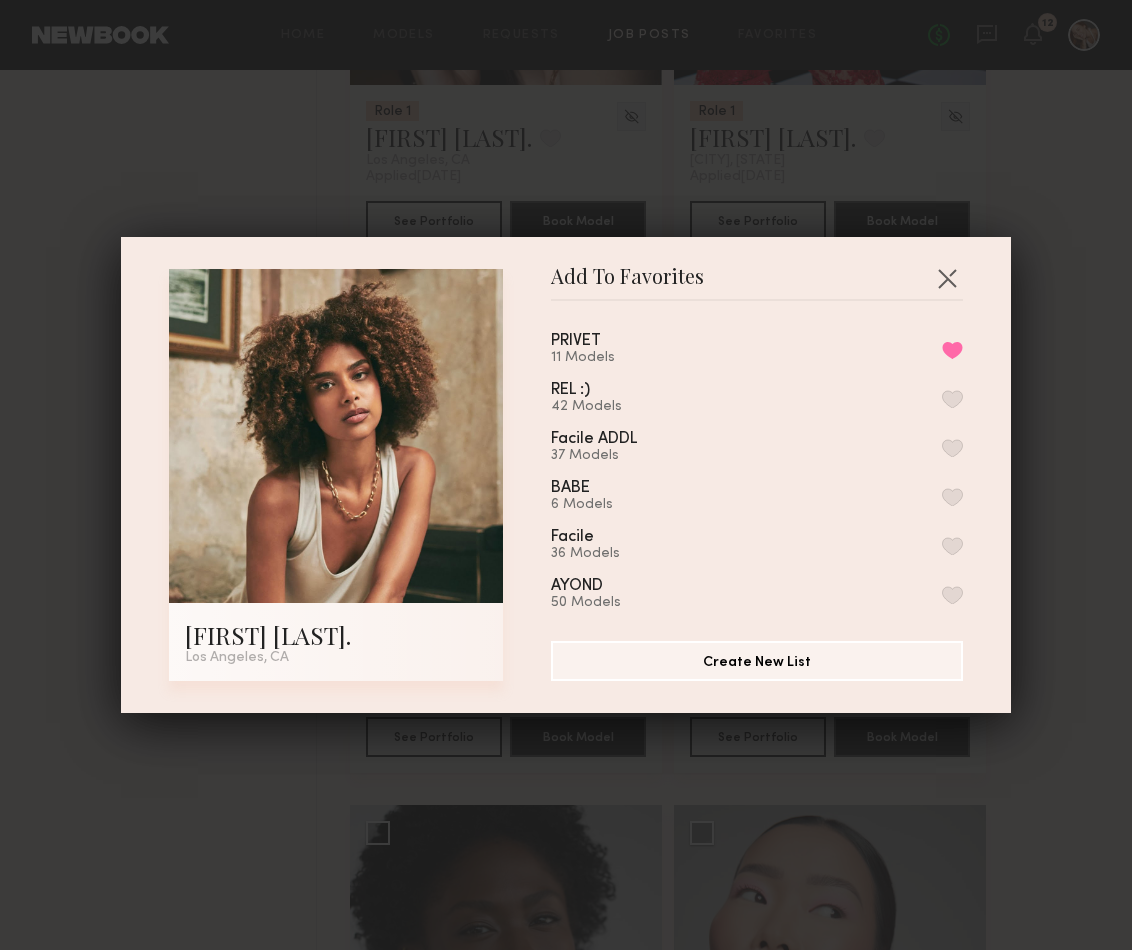 click on "Add To Favorites [FIRST] [LAST]. [CITY], [STATE] Add To Favorites PRIVET 11 Models Remove from favorite list REL :) 42 Models Facile ADDL 37 Models BABE 6 Models Facile 36 Models AYOND 50 Models 03 7 Models Caitlin! 17 Models faves! 17 Models *MINOR HISTORY 2022 17 Models WHEAT BU 27 Models MBSWIM 15 Models VC POTENTIAL!? 2 Models KORAI 29 Models SEEN 22 Models ROTHYSJUNE 26 Models JBD 16 Models MH 2021 24 Models Lola Ade 6 Models PB 16 Models claire 21 Models MH AUGUST 2020 13 Models BEBE 20 Models MALY 41 Models Additional 11 Models MH 2020 22 Models Personal 20 Models W+G 11 Models nyc~ 32 Models Additional IF BY SEA 4 Models MH New List 24 Models Minor History NYC 32 Models If By Sea - NYC 23 Models WARFIELD AND GRAND 33 Models Minor History 18 Models IF BY SEA 8 Models My Favorites 1 Model Create New List" at bounding box center (566, 475) 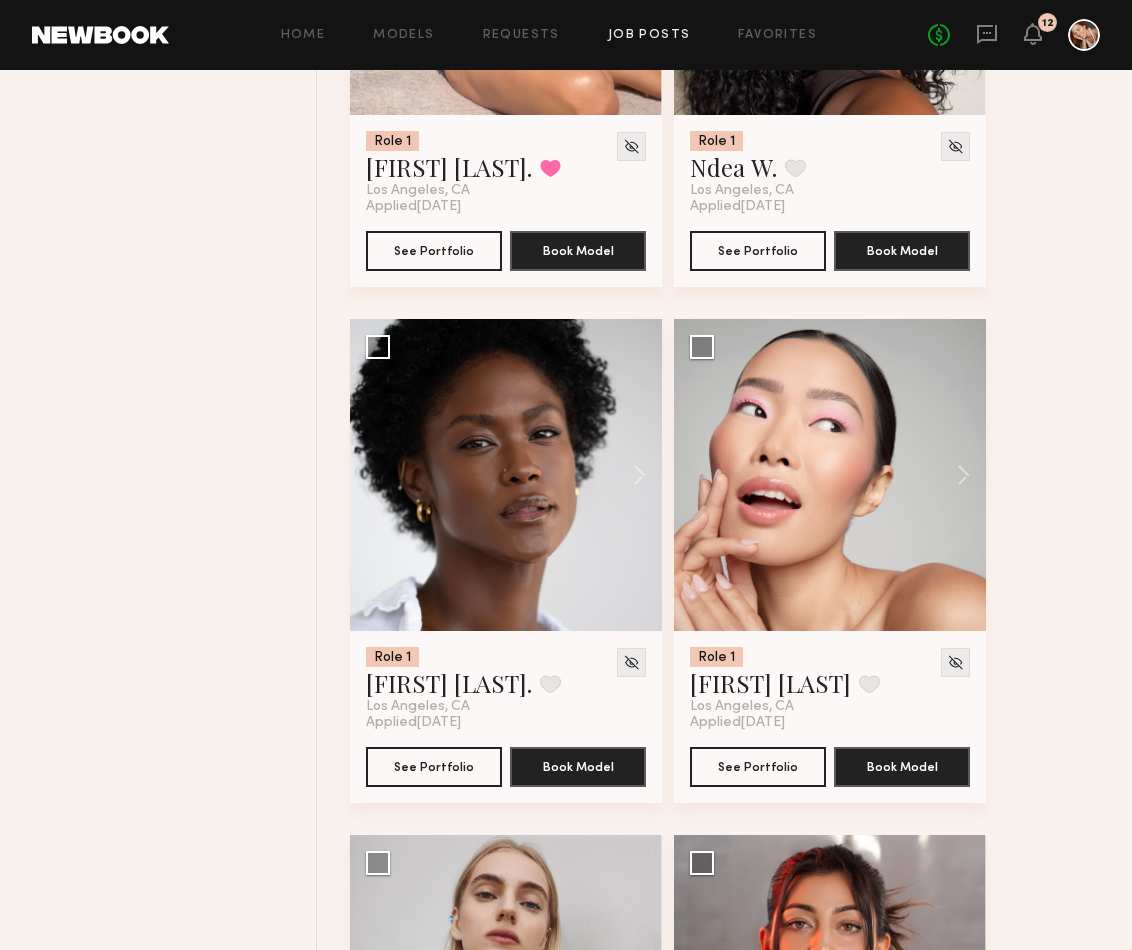 scroll, scrollTop: 62441, scrollLeft: 0, axis: vertical 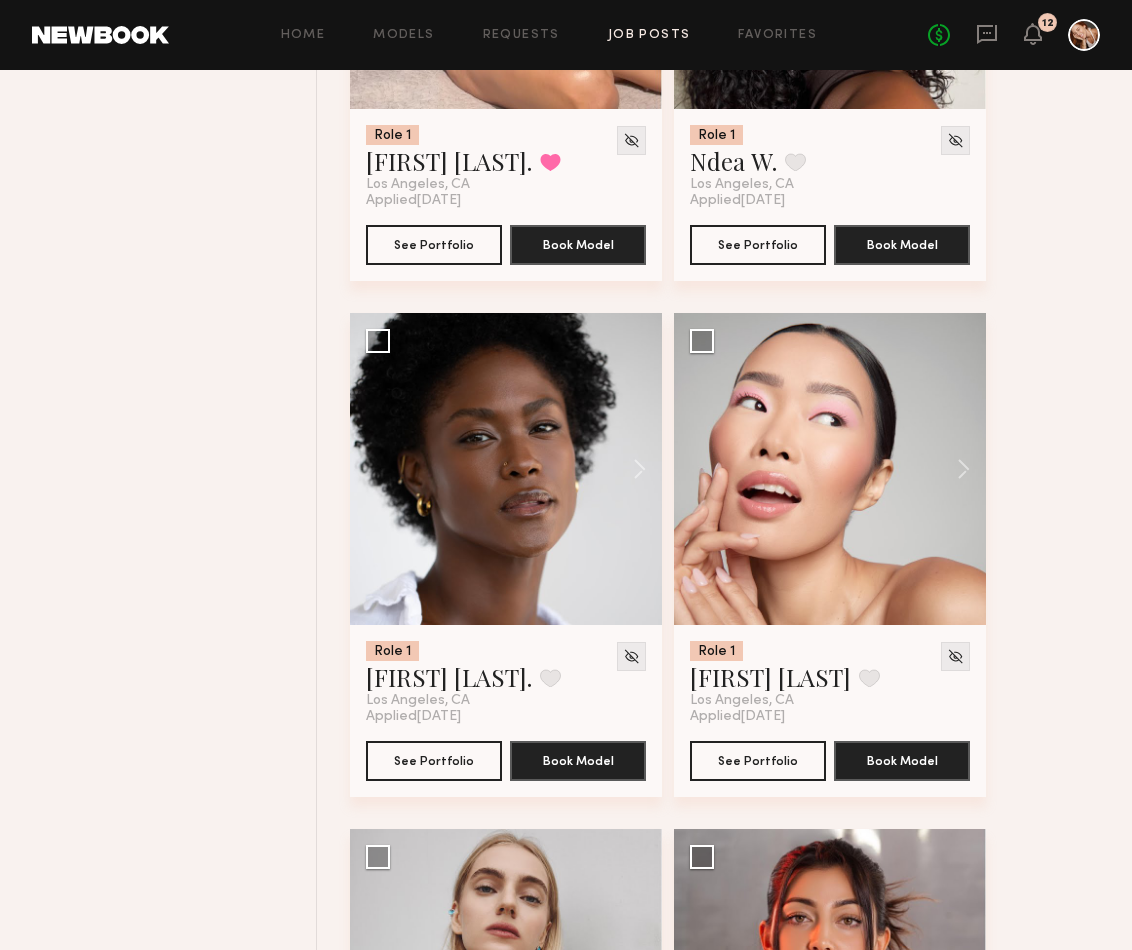 click 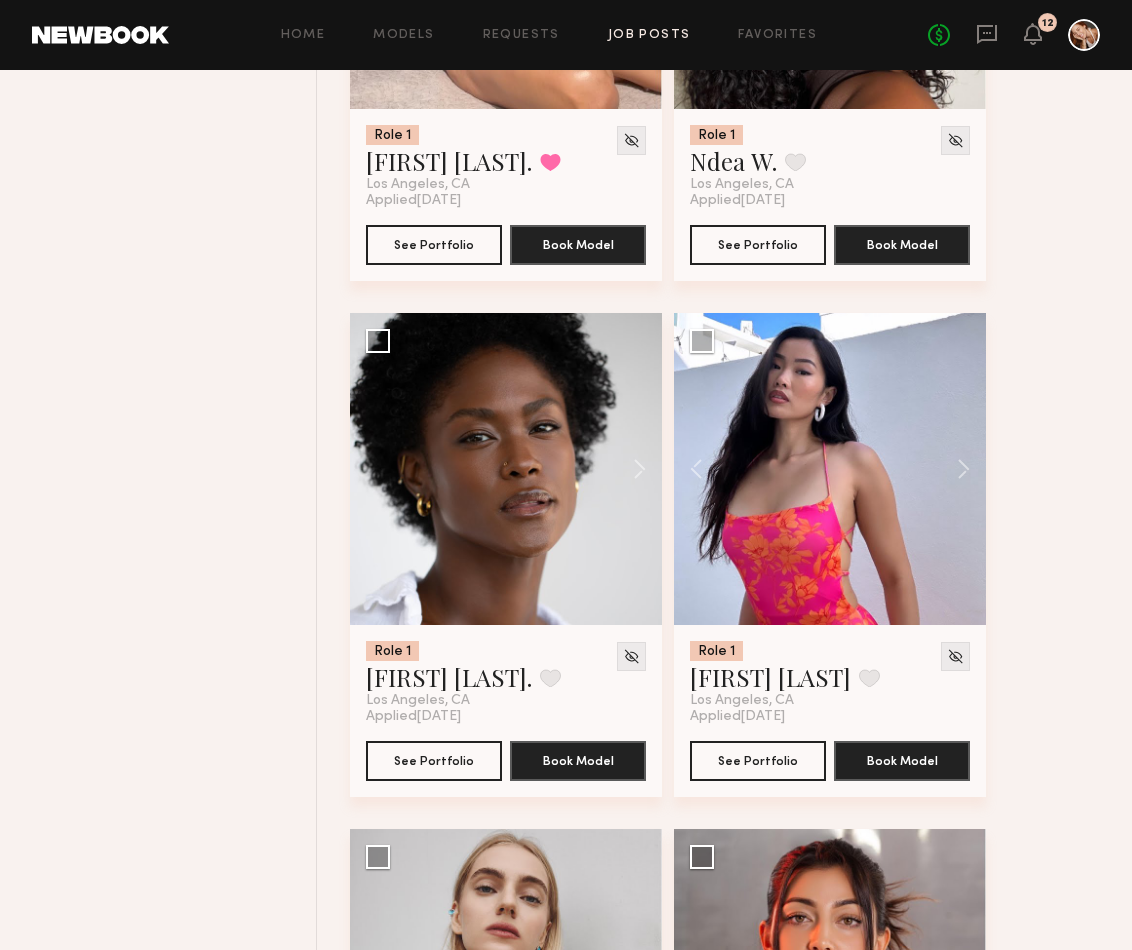 click 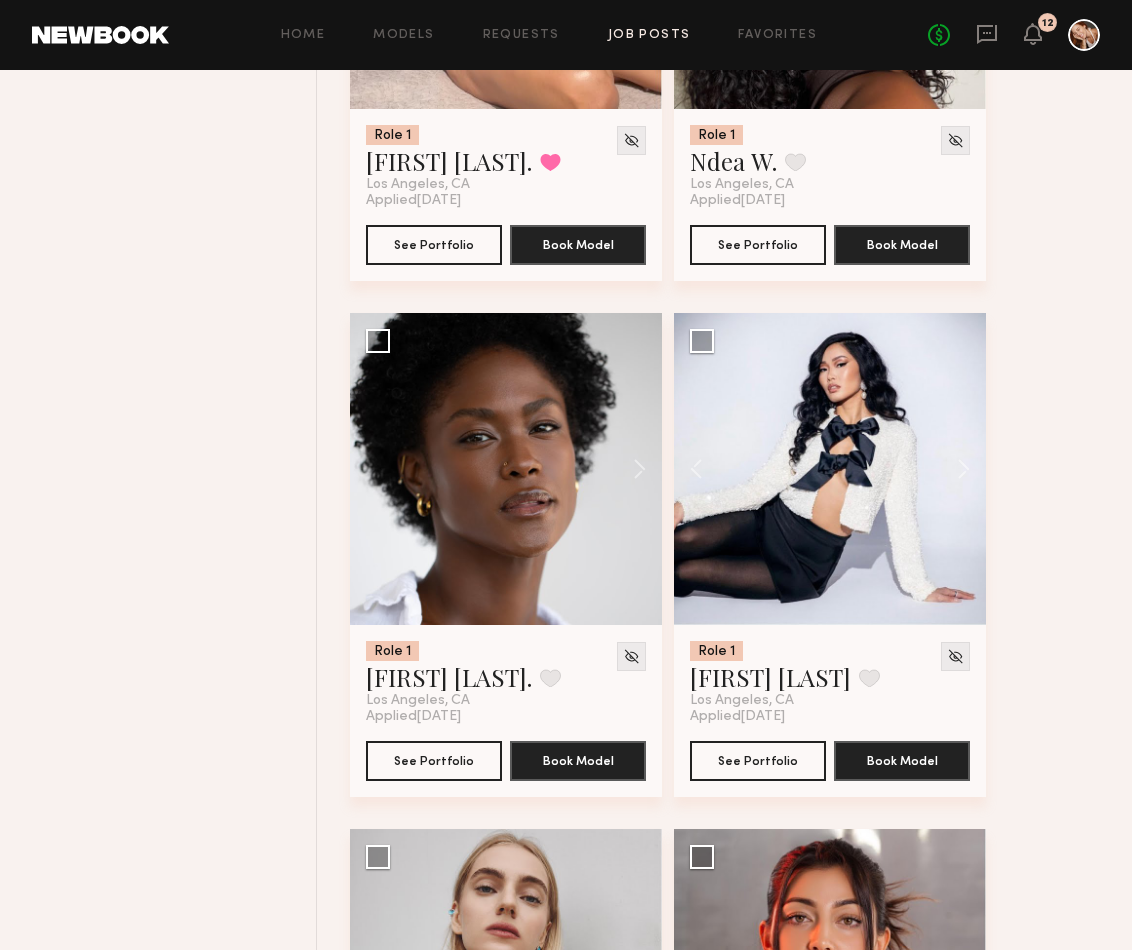 click 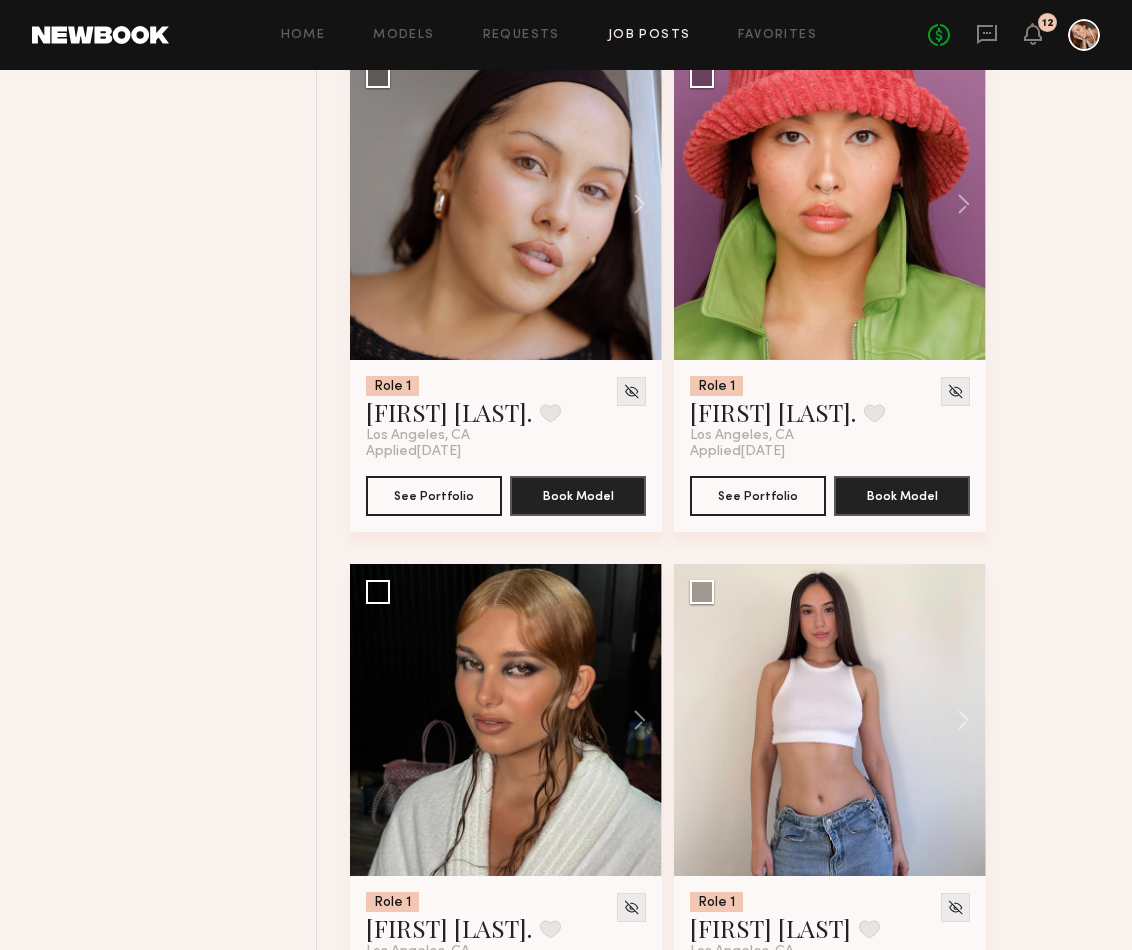 scroll, scrollTop: 64733, scrollLeft: 0, axis: vertical 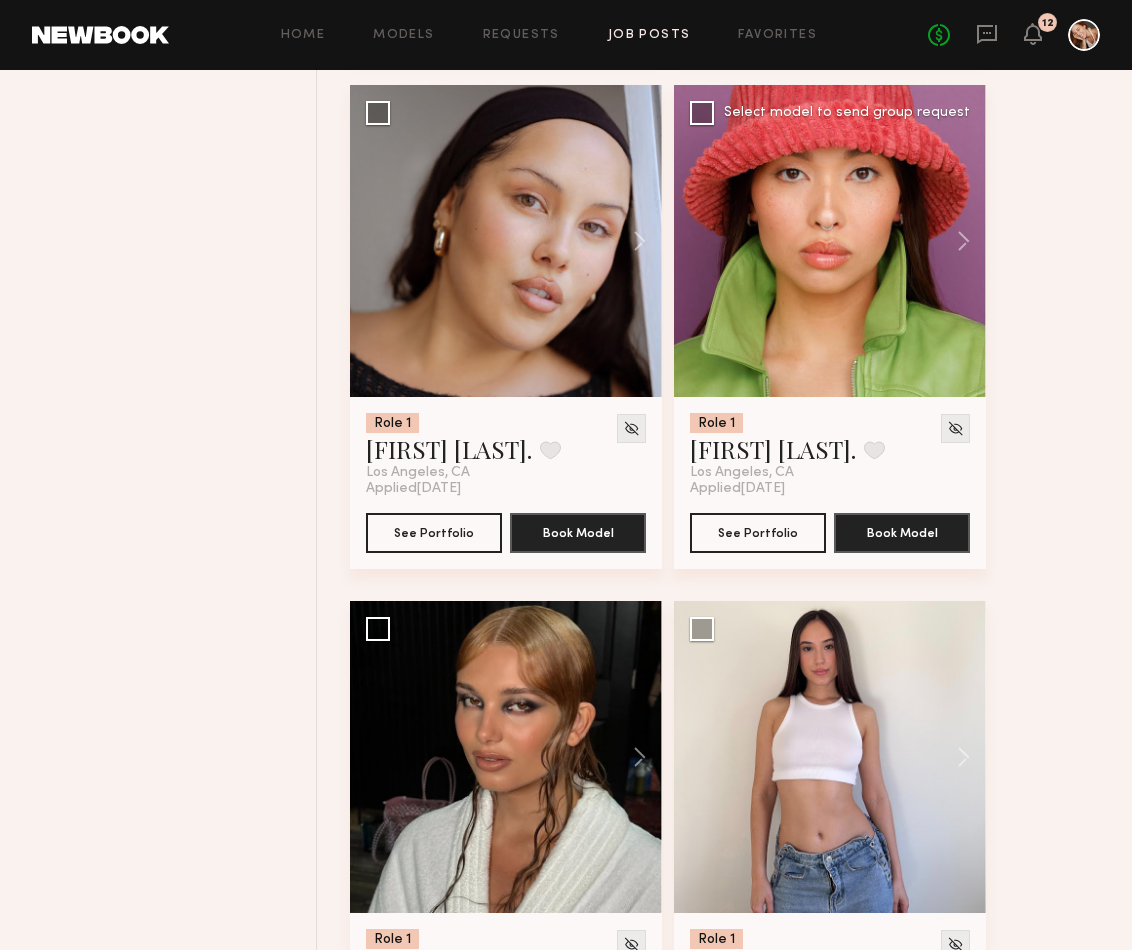 click 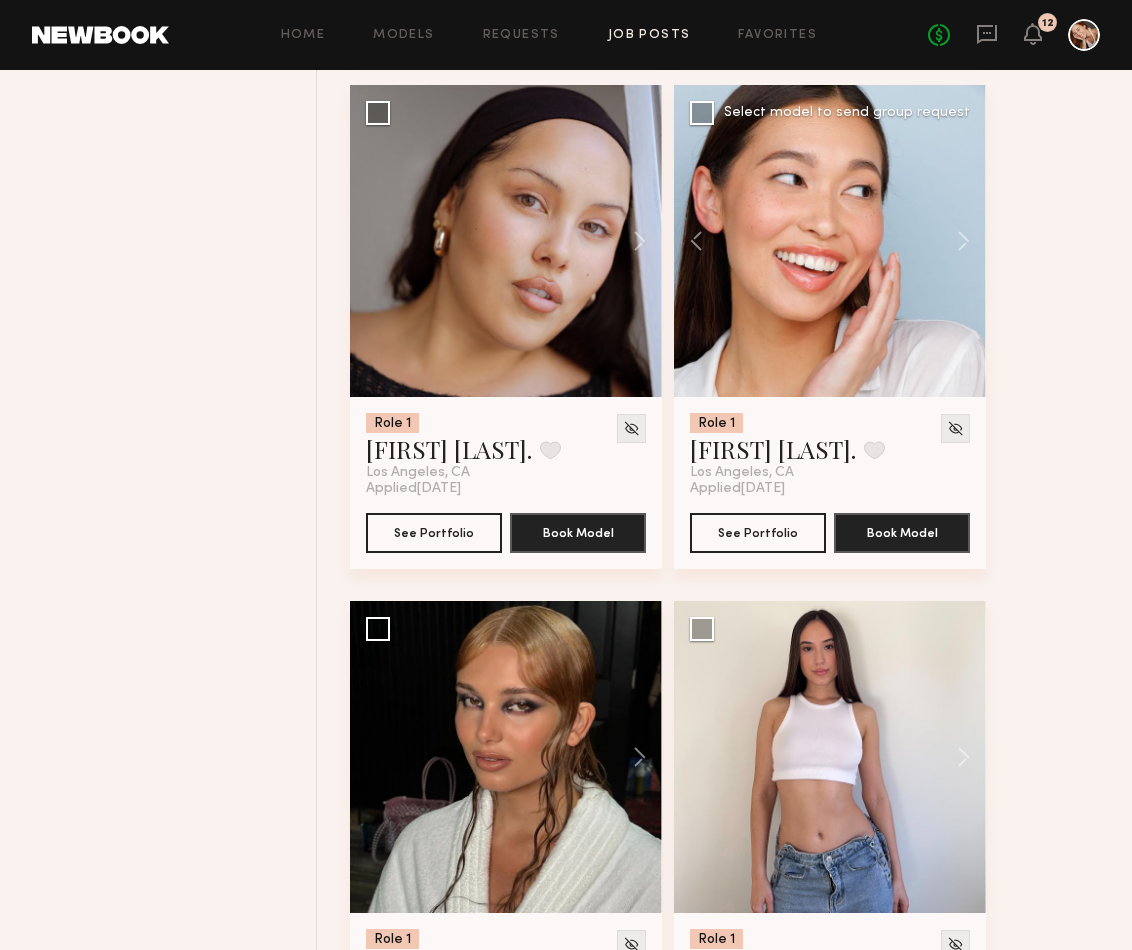 click 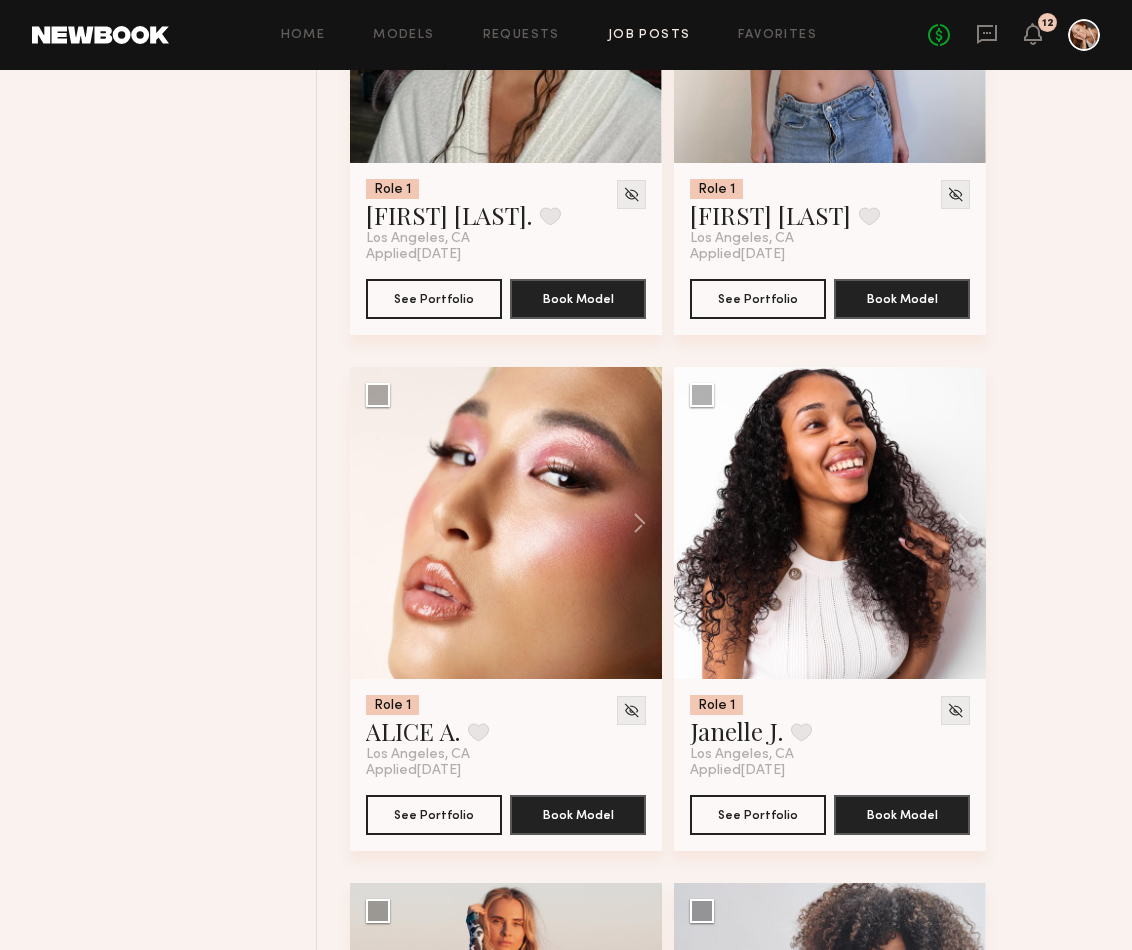 scroll, scrollTop: 65501, scrollLeft: 0, axis: vertical 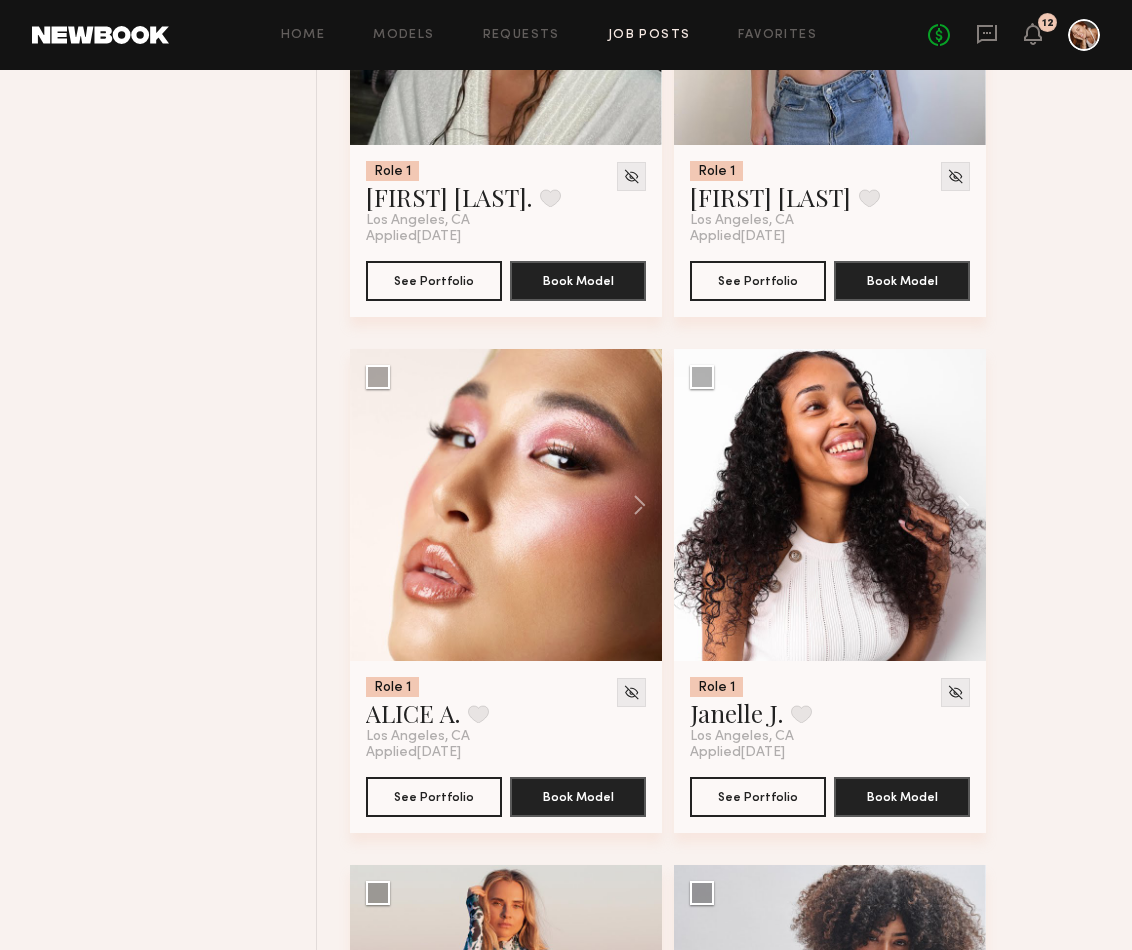 click 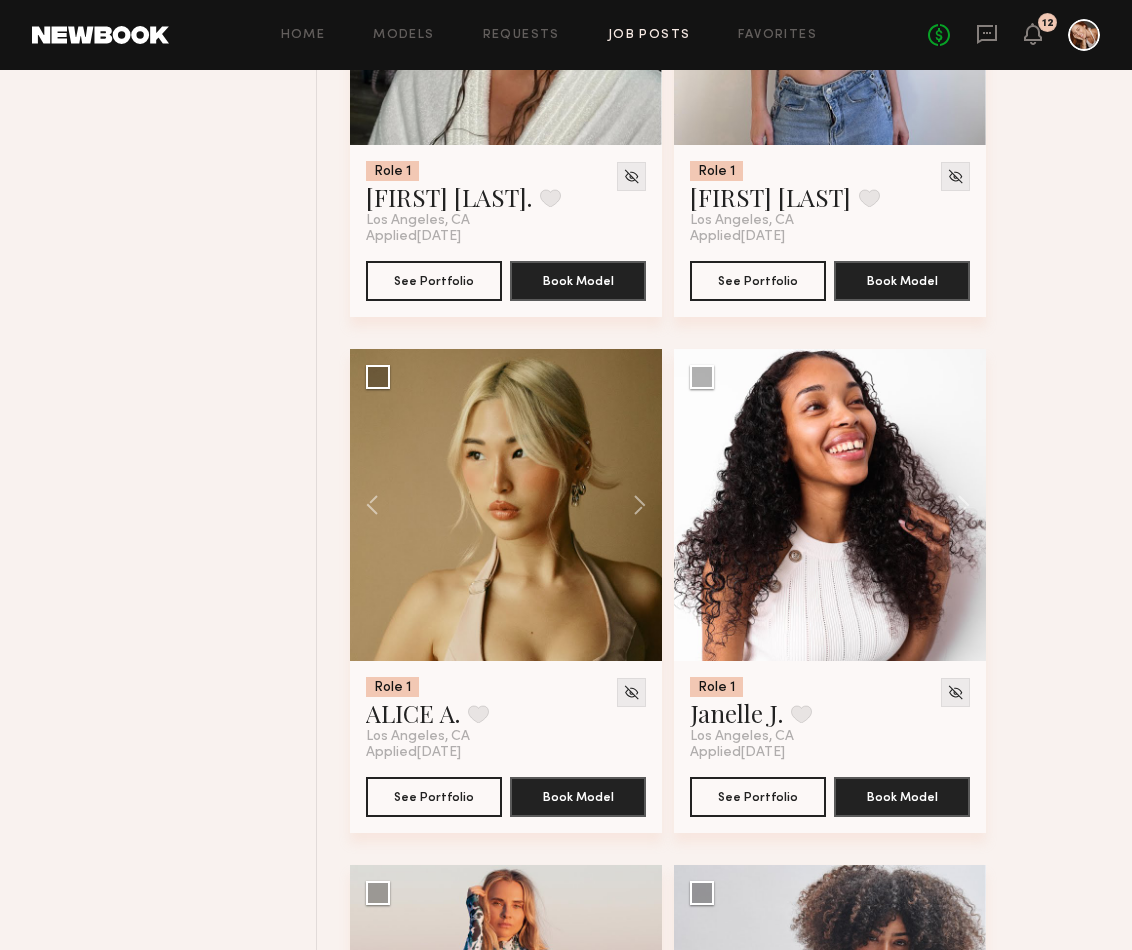 click 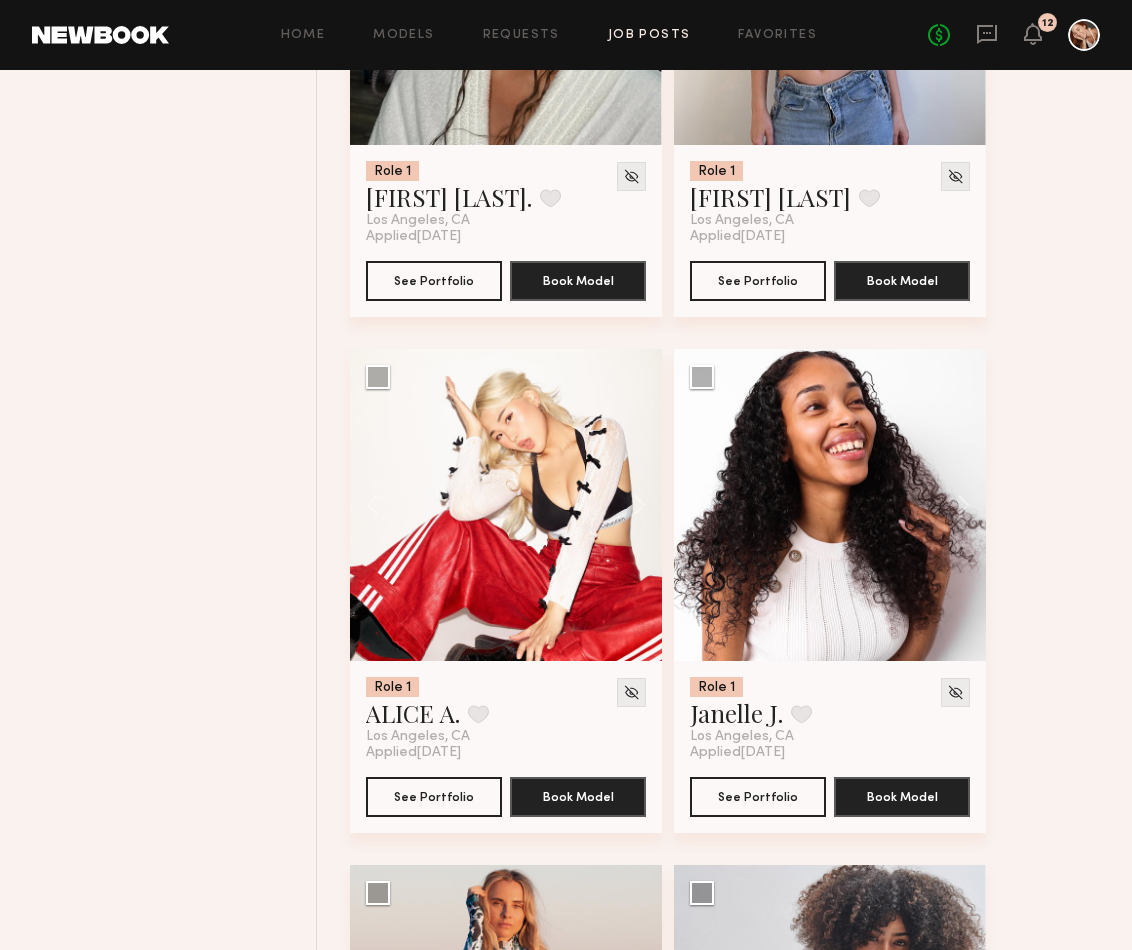 click 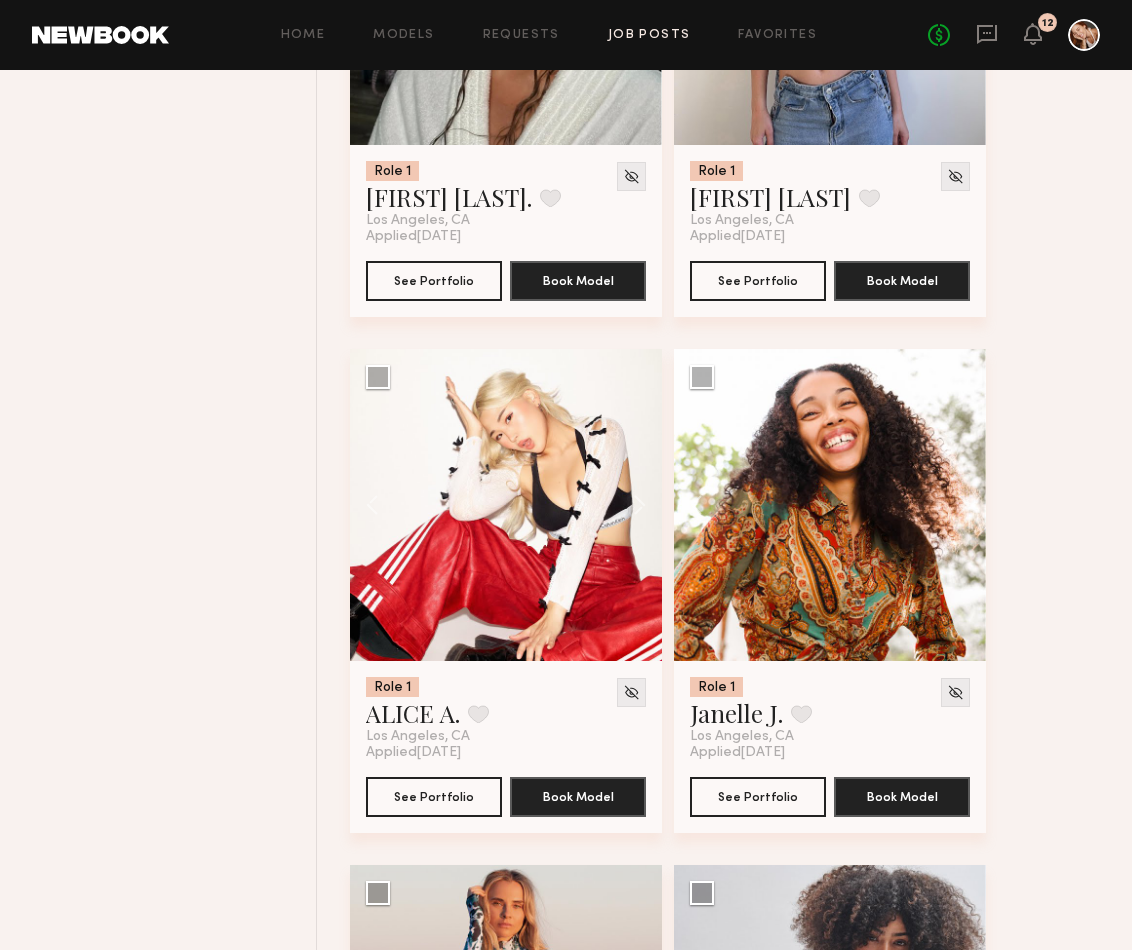 click 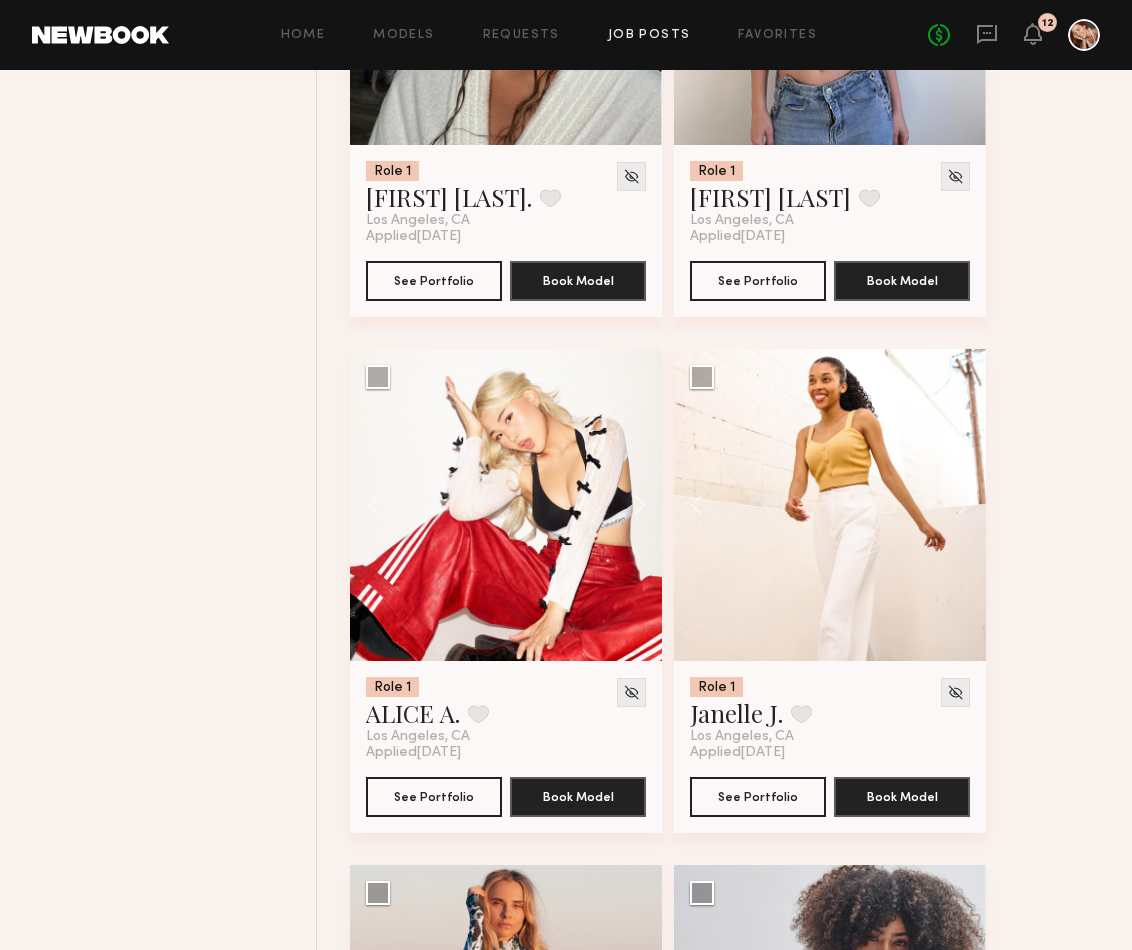 click 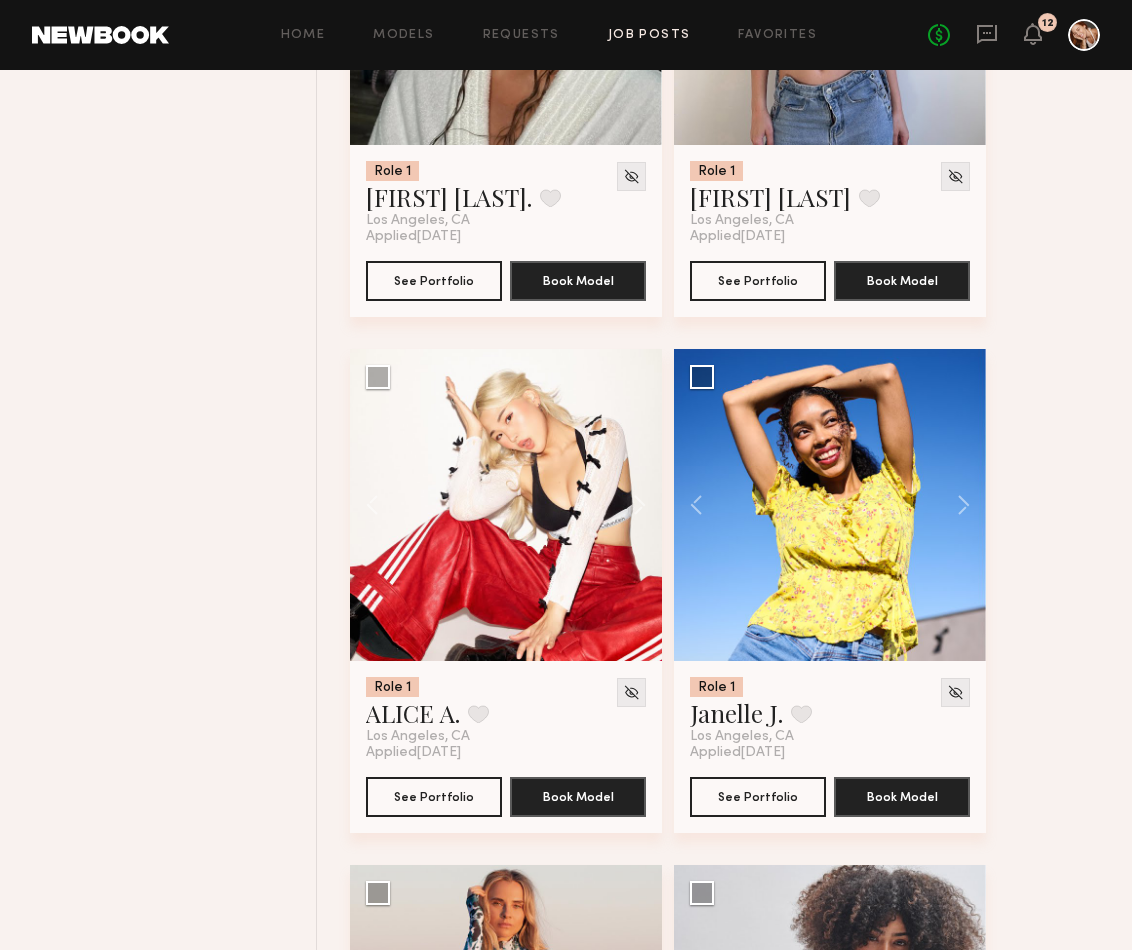 click 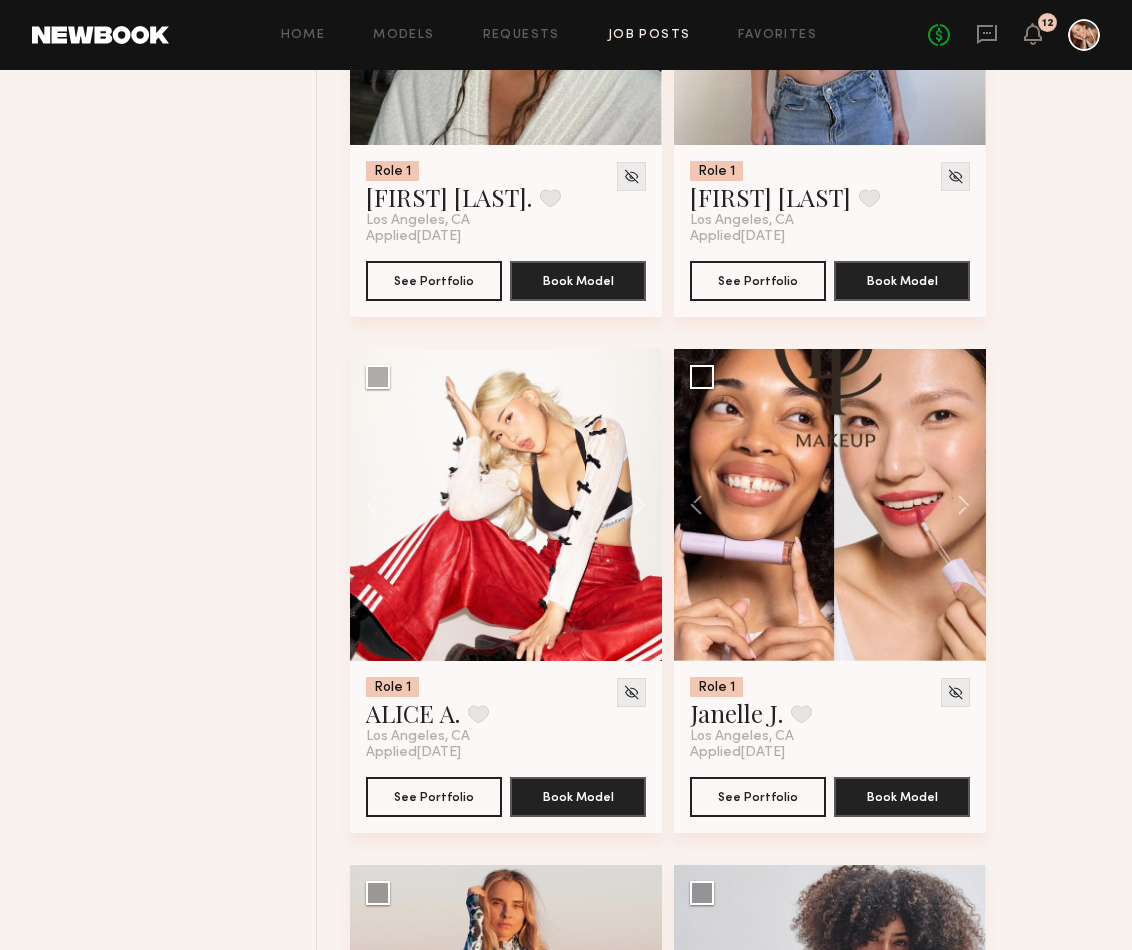click 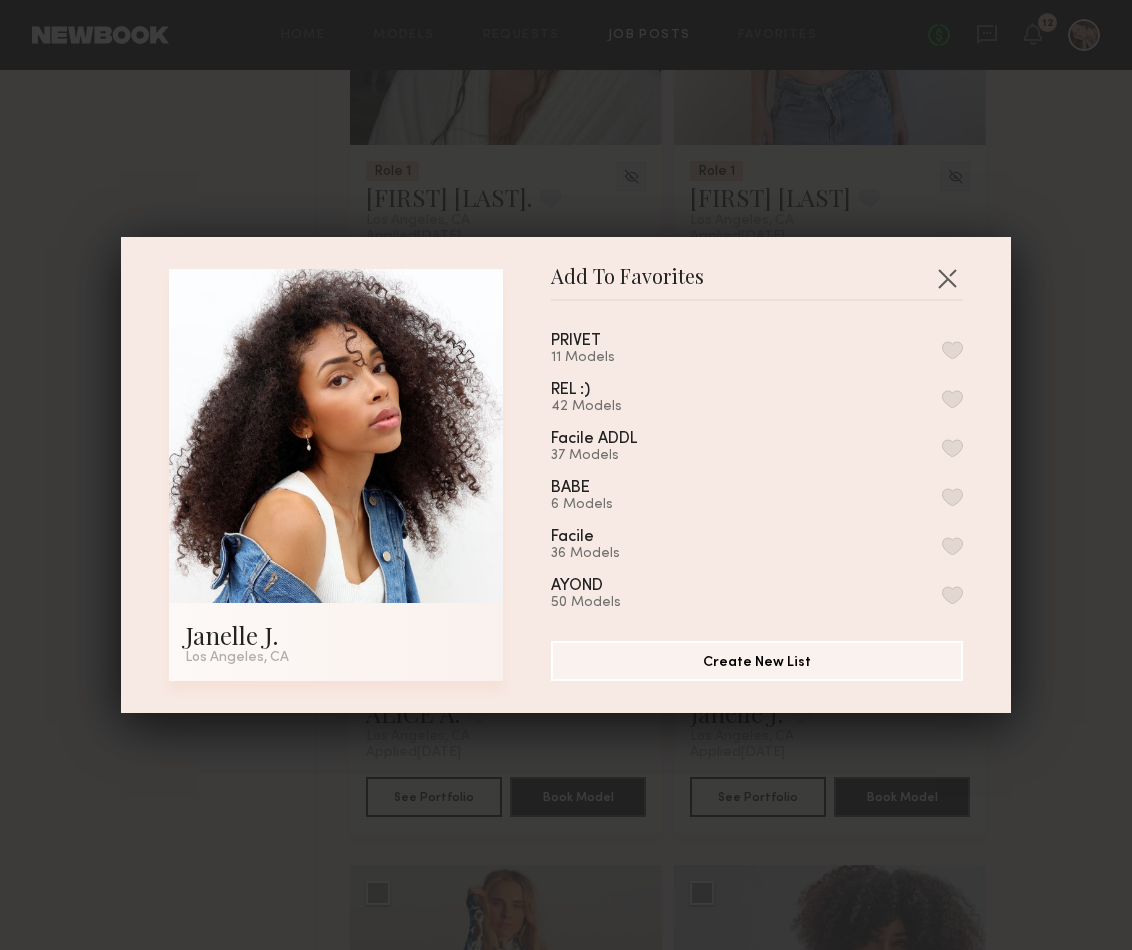 click at bounding box center (952, 350) 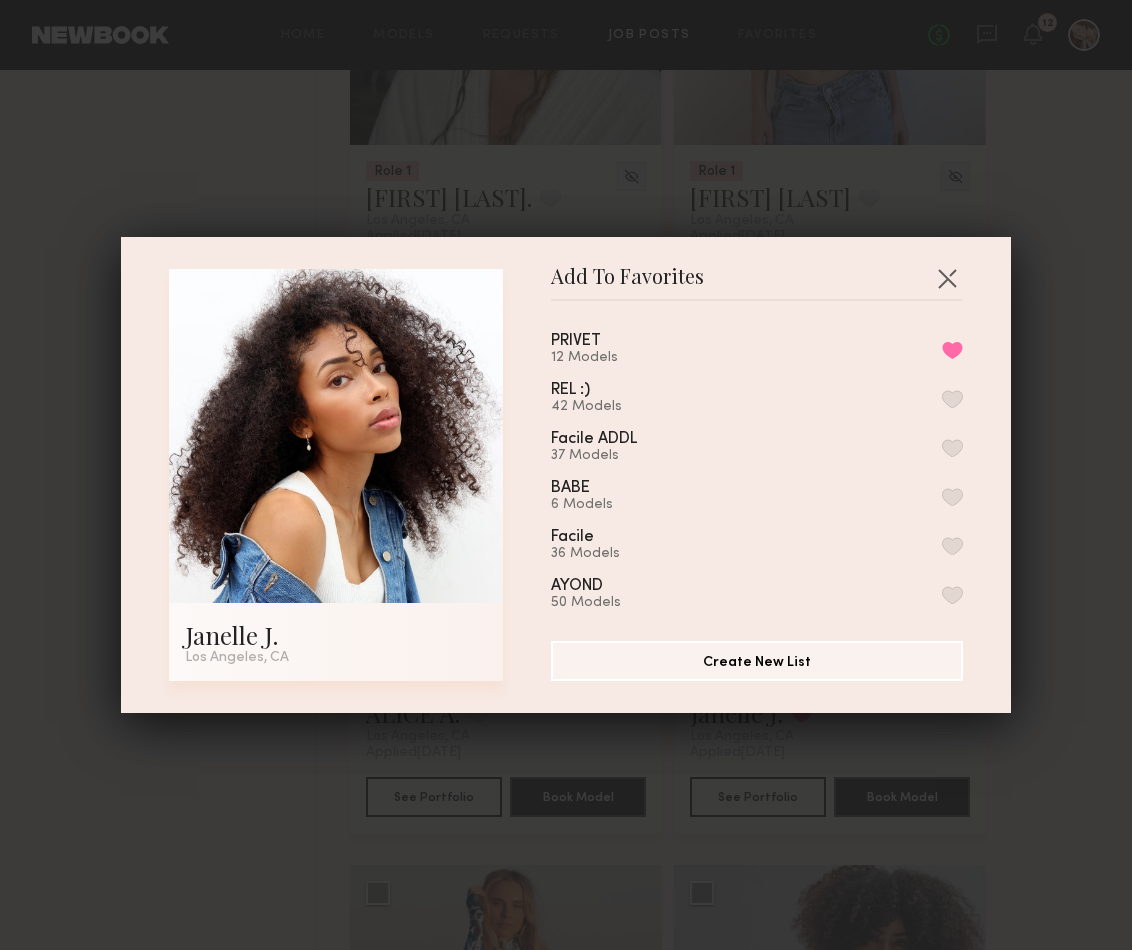 click on "Add To Favorites [FIRST] [LAST] [CITY], [STATE] Add To Favorites PRIVET 12   Models Remove from favorite list REL :) 42   Models Facile ADDL 37   Models BABE 6   Models Facile 36   Models AYOND 50   Models 03 7   Models Caitlin! 17   Models faves! 17   Models *MINOR HISTORY 2022 17   Models WHEAT BU 27   Models MBSWIM 15   Models VC POTENTIAL!? 2   Models KORAI 29   Models SEEN 22   Models ROTHYSJUNE 26   Models JBD 16   Models MH 2021 24   Models Lola Ade 6   Models PB 16   Models claire 21   Models MH AUGUST 2020 13   Models BEBE 20   Models MALY 41   Models Additional 11   Models MH 2020 22   Models Personal 20   Models W+G 11   Models [CITY] 32   Models Additional IF BY SEA 4   Models MH New List 24   Models Minor History [CITY] 32   Models If By Sea - [CITY] 23   Models WARFIELD AND GRAND 33   Models Minor History 18   Models IF BY SEA 8   Models My Favorites 1   Model Create New List" at bounding box center (566, 475) 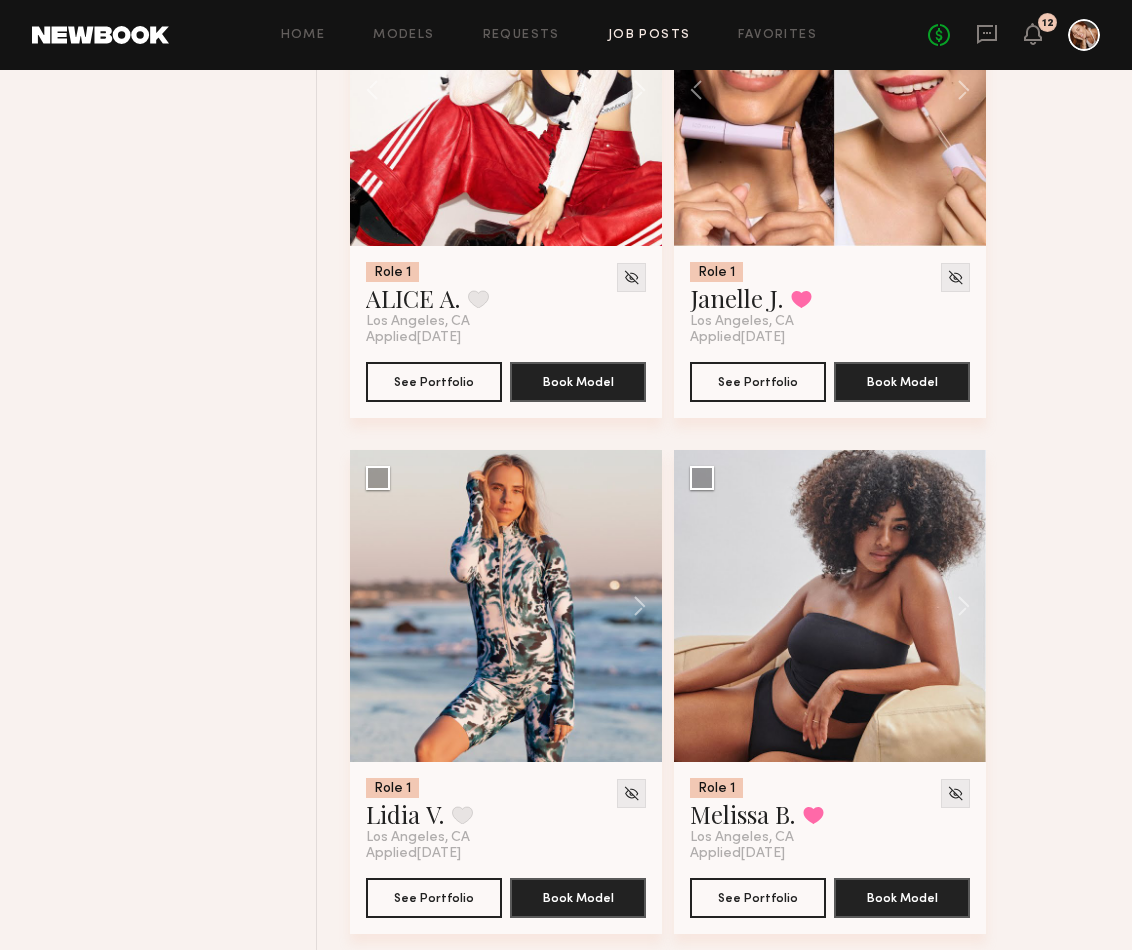 scroll, scrollTop: 66211, scrollLeft: 0, axis: vertical 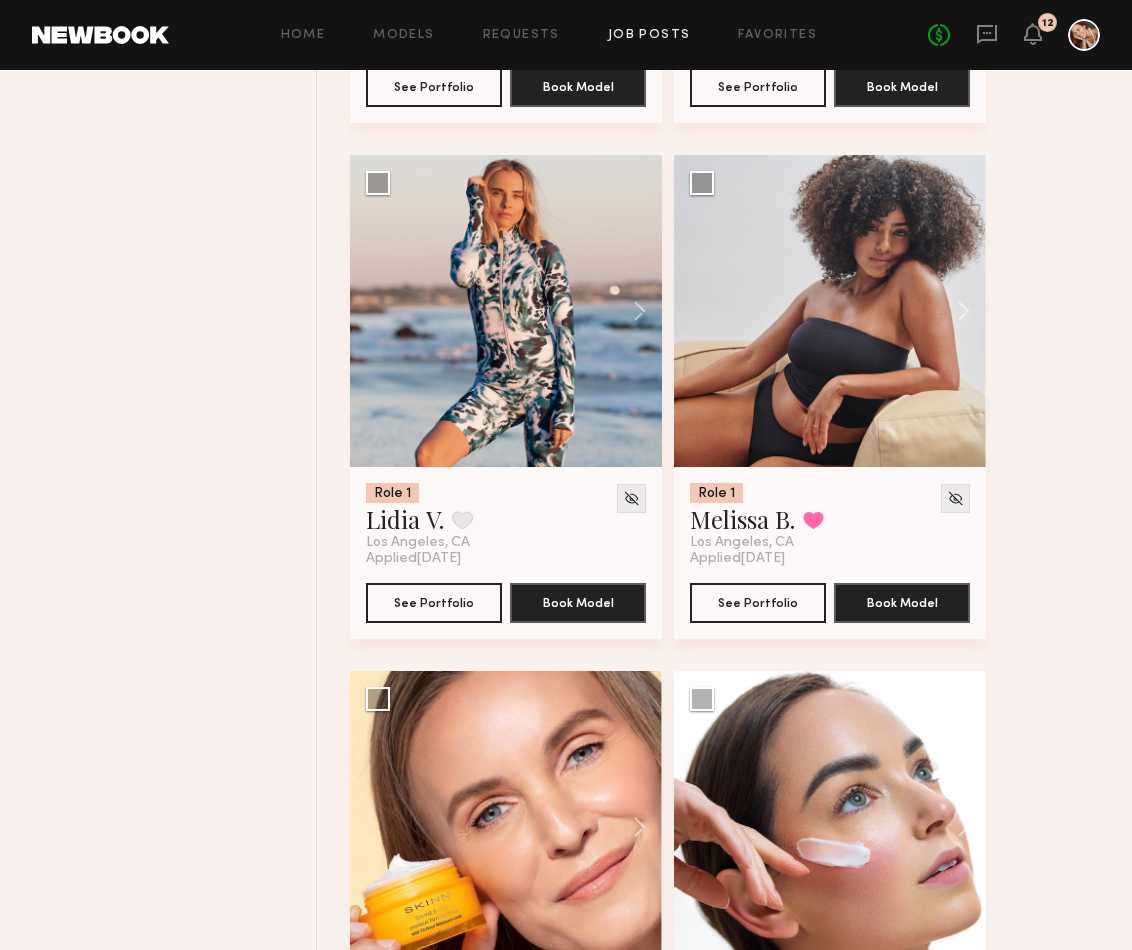 click 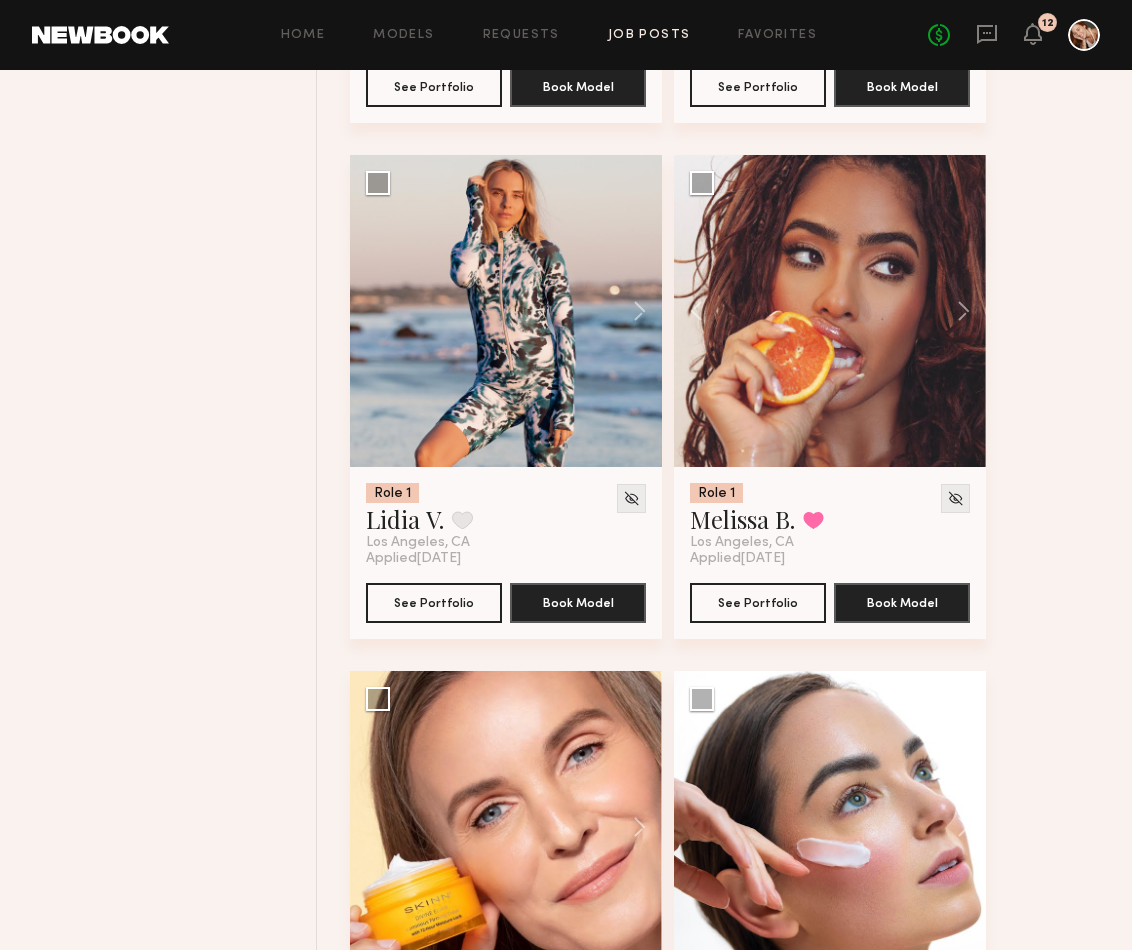 click 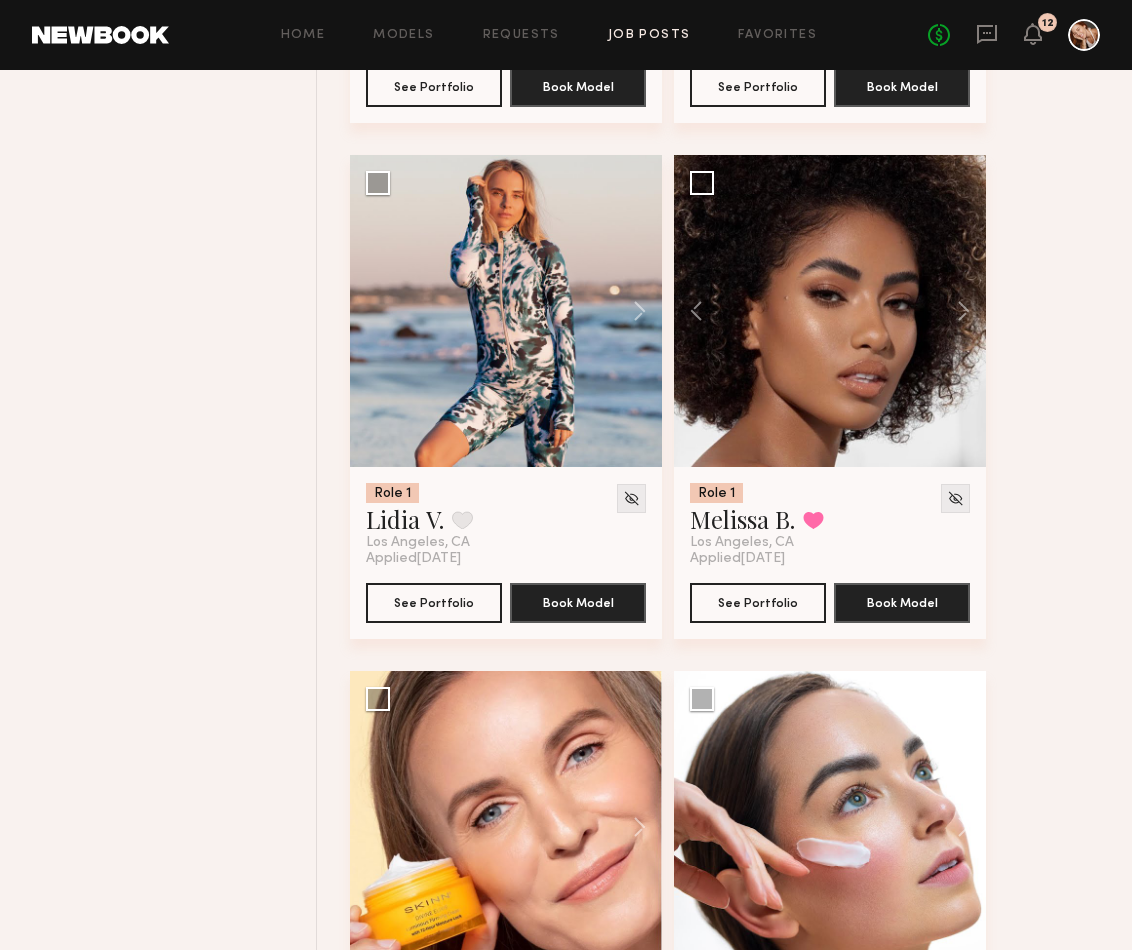click 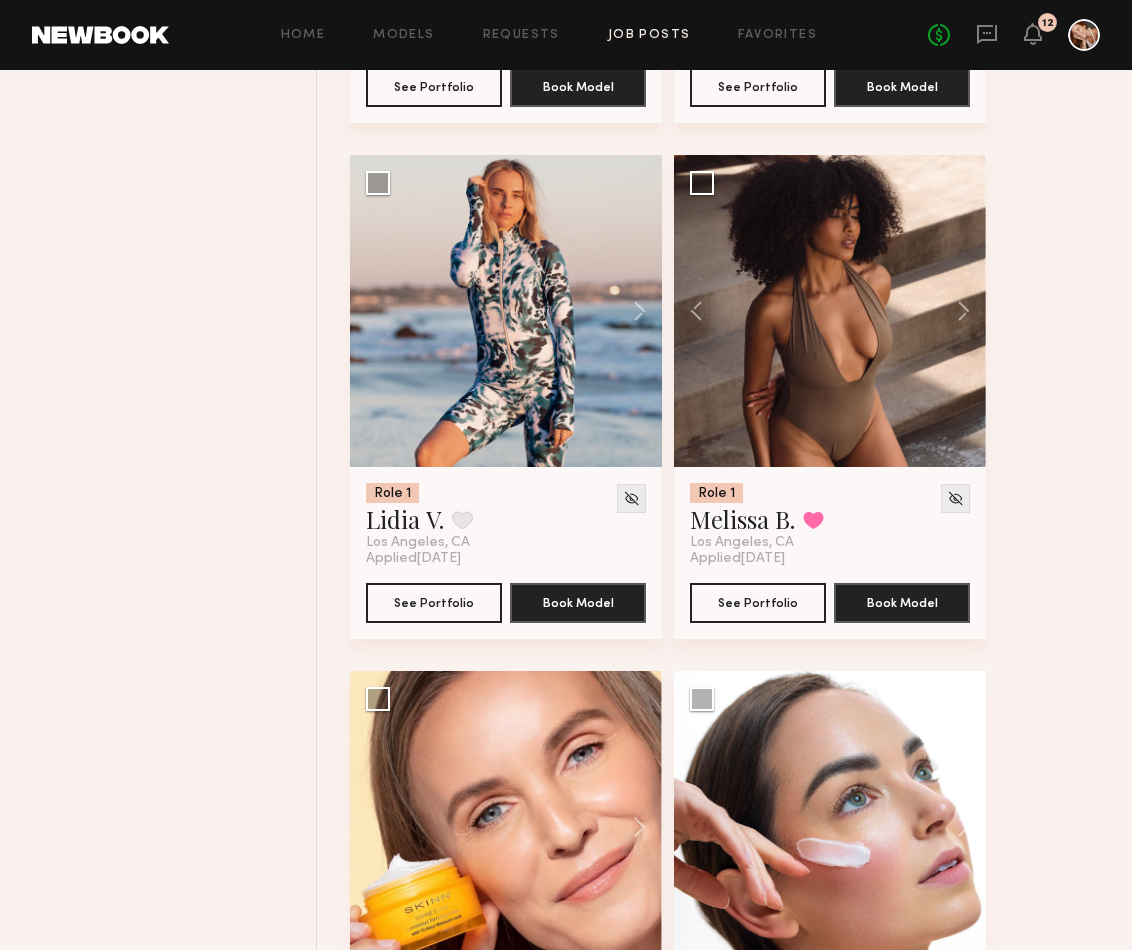 click 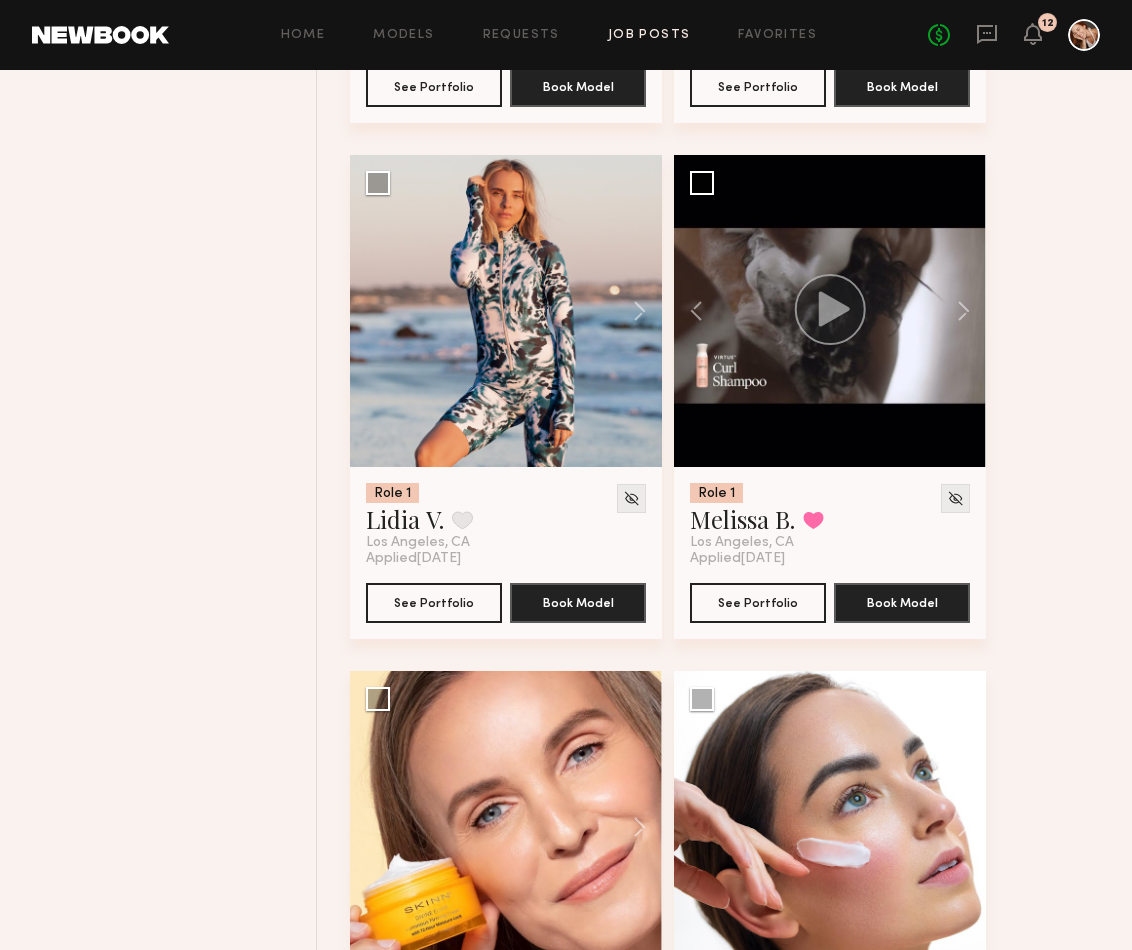 click 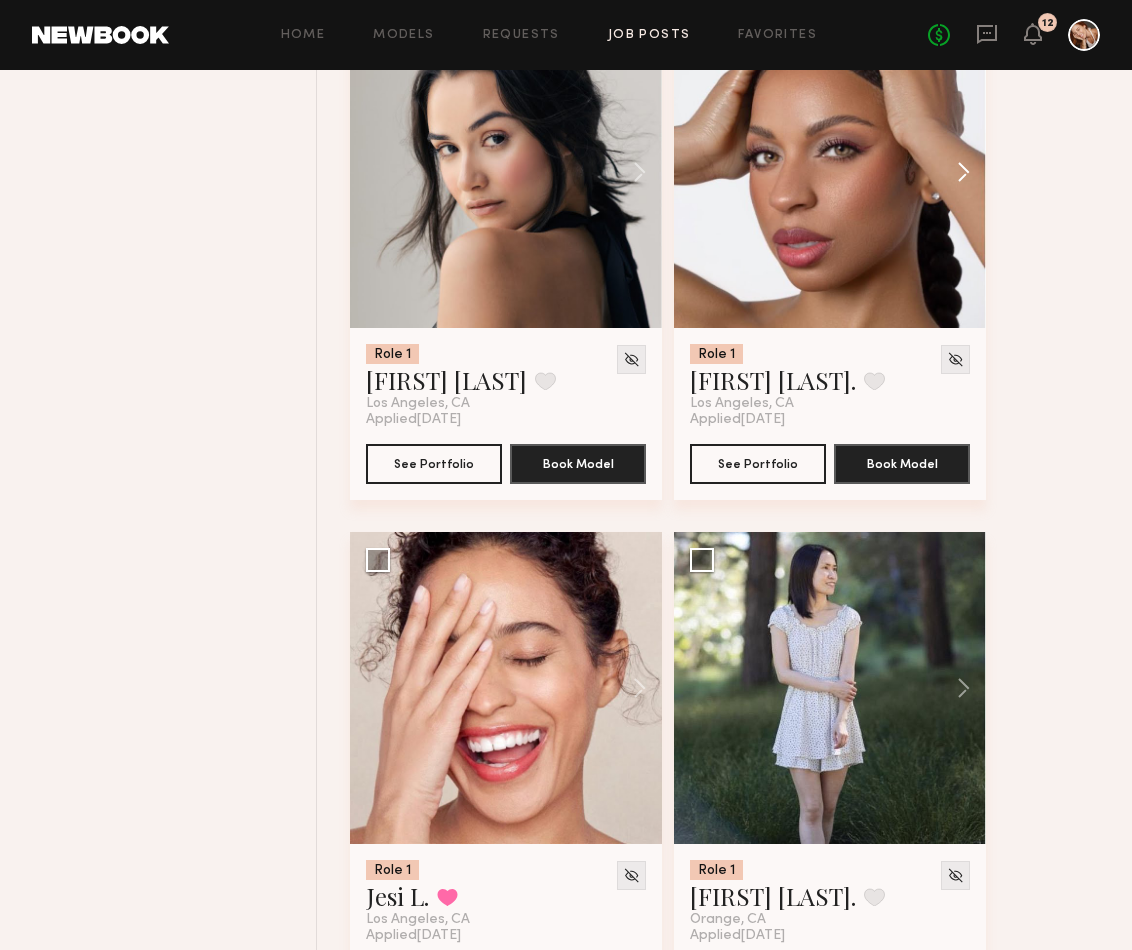 scroll, scrollTop: 69036, scrollLeft: 0, axis: vertical 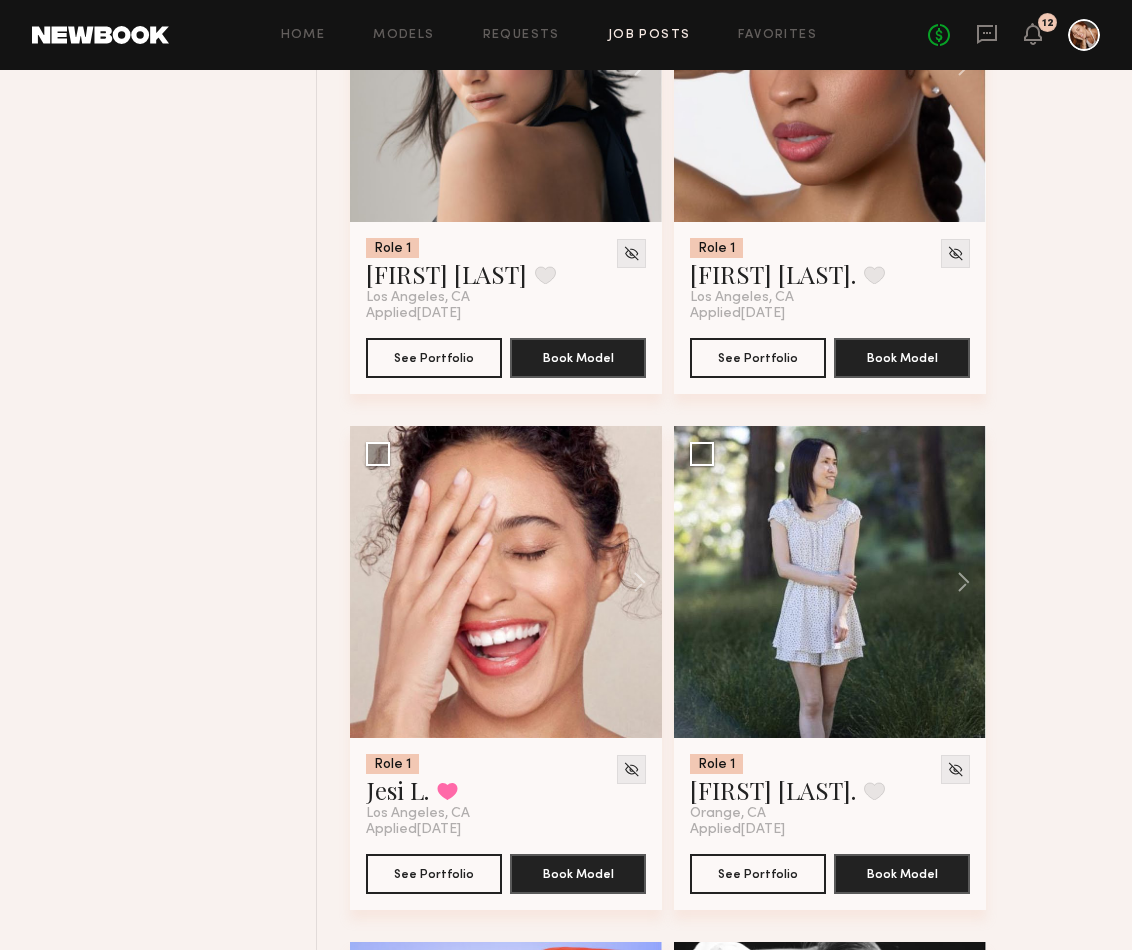 click 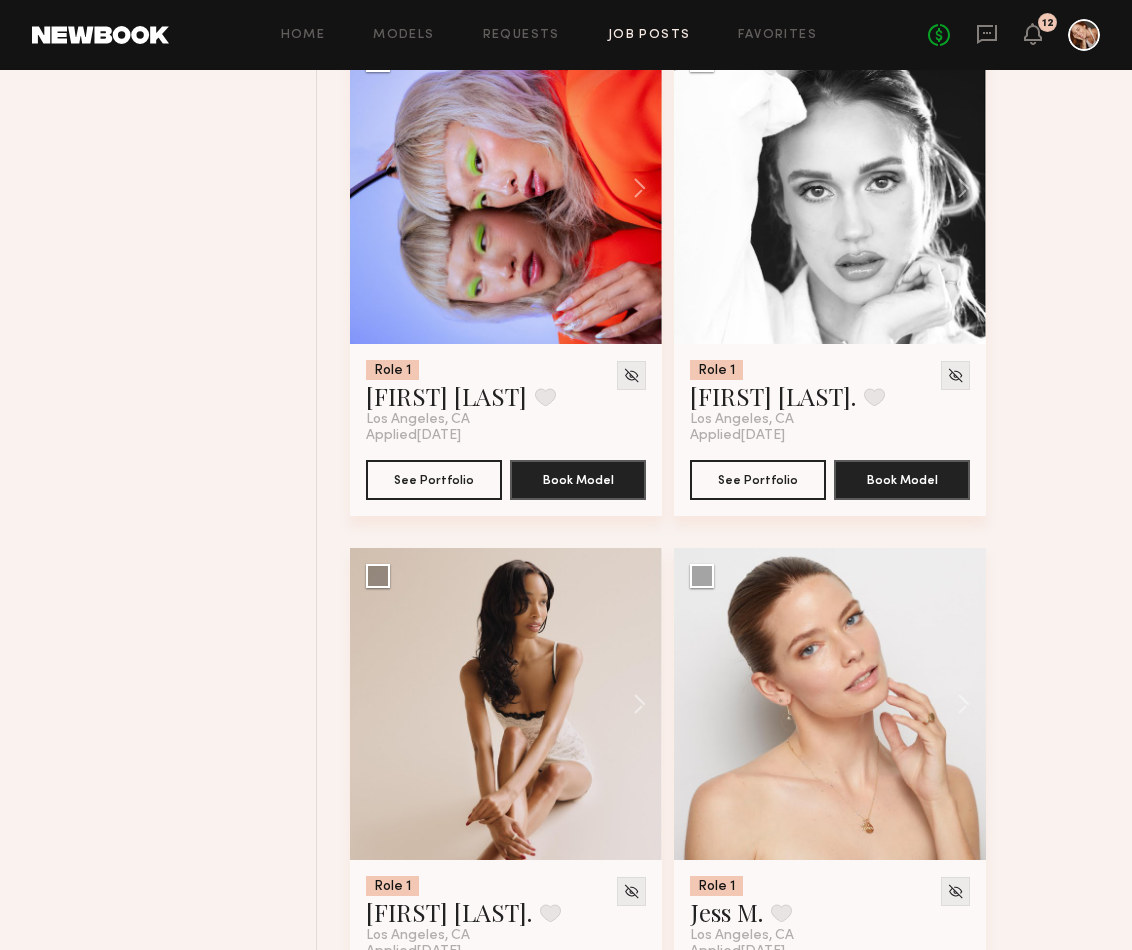 scroll, scrollTop: 70139, scrollLeft: 0, axis: vertical 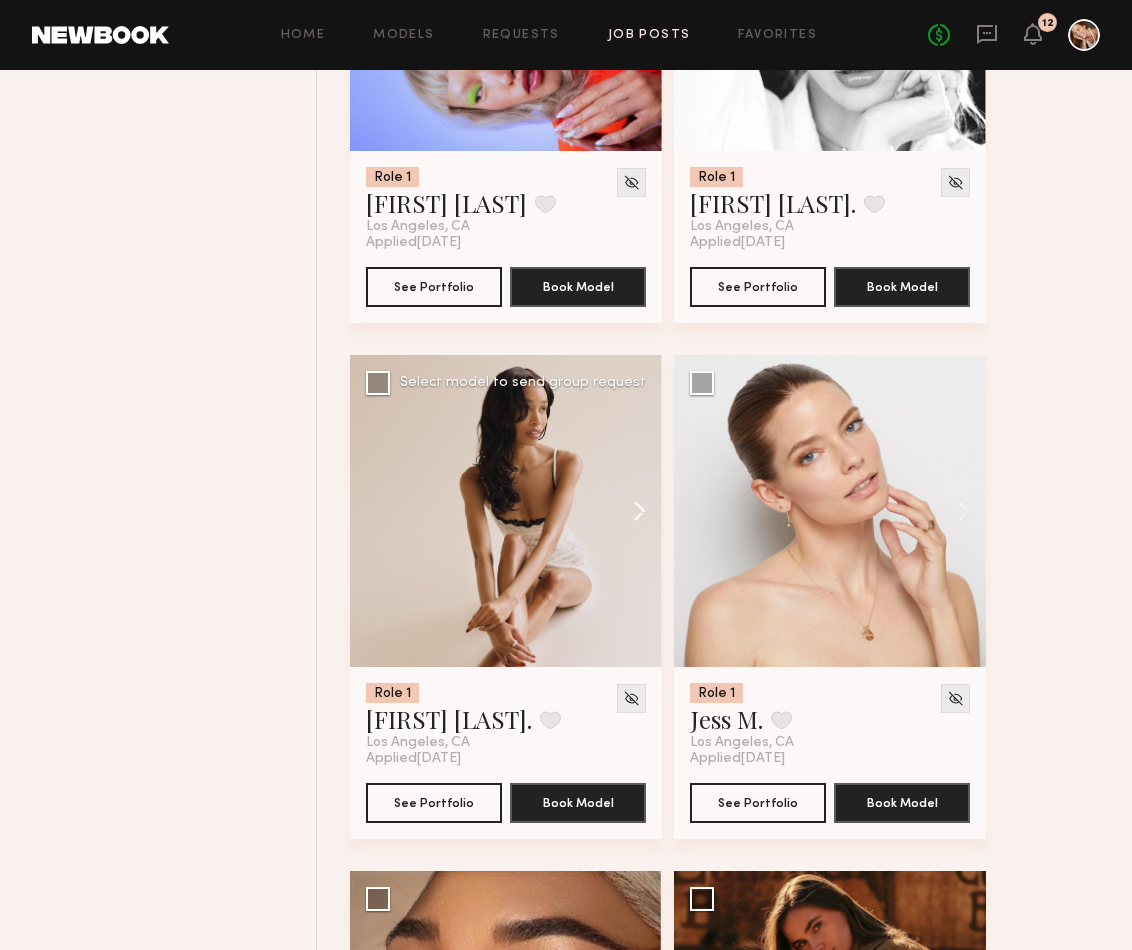click 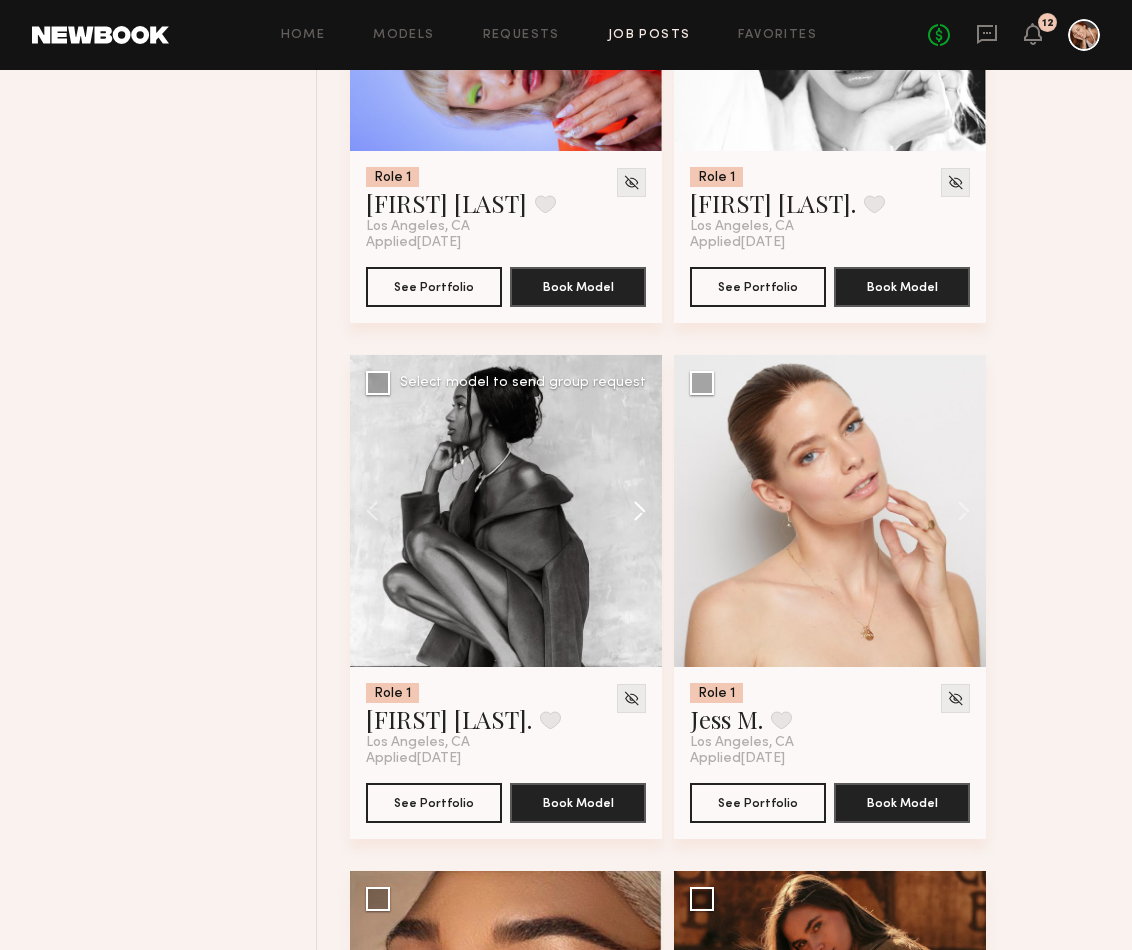 click 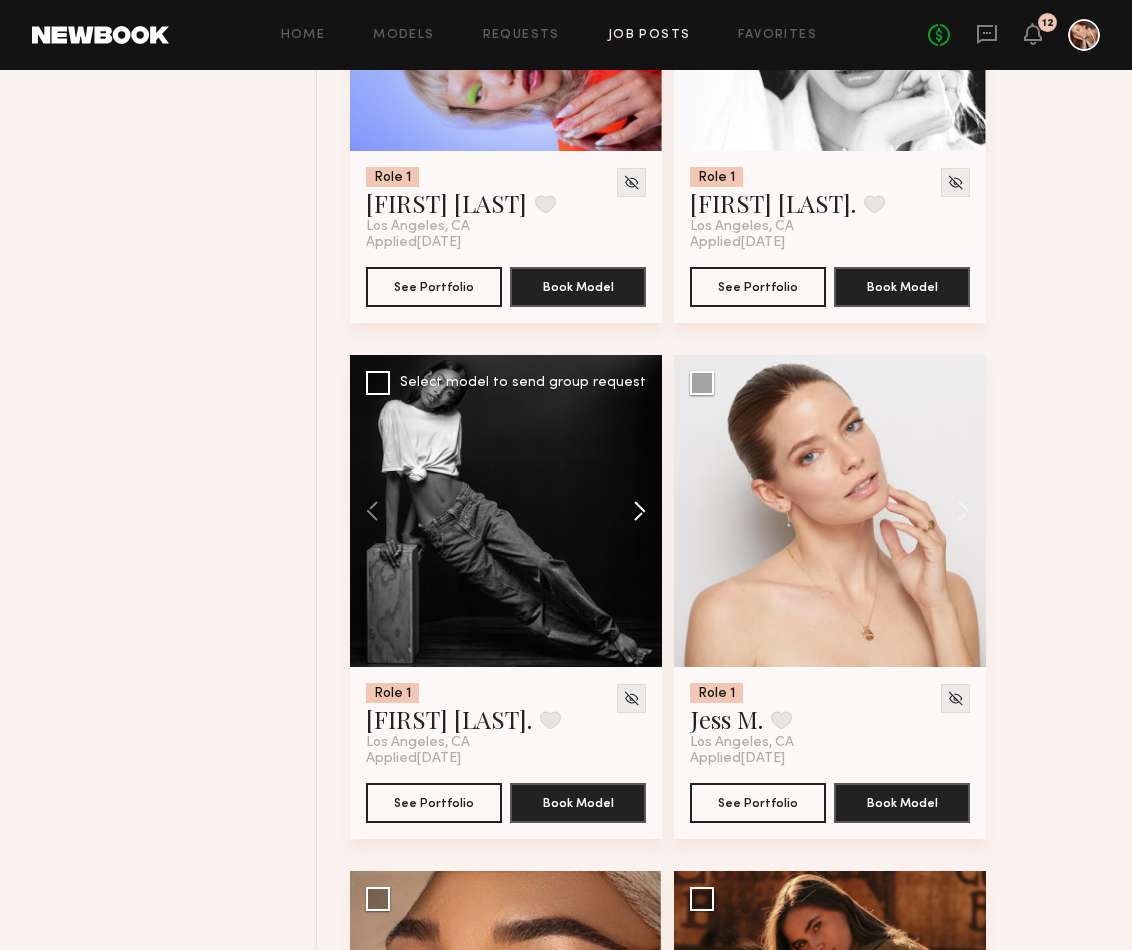 click 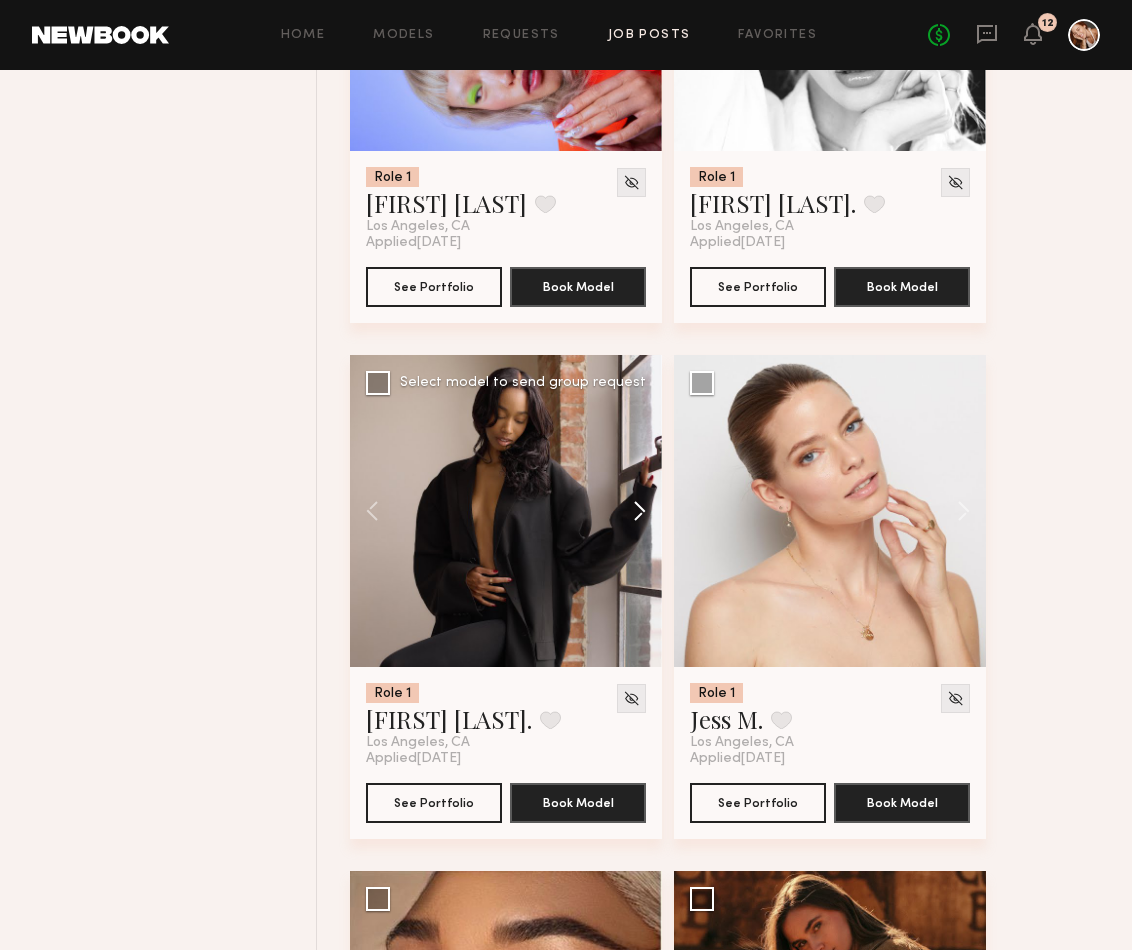 click 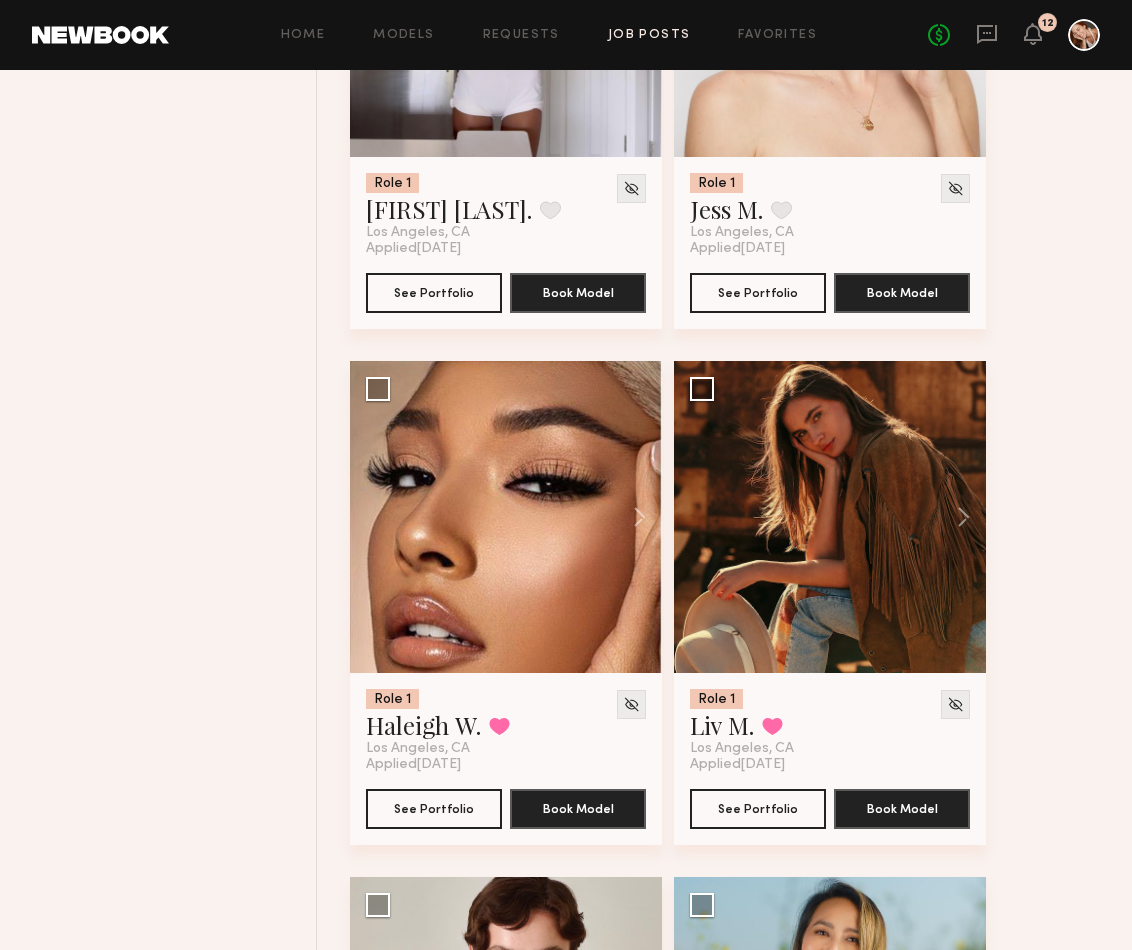 scroll, scrollTop: 70716, scrollLeft: 0, axis: vertical 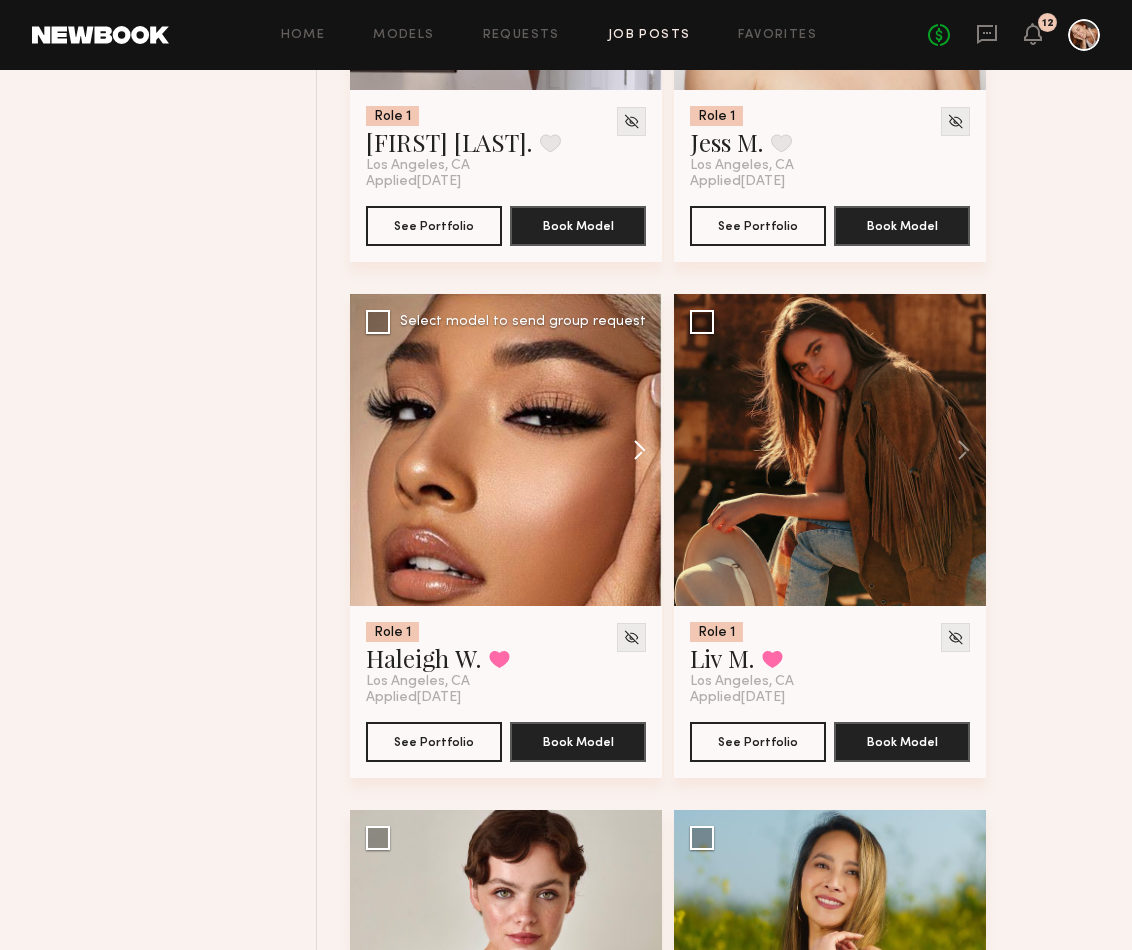 click 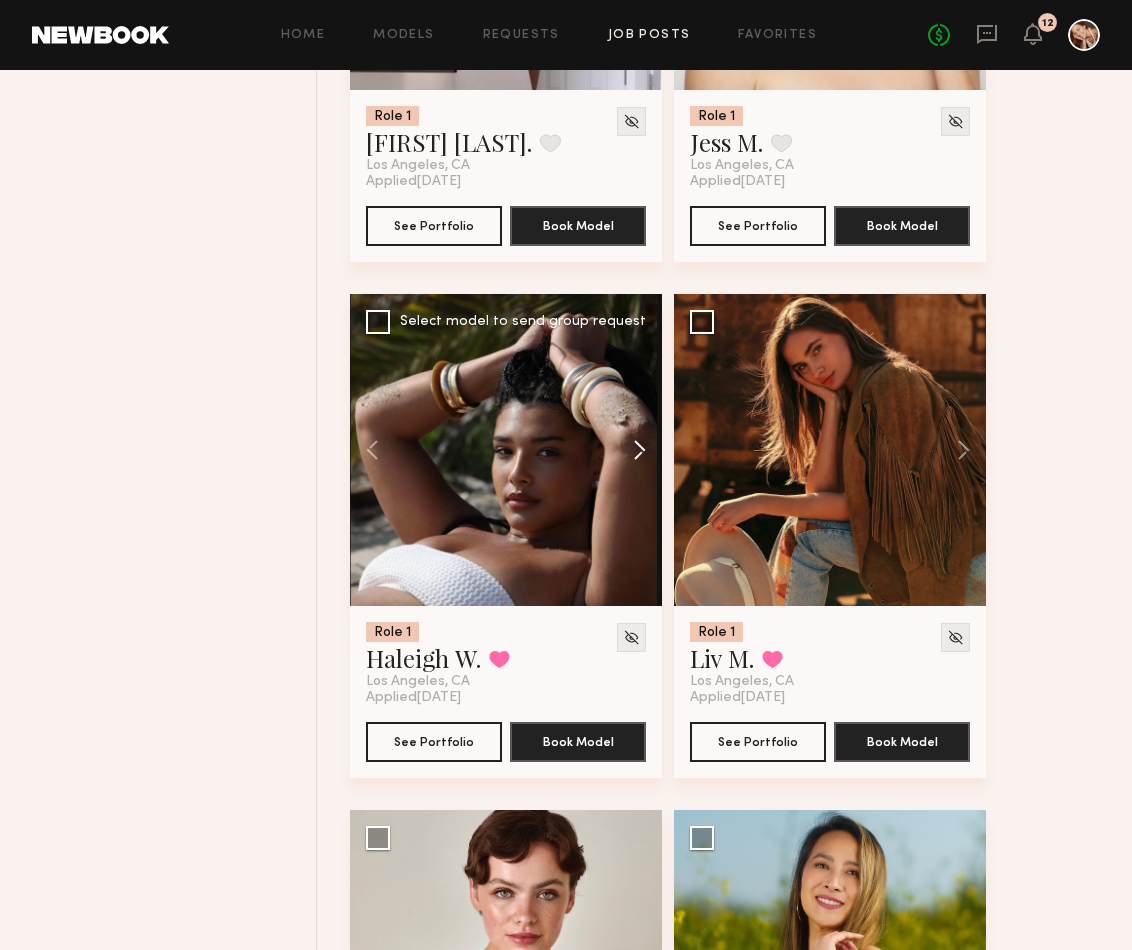 click 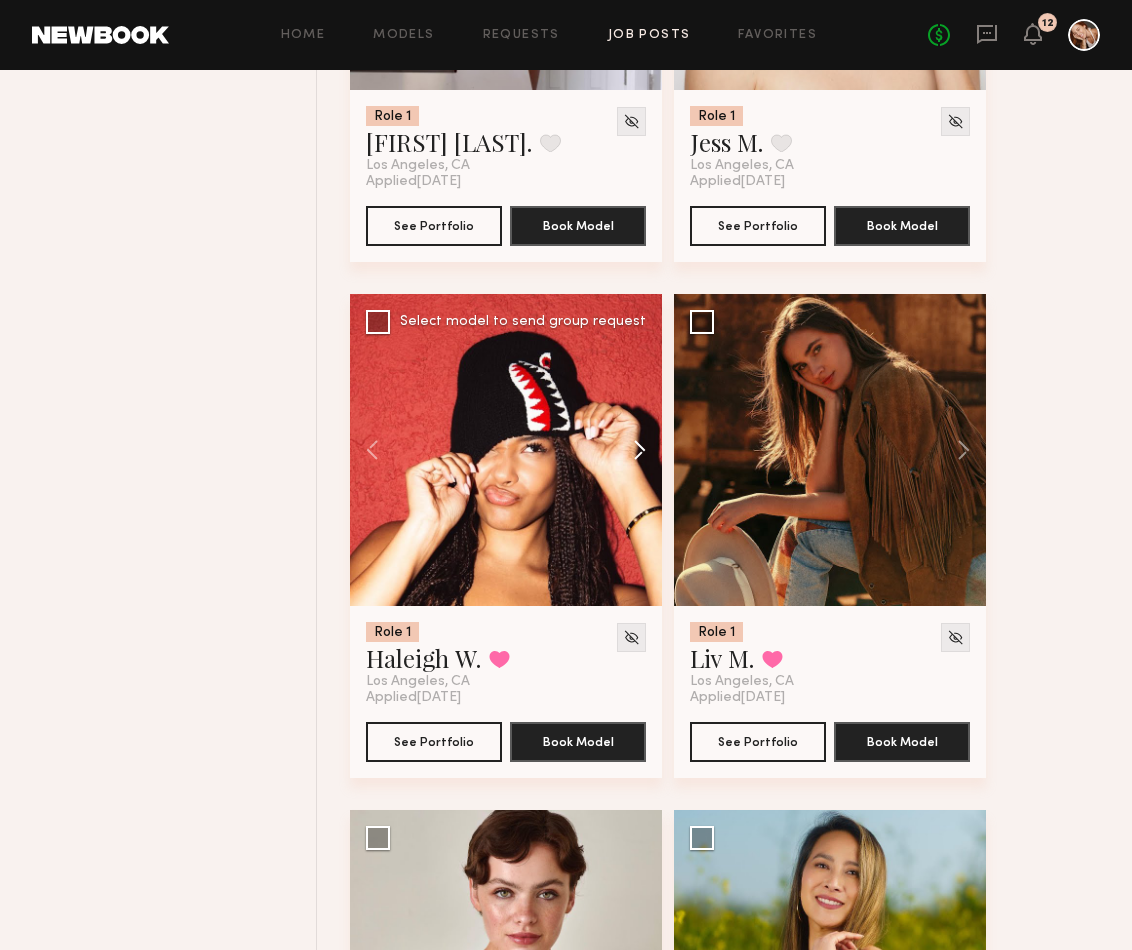 click 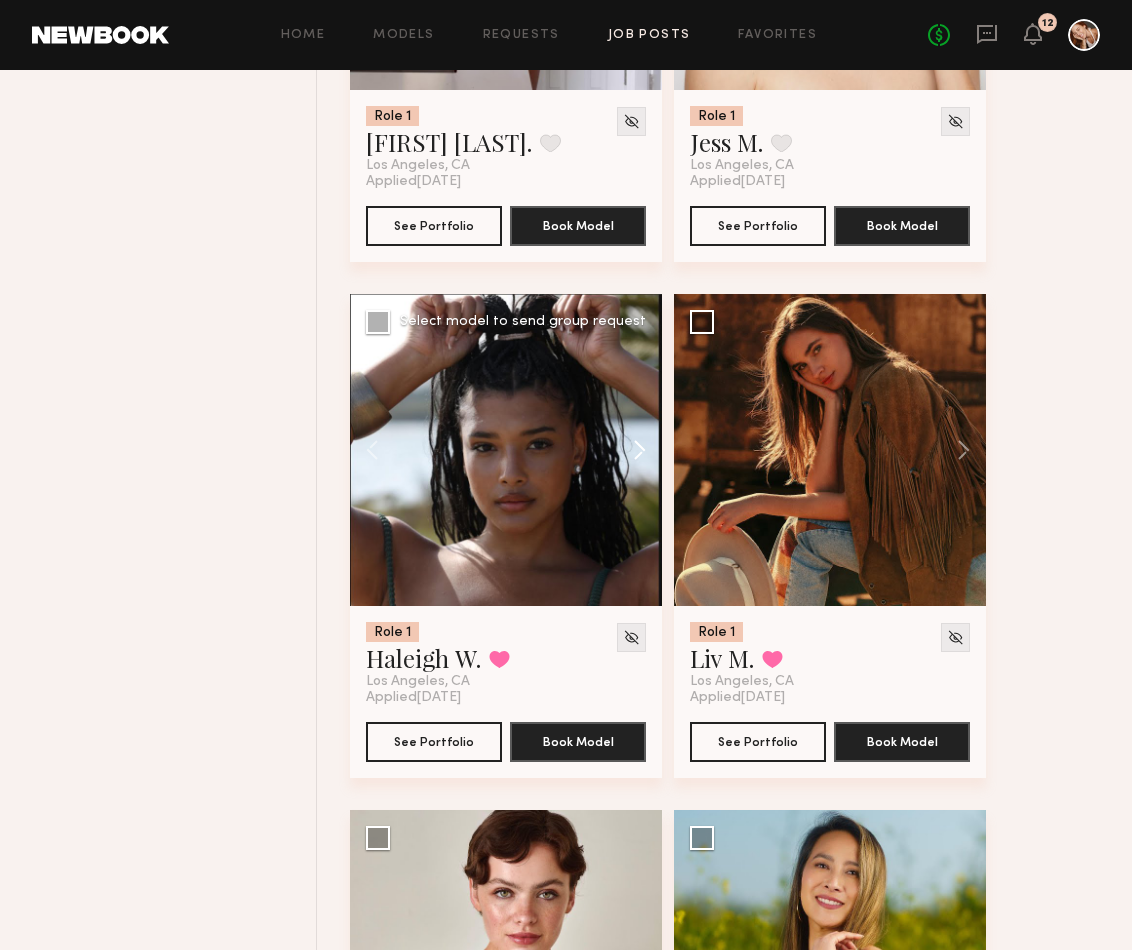 click 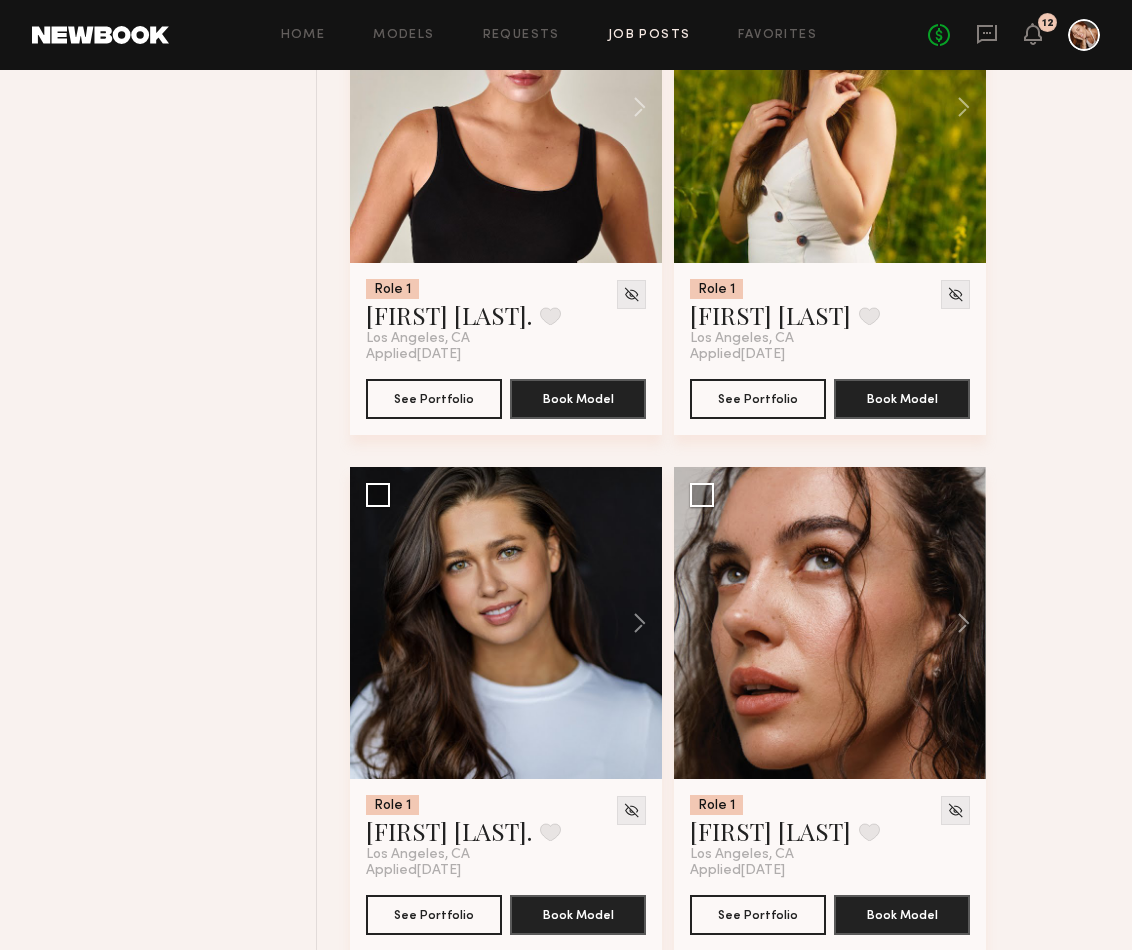 scroll, scrollTop: 71584, scrollLeft: 0, axis: vertical 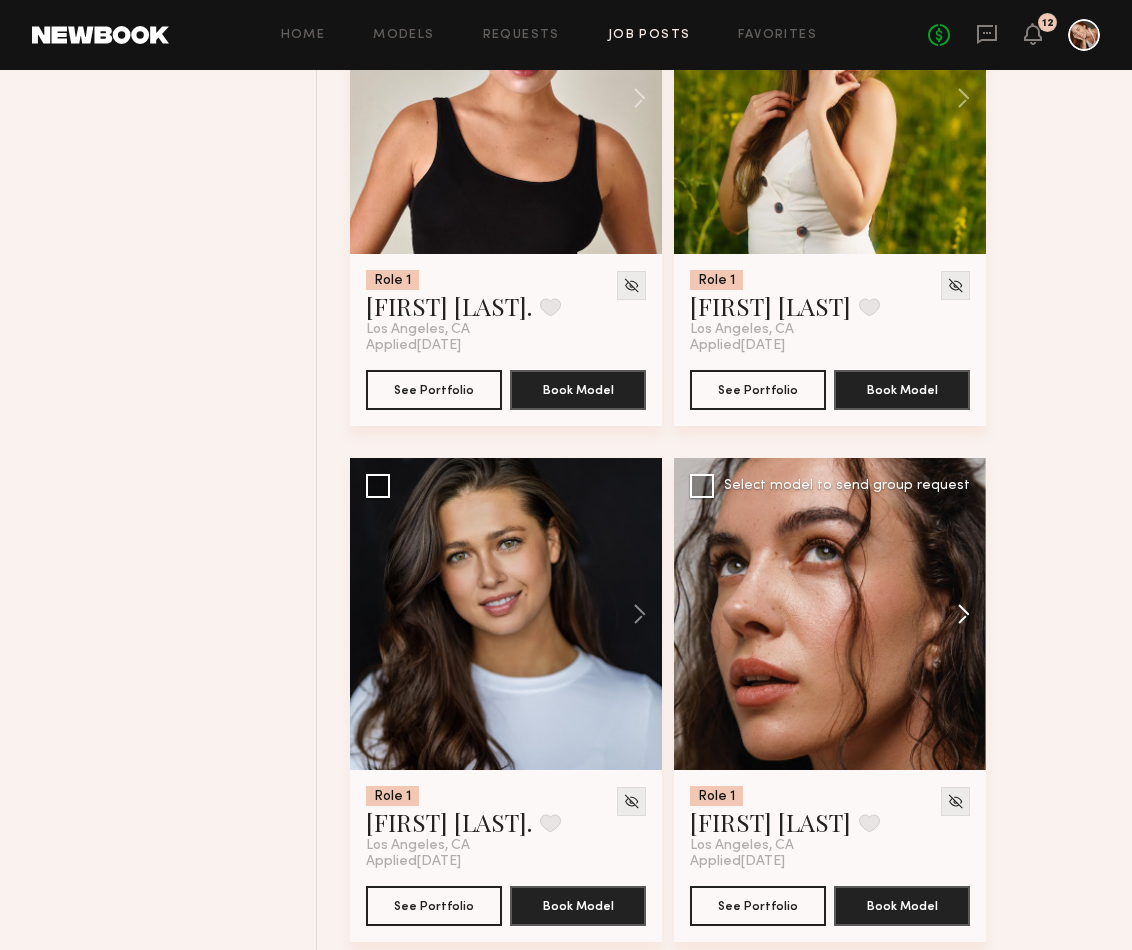 click 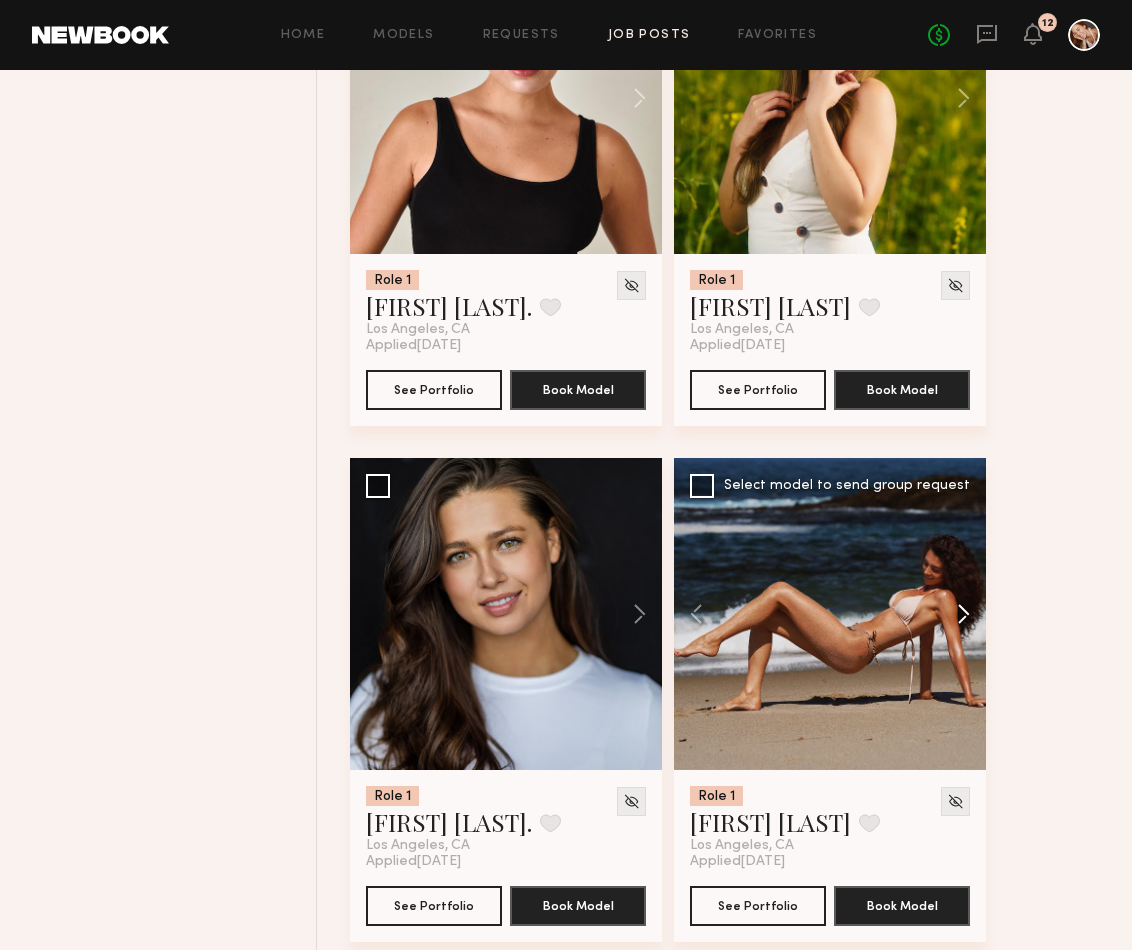 click 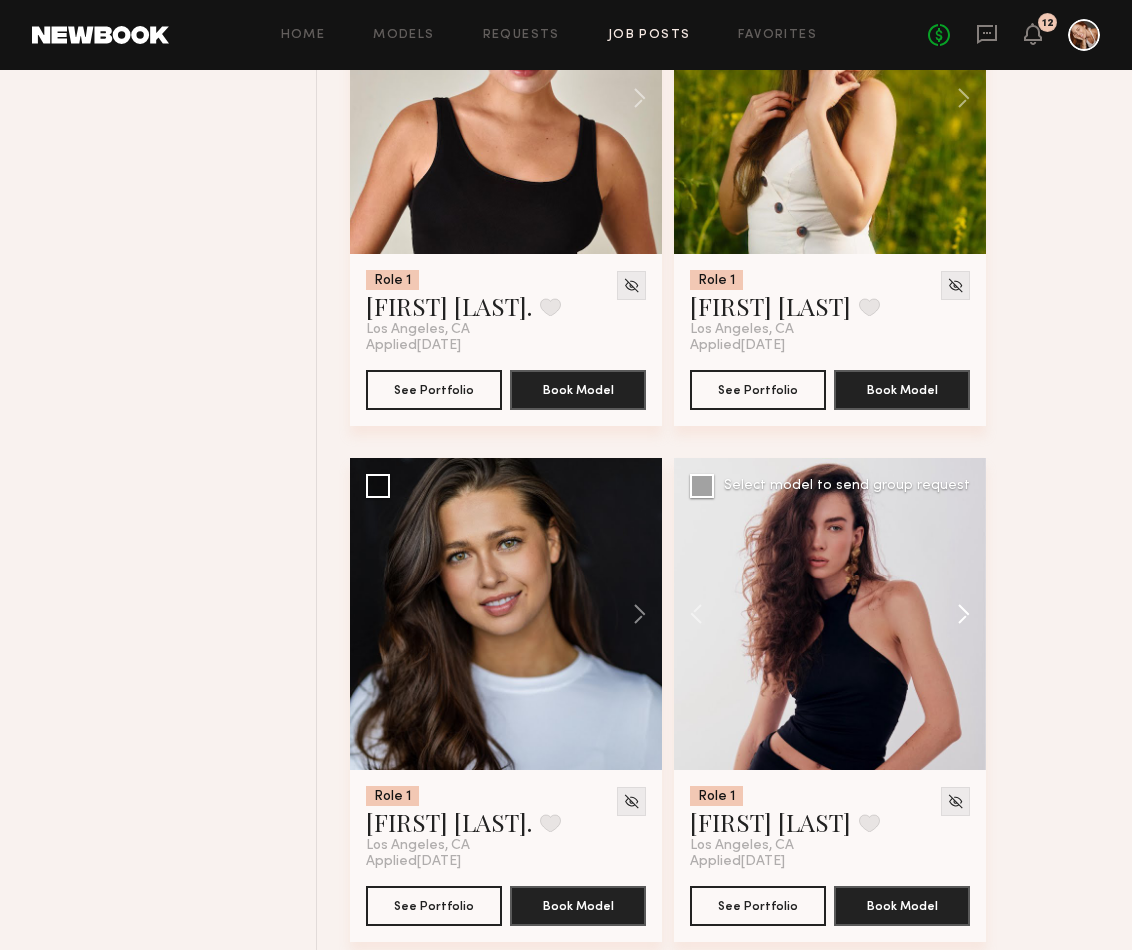click 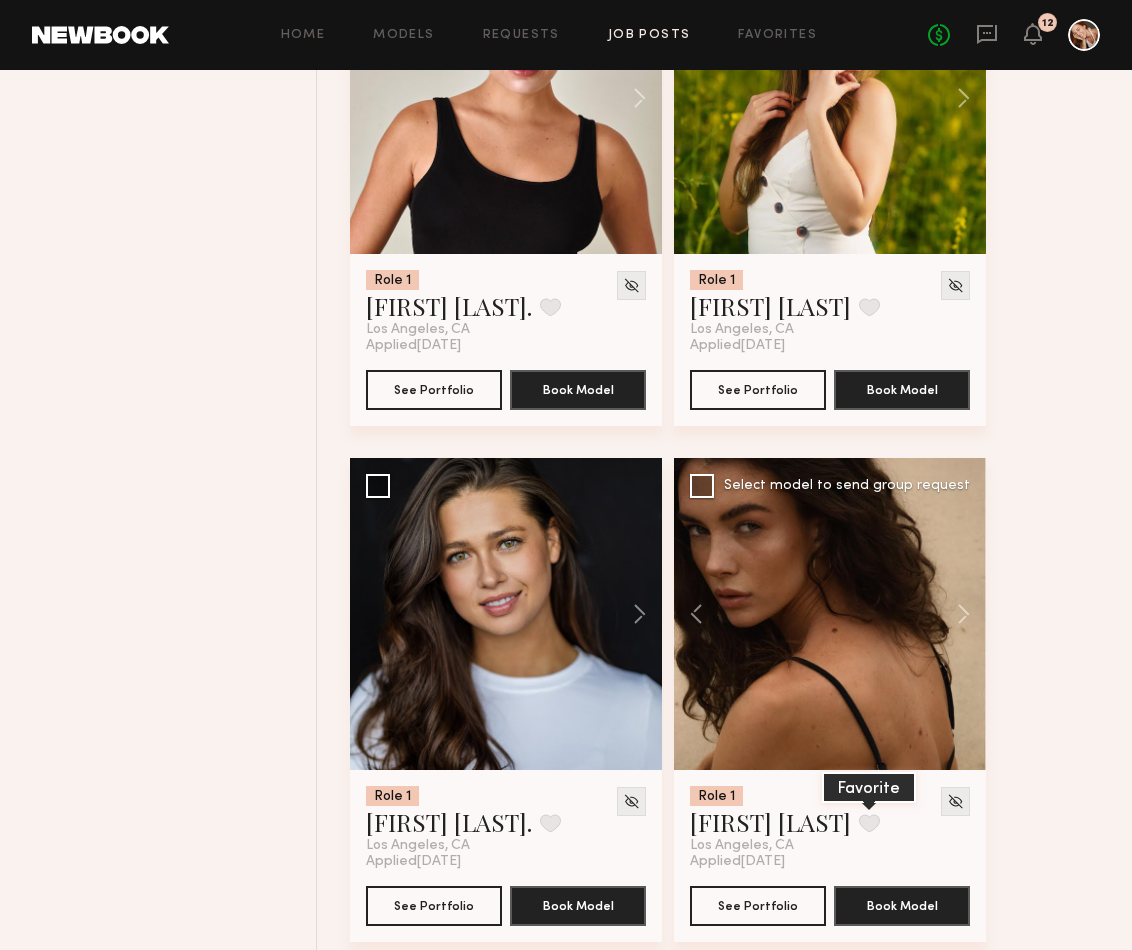 click 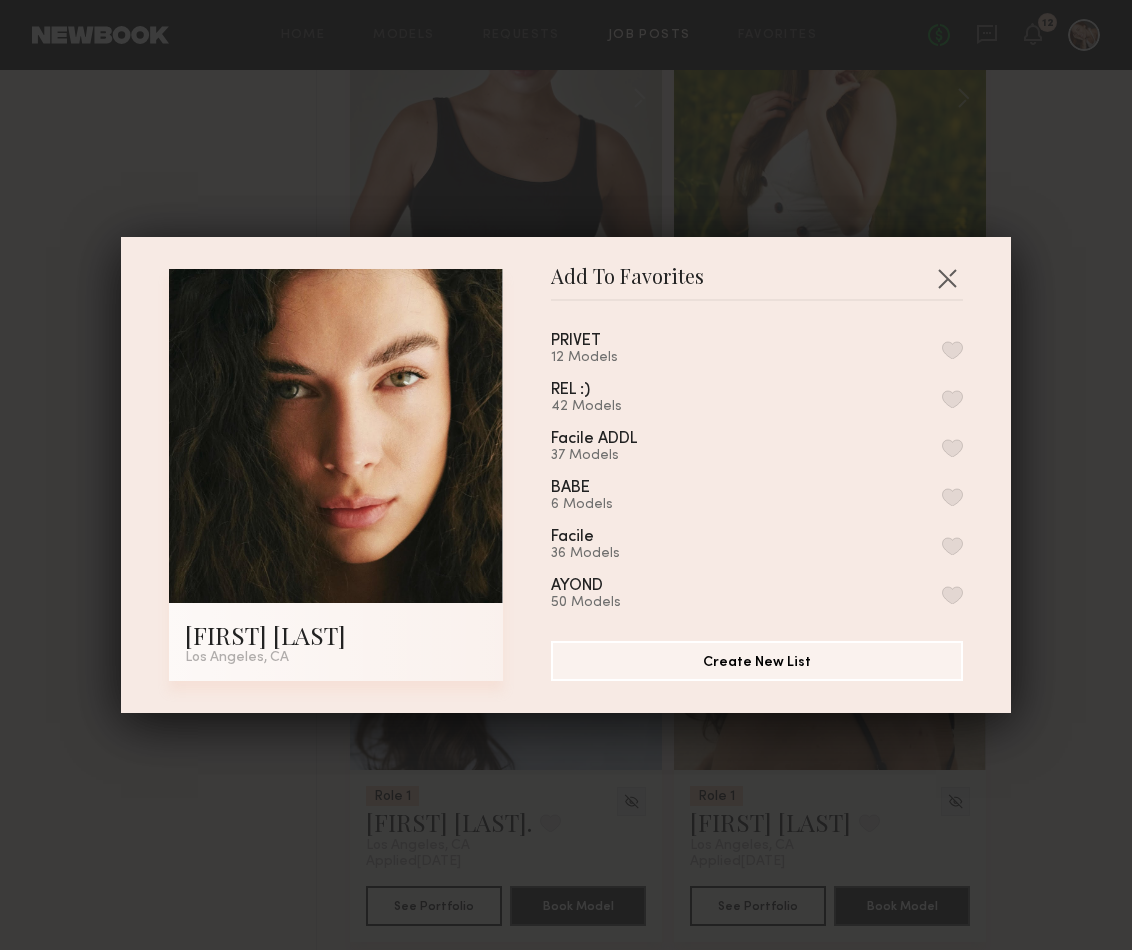 click at bounding box center (952, 350) 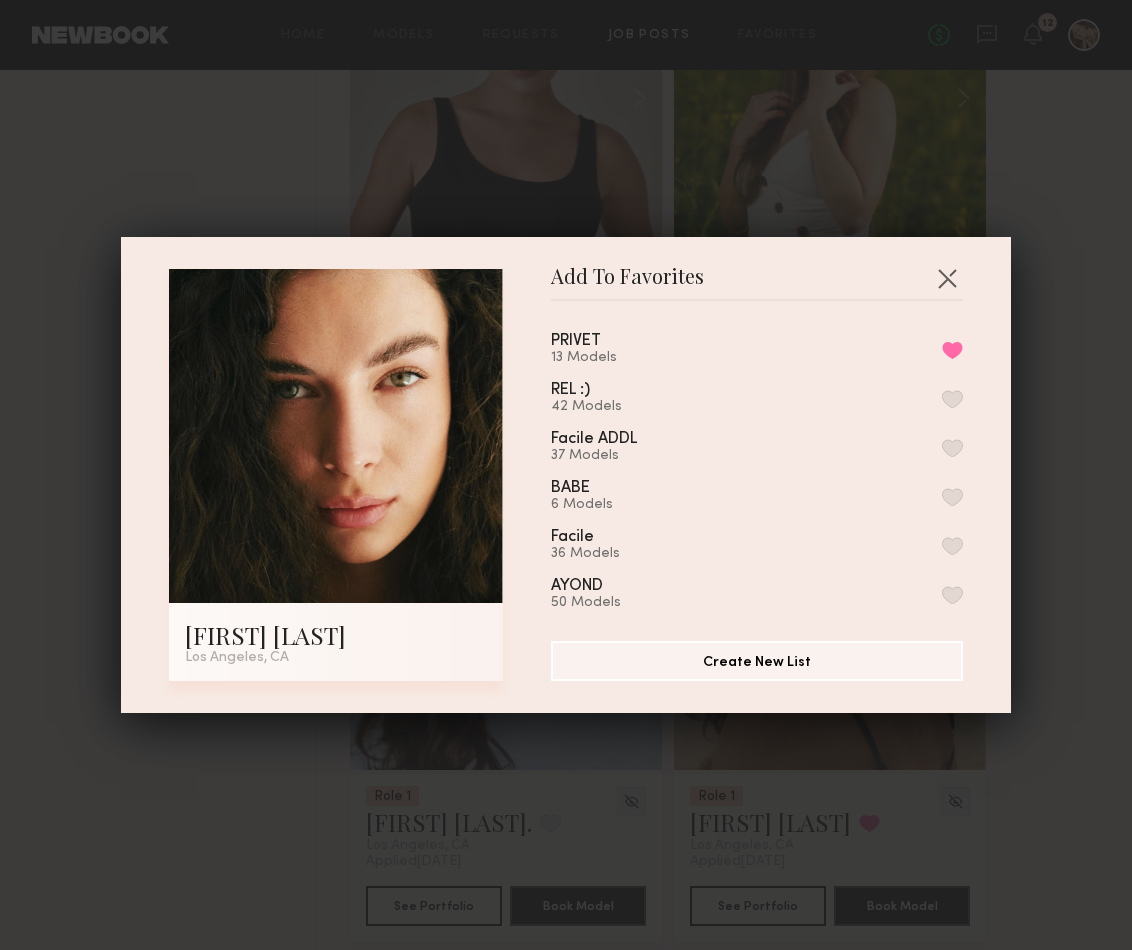 click on "Add To Favorites [FIRST] [LAST]. [CITY], [STATE] Add To Favorites PRIVET 13   Models Remove from favorite list REL :) 42   Models Facile ADDL 37   Models BABE 6   Models Facile 36   Models AYOND 50   Models 03 7   Models Caitlin! 17   Models faves! 17   Models *MINOR HISTORY 2022 17   Models WHEAT BU 27   Models MBSWIM 15   Models VC POTENTIAL!? 2   Models KORAI 29   Models SEEN 22   Models ROTHYSJUNE 26   Models JBD 16   Models MH 2021 24   Models Lola Ade 6   Models PB 16   Models claire 21   Models MH AUGUST 2020 13   Models BEBE 20   Models MALY 41   Models Additional 11   Models MH 2020 22   Models Personal 20   Models W+G 11   Models nyc~ 32   Models Additional IF BY SEA 4   Models MH New List 24   Models Minor History NYC 32   Models If By Sea - NYC 23   Models WARFIELD AND GRAND 33   Models Minor History 18   Models IF BY SEA 8   Models My Favorites 1   Model Create New List" at bounding box center (566, 475) 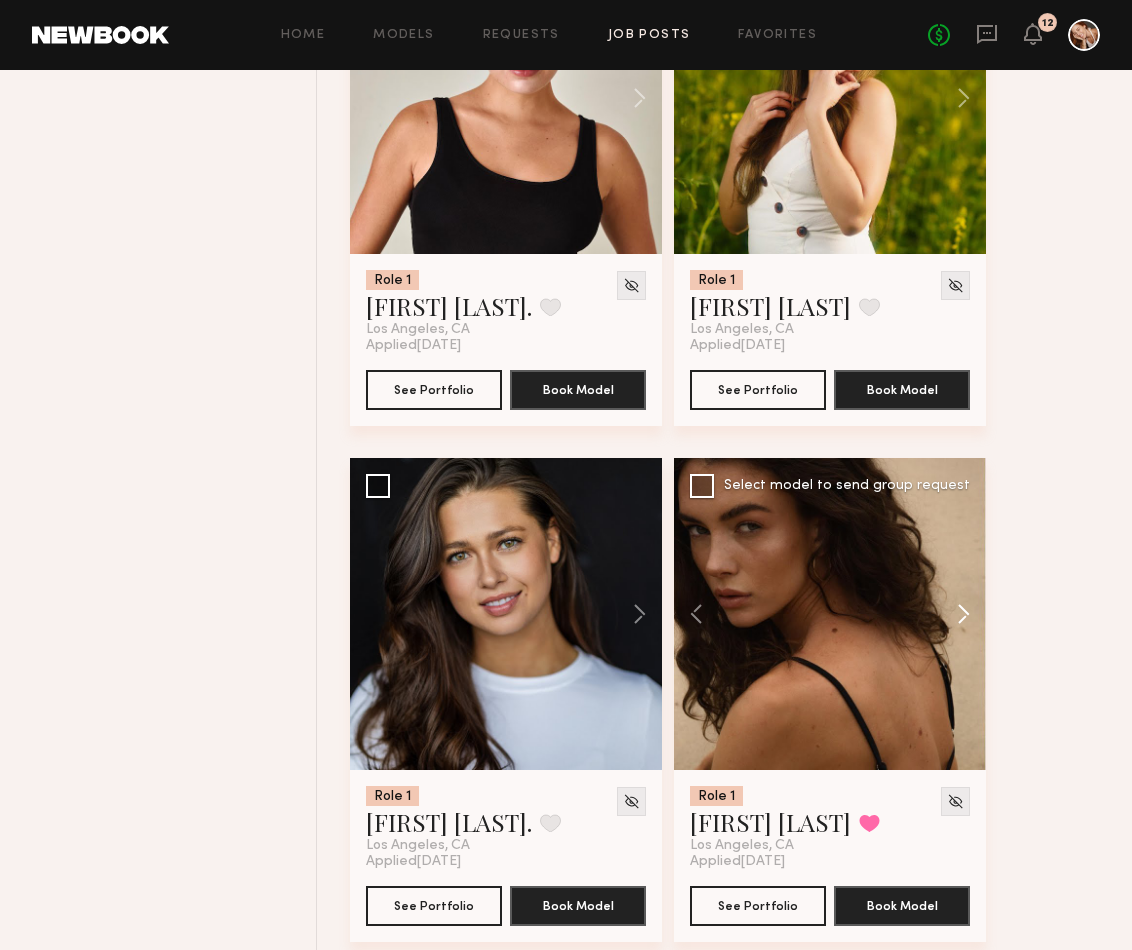 click 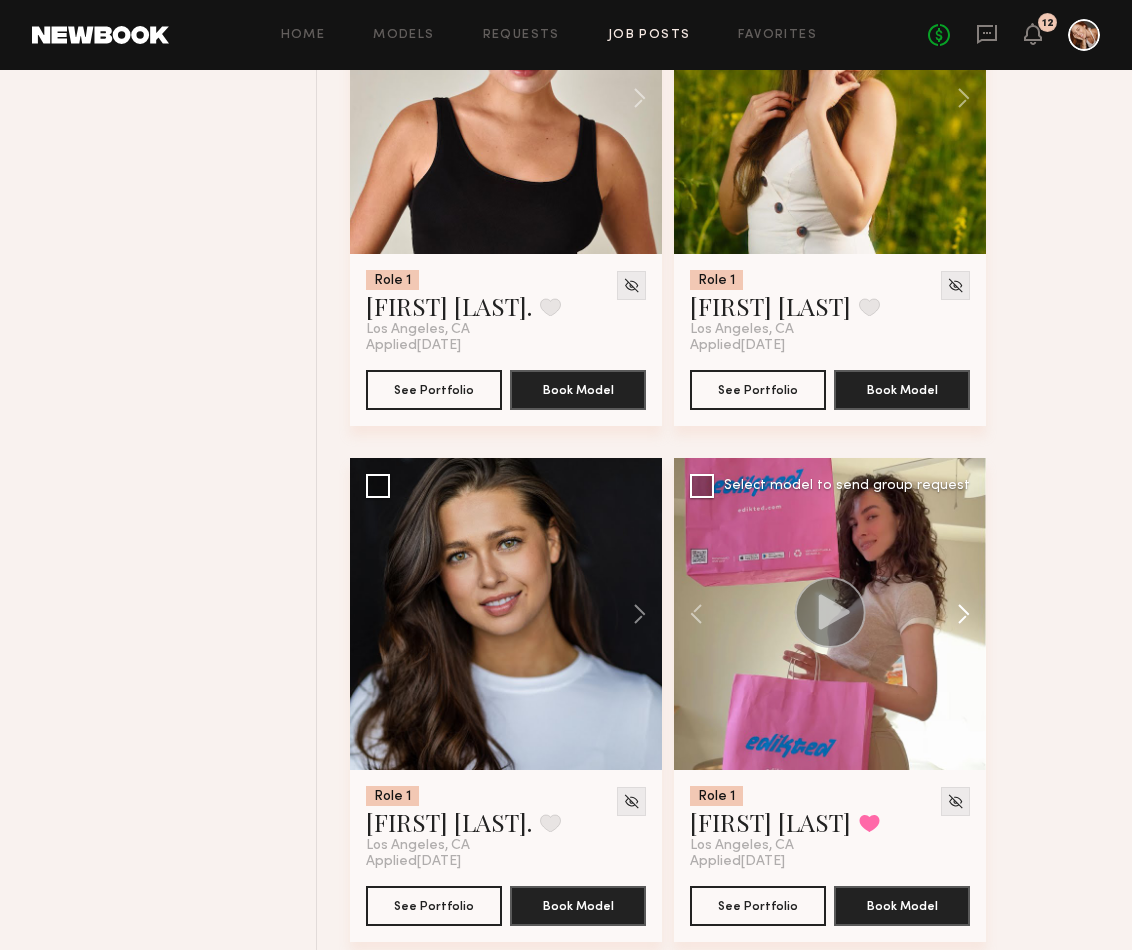 click 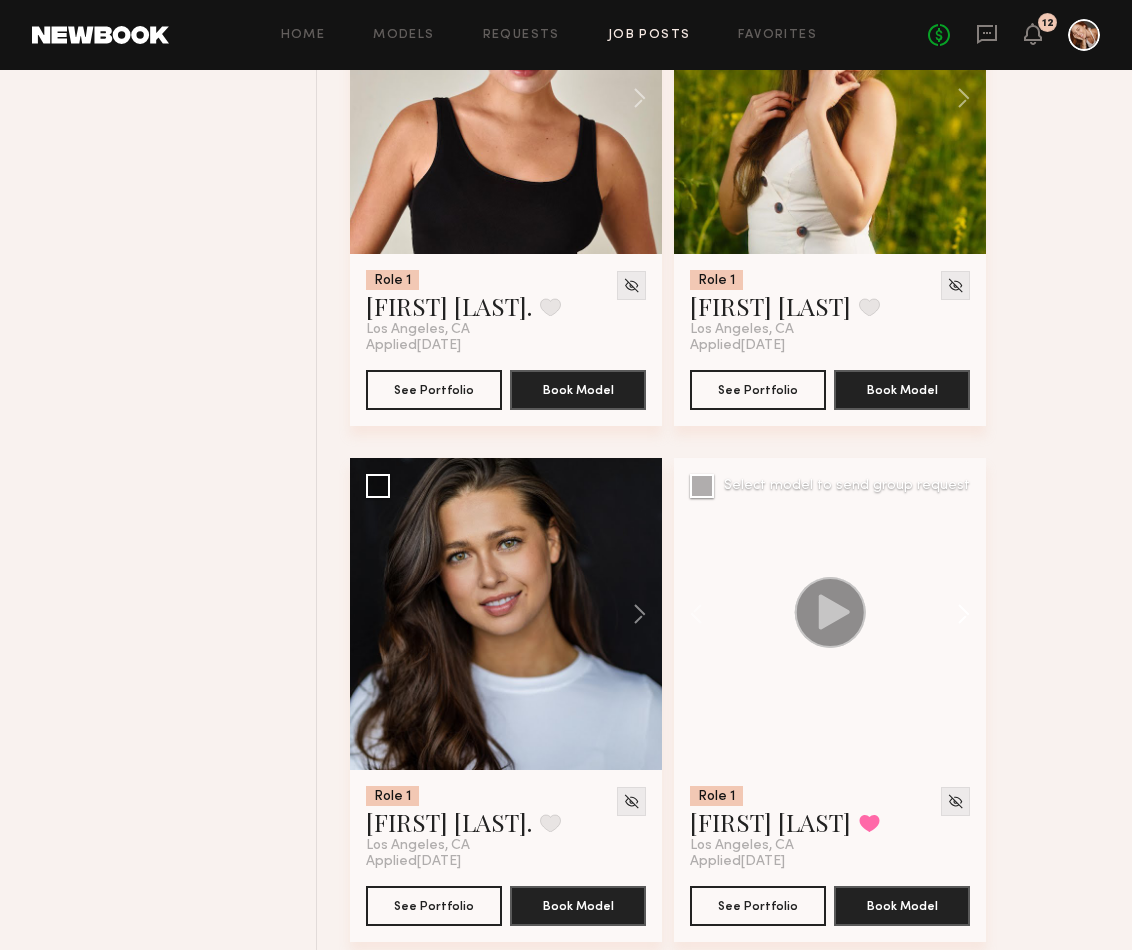 click 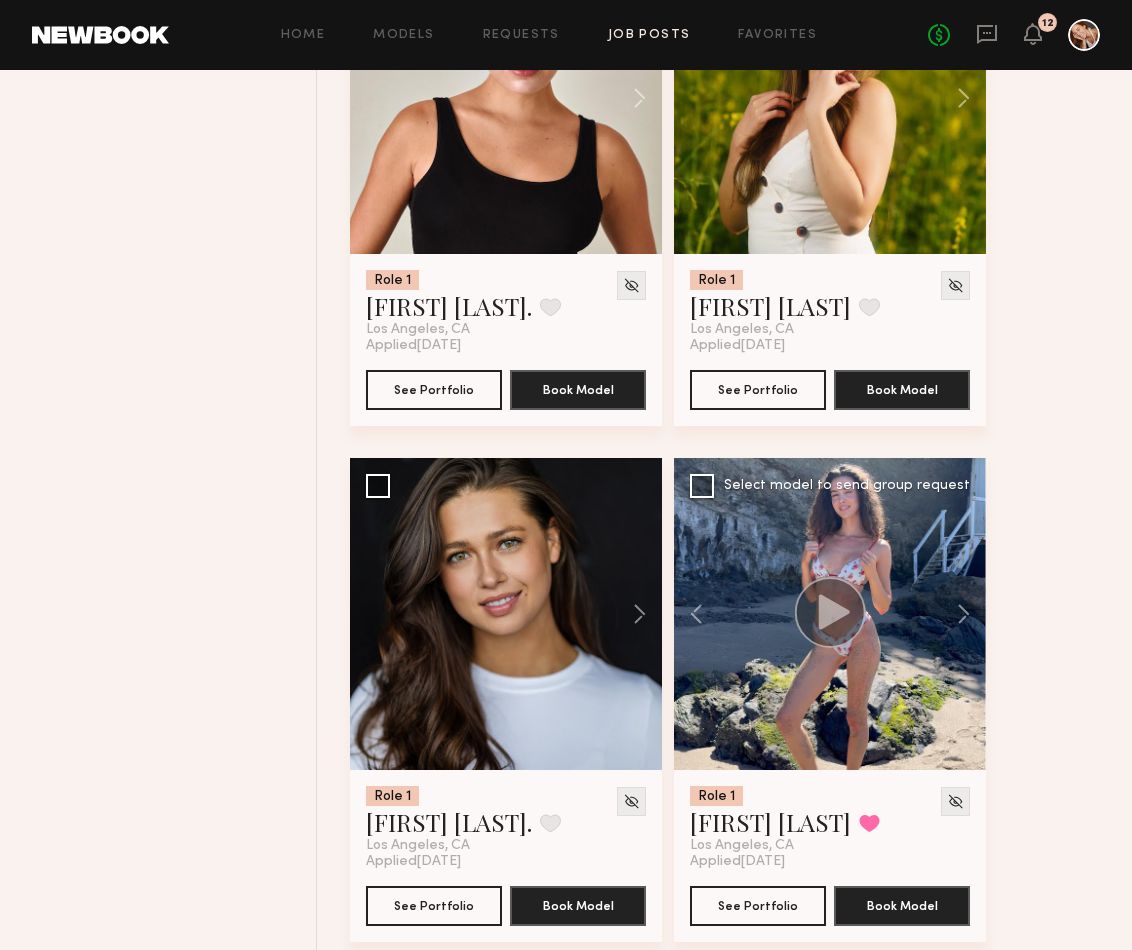click 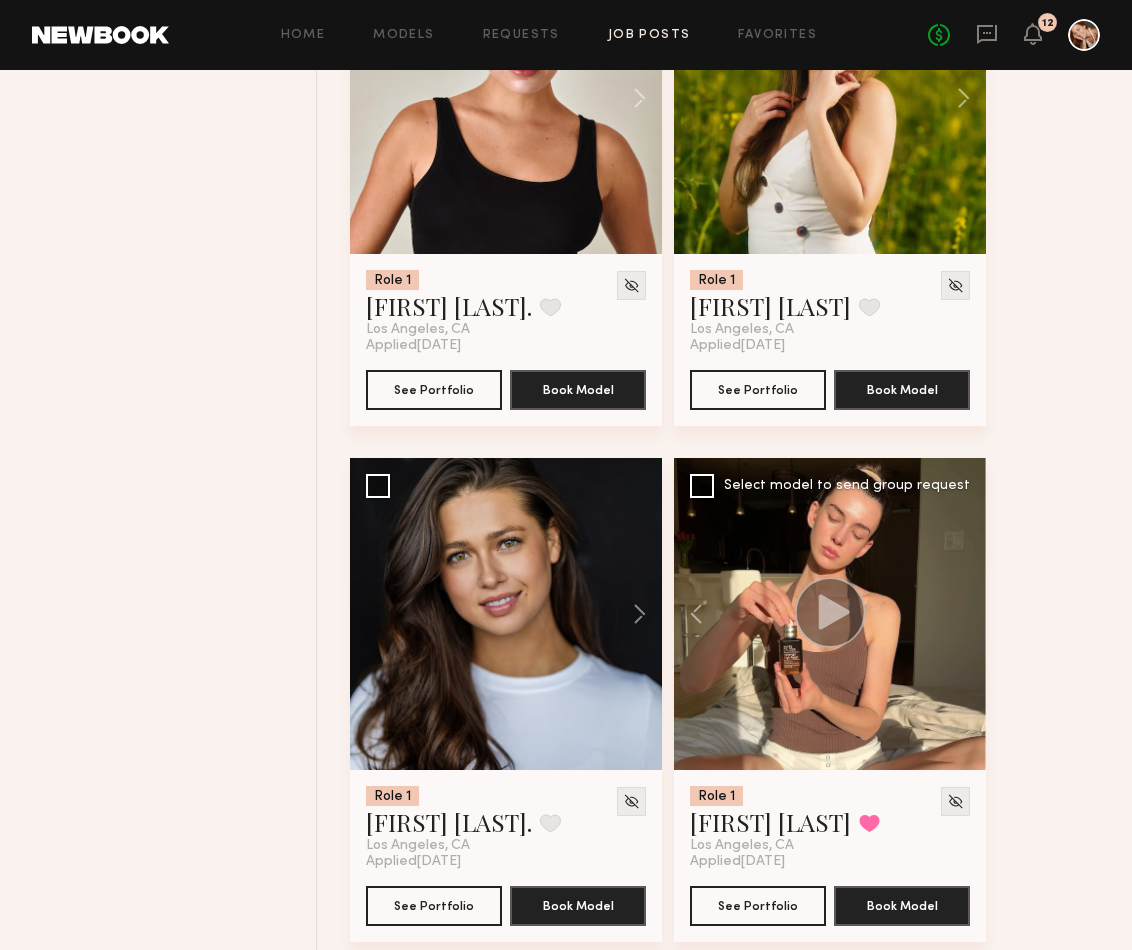 click 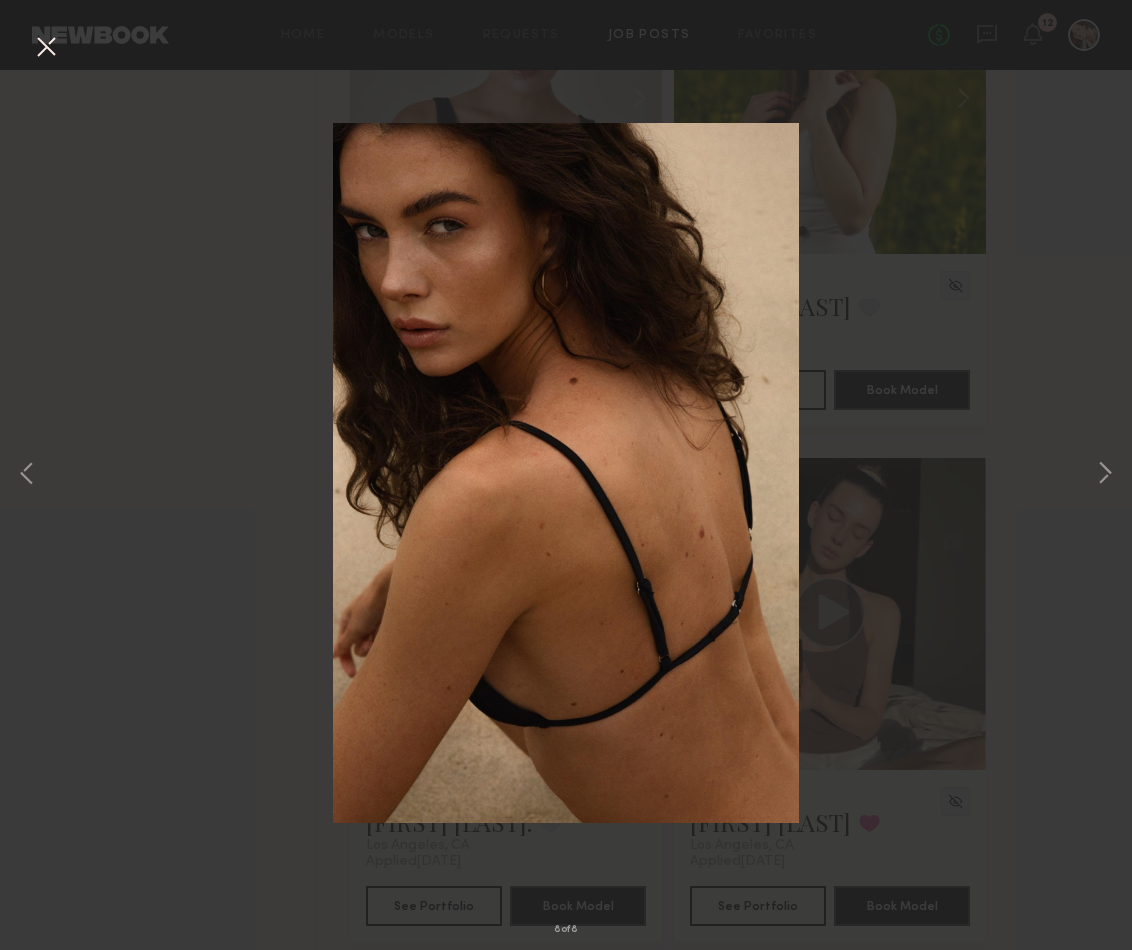 click at bounding box center (46, 48) 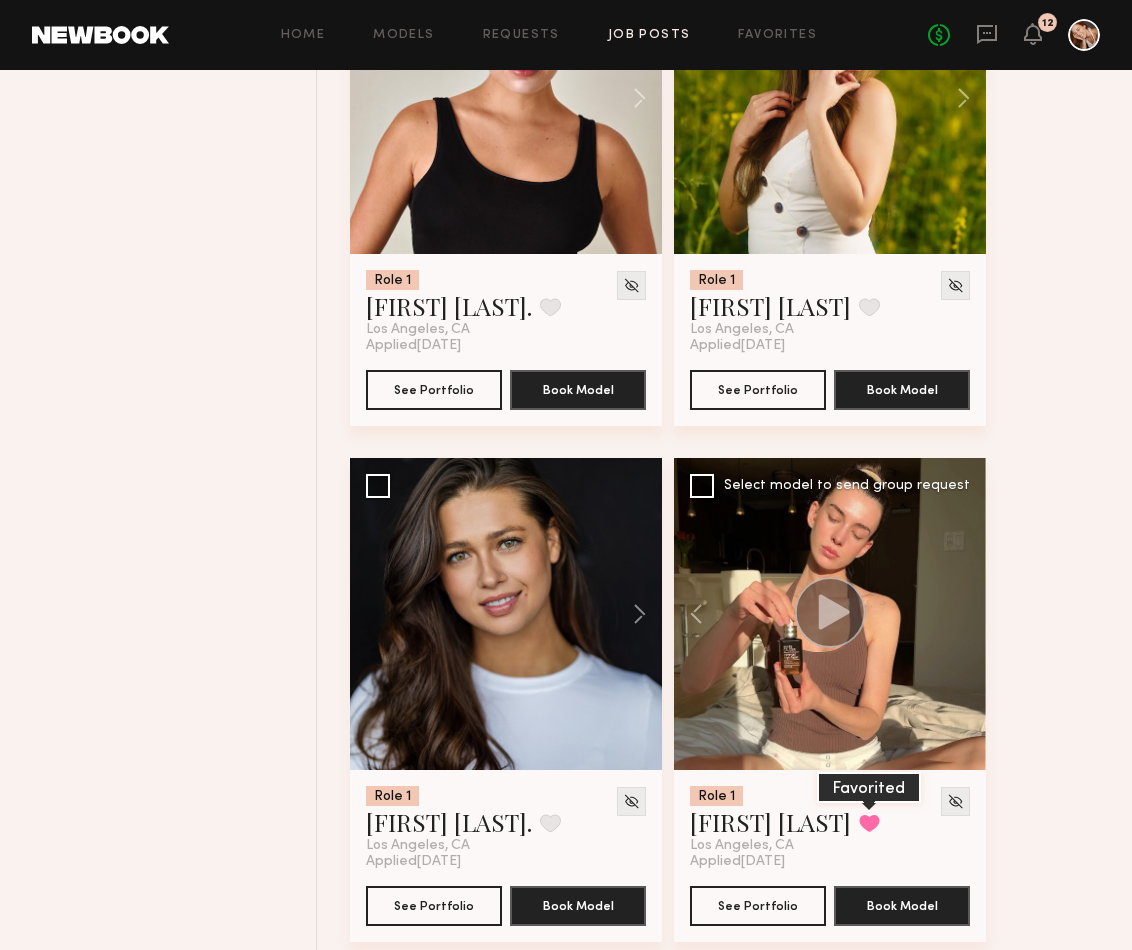 click 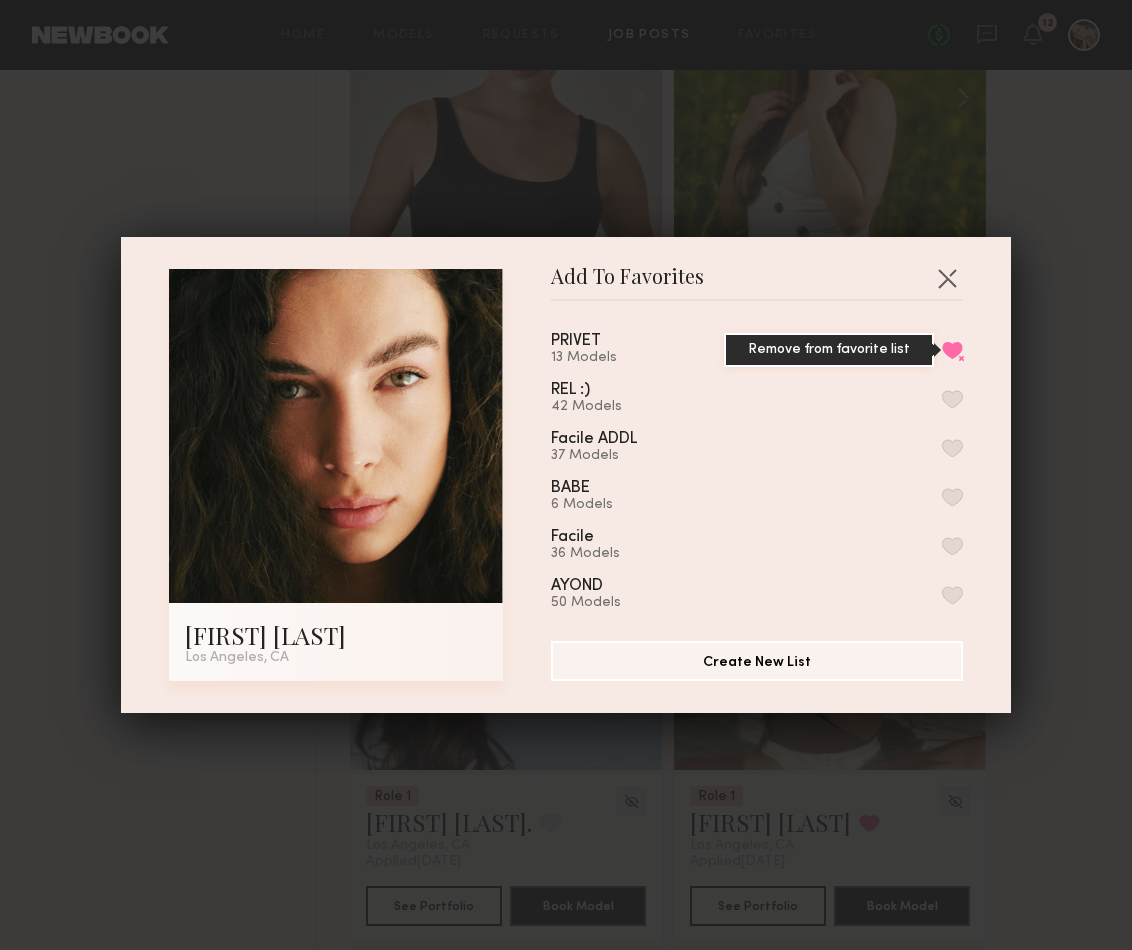 click on "Remove from favorite list" at bounding box center (952, 350) 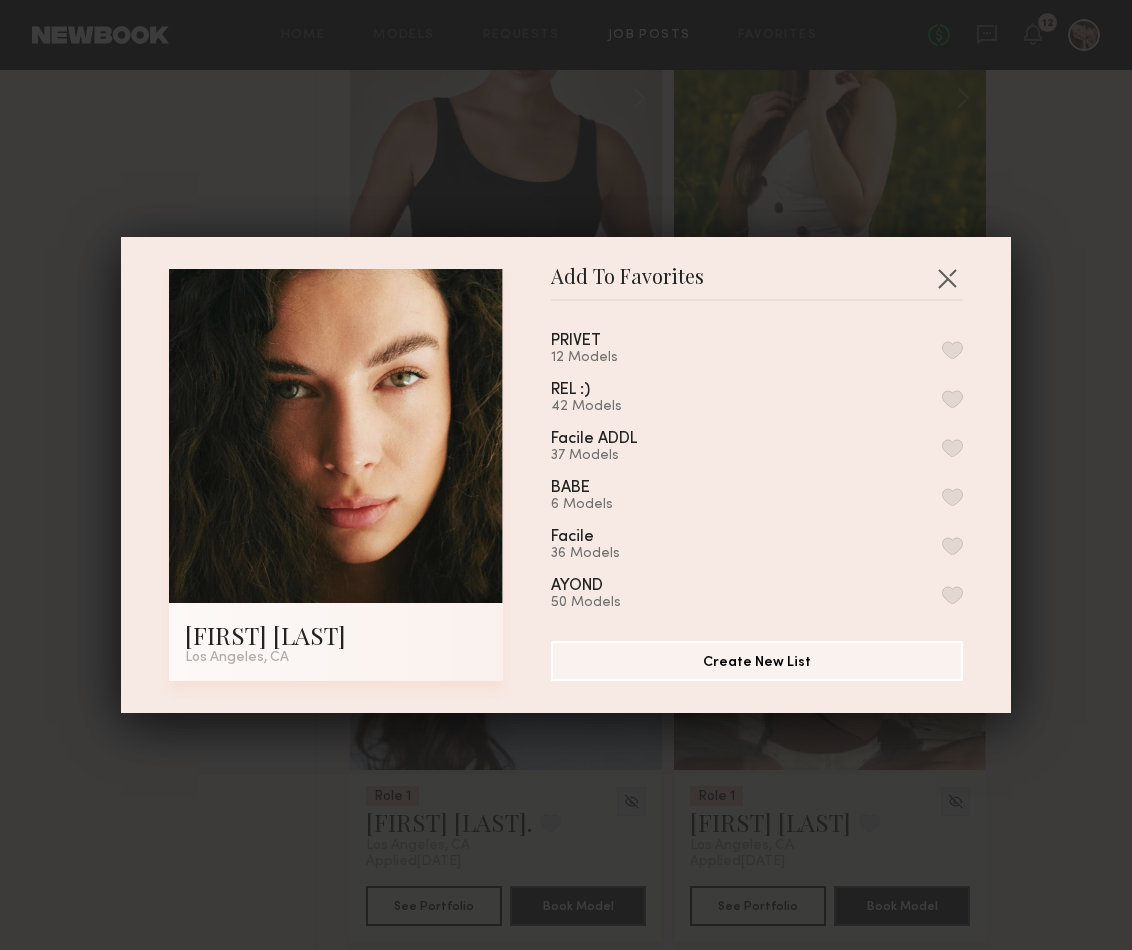 click on "Add To Favorites [FIRST] [LAST]. [CITY], [STATE] Add To Favorites PRIVET 12 Models REL :) 42 Models Facile ADDL 37 Models BABE 6 Models Facile 36 Models AYOND 50 Models 03 7 Models Caitlin! 17 Models faves! 17 Models *MINOR HISTORY 2022 17 Models WHEAT BU 27 Models MBSWIM 15 Models VC POTENTIAL!? 2 Models KORAI 29 Models SEEN 22 Models ROTHYSJUNE 26 Models JBD 16 Models MH 2021 24 Models Lola Ade 6 Models PB 16 Models claire 21 Models MH AUGUST 2020 13 Models BEBE 20 Models MALY 41 Models Additional 11 Models MH 2020 22 Models Personal 20 Models W+G 11 Models nyc~ 32 Models Additional IF BY SEA 4 Models MH New List 24 Models Minor History NYC 32 Models If By Sea - NYC 23 Models WARFIELD AND GRAND 33 Models Minor History 18 Models IF BY SEA 8 Models My Favorites 1 Model Create New List" at bounding box center [566, 475] 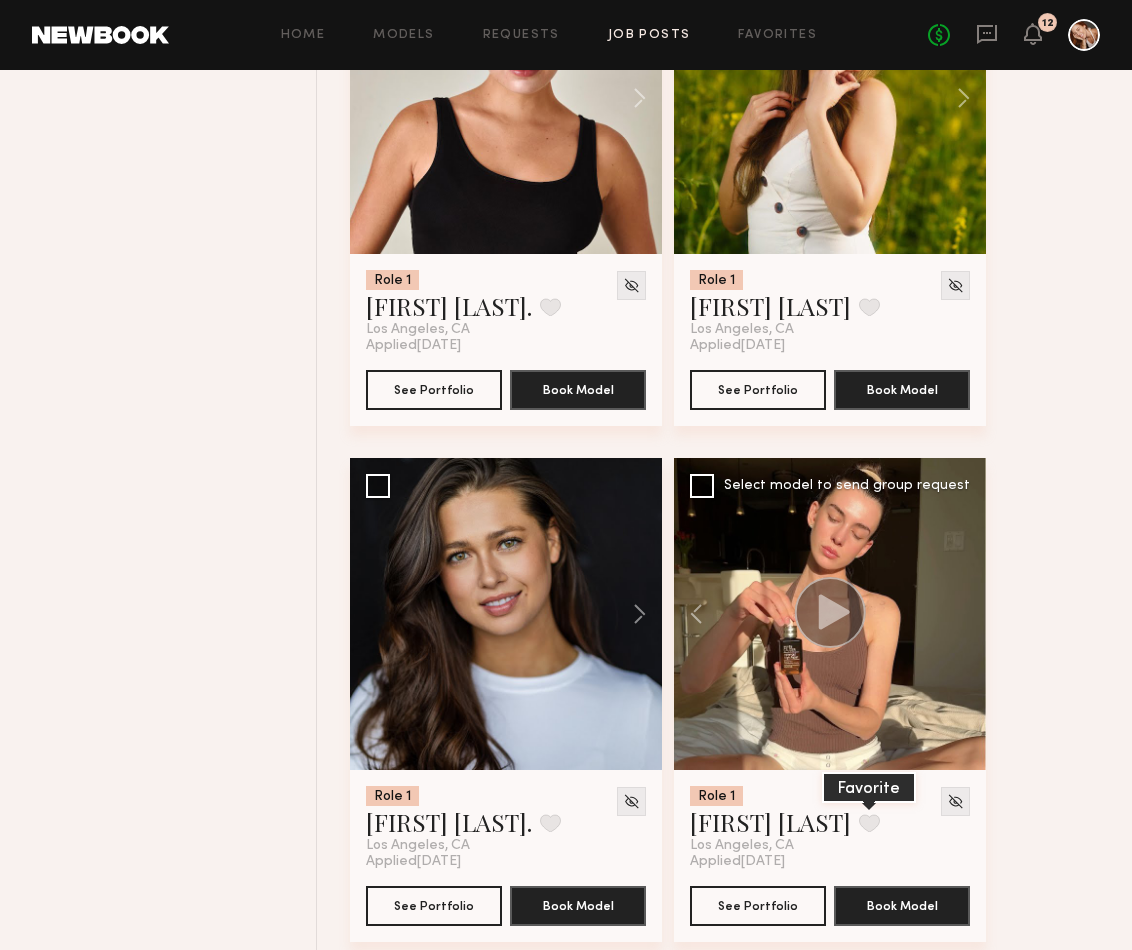 click 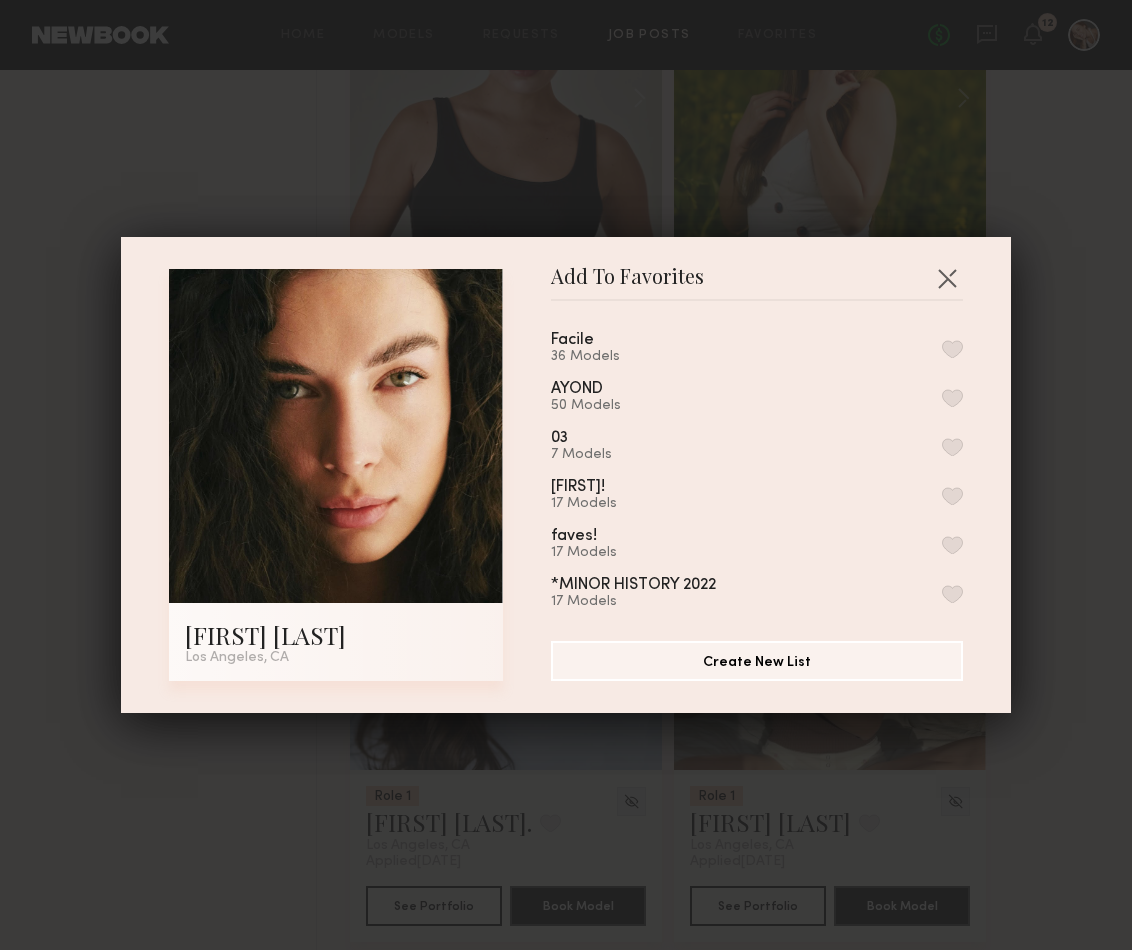 scroll, scrollTop: 265, scrollLeft: 0, axis: vertical 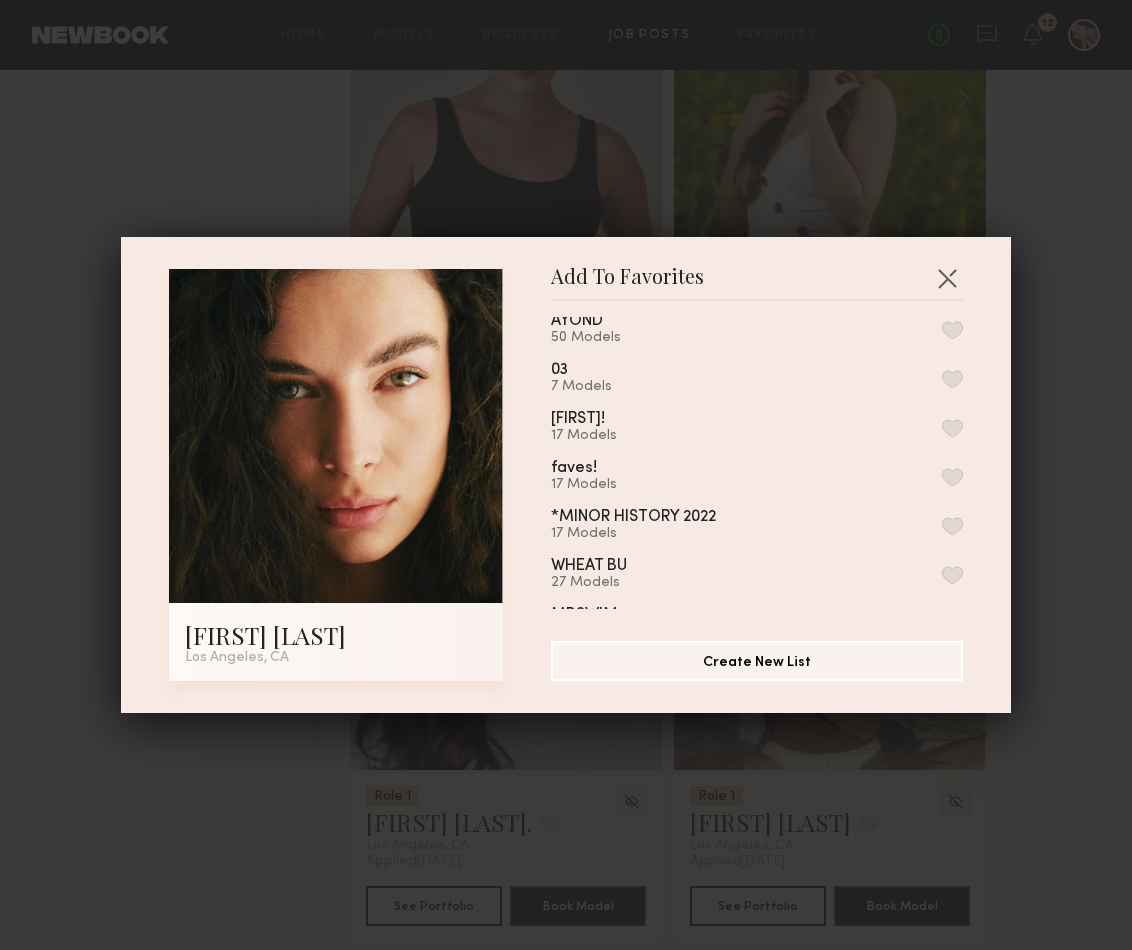 click at bounding box center [952, 477] 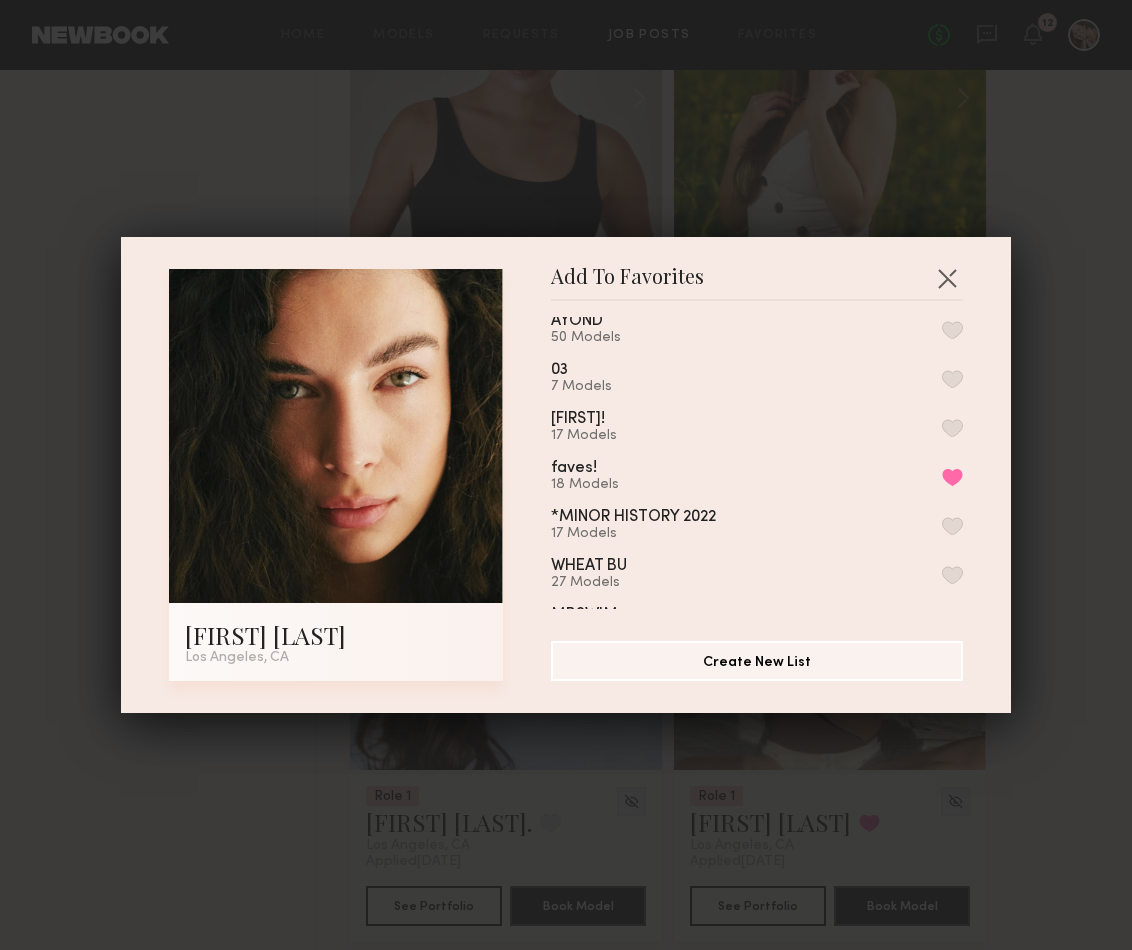 click on "Add To Favorites [FIRST] [LAST]. [CITY], [STATE] Add To Favorites PRIVET 12 Models REL :) 42 Models Facile ADDL 37 Models BABE 6 Models Facile 36 Models AYOND 50 Models 03 7 Models Caitlin! 17 Models faves! 18 Models Remove from favorite list *MINOR HISTORY 2022 17 Models WHEAT BU 27 Models MBSWIM 15 Models VC POTENTIAL!? 2 Models KORAI 29 Models SEEN 22 Models ROTHYSJUNE 26 Models JBD 16 Models MH 2021 24 Models Lola Ade 6 Models PB 16 Models claire 21 Models MH AUGUST 2020 13 Models BEBE 20 Models MALY 41 Models Additional 11 Models MH 2020 22 Models Personal 20 Models W+G 11 Models nyc~ 32 Models Additional IF BY SEA 4 Models MH New List 24 Models Minor History NYC 32 Models If By Sea - NYC 23 Models WARFIELD AND GRAND 33 Models Minor History 18 Models IF BY SEA 8 Models My Favorites 1 Model Create New List" at bounding box center (566, 475) 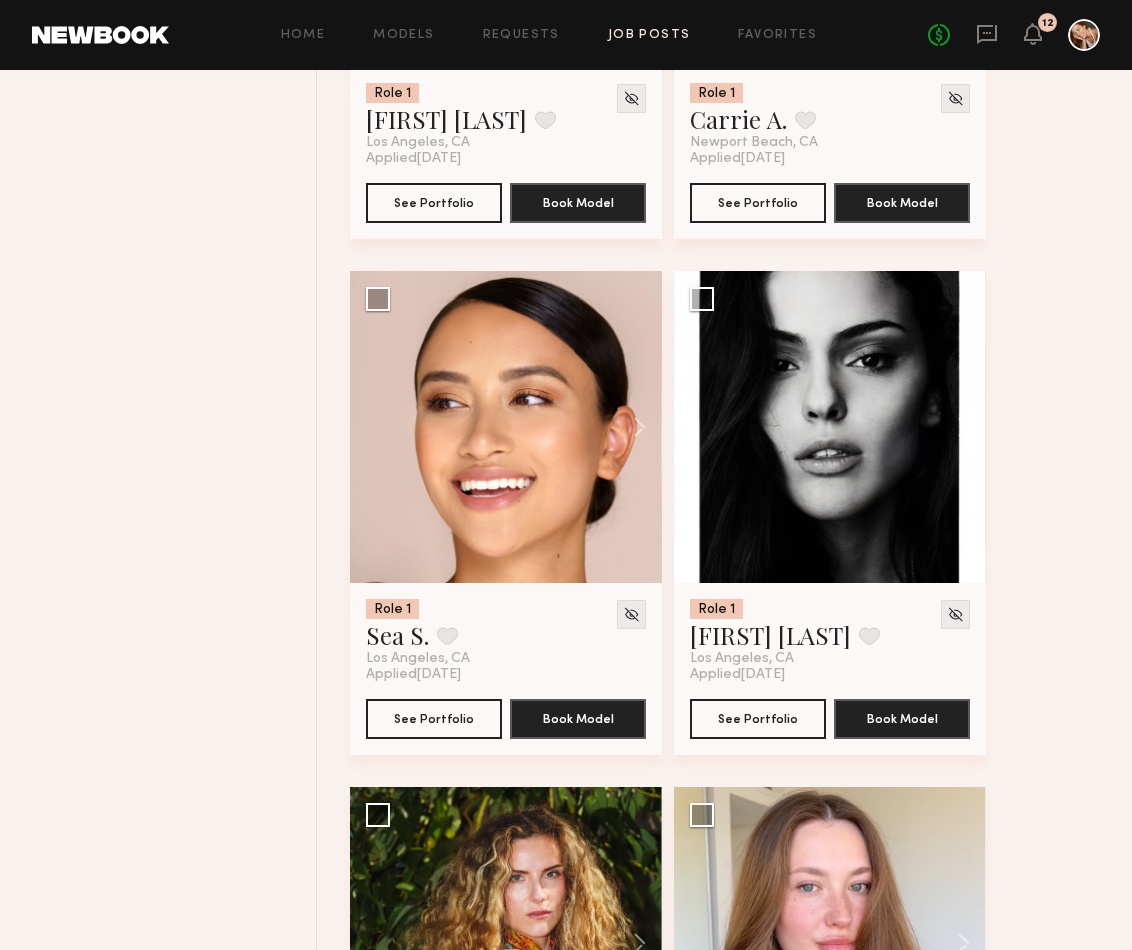 scroll, scrollTop: 74356, scrollLeft: 0, axis: vertical 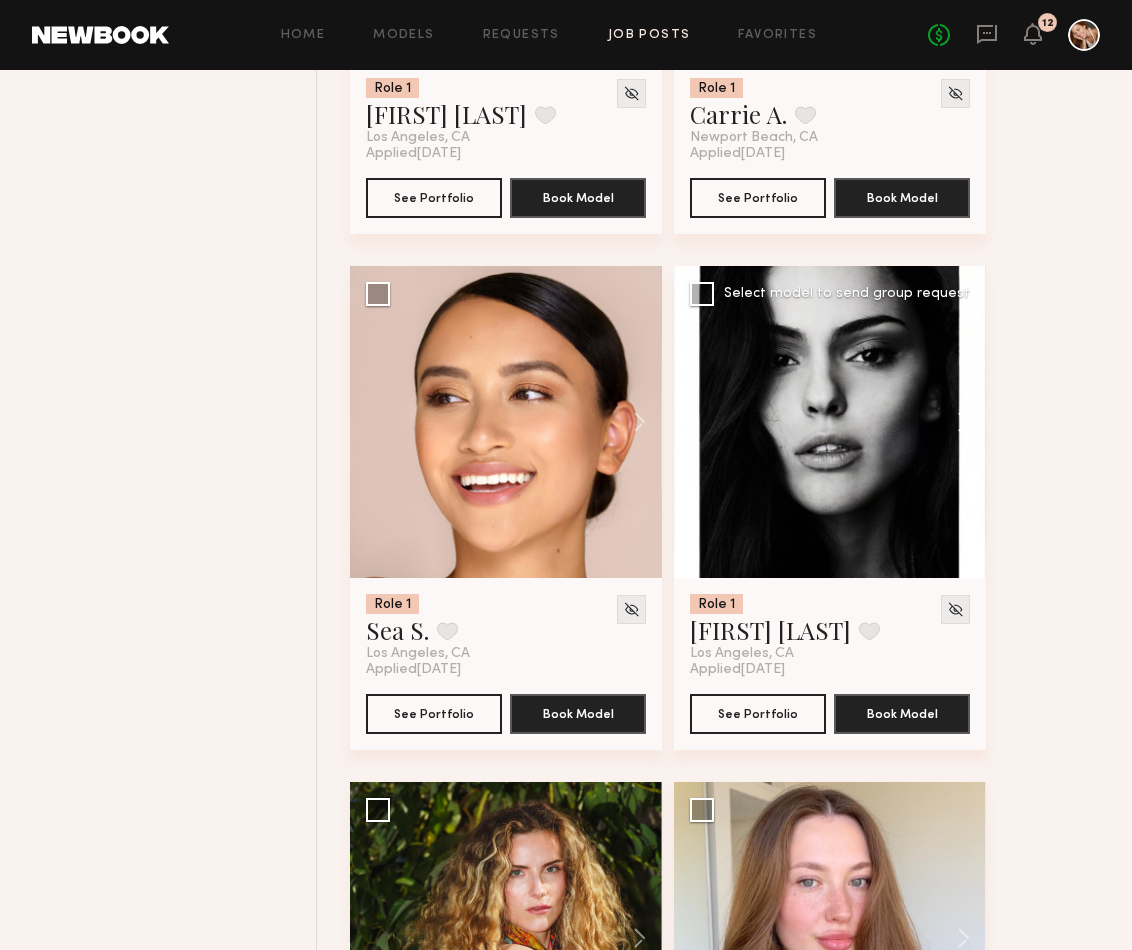click 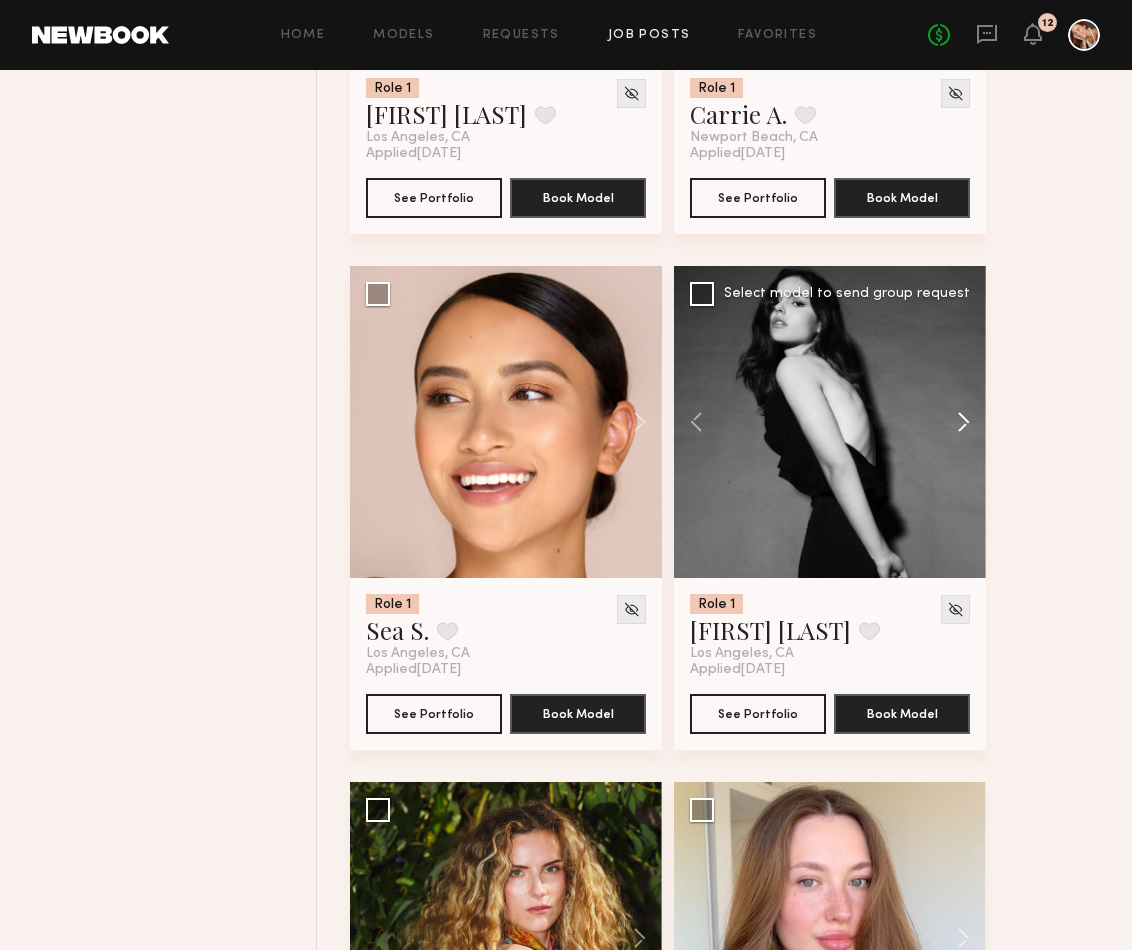 click 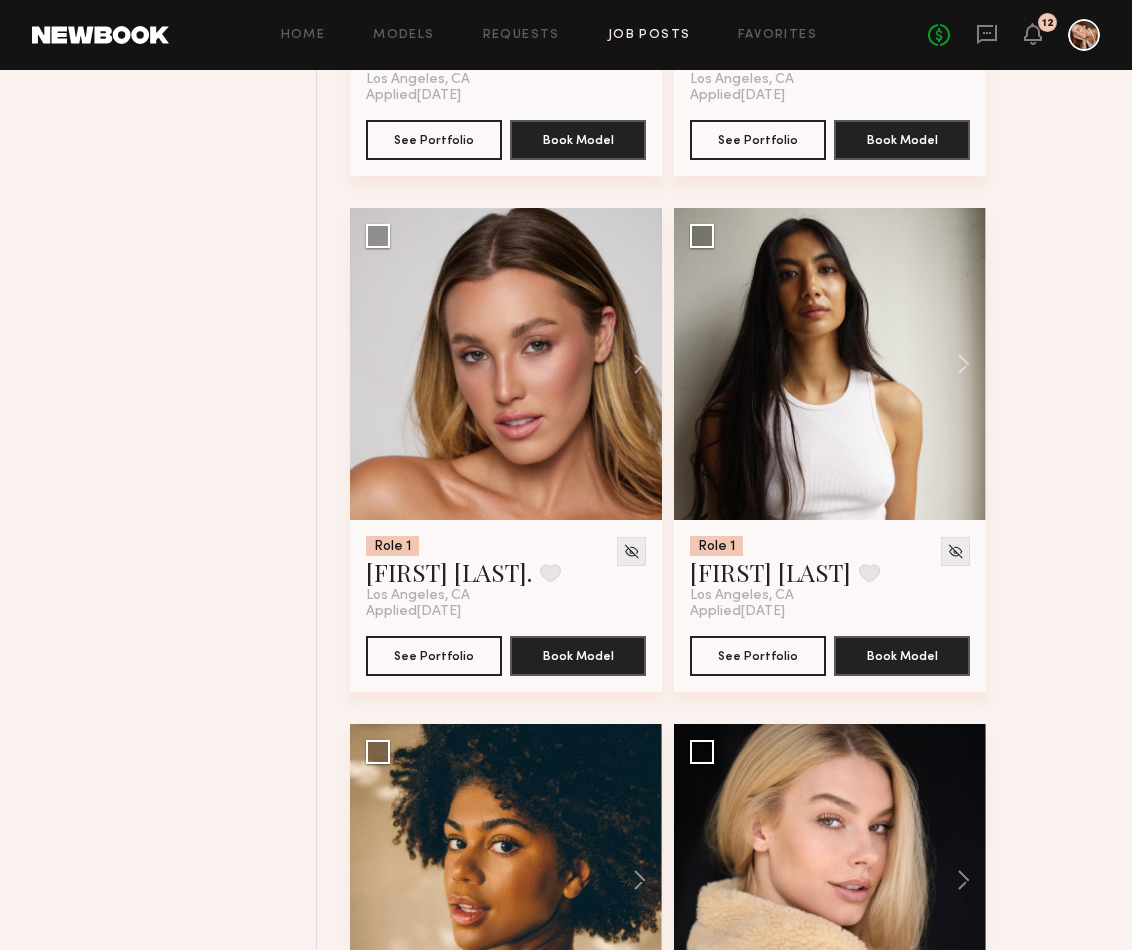 scroll, scrollTop: 78080, scrollLeft: 0, axis: vertical 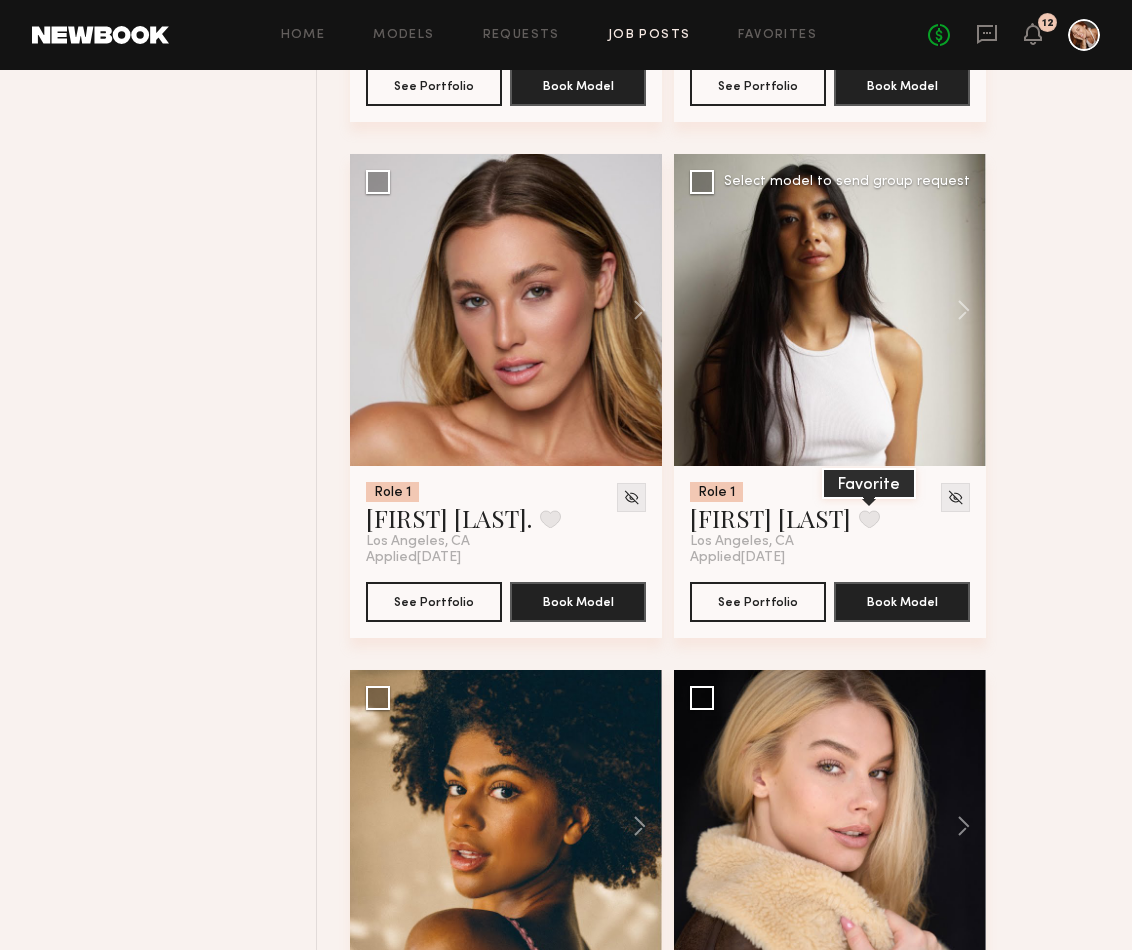 click 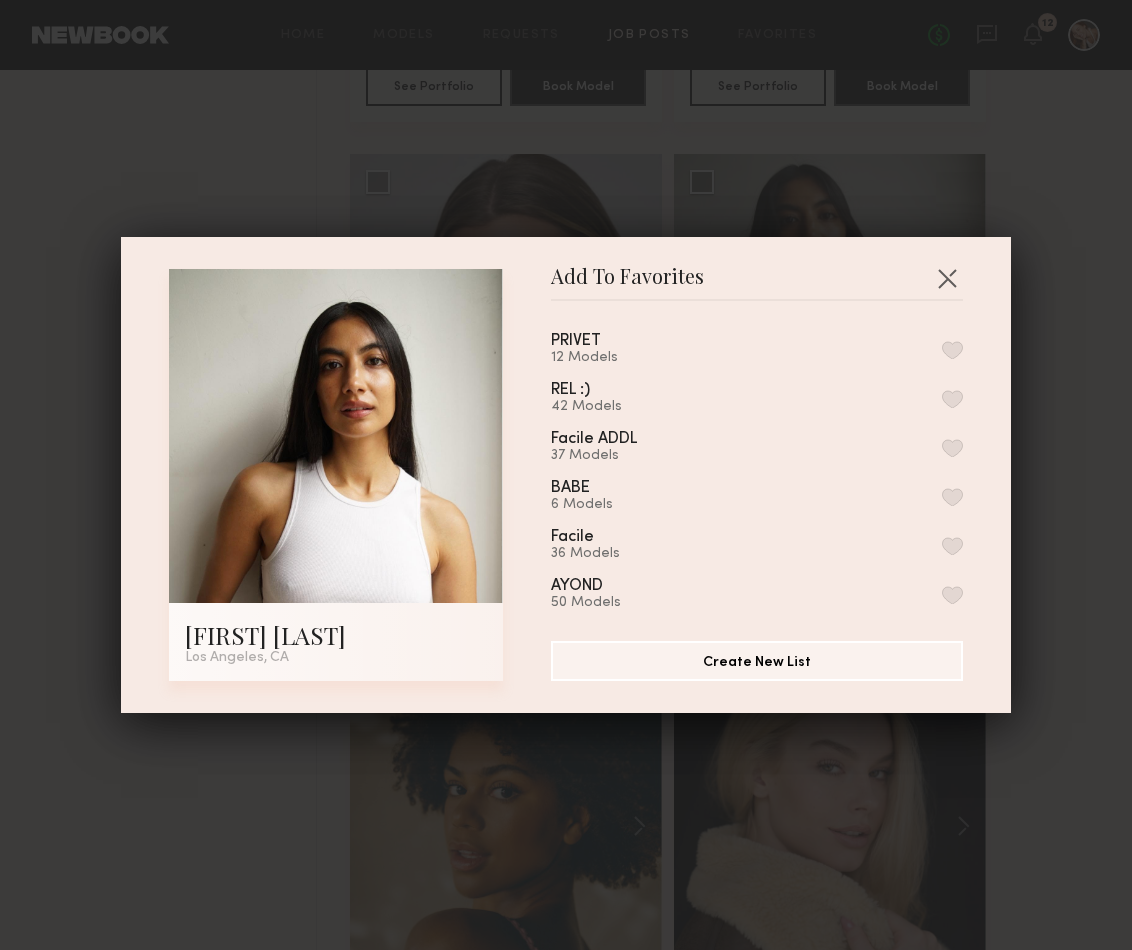 click at bounding box center [952, 350] 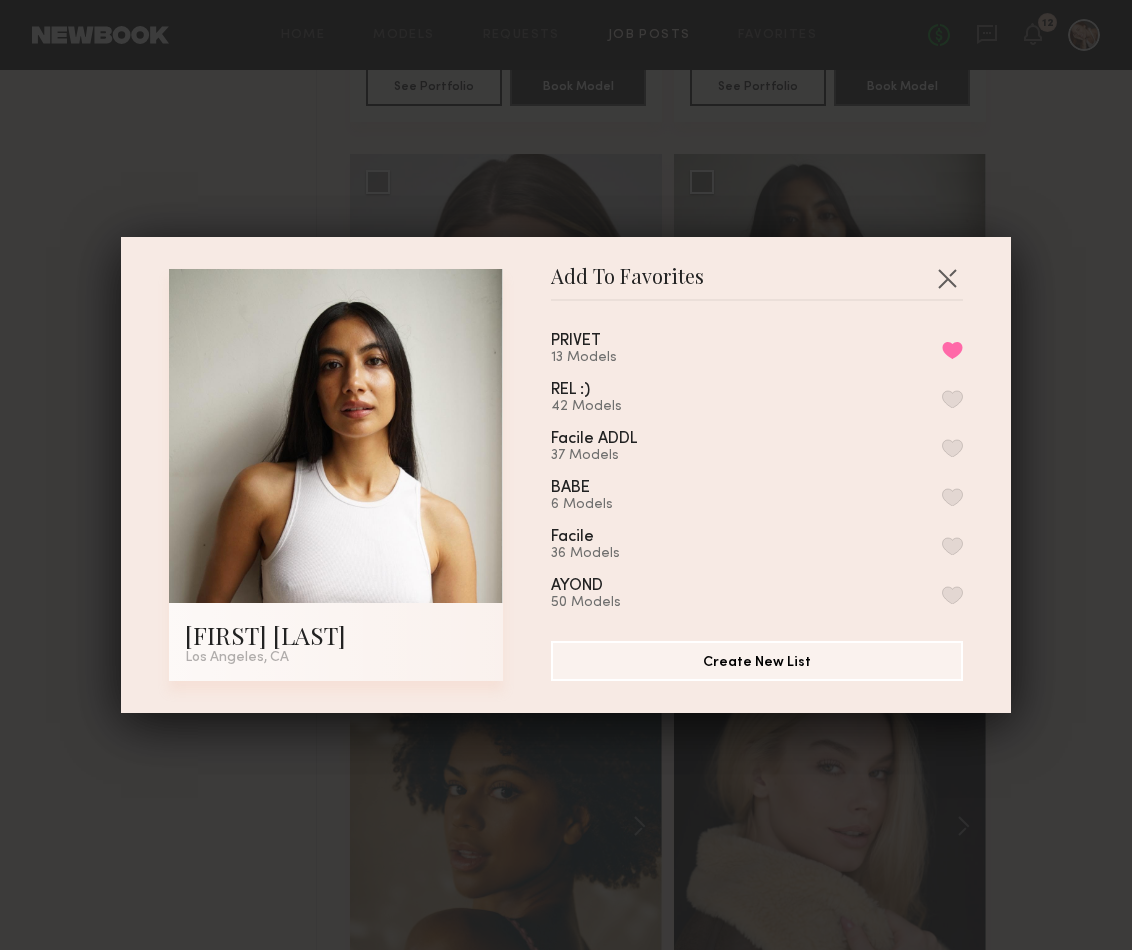 click on "Add To Favorites [FIRST] [LAST]. [CITY], [STATE] Add To Favorites PRIVET 13 Models Remove from favorite list REL :) 42 Models Facile ADDL 37 Models BABE 6 Models Facile 36 Models AYOND 50 Models 03 7 Models Caitlin! 17 Models faves! 18 Models *MINOR HISTORY 2022 17 Models WHEAT BU 27 Models MBSWIM 15 Models VC POTENTIAL!? 2 Models KORAI 29 Models SEEN 22 Models ROTHYSJUNE 26 Models JBD 16 Models MH 2021 24 Models Lola Ade 6 Models PB 16 Models claire 21 Models MH AUGUST 2020 13 Models BEBE 20 Models MALY 41 Models Additional 11 Models MH 2020 22 Models Personal 20 Models W+G 11 Models nyc~ 32 Models Additional IF BY SEA 4 Models MH New List 24 Models Minor History NYC 32 Models If By Sea - NYC 23 Models WARFIELD AND GRAND 33 Models Minor History 18 Models IF BY SEA 8 Models My Favorites 1 Model Create New List" at bounding box center (566, 475) 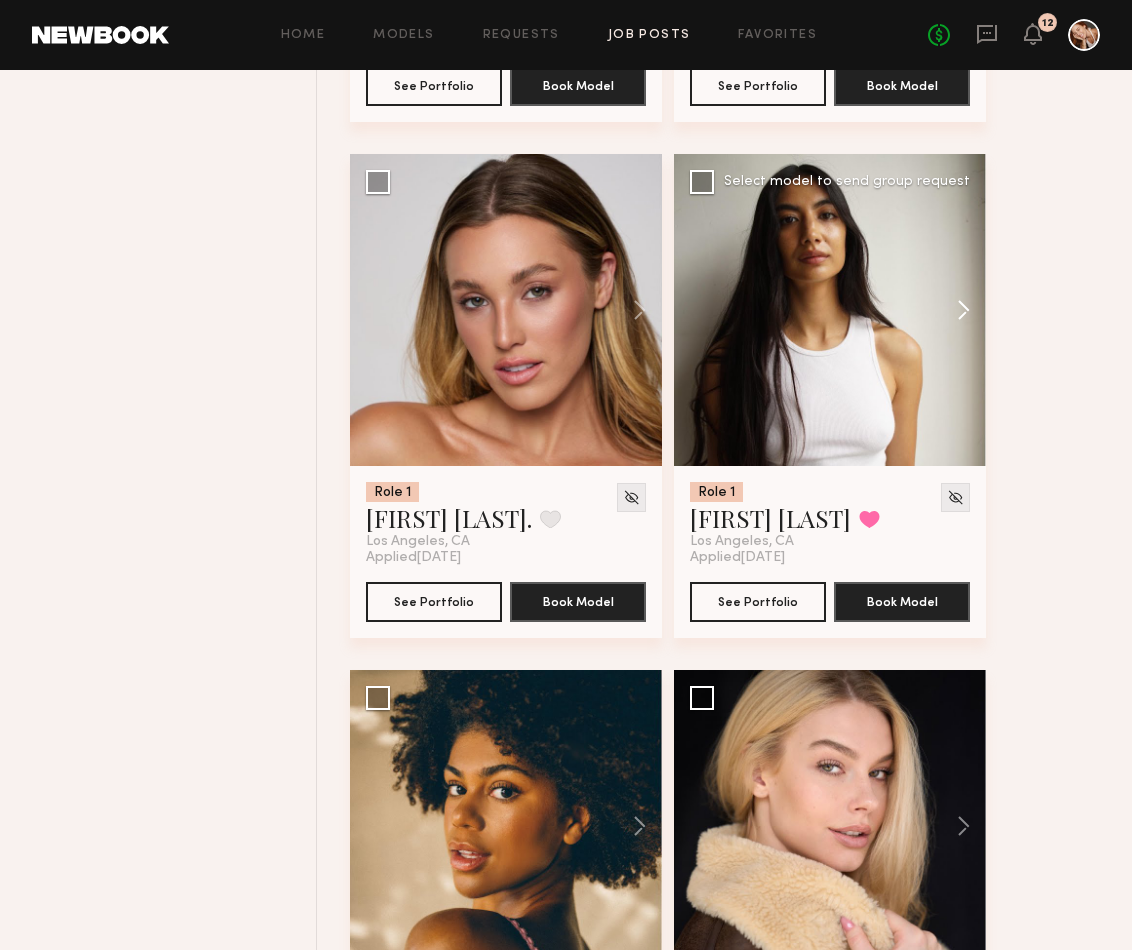 click 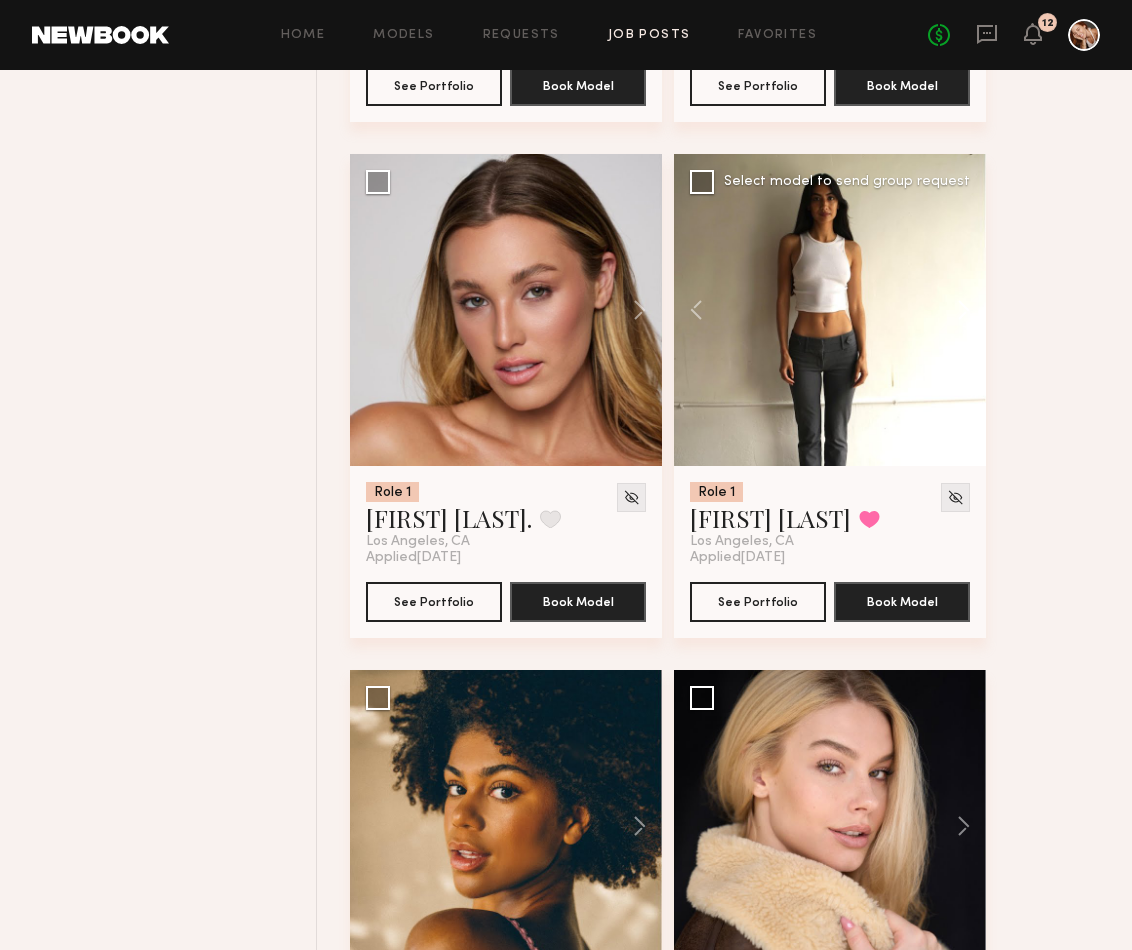 click 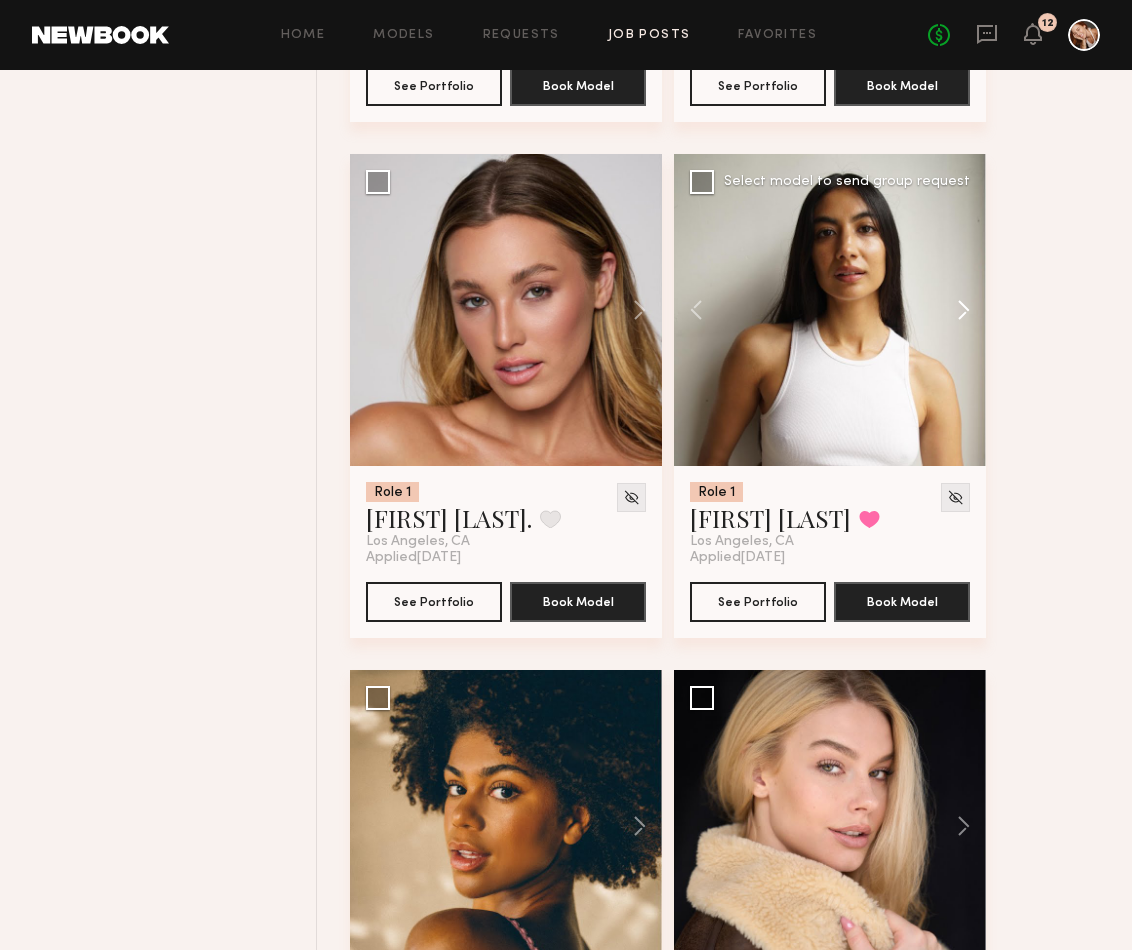 click 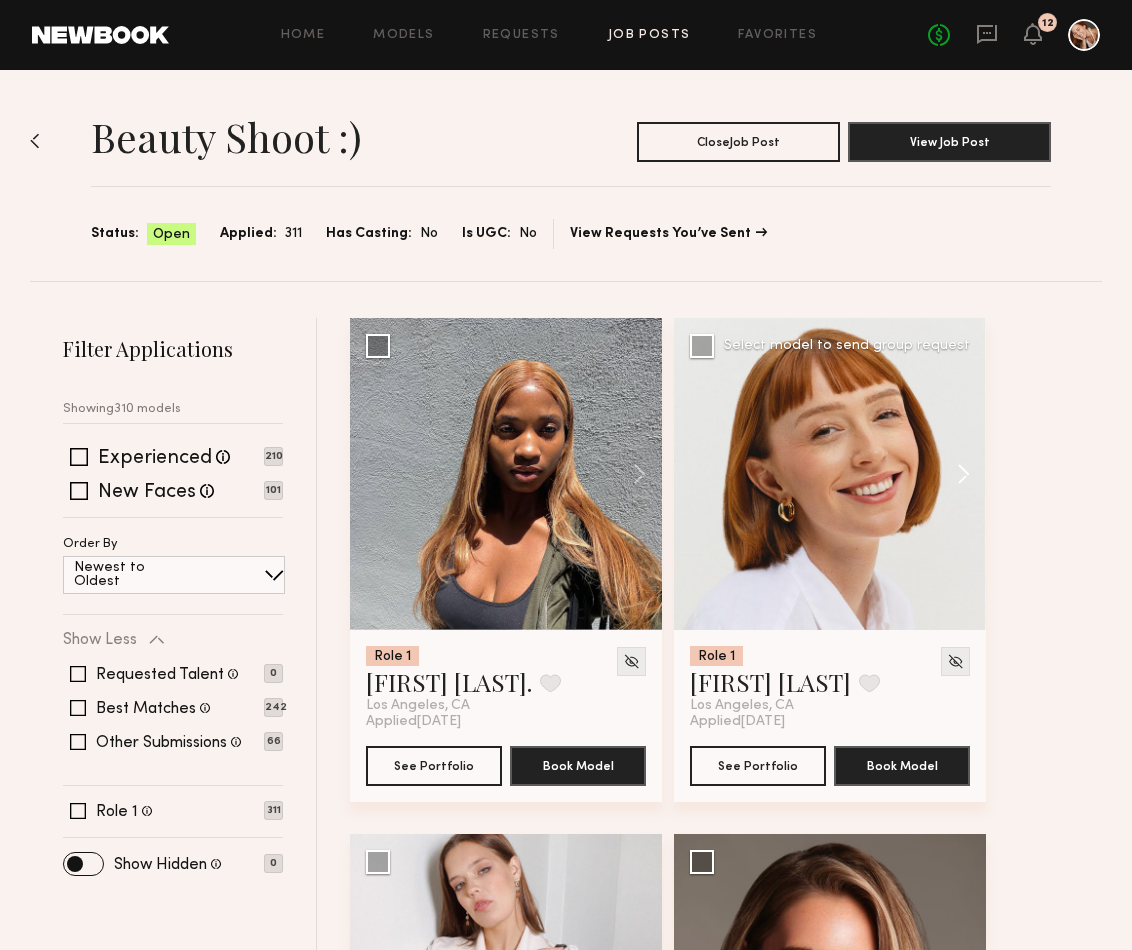 scroll, scrollTop: 0, scrollLeft: 0, axis: both 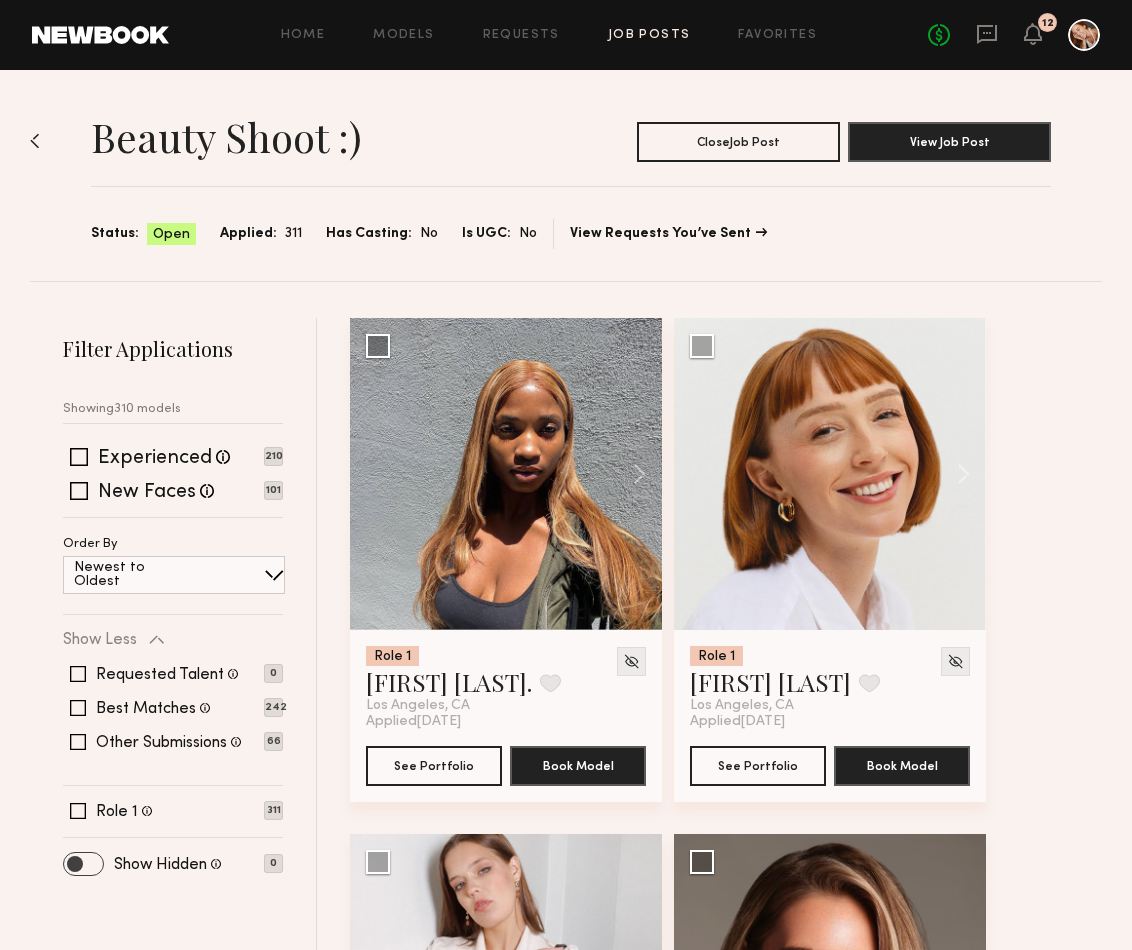 click 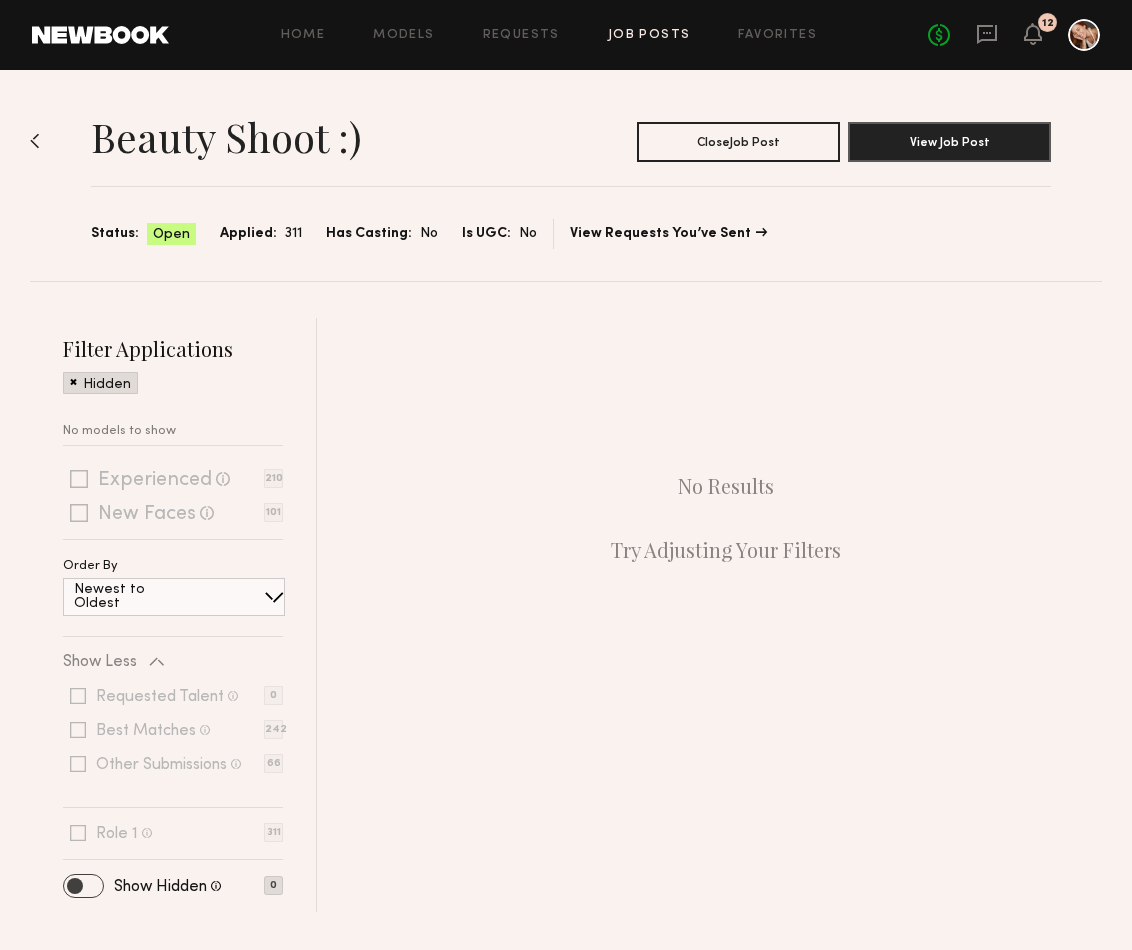 click 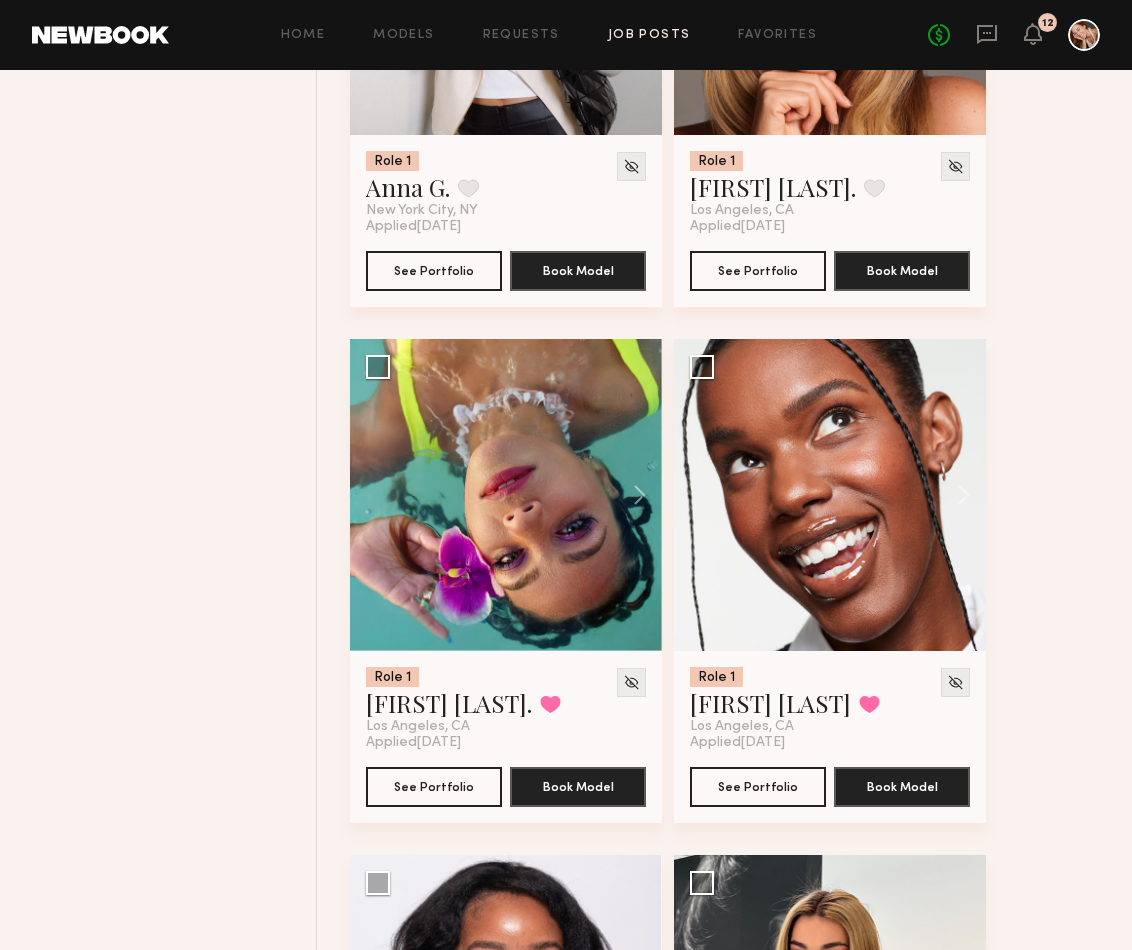 scroll, scrollTop: 1708, scrollLeft: 0, axis: vertical 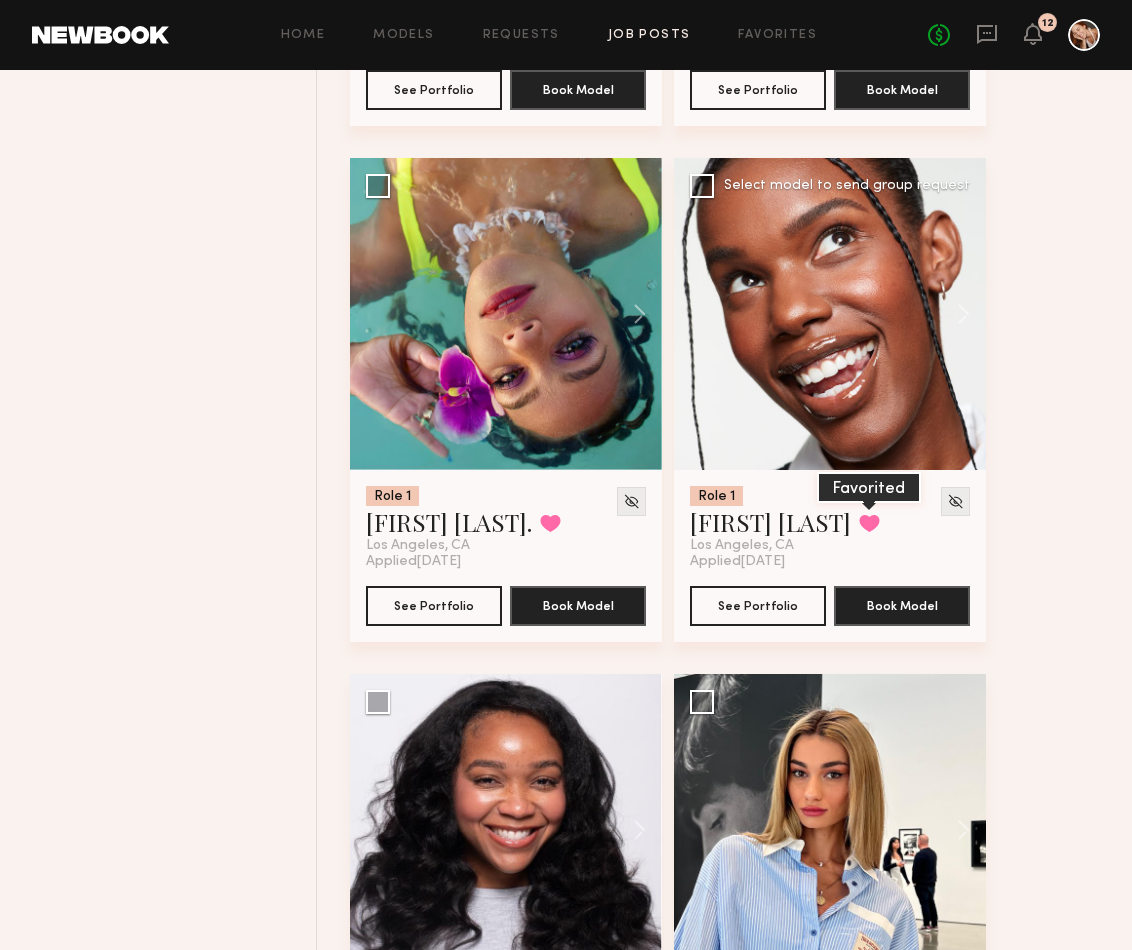 click 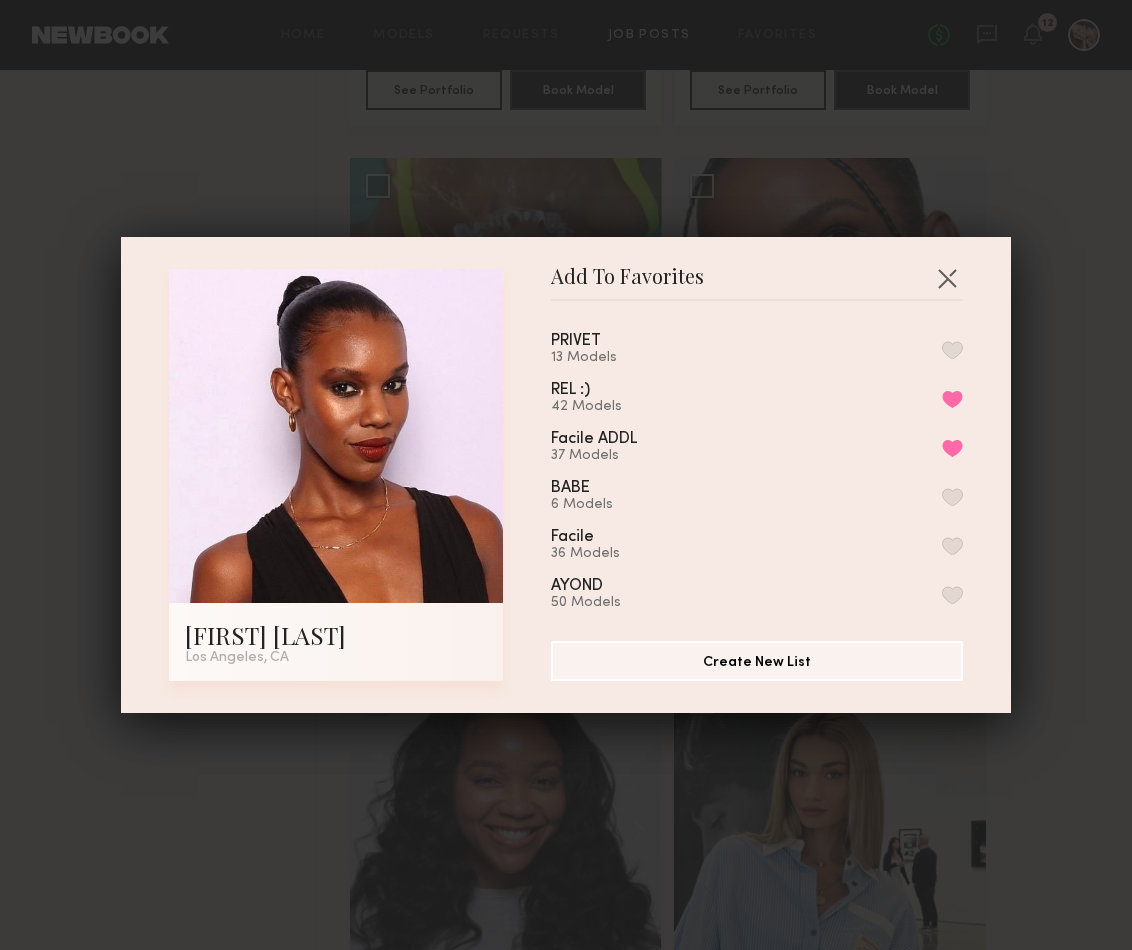 click at bounding box center [952, 350] 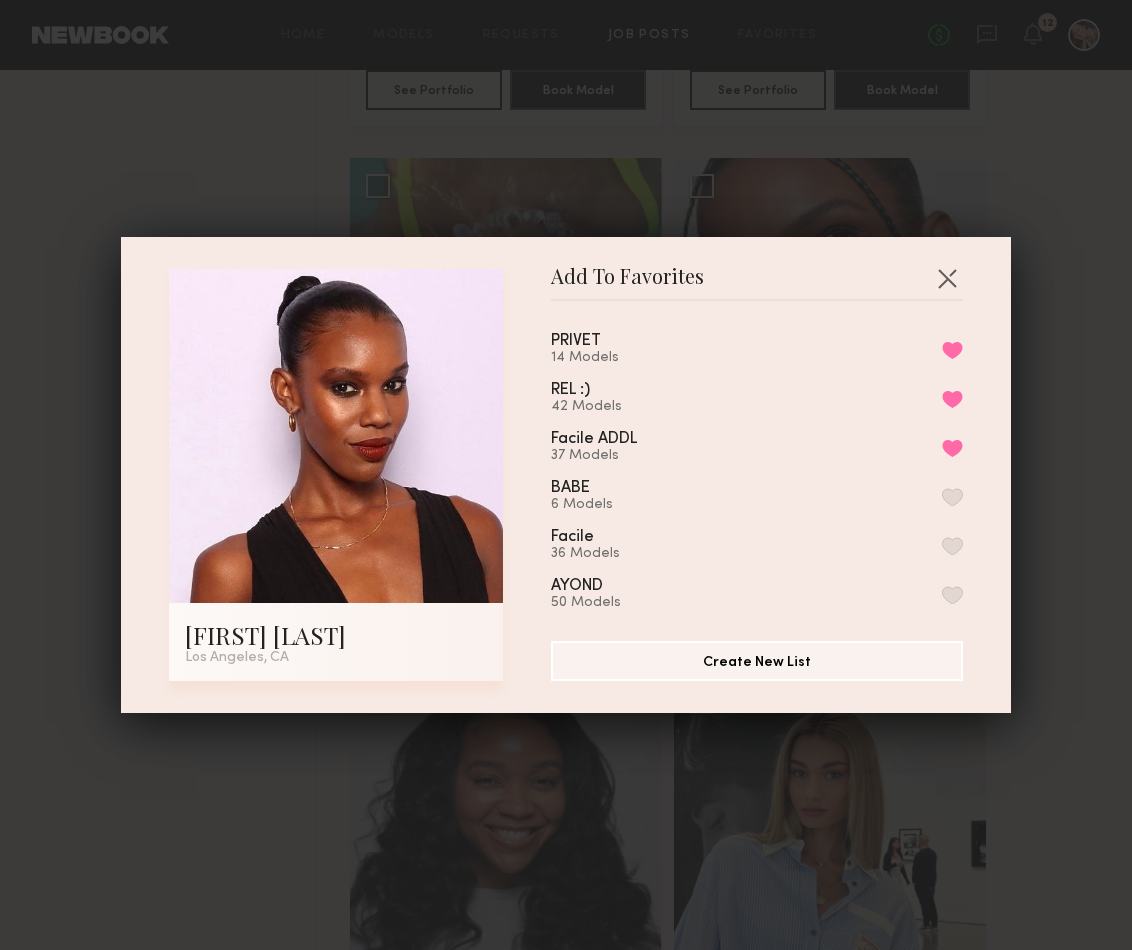 click on "Add To Favorites [FIRST] [LAST] [CITY], [STATE] Add To Favorites PRIVET 14   Models Remove from favorite list REL :) 42   Models Remove from favorite list Facile ADDL 37   Models Remove from favorite list BABE 6   Models Facile 36   Models AYOND 50   Models 03 7   Models Caitlin! 17   Models faves! 18   Models *MINOR HISTORY 2022 17   Models WHEAT BU 27   Models MBSWIM 15   Models VC POTENTIAL!? 2   Models KORAI 29   Models SEEN 22   Models ROTHYSJUNE 26   Models JBD 16   Models MH 2021 24   Models Lola Ade 6   Models PB 16   Models claire 21   Models MH AUGUST 2020 13   Models BEBE 20   Models MALY 41   Models Additional 11   Models MH 2020 22   Models Personal 20   Models W+G 11   Models [CITY] 32   Models Additional IF BY SEA 4   Models MH New List 24   Models Minor History [CITY] 32   Models If By Sea - [CITY] 23   Models WARFIELD AND GRAND 33   Models Minor History 18   Models IF BY SEA 8   Models My Favorites 1   Model Create New List" at bounding box center [566, 475] 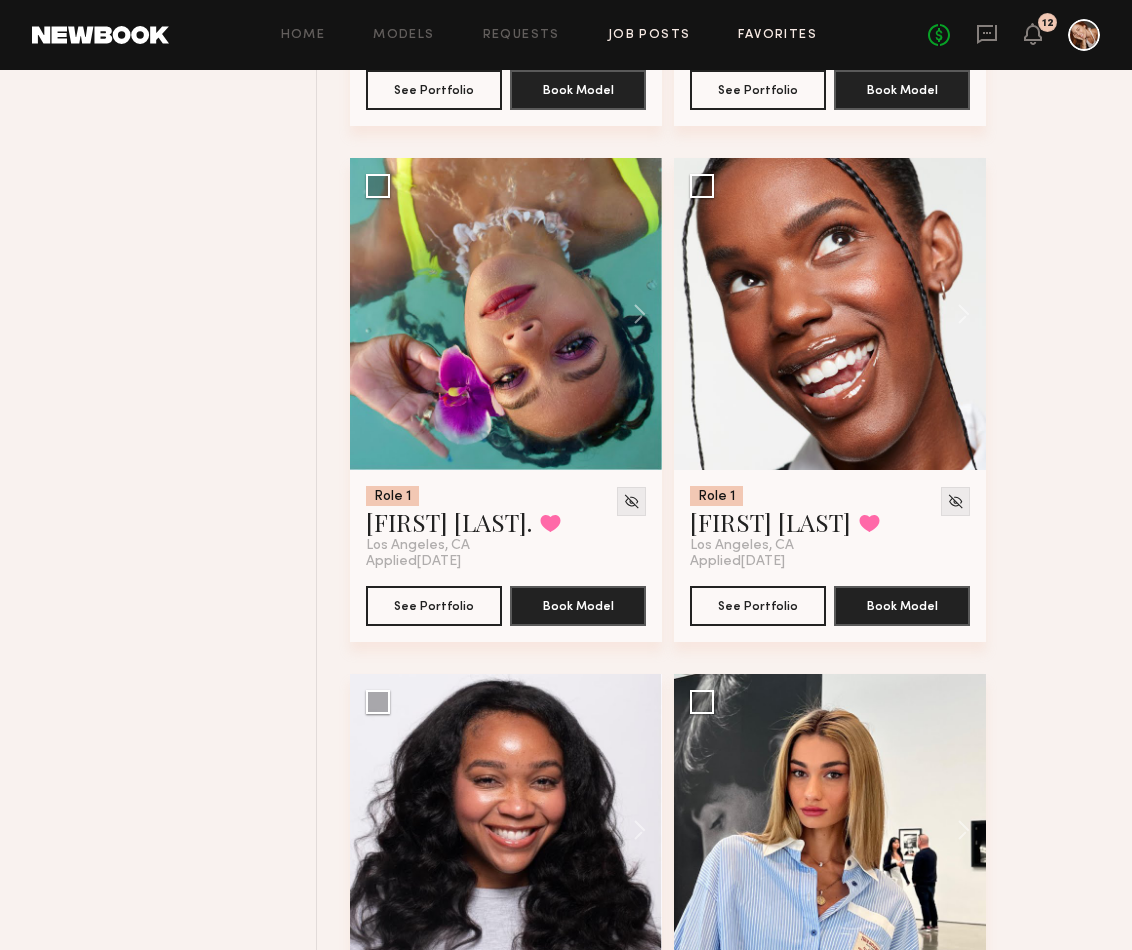 click on "Favorites" 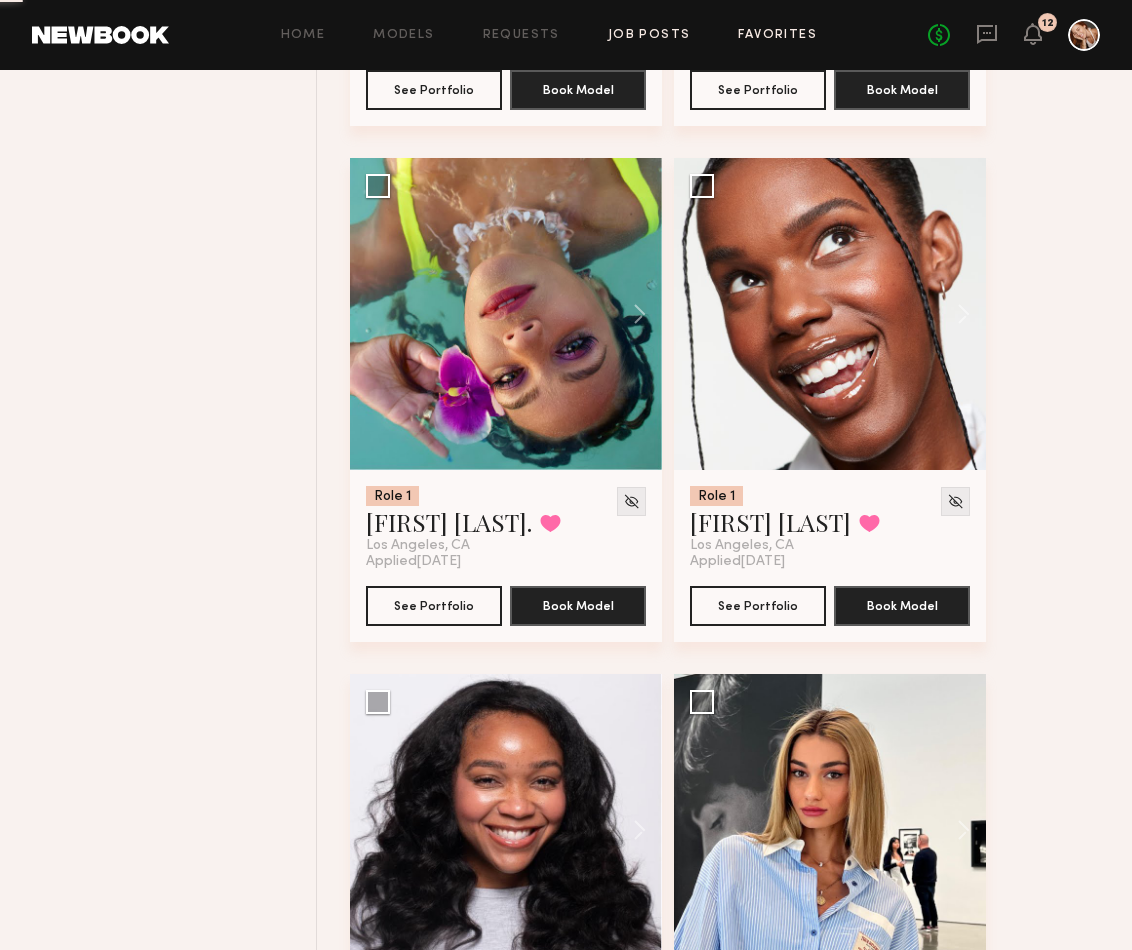 scroll, scrollTop: 0, scrollLeft: 0, axis: both 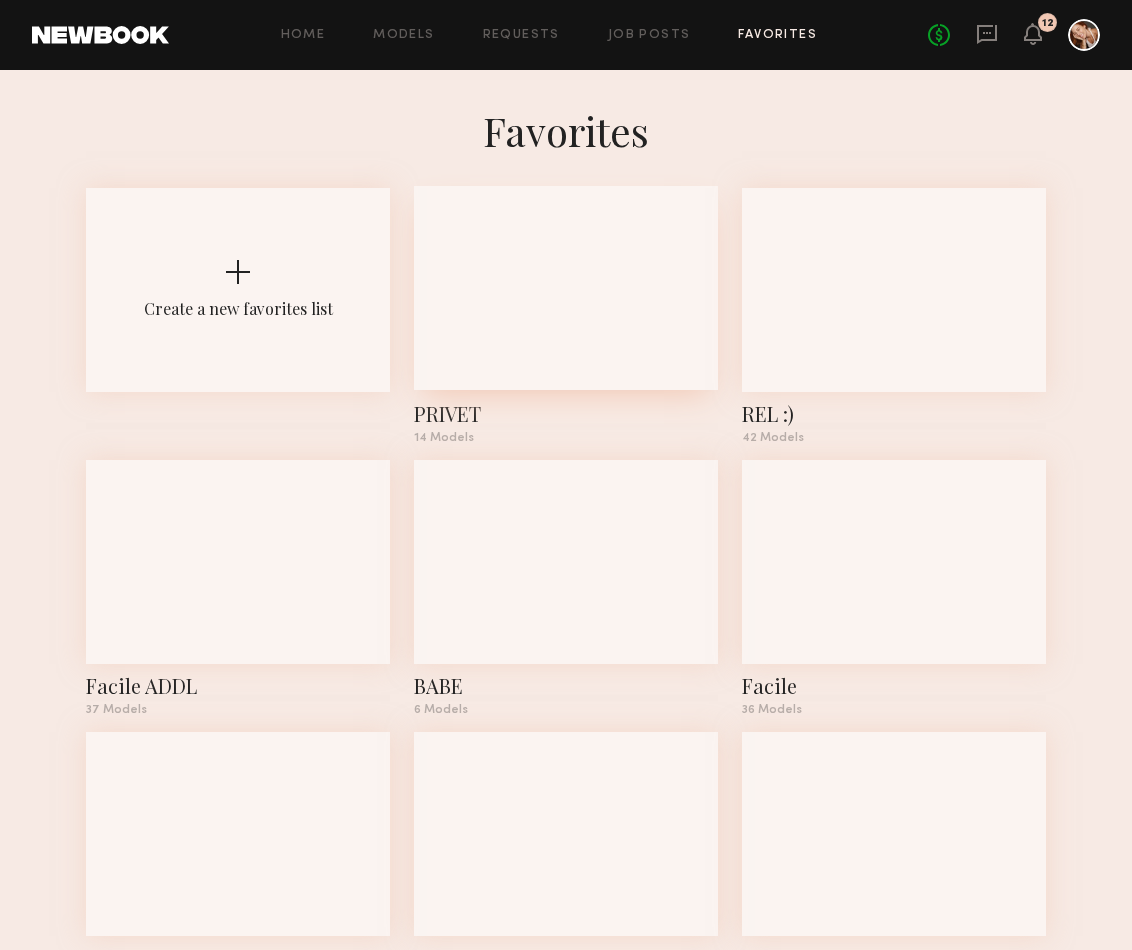 click 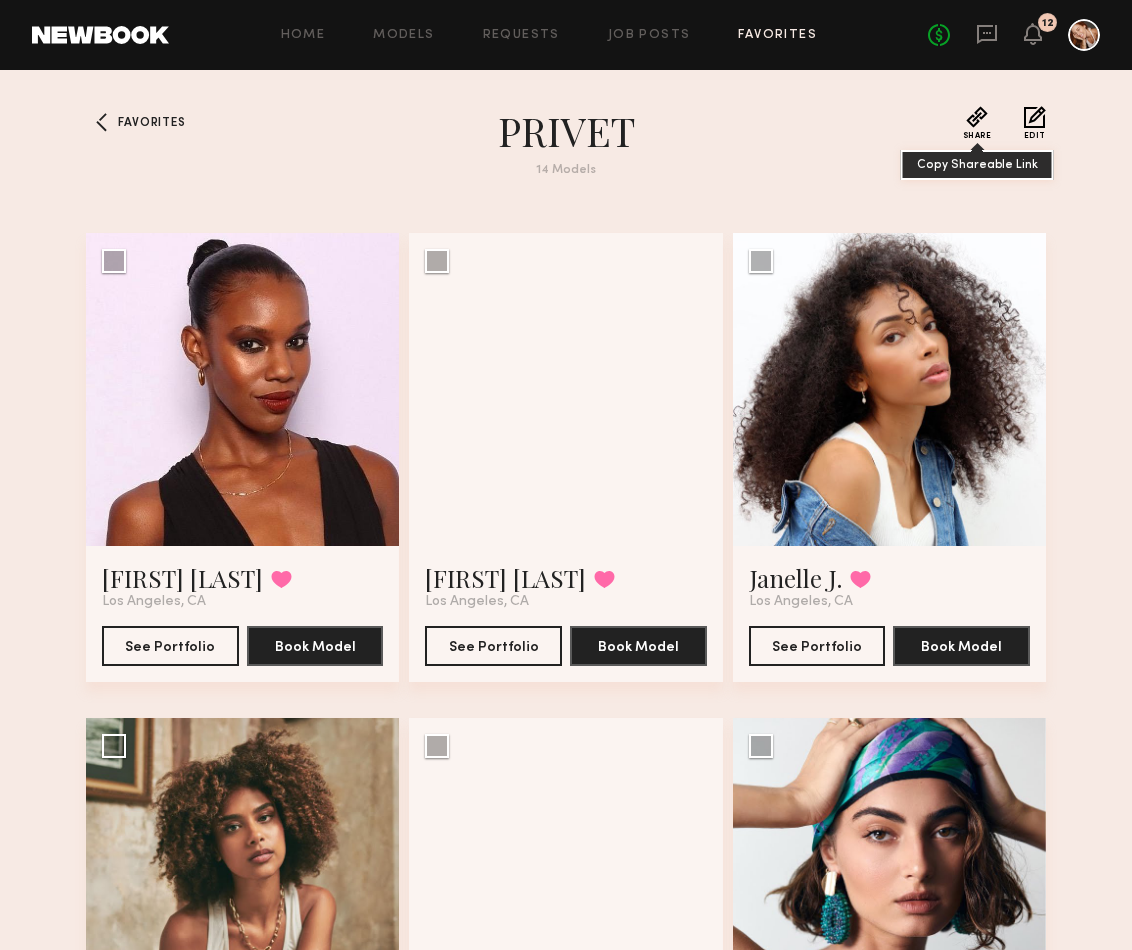 click on "Share" 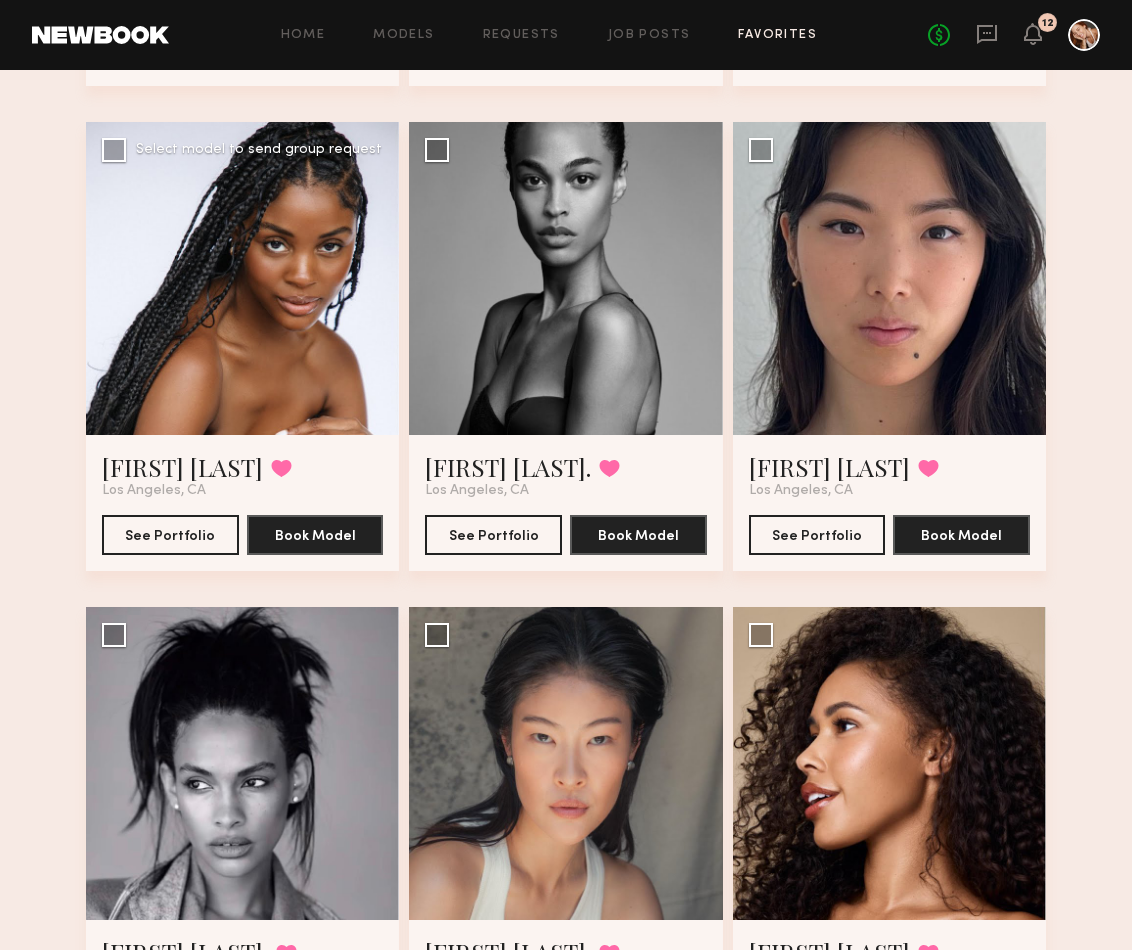 scroll, scrollTop: 1405, scrollLeft: 0, axis: vertical 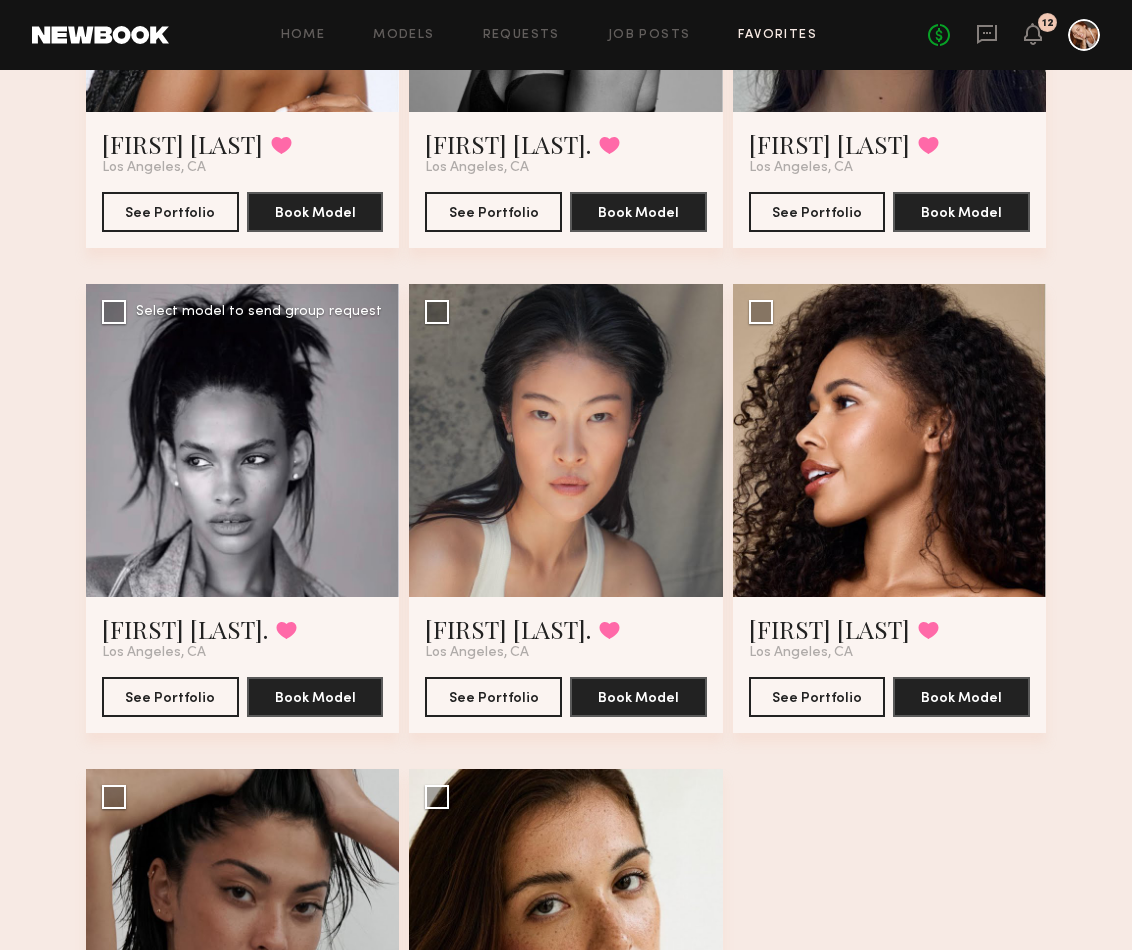 click 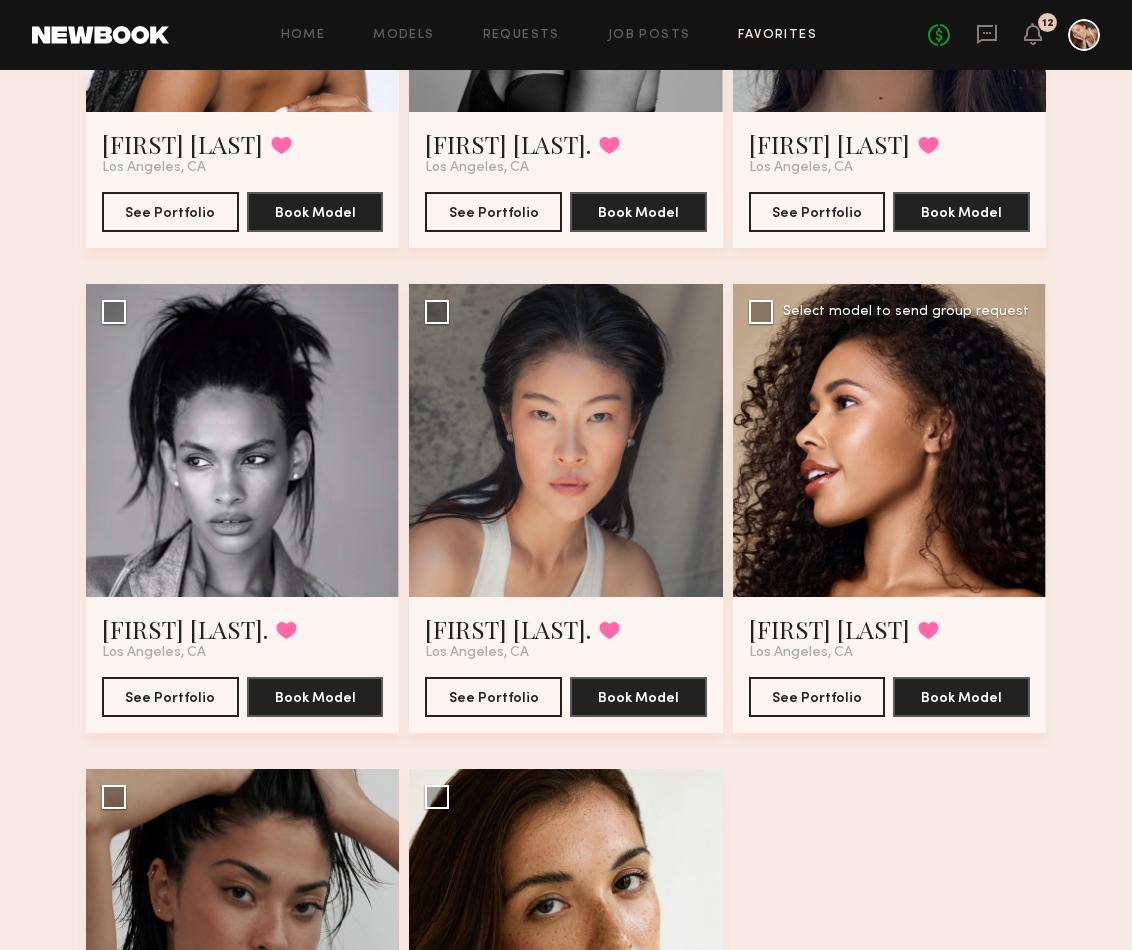 click 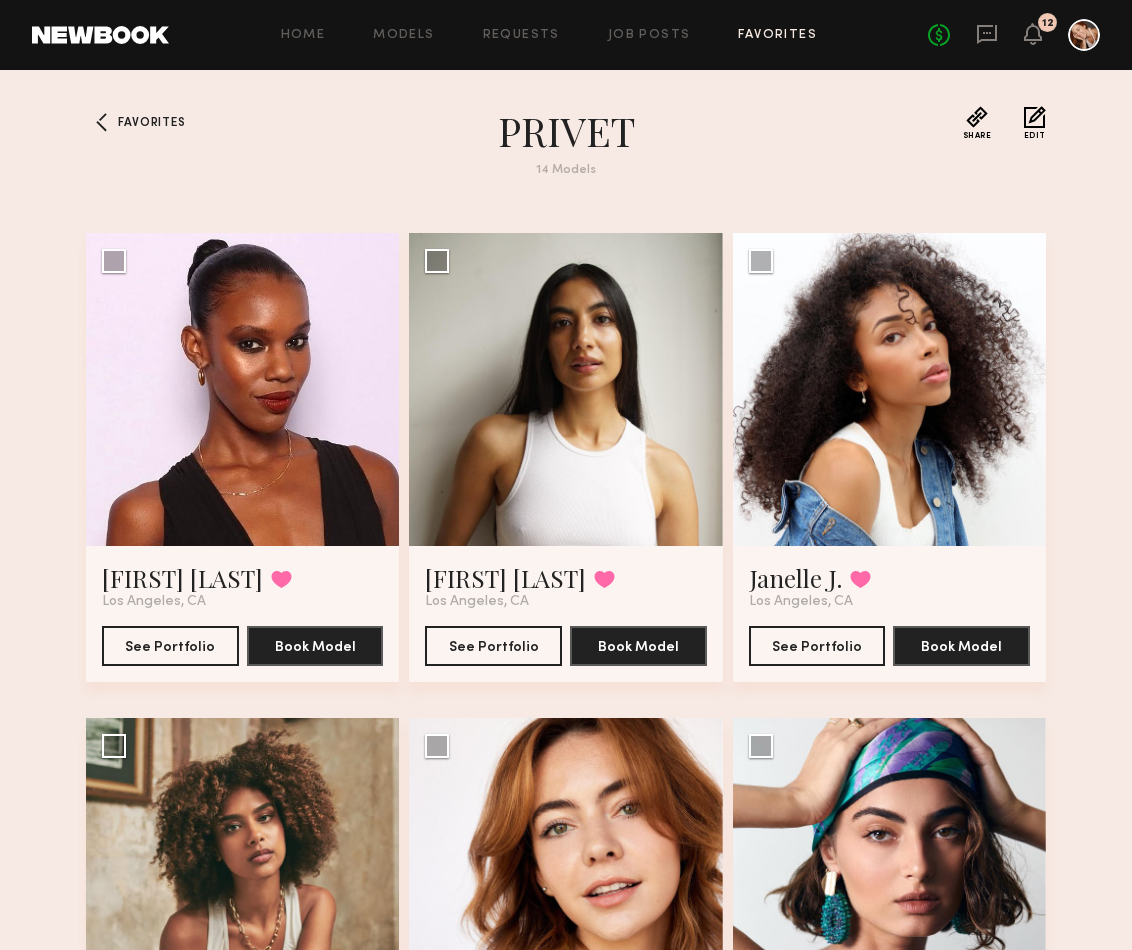scroll, scrollTop: 0, scrollLeft: 0, axis: both 